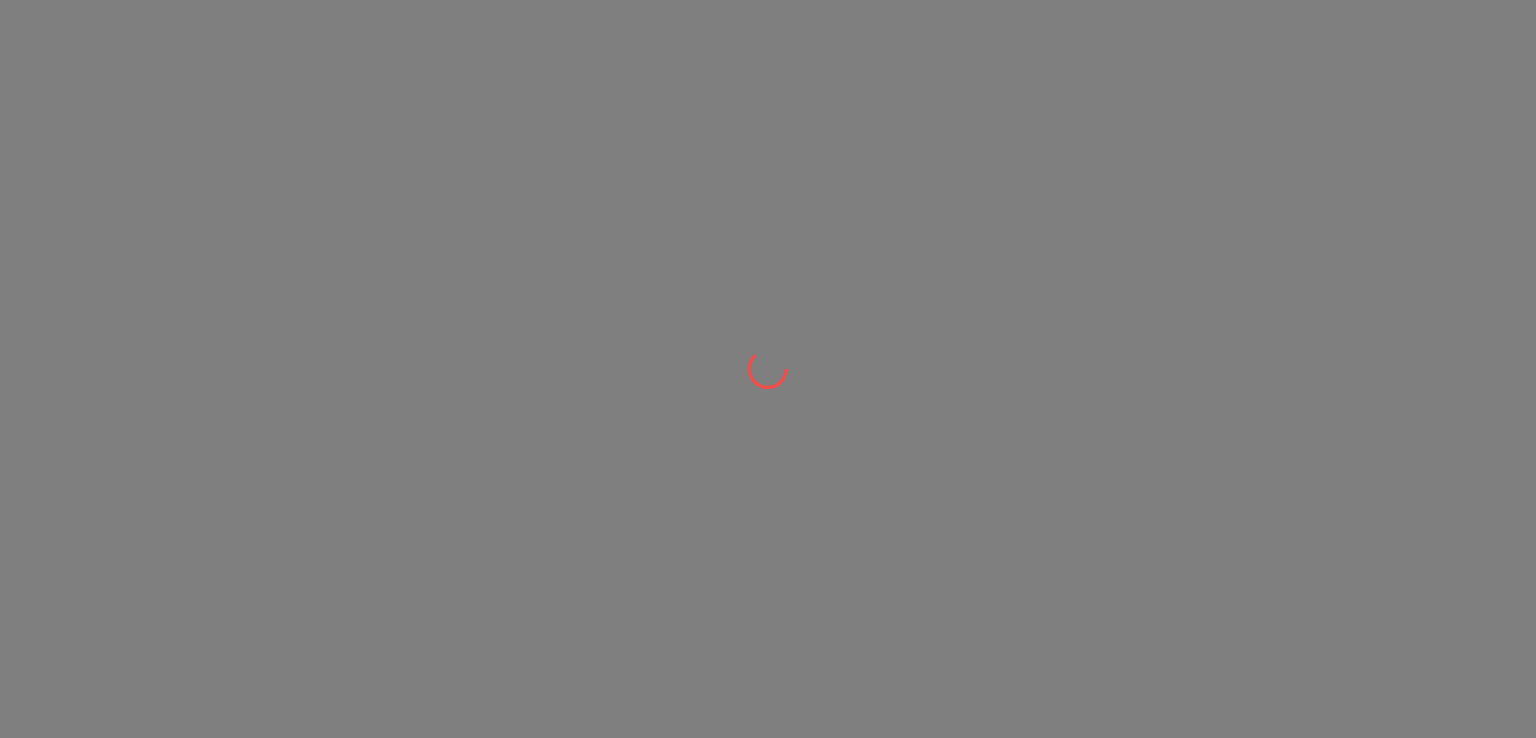 scroll, scrollTop: 0, scrollLeft: 0, axis: both 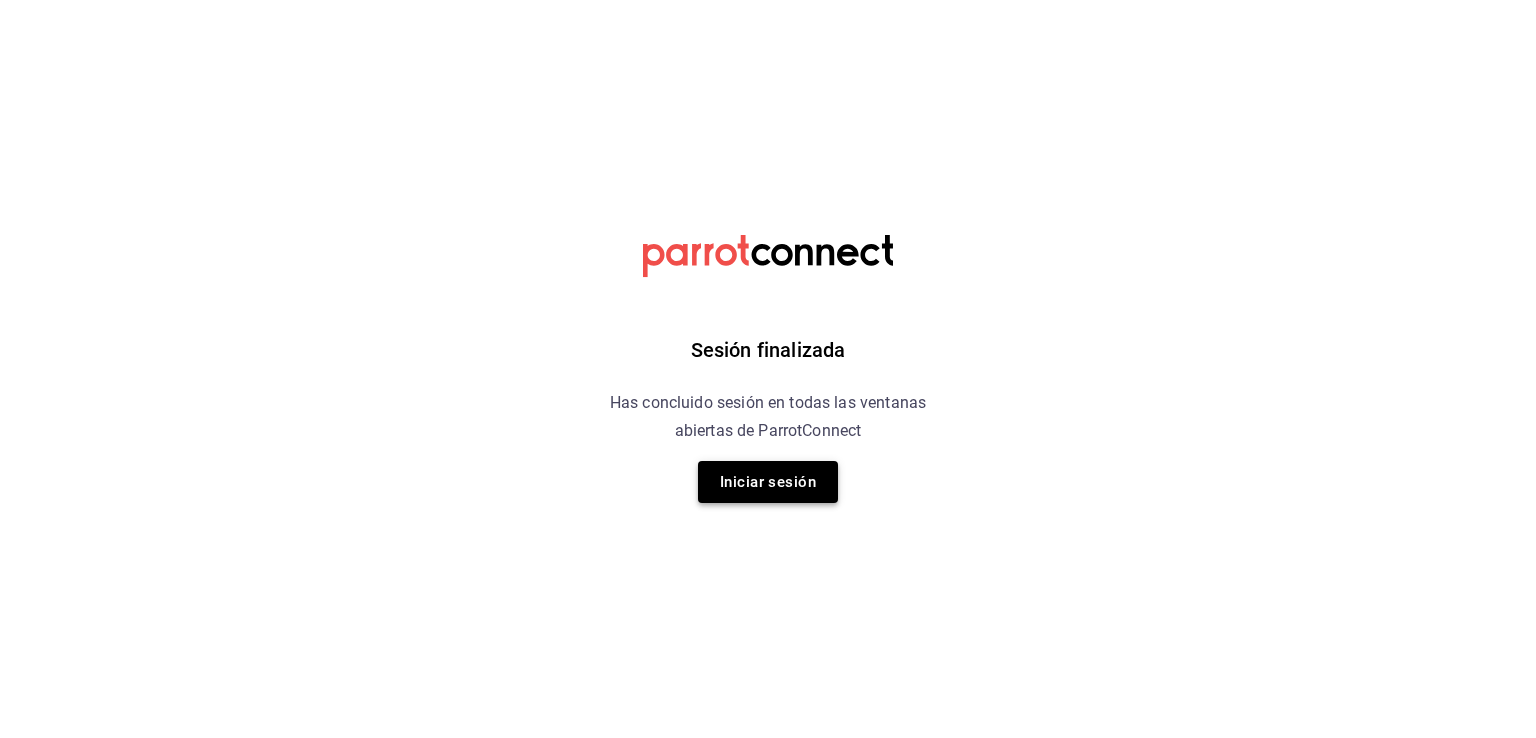 click on "Iniciar sesión" at bounding box center (768, 482) 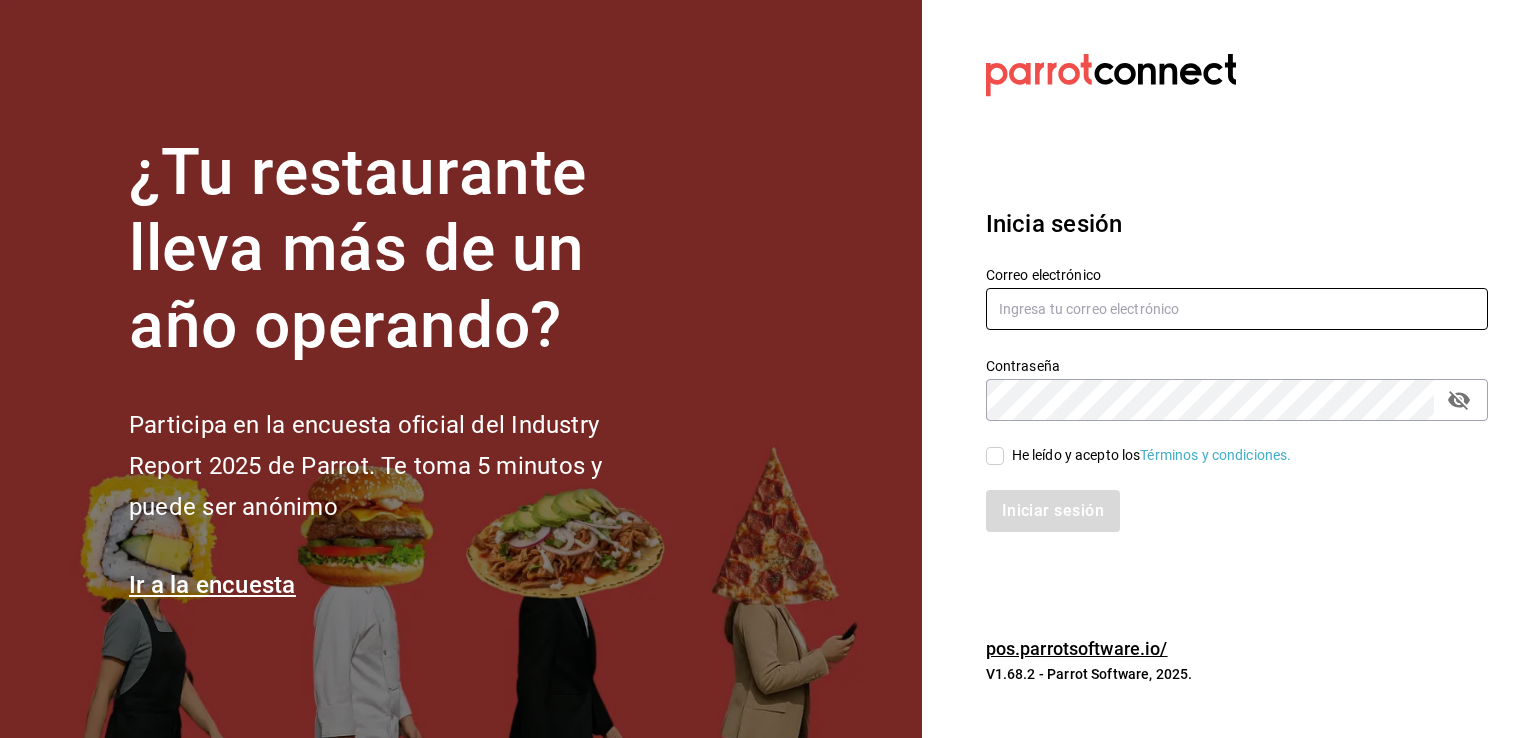 click at bounding box center [1237, 309] 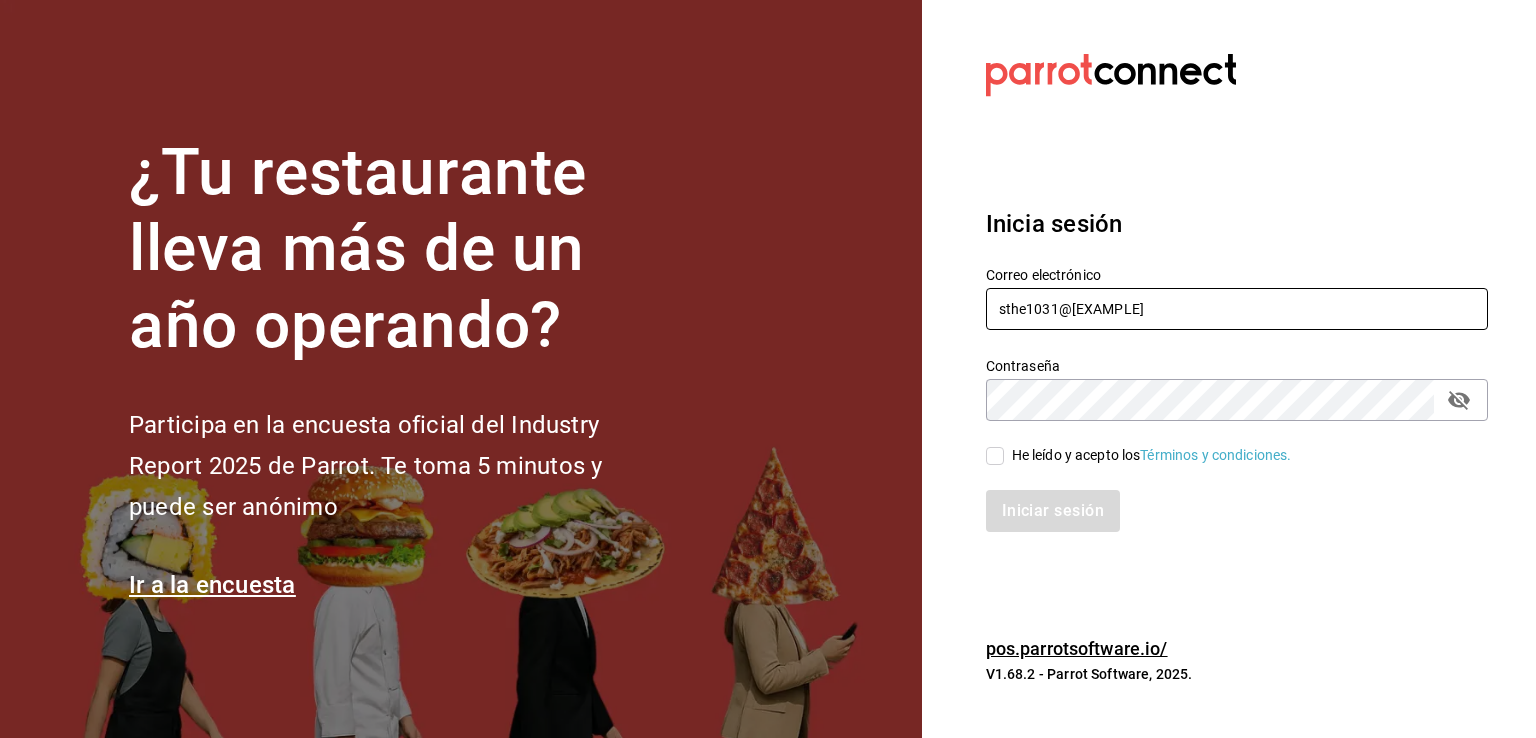 type on "sthe1031@[EXAMPLE]" 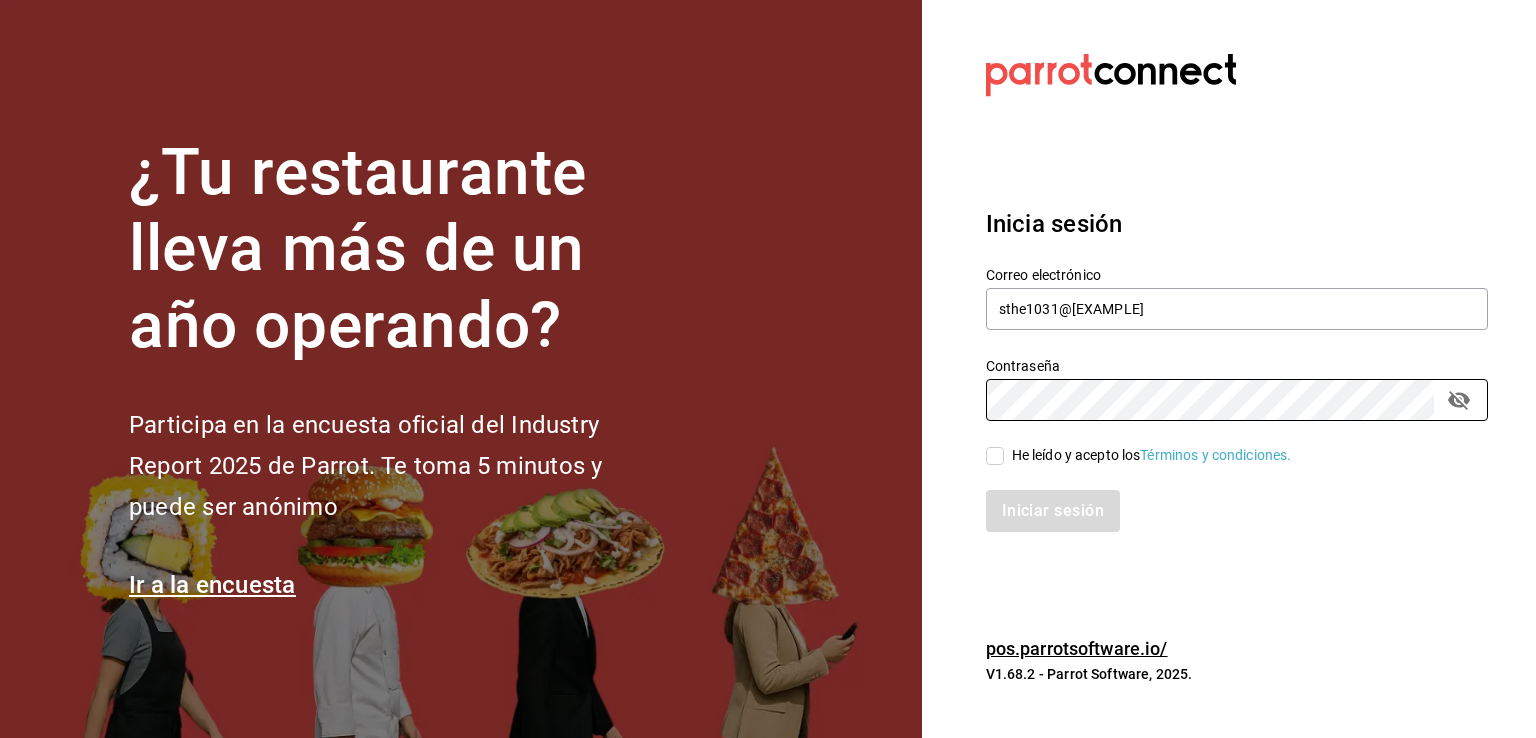 click on "He leído y acepto los  Términos y condiciones." at bounding box center (995, 456) 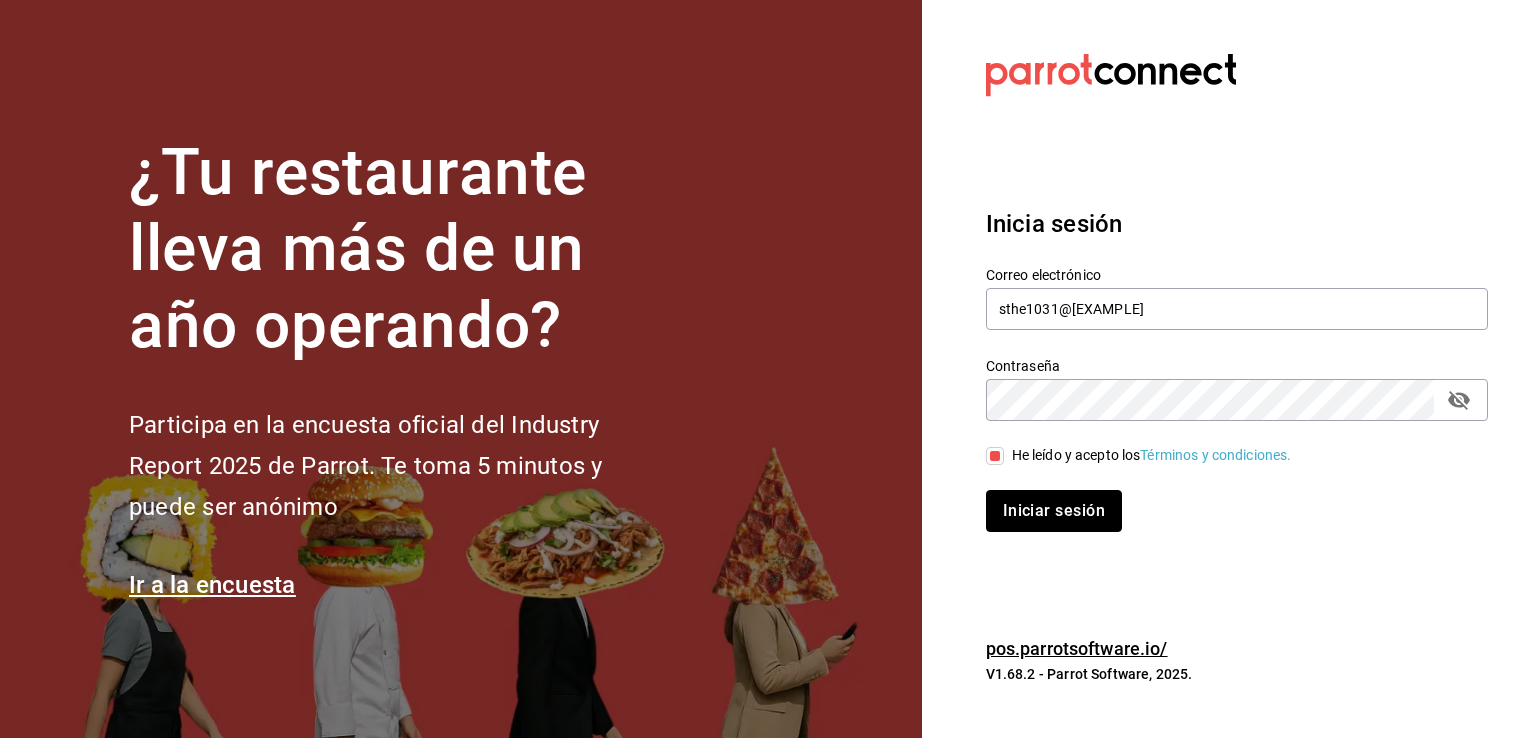 click on "Iniciar sesión" at bounding box center [1054, 511] 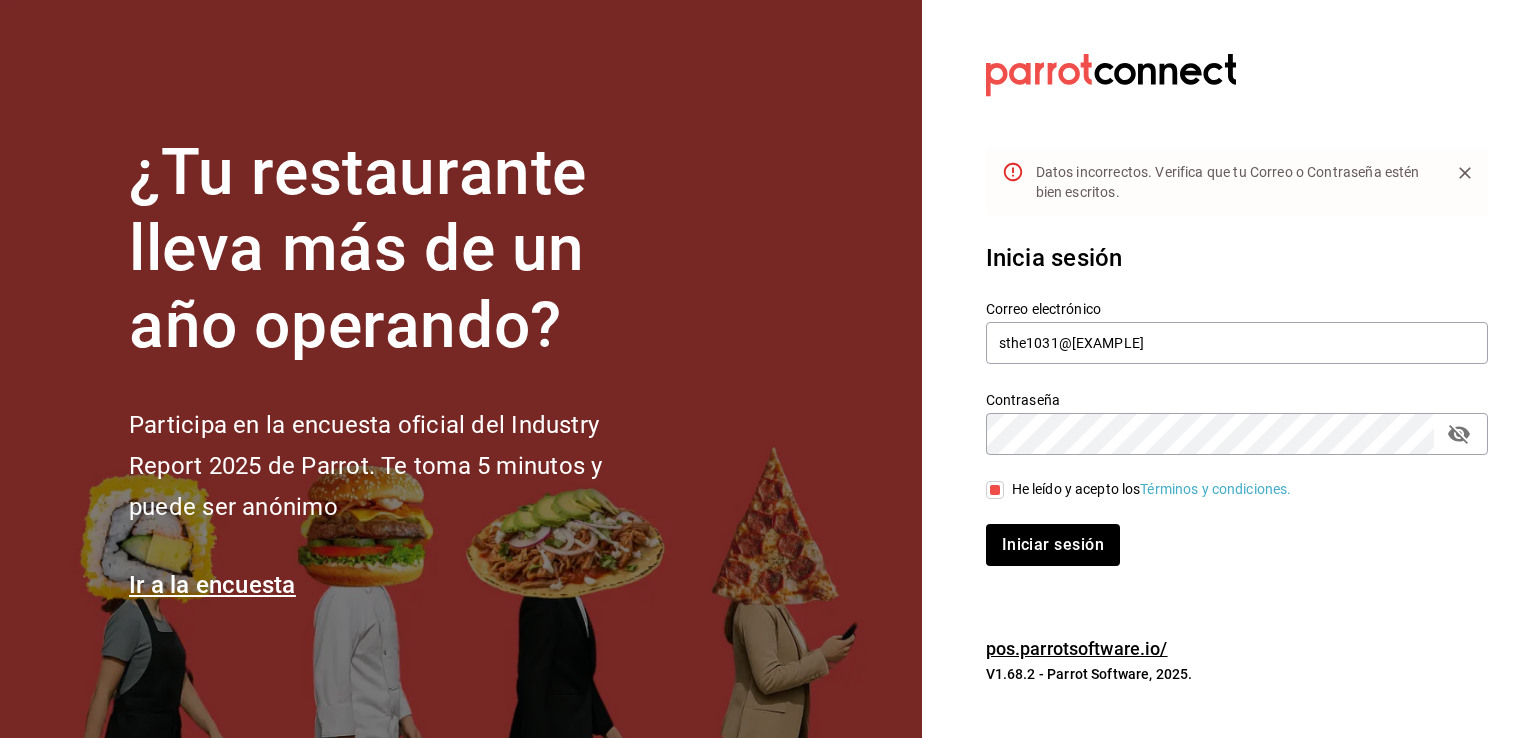 click 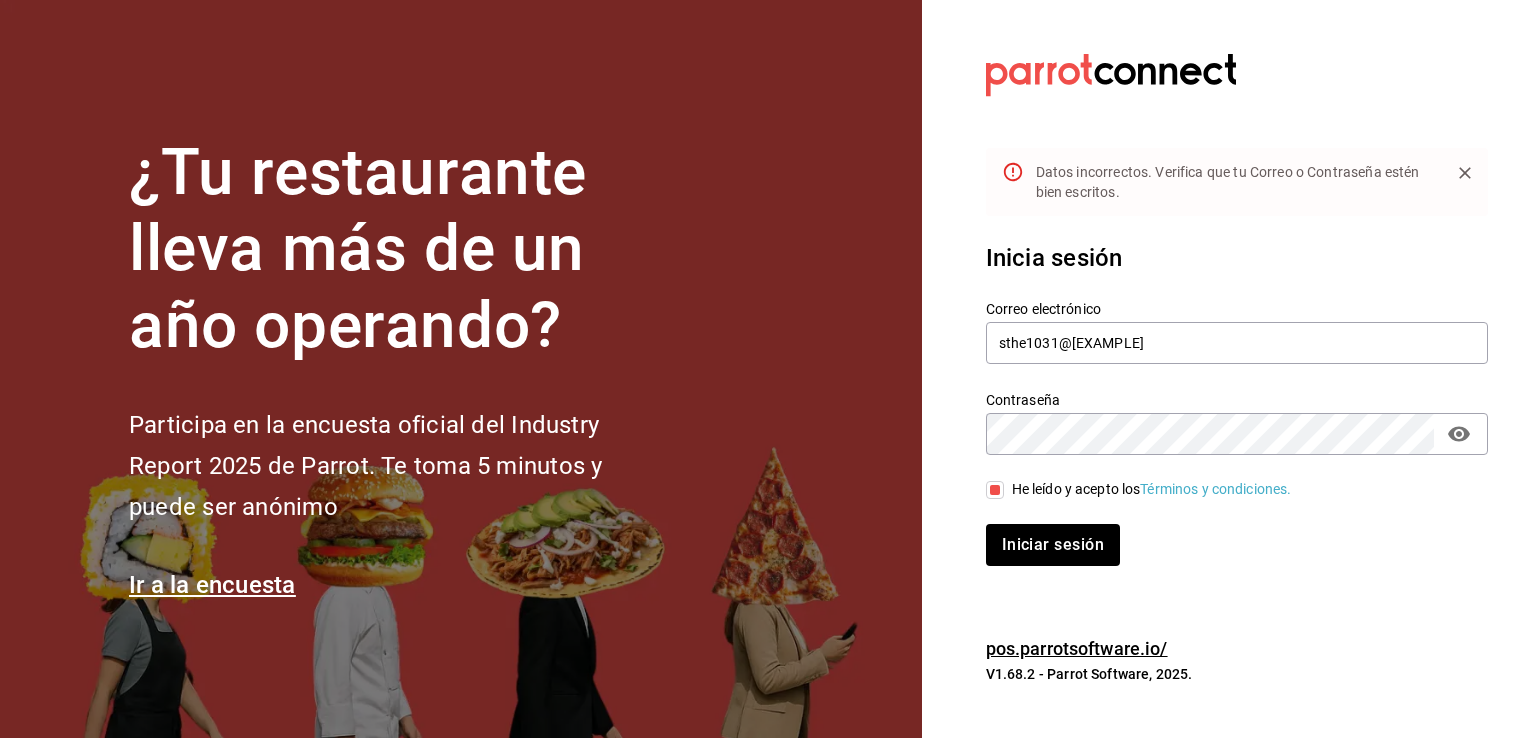 click on "Iniciar sesión" at bounding box center (1053, 545) 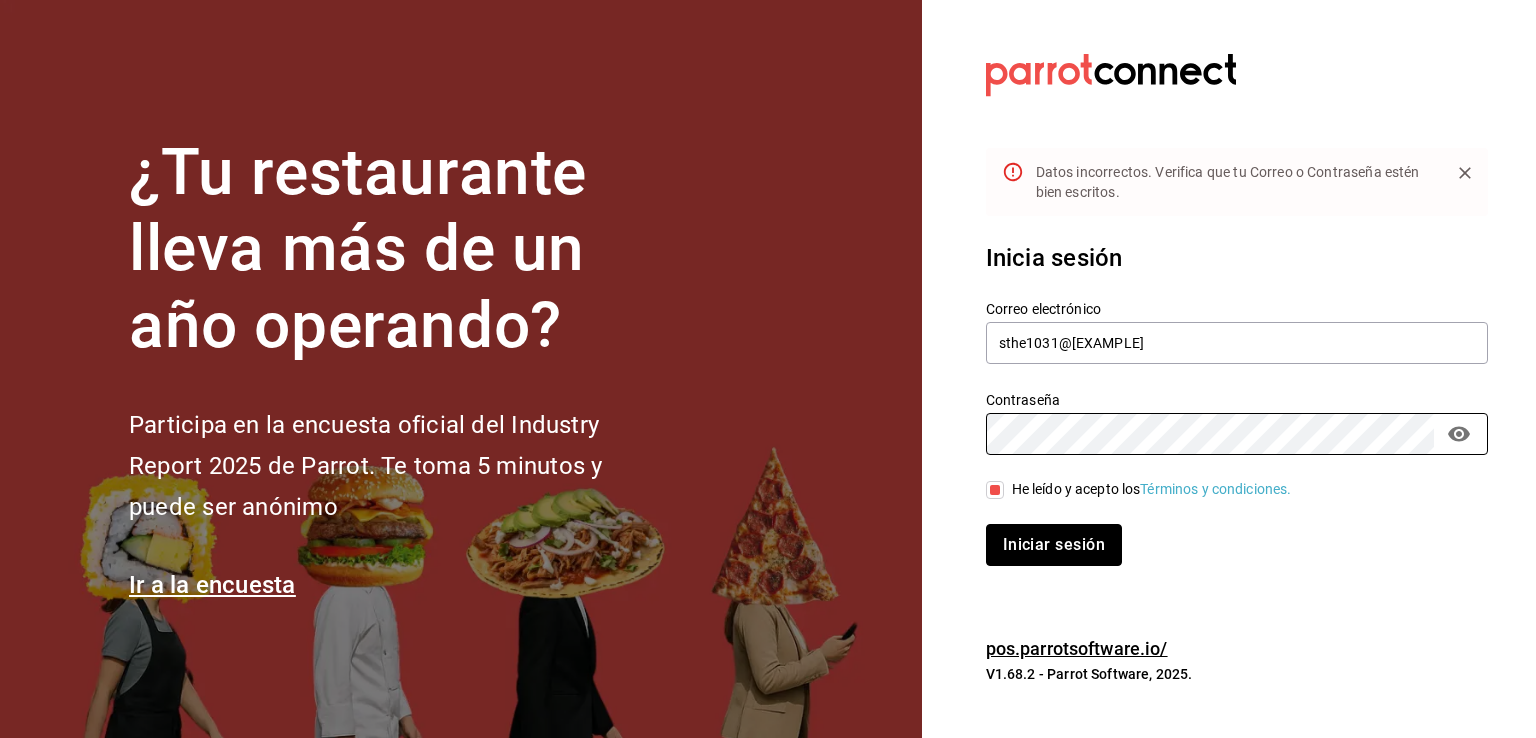 click on "Iniciar sesión" at bounding box center (1054, 545) 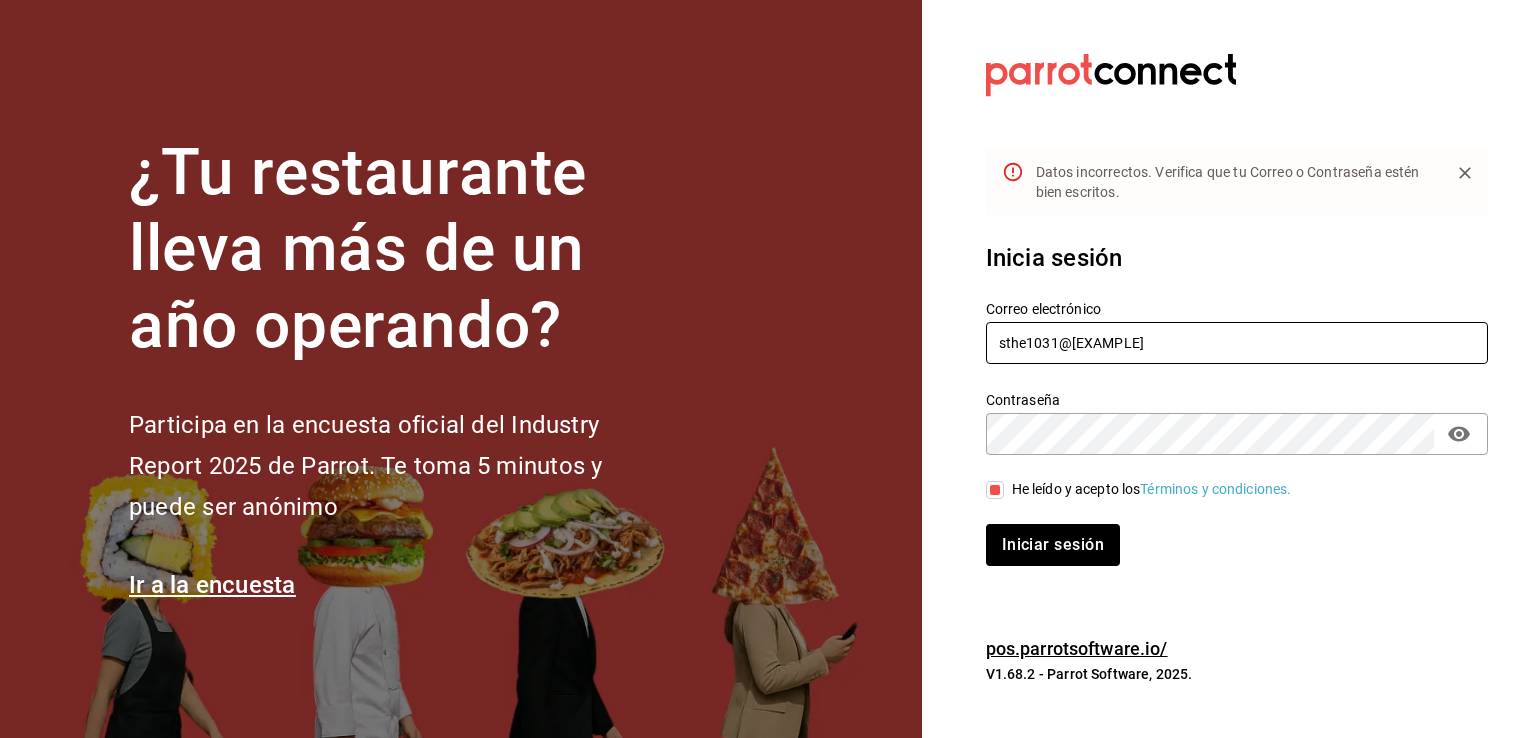 click on "sthe1031@[EXAMPLE]" at bounding box center [1237, 343] 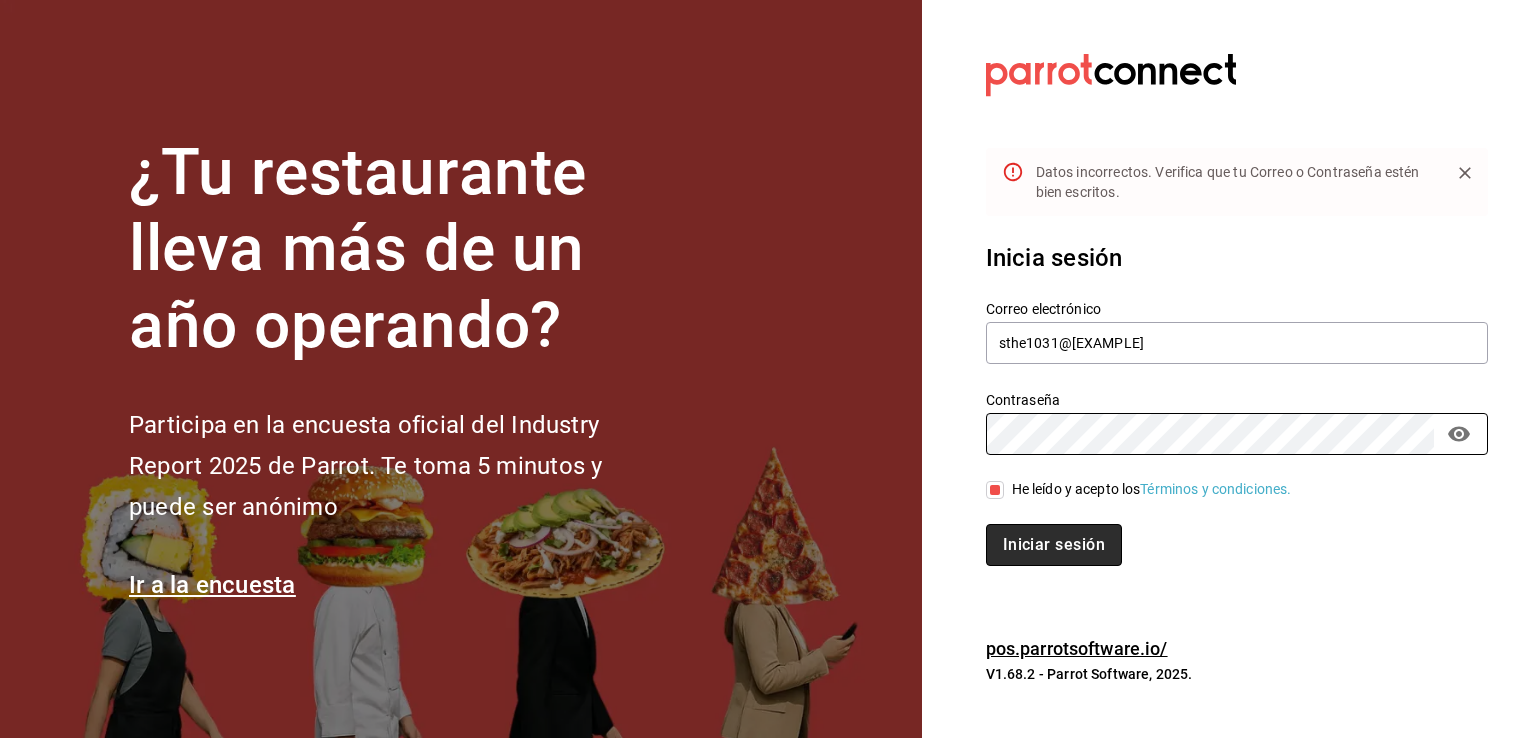 click on "Iniciar sesión" at bounding box center [1054, 545] 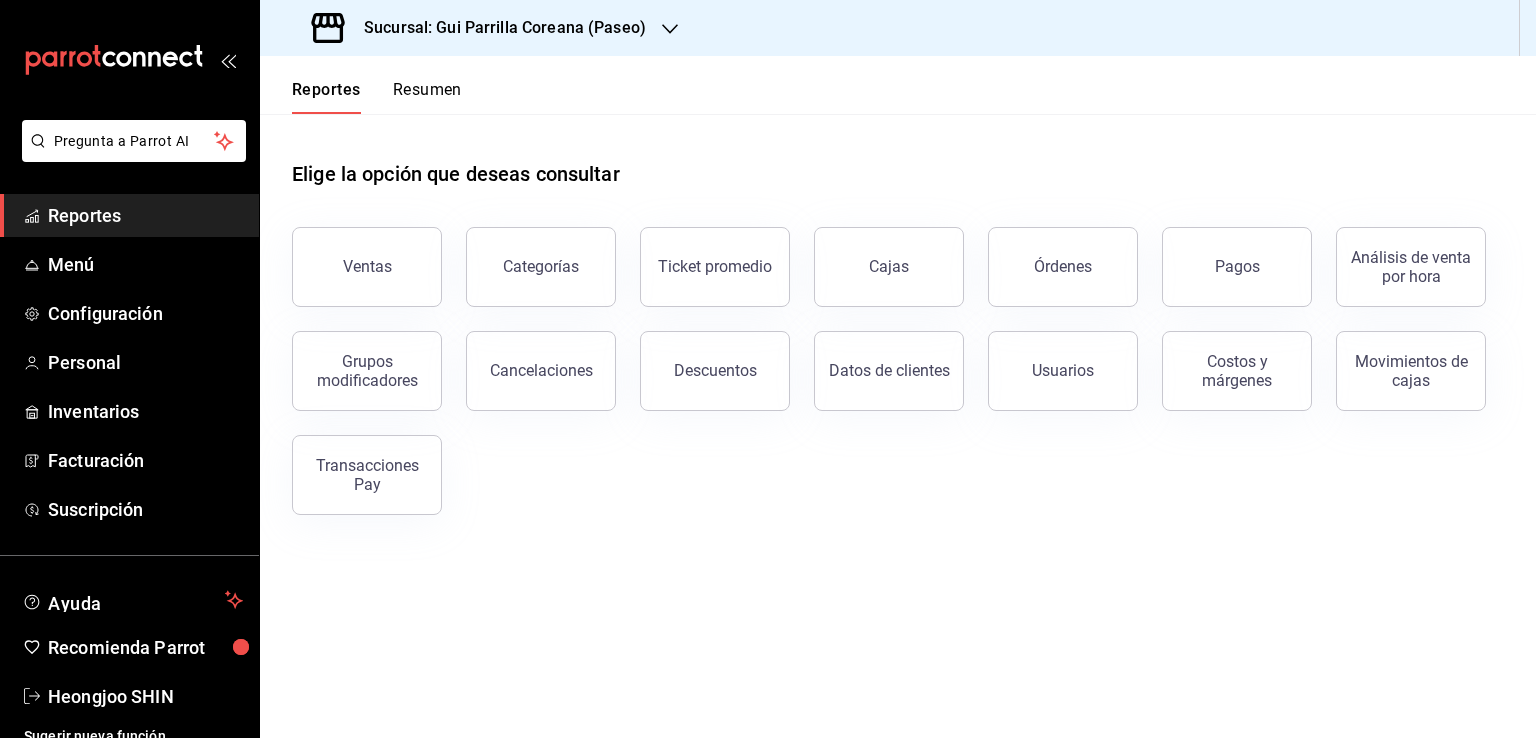 scroll, scrollTop: 0, scrollLeft: 0, axis: both 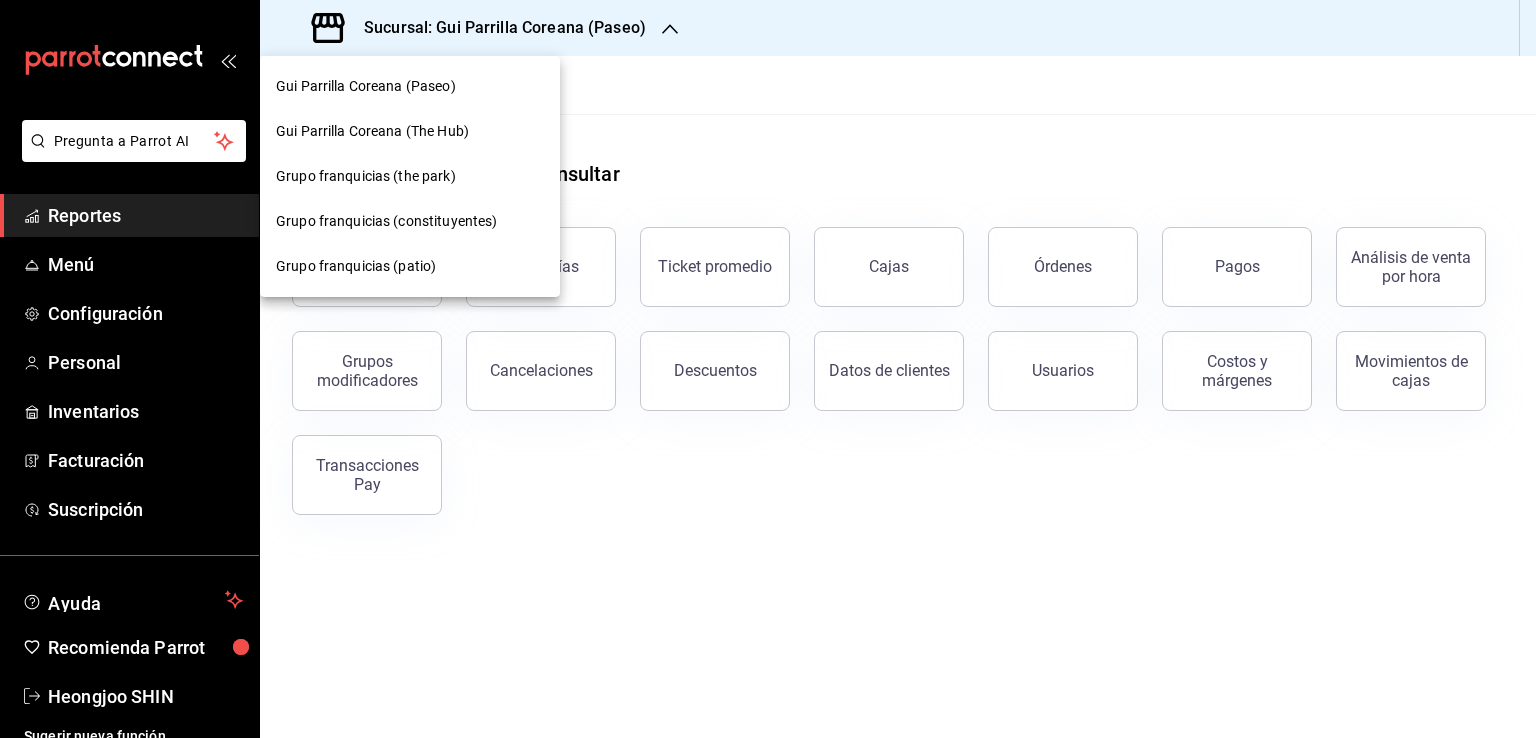 click at bounding box center [768, 369] 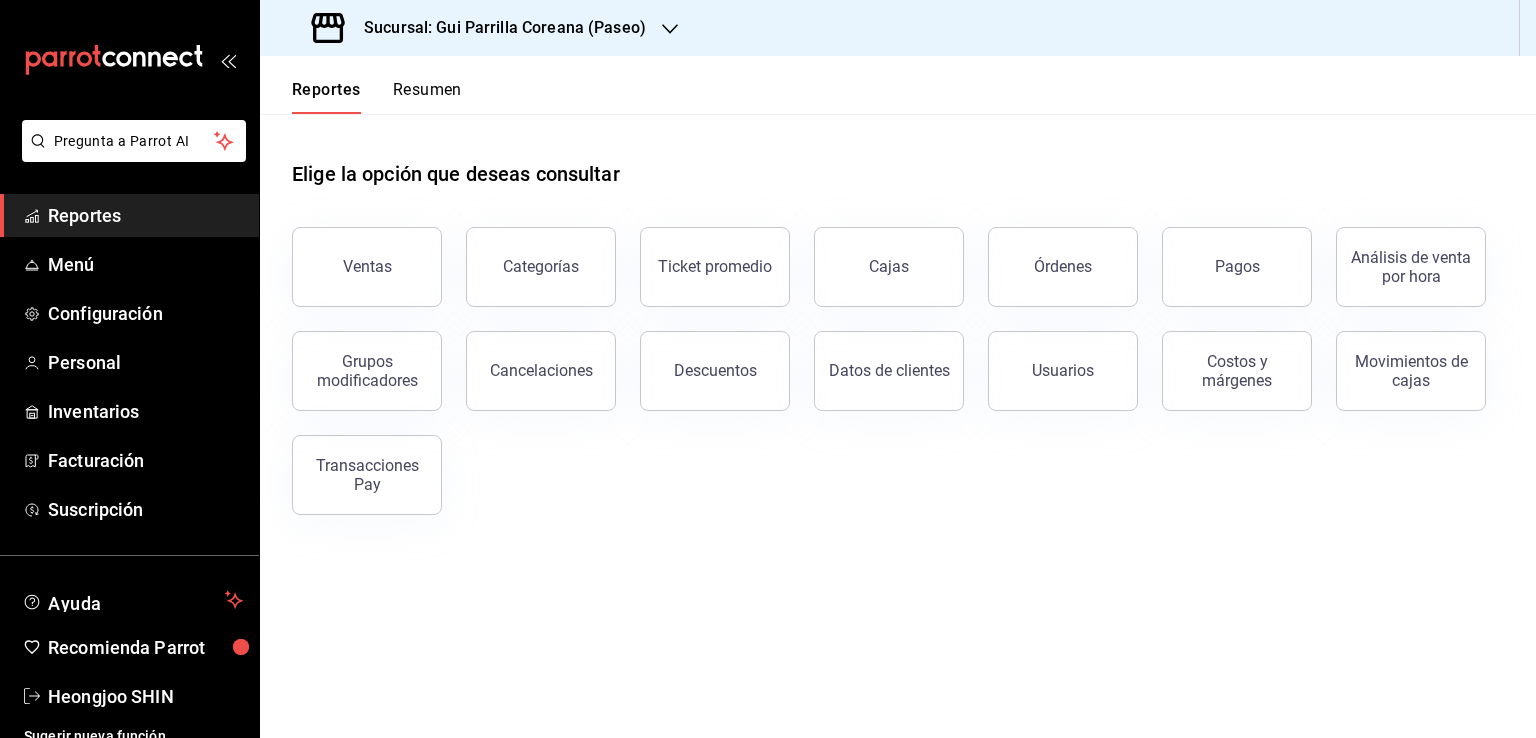 click on "Reportes" at bounding box center [145, 215] 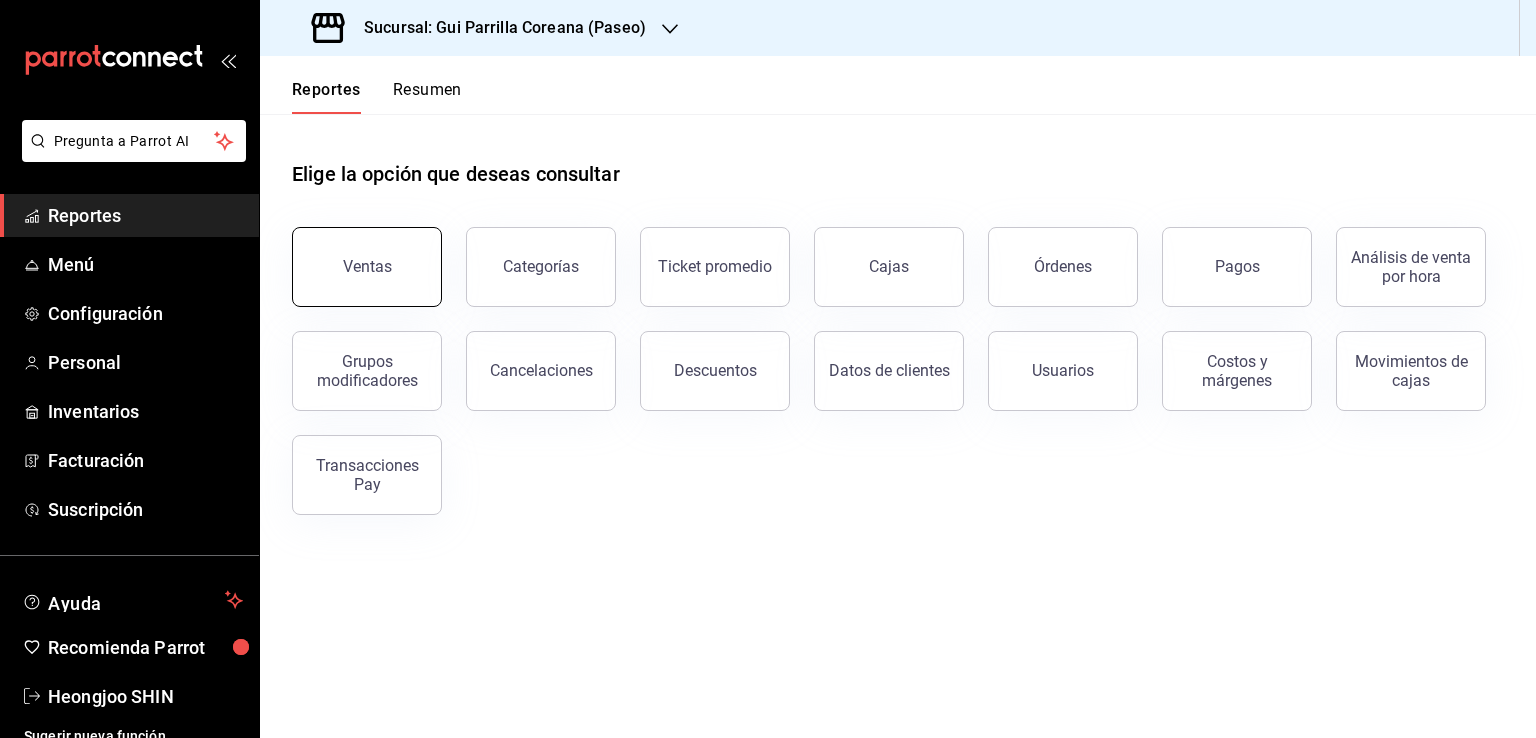 click on "Ventas" at bounding box center (367, 267) 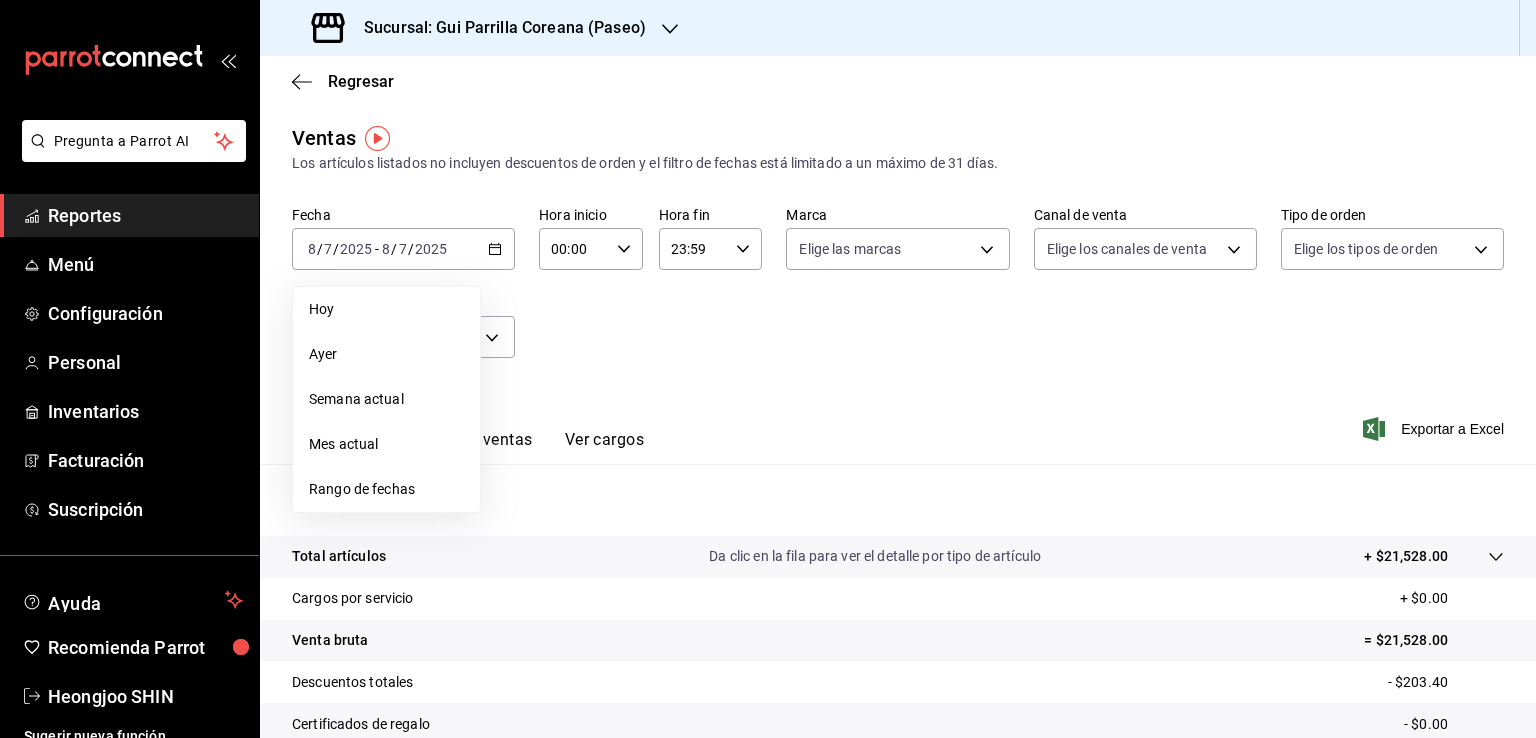 drag, startPoint x: 844, startPoint y: 360, endPoint x: 580, endPoint y: 220, distance: 298.82437 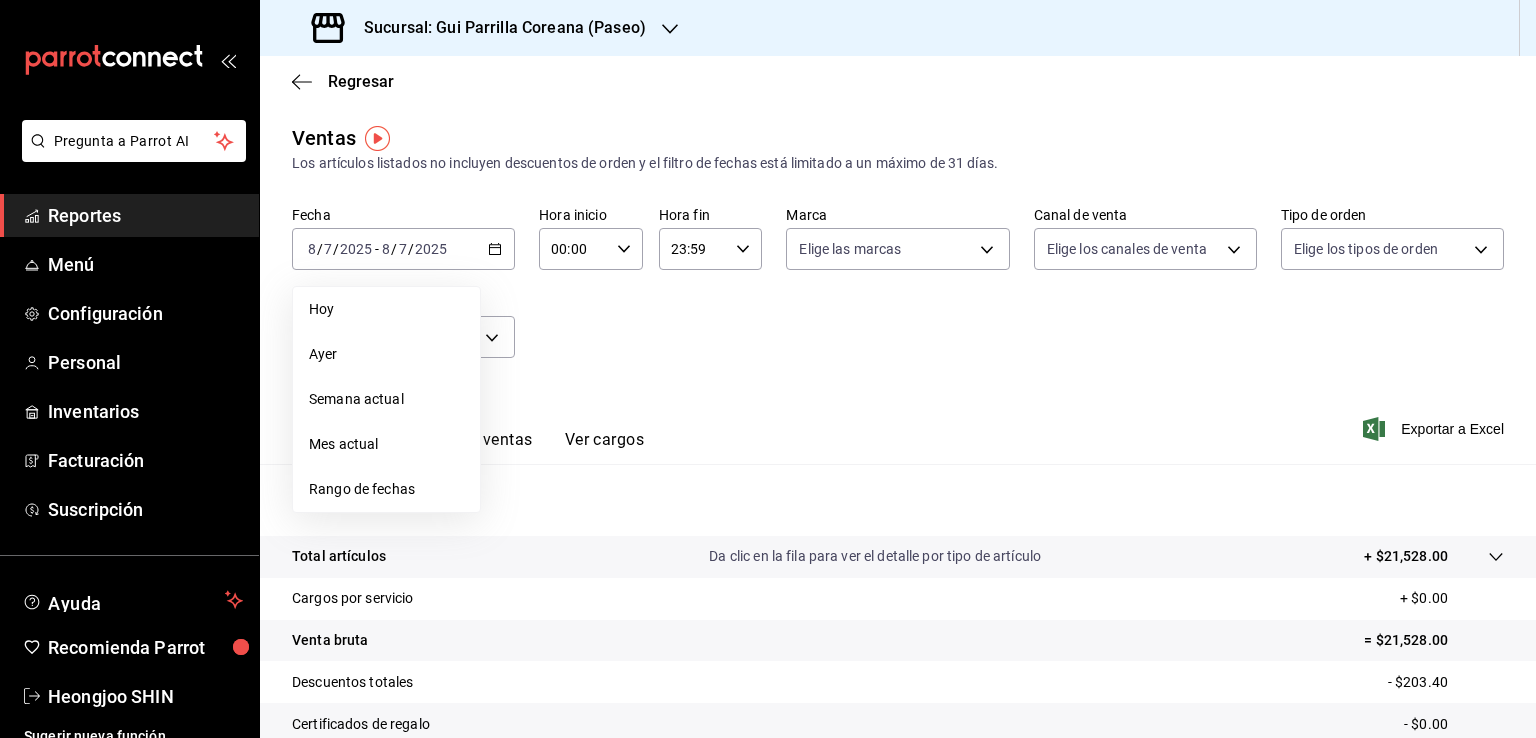 click on "Fecha 2025-08-07 8 / 7 / 2025 - 2025-08-07 8 / 7 / 2025 Hoy Ayer Semana actual Mes actual Rango de fechas Hora inicio 00:00 Hora inicio Hora fin 23:59 Hora fin Marca Elige las marcas Canal de venta Elige los canales de venta Tipo de orden Elige los tipos de orden Categorías Elige las categorías" at bounding box center [898, 294] 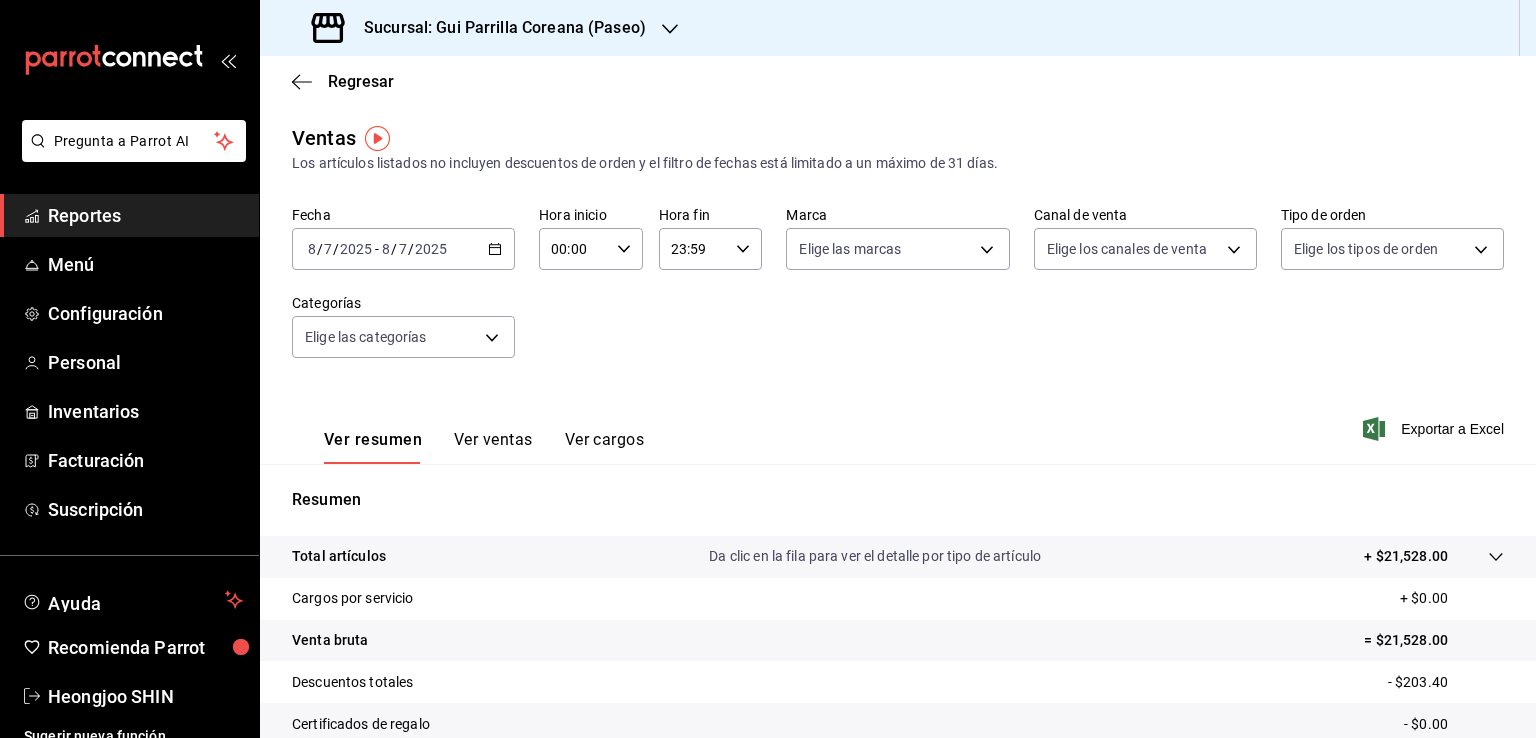 click on "Fecha 2025-08-07 8 / 7 / 2025 - 2025-08-07 8 / 7 / 2025 Hora inicio 00:00 Hora inicio Hora fin 23:59 Hora fin Marca Elige las marcas Canal de venta Elige los canales de venta Tipo de orden Elige los tipos de orden Categorías Elige las categorías" at bounding box center (898, 294) 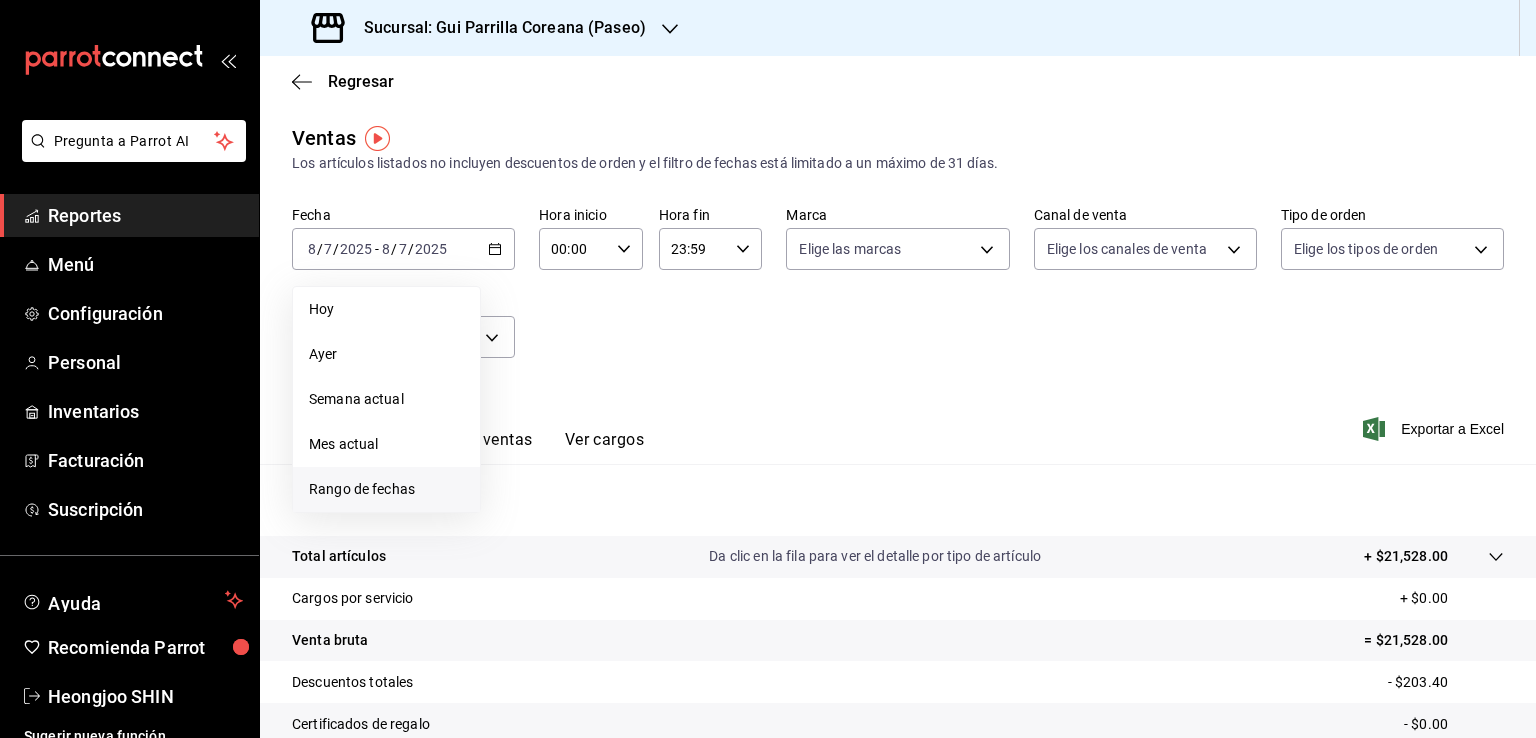 click on "Rango de fechas" at bounding box center (386, 489) 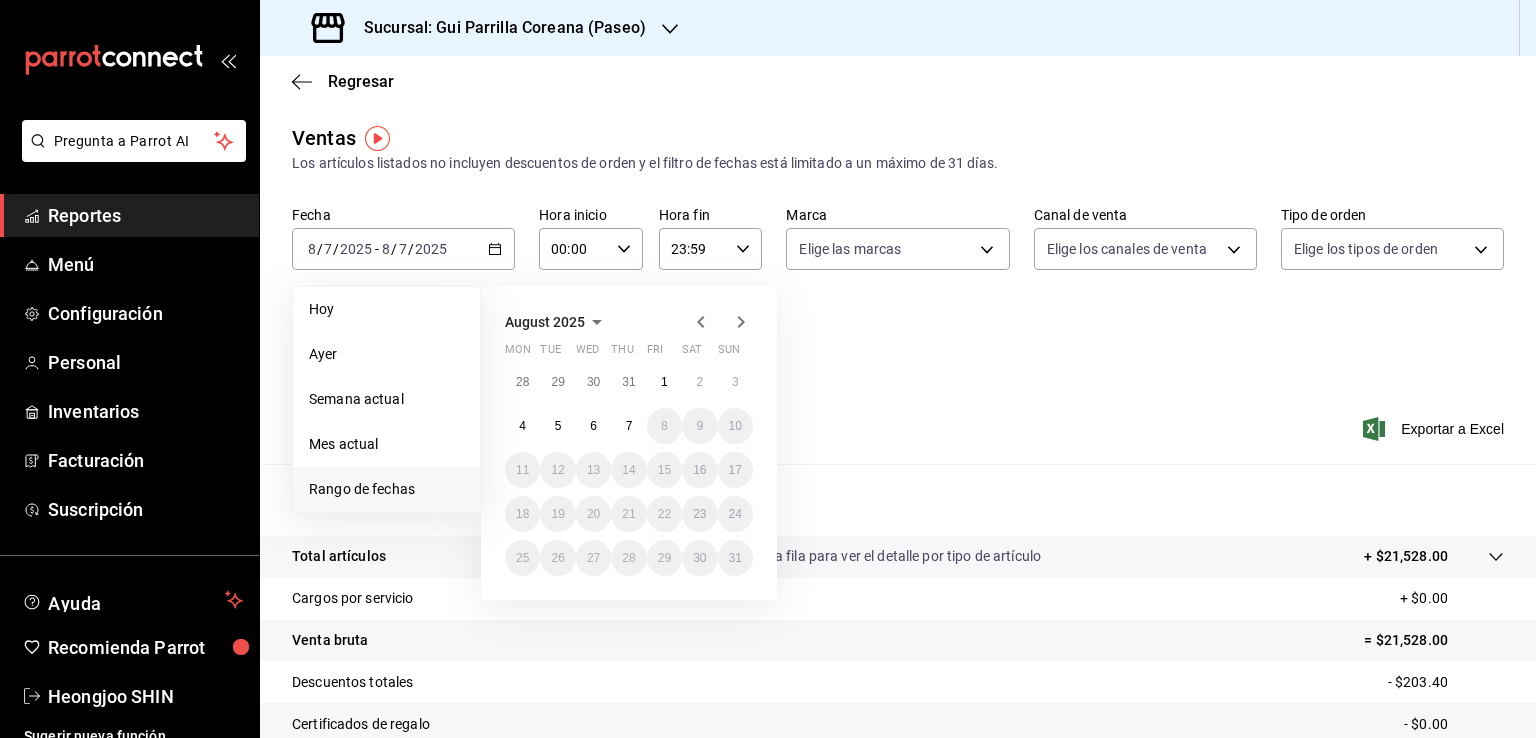 drag, startPoint x: 714, startPoint y: 306, endPoint x: 706, endPoint y: 317, distance: 13.601471 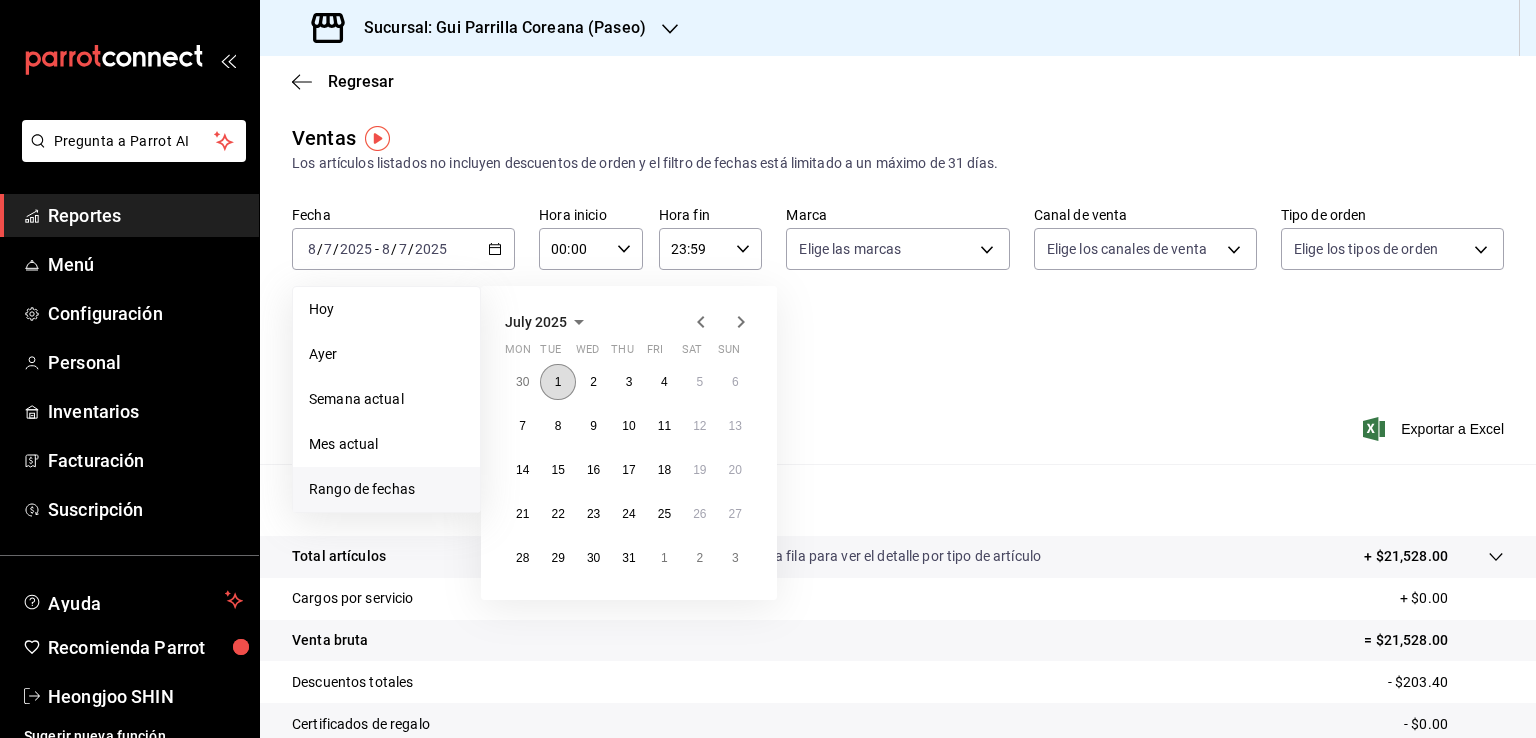click on "1" at bounding box center [558, 382] 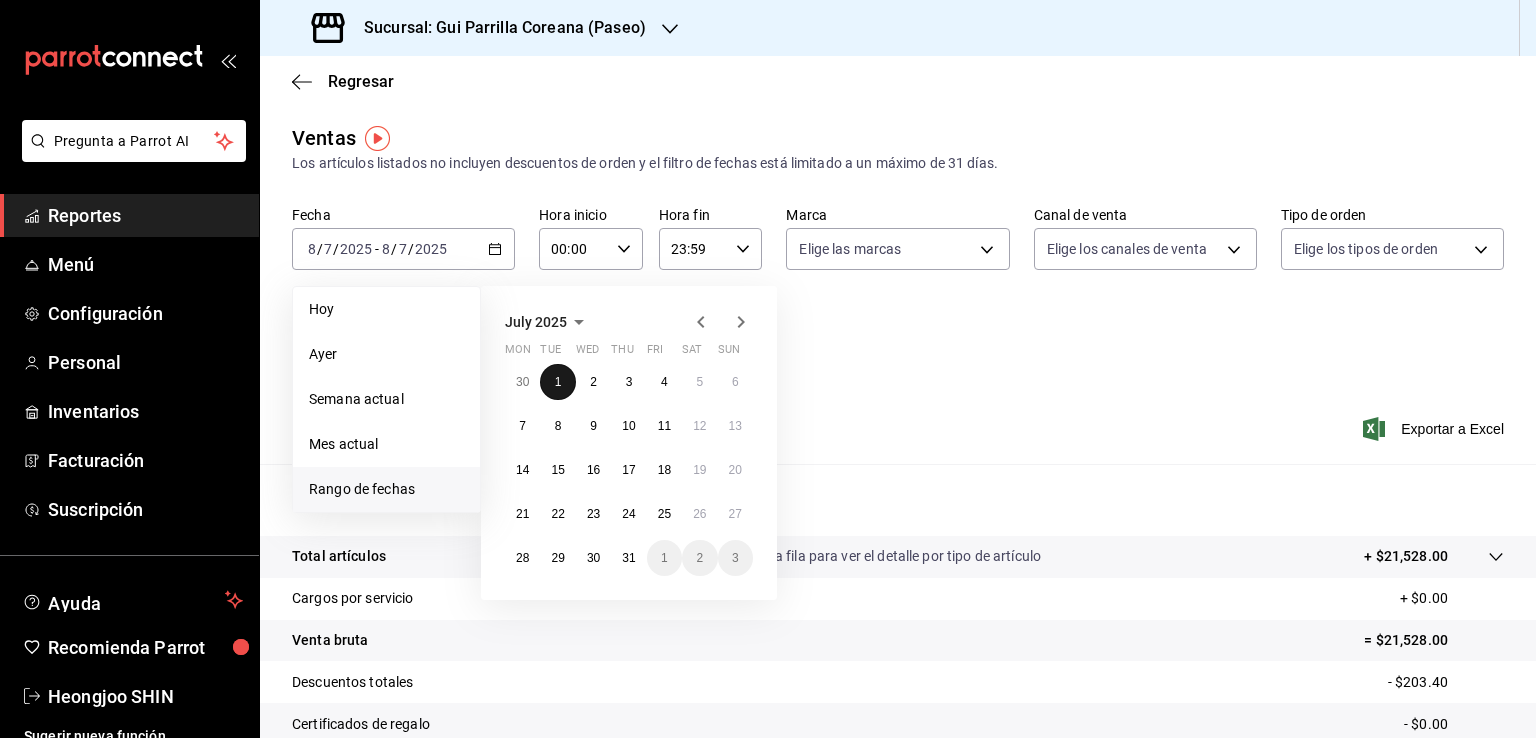 click on "1" at bounding box center [558, 382] 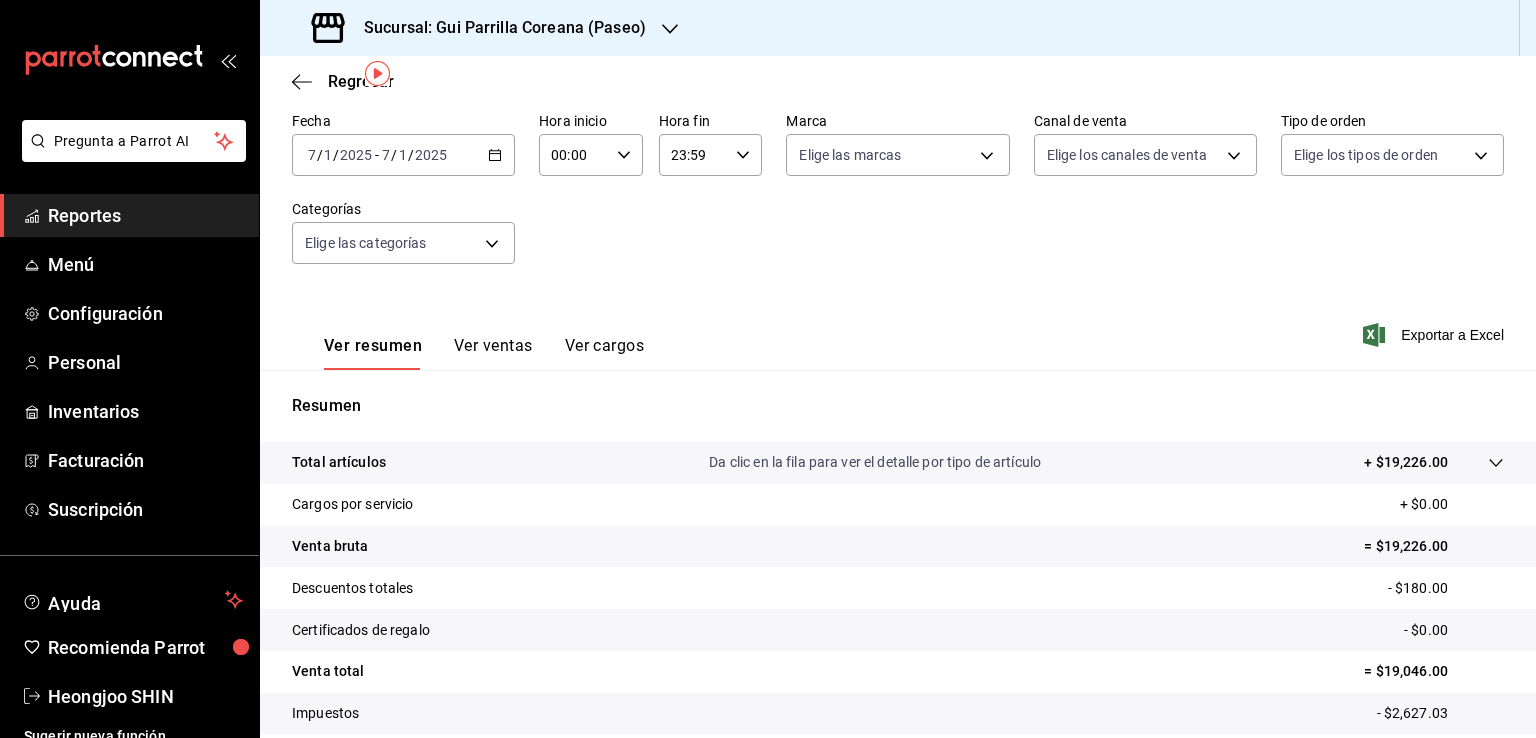 scroll, scrollTop: 220, scrollLeft: 0, axis: vertical 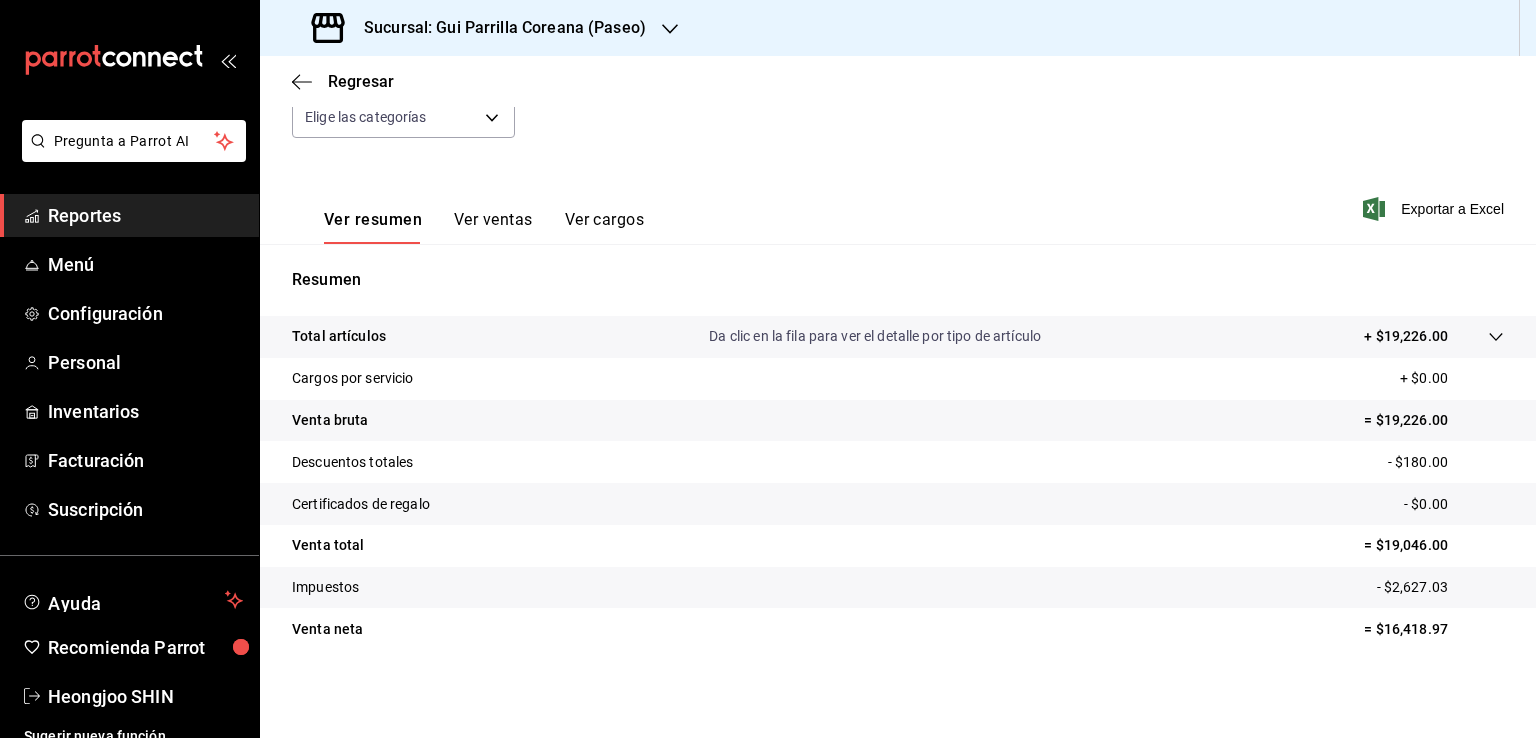 click on "= $16,418.97" at bounding box center (1434, 629) 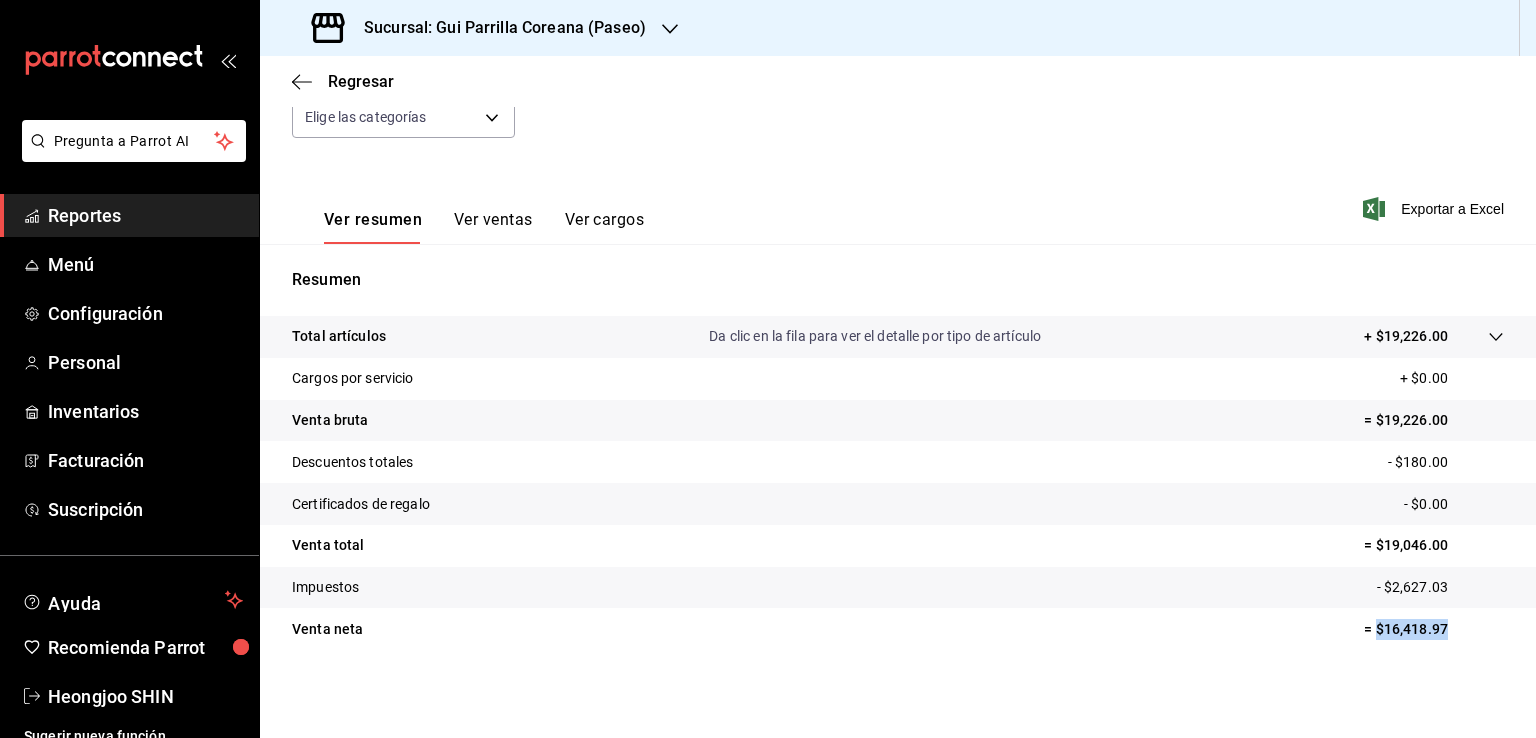 drag, startPoint x: 1435, startPoint y: 633, endPoint x: 1364, endPoint y: 632, distance: 71.00704 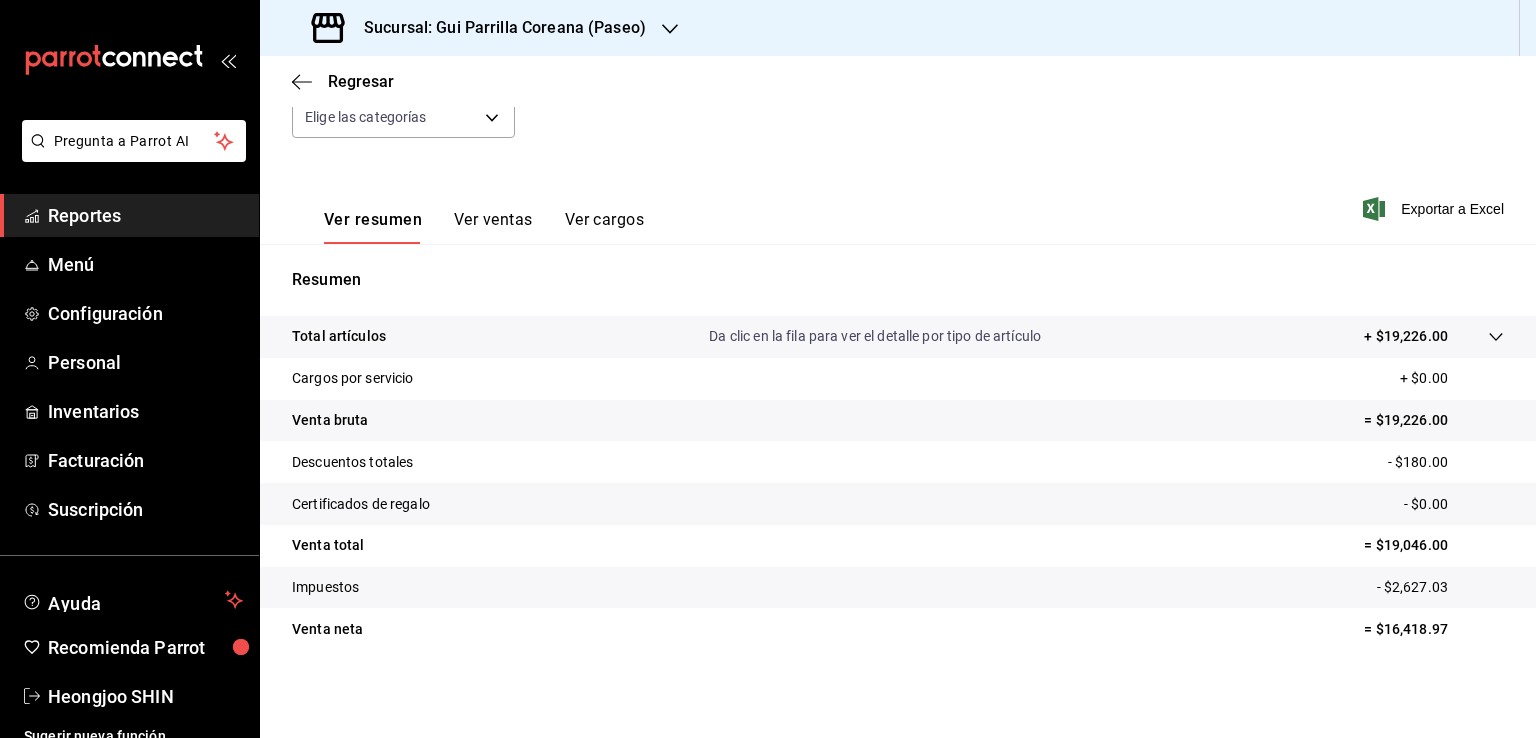 drag, startPoint x: 912, startPoint y: 518, endPoint x: 892, endPoint y: 449, distance: 71.8401 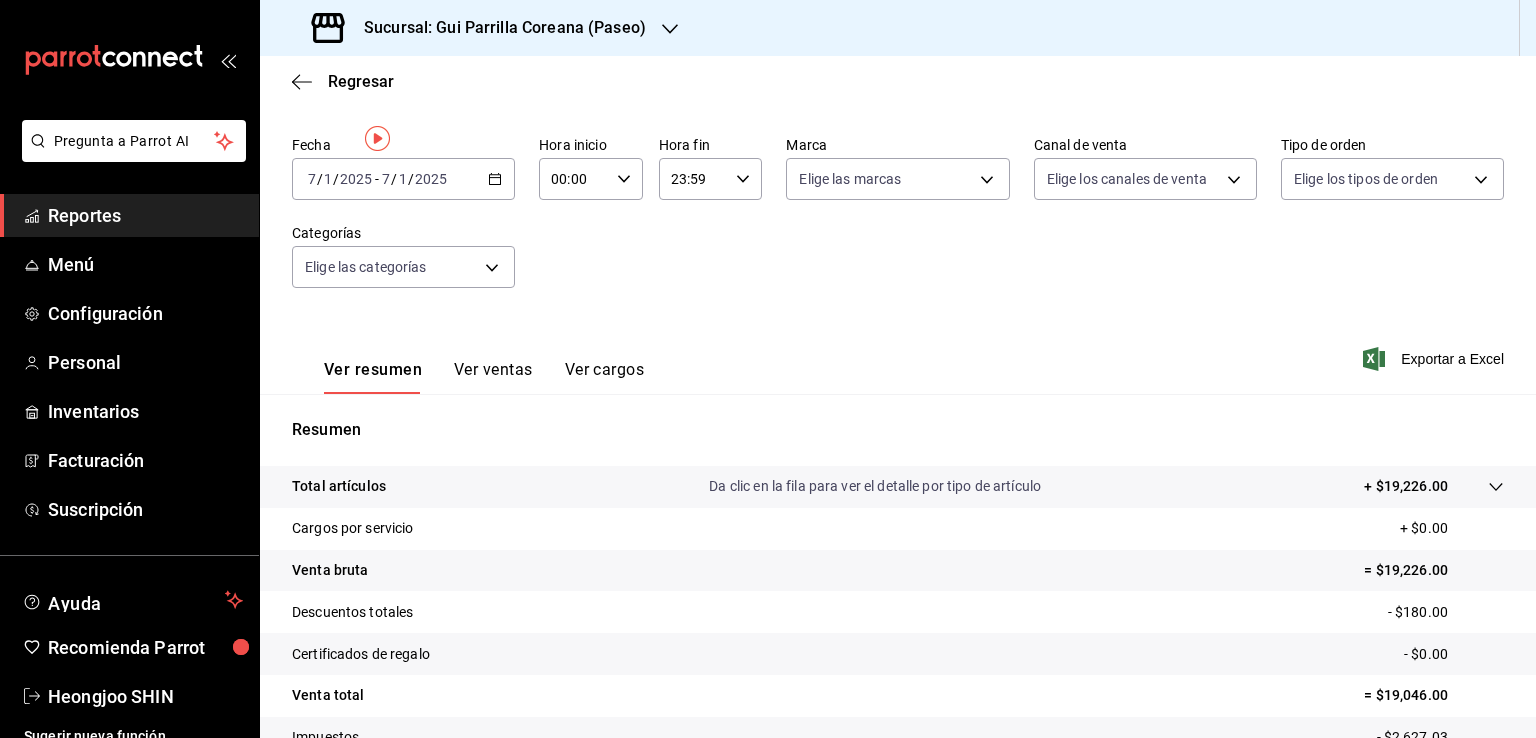 scroll, scrollTop: 0, scrollLeft: 0, axis: both 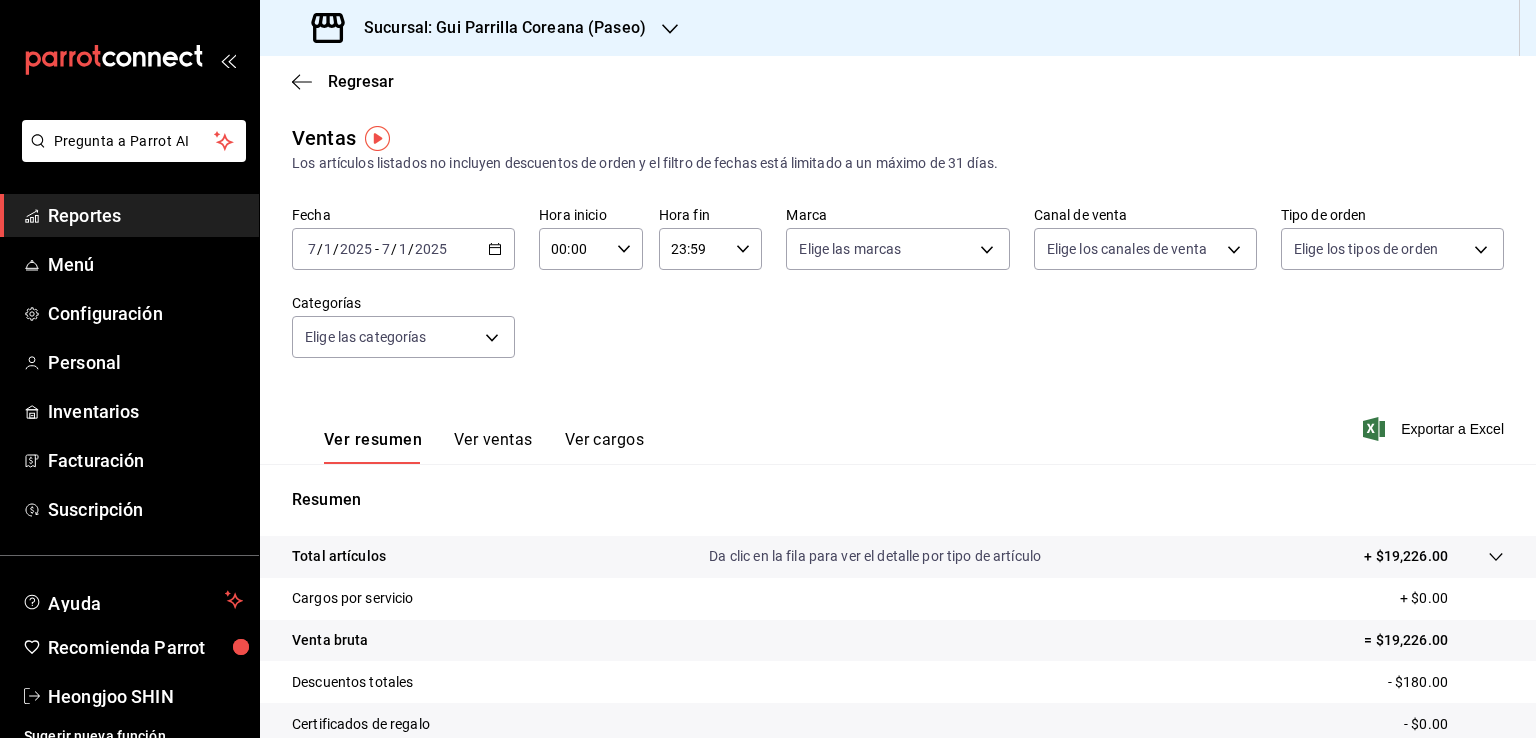 click on "2025-07-01 7 / 1 / 2025 - 2025-07-01 7 / 1 / 2025" at bounding box center (403, 249) 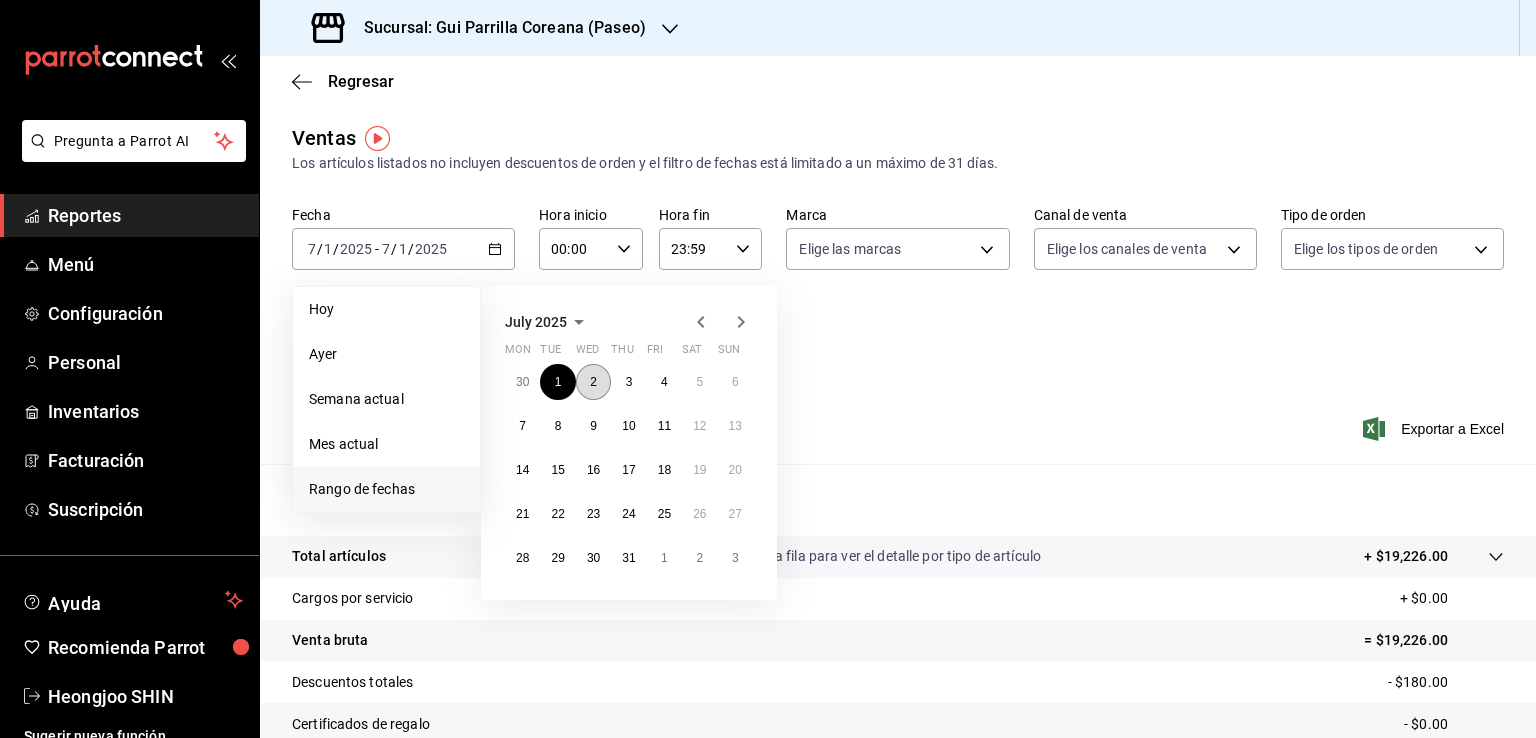 click on "2" at bounding box center [593, 382] 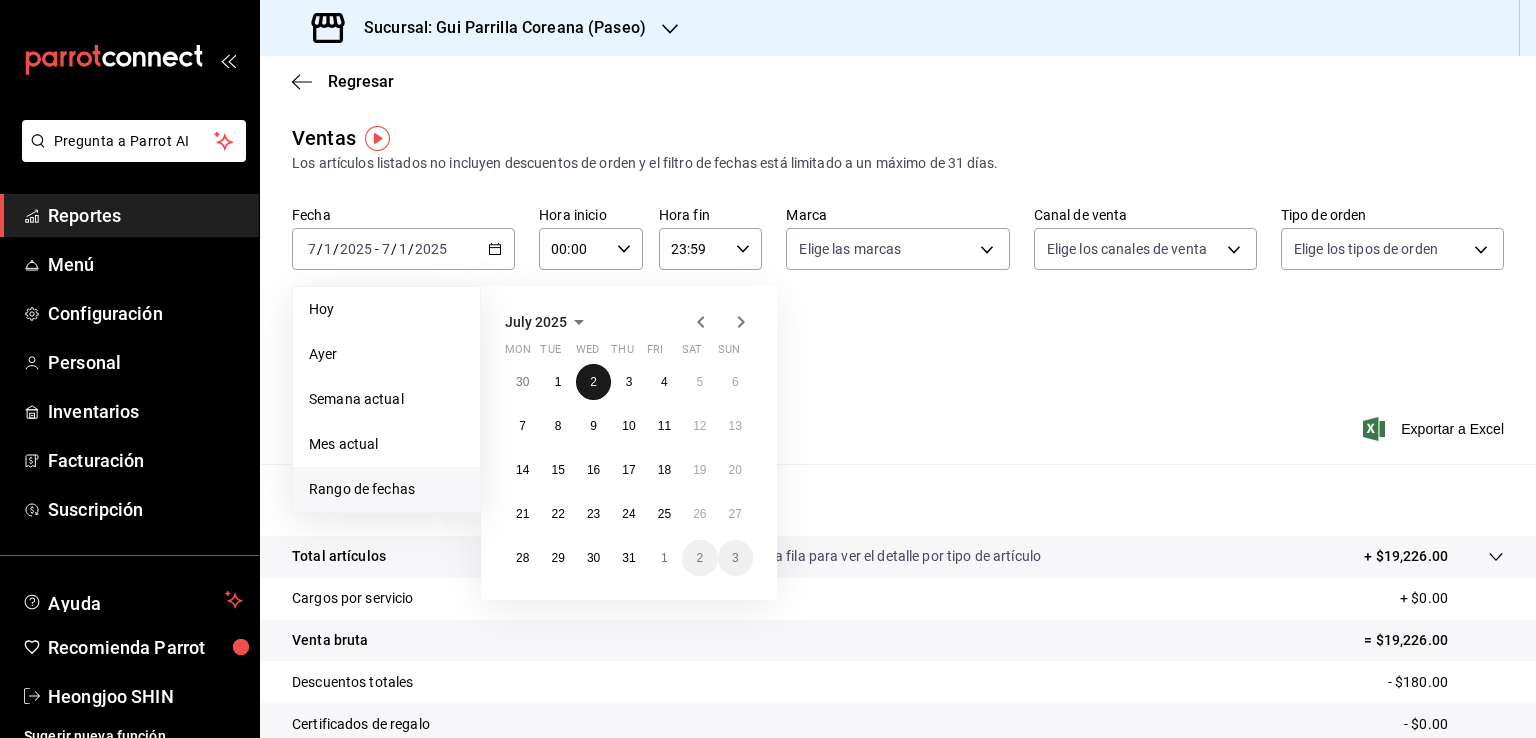 click on "2" at bounding box center [593, 382] 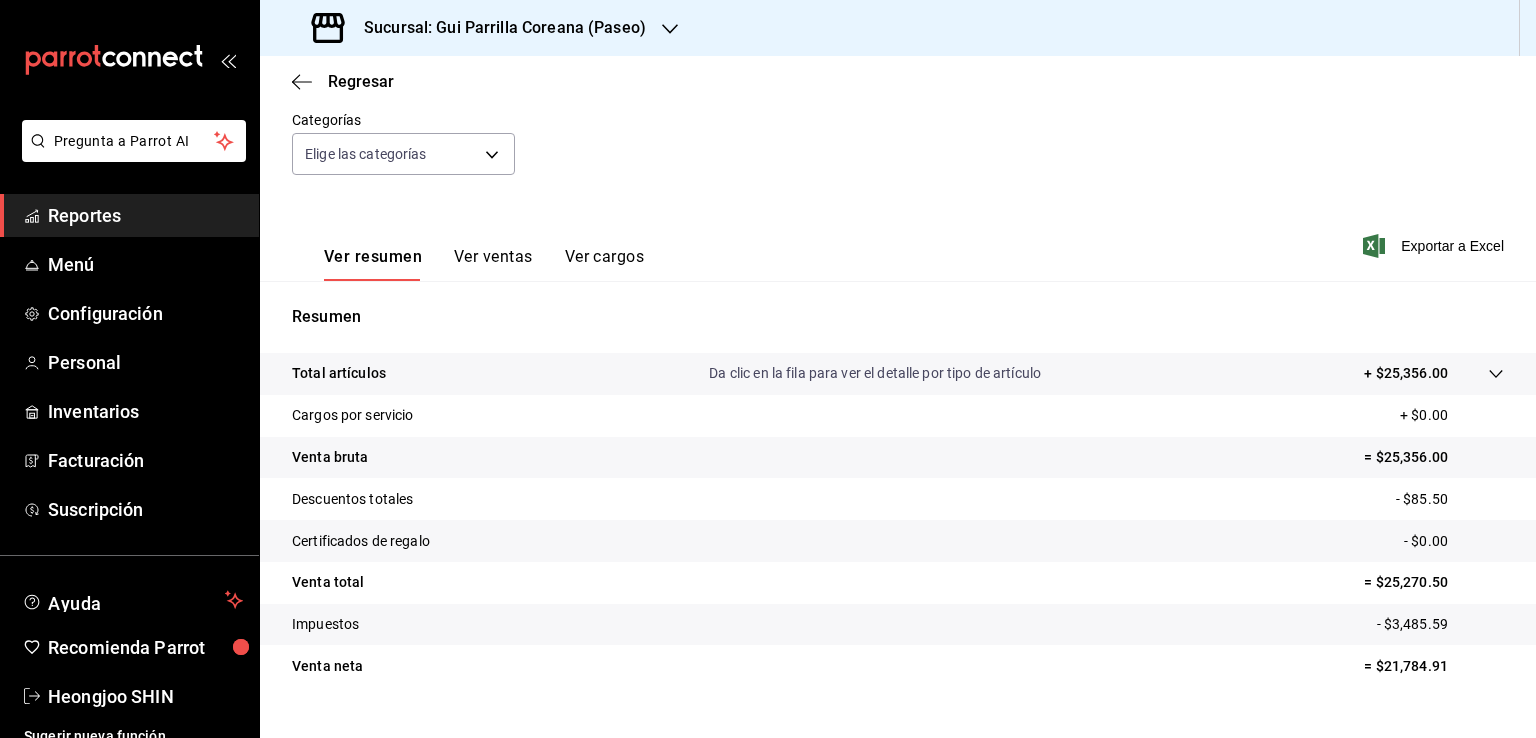 scroll, scrollTop: 220, scrollLeft: 0, axis: vertical 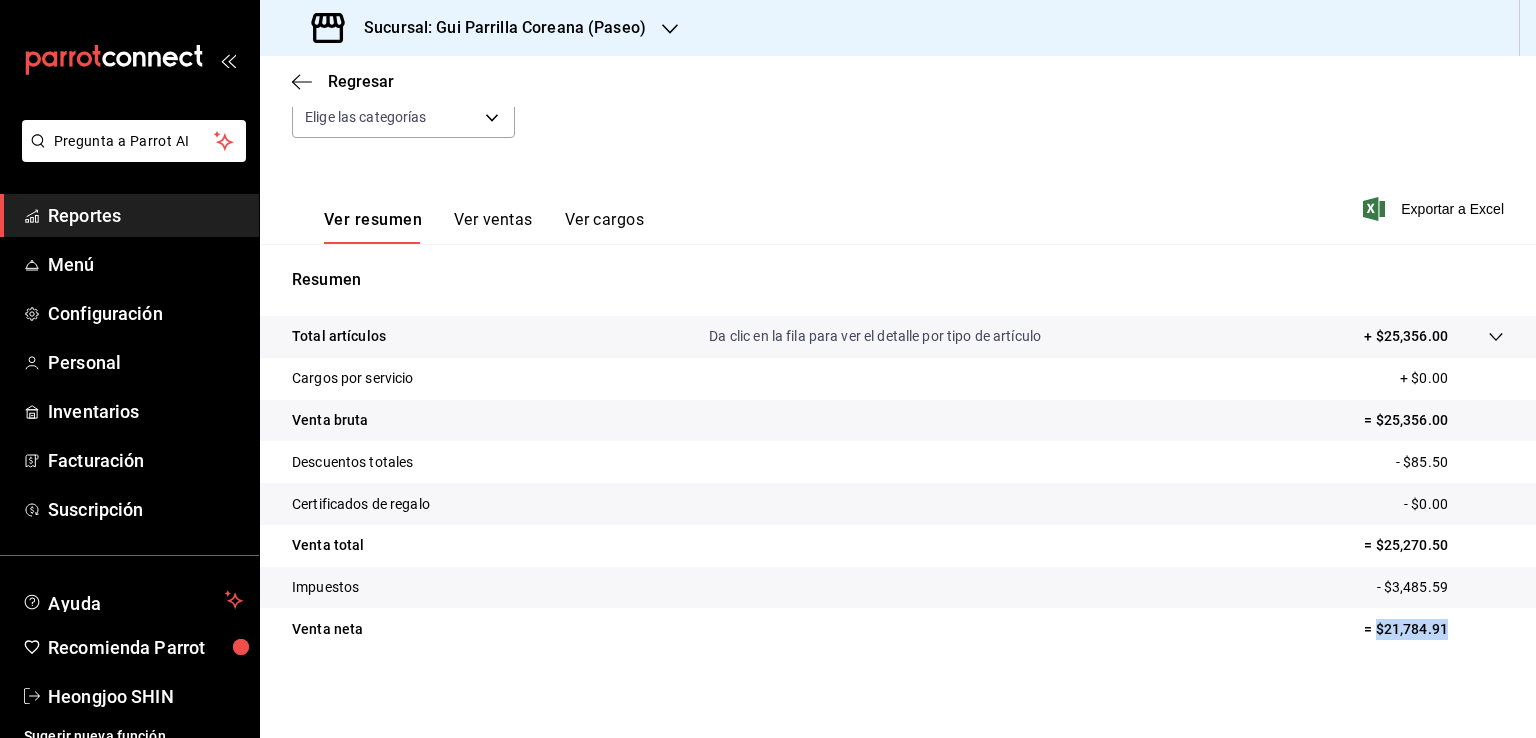 drag, startPoint x: 1423, startPoint y: 627, endPoint x: 1362, endPoint y: 622, distance: 61.204575 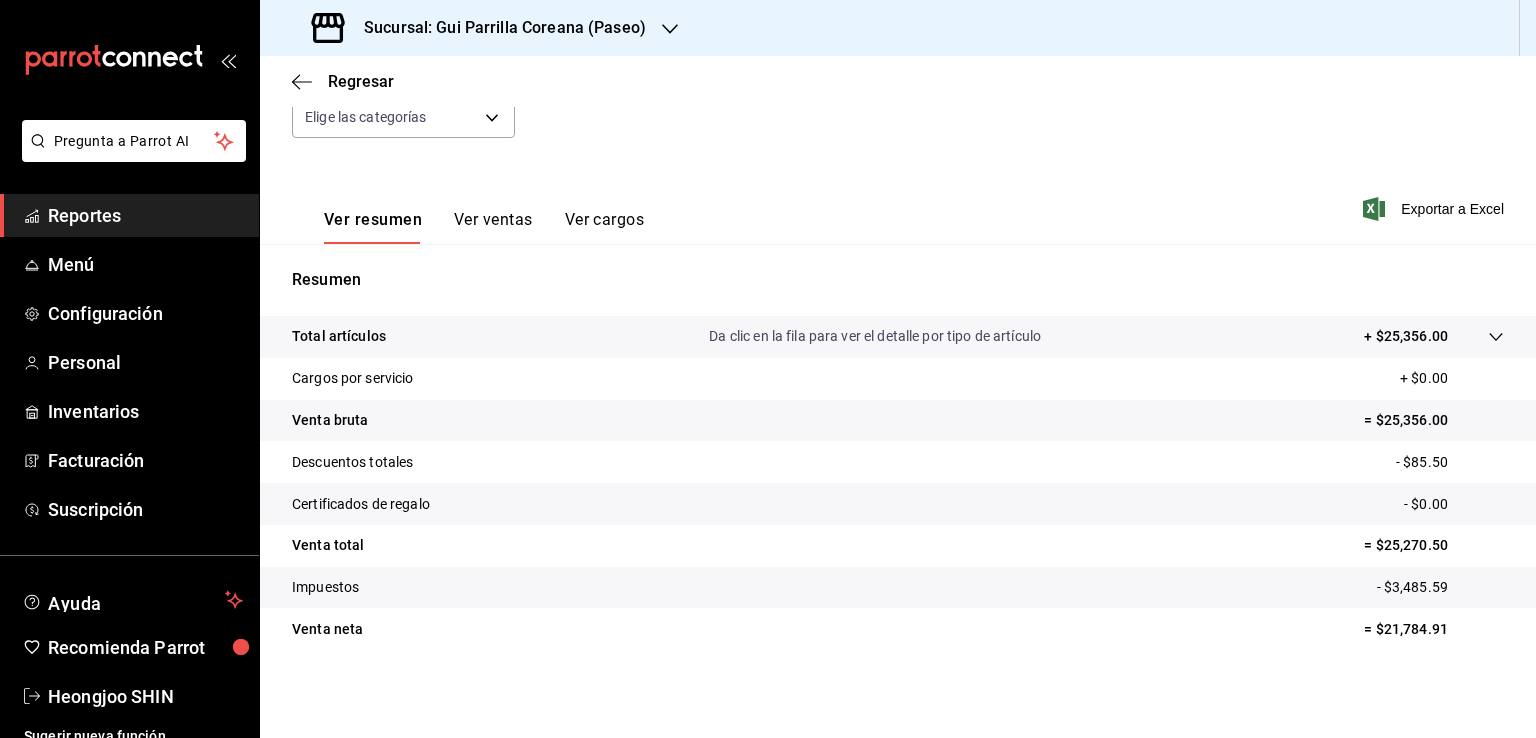 drag, startPoint x: 891, startPoint y: 544, endPoint x: 883, endPoint y: 377, distance: 167.19151 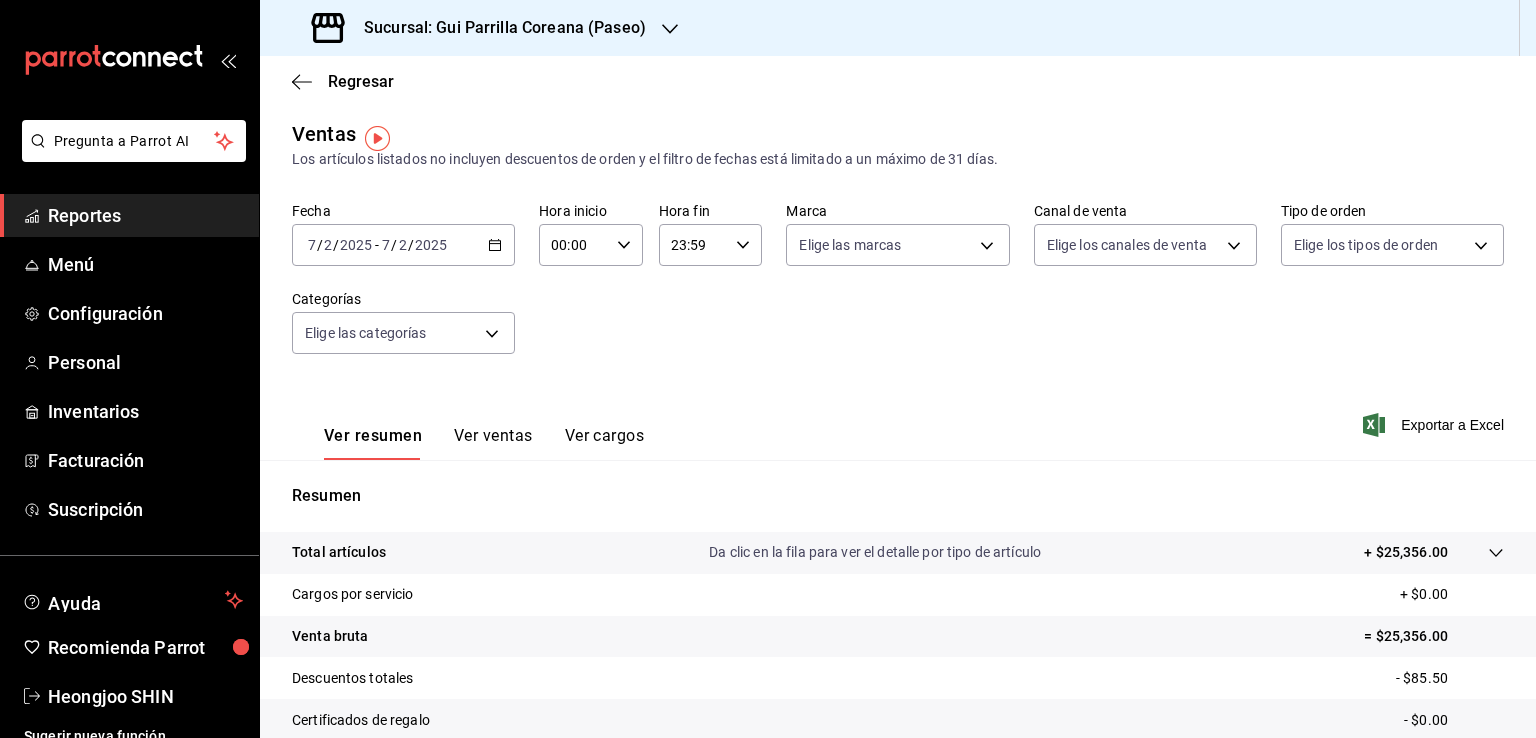 scroll, scrollTop: 0, scrollLeft: 0, axis: both 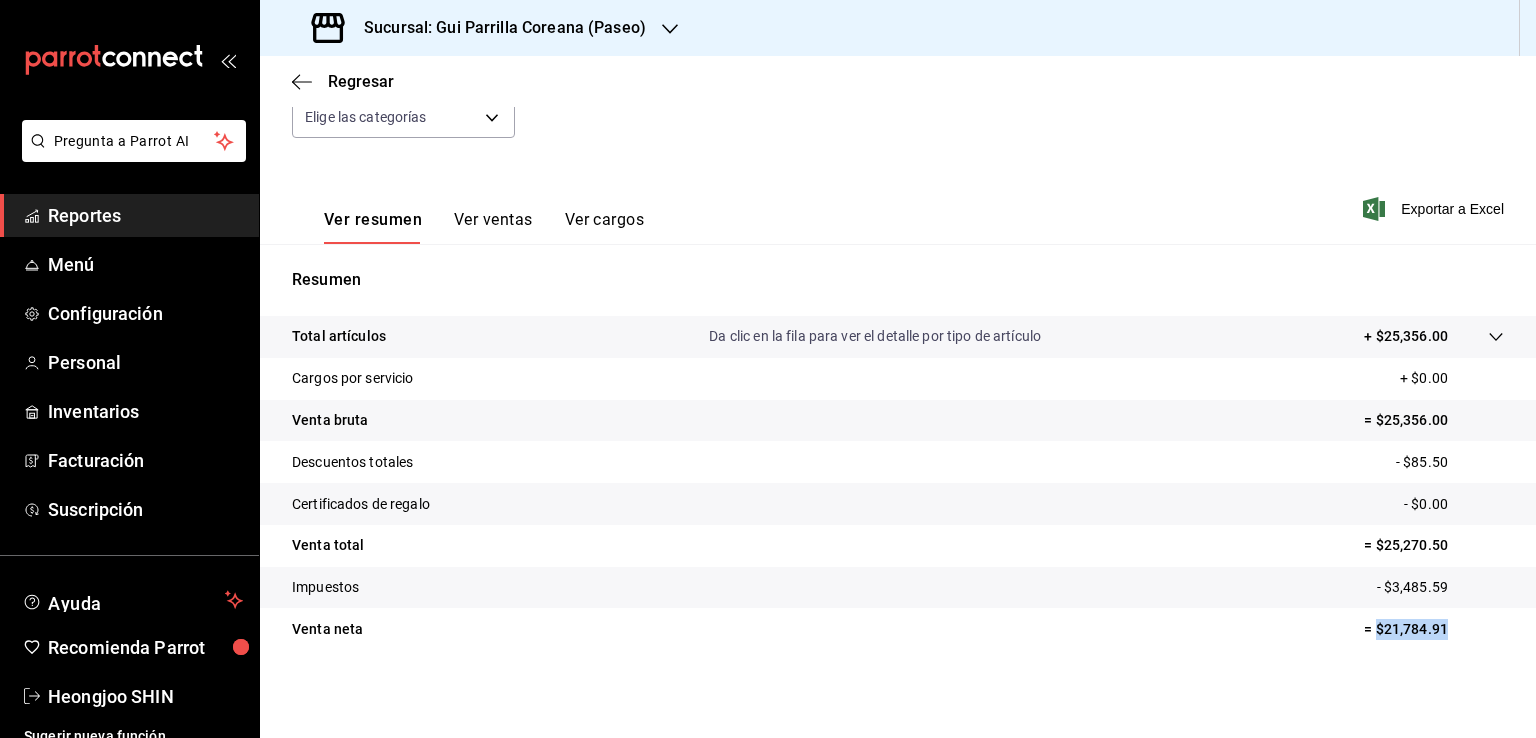 drag, startPoint x: 1436, startPoint y: 629, endPoint x: 1361, endPoint y: 631, distance: 75.026665 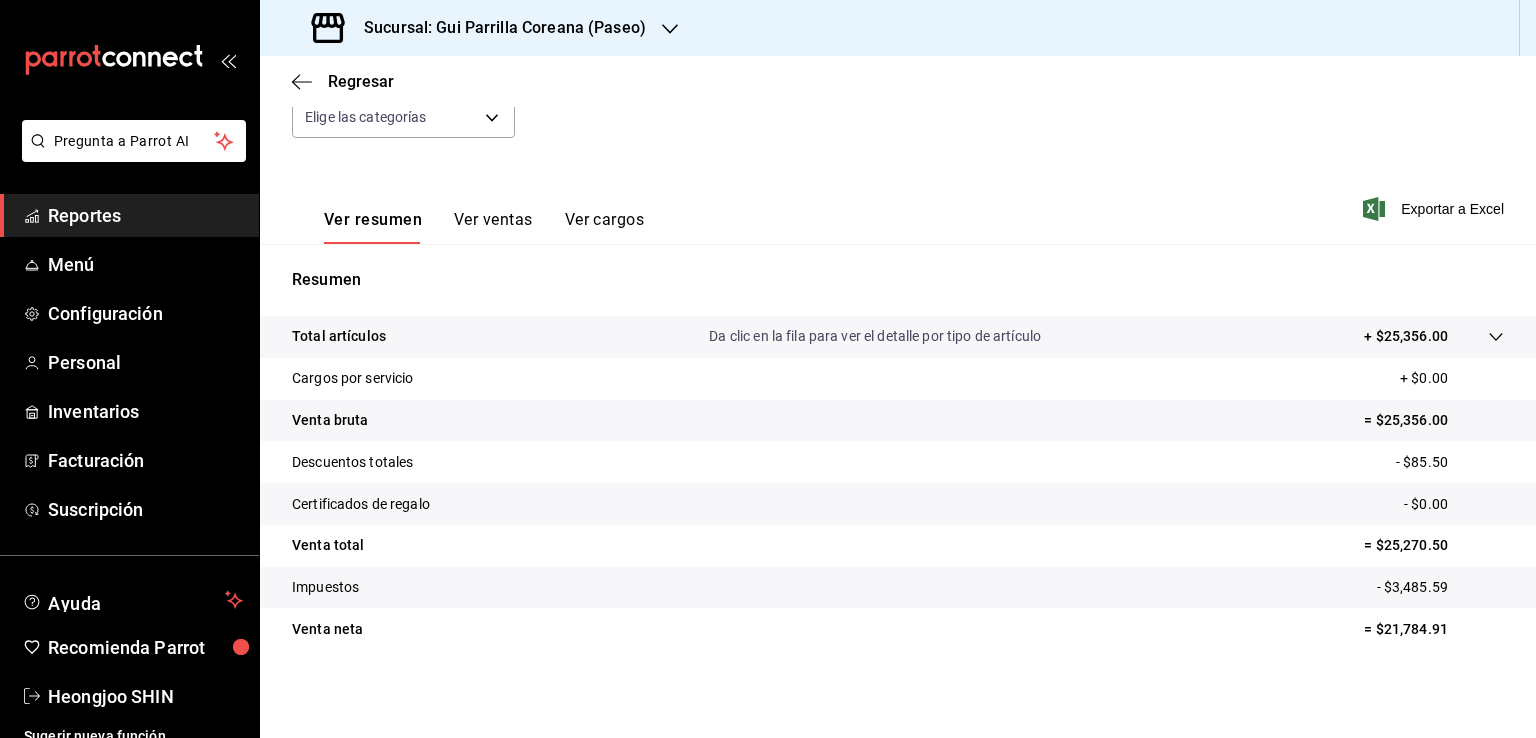 click on "Venta total = $25,270.50" at bounding box center [898, 546] 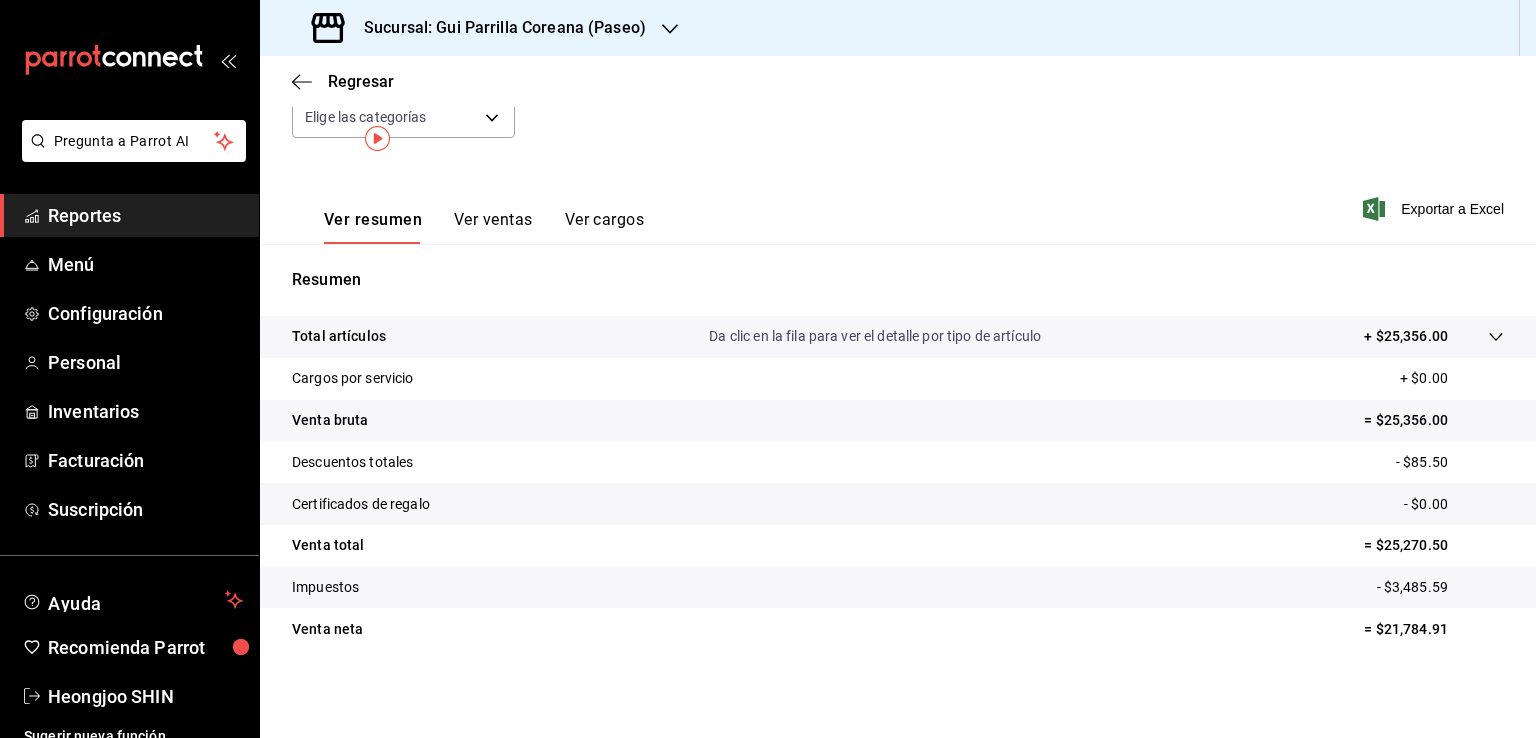 scroll, scrollTop: 0, scrollLeft: 0, axis: both 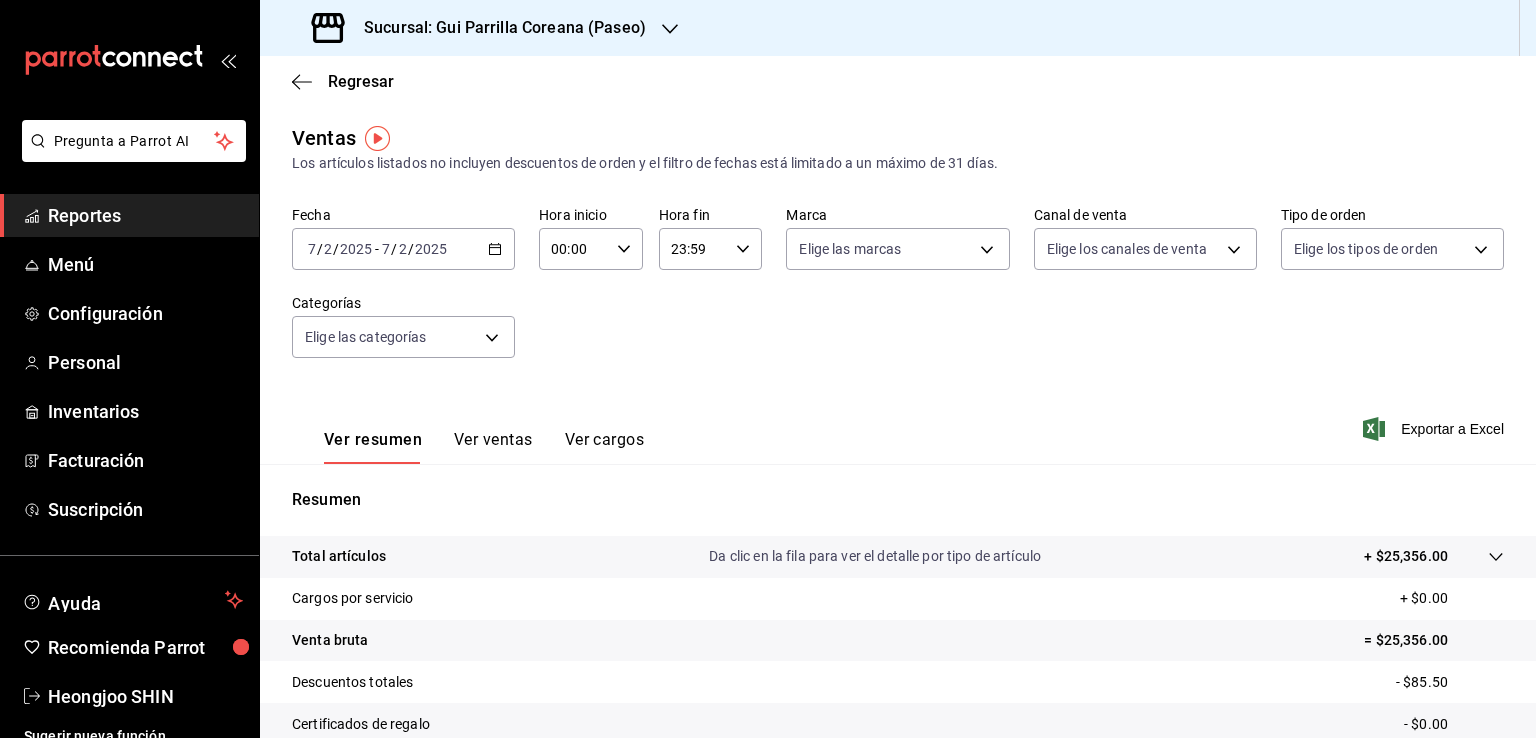 click on "2025-07-02 7 / 2 / 2025 - 2025-07-02 7 / 2 / 2025" at bounding box center (403, 249) 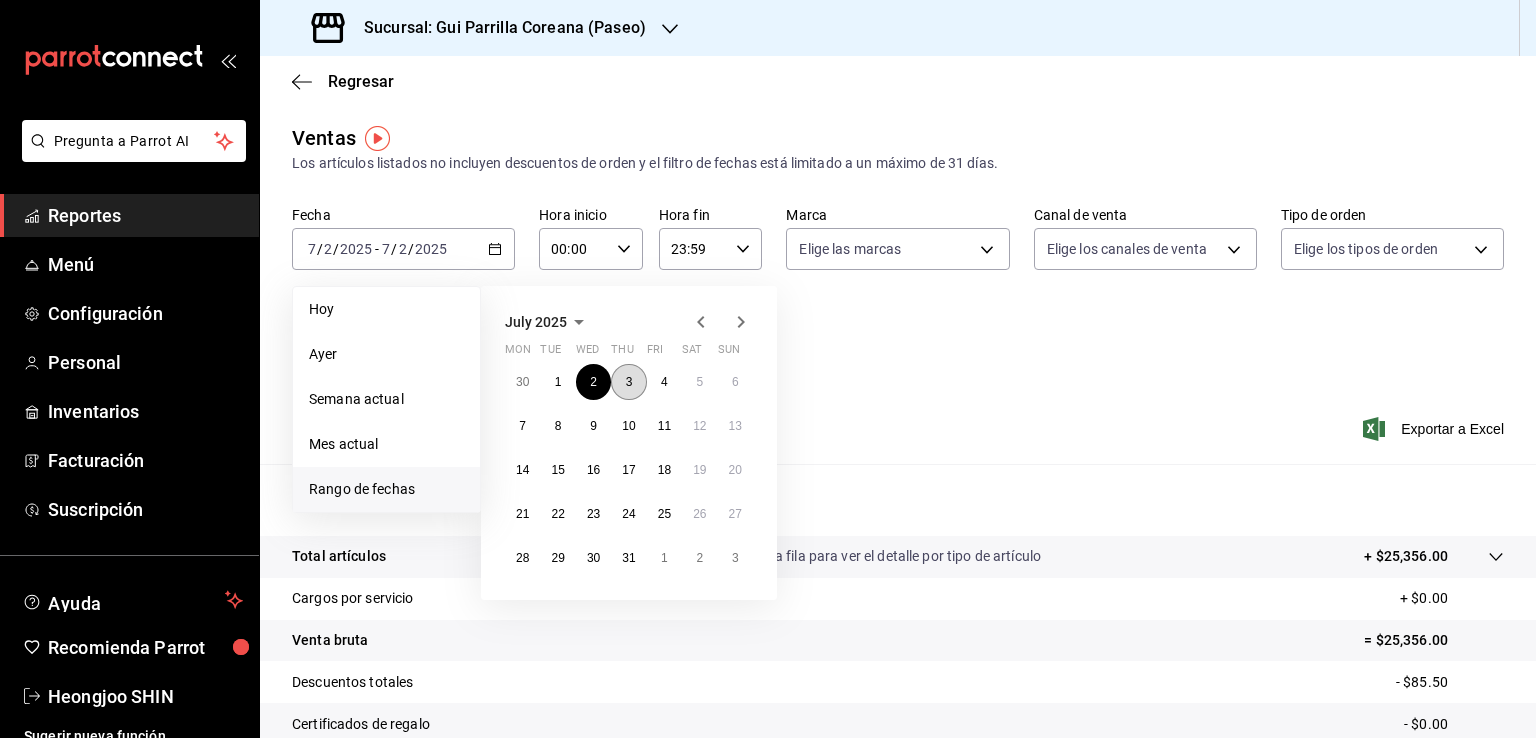 click on "3" at bounding box center (629, 382) 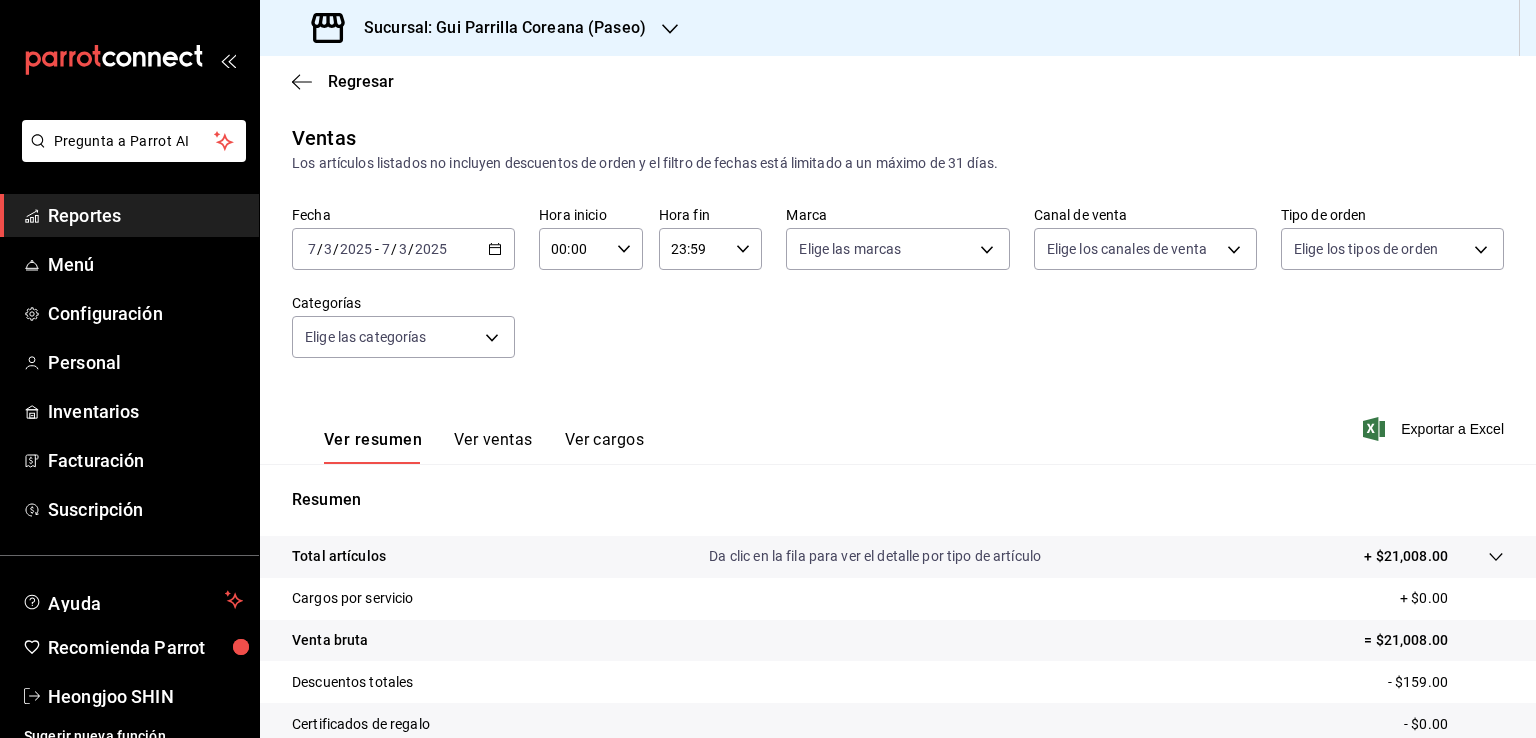 scroll, scrollTop: 220, scrollLeft: 0, axis: vertical 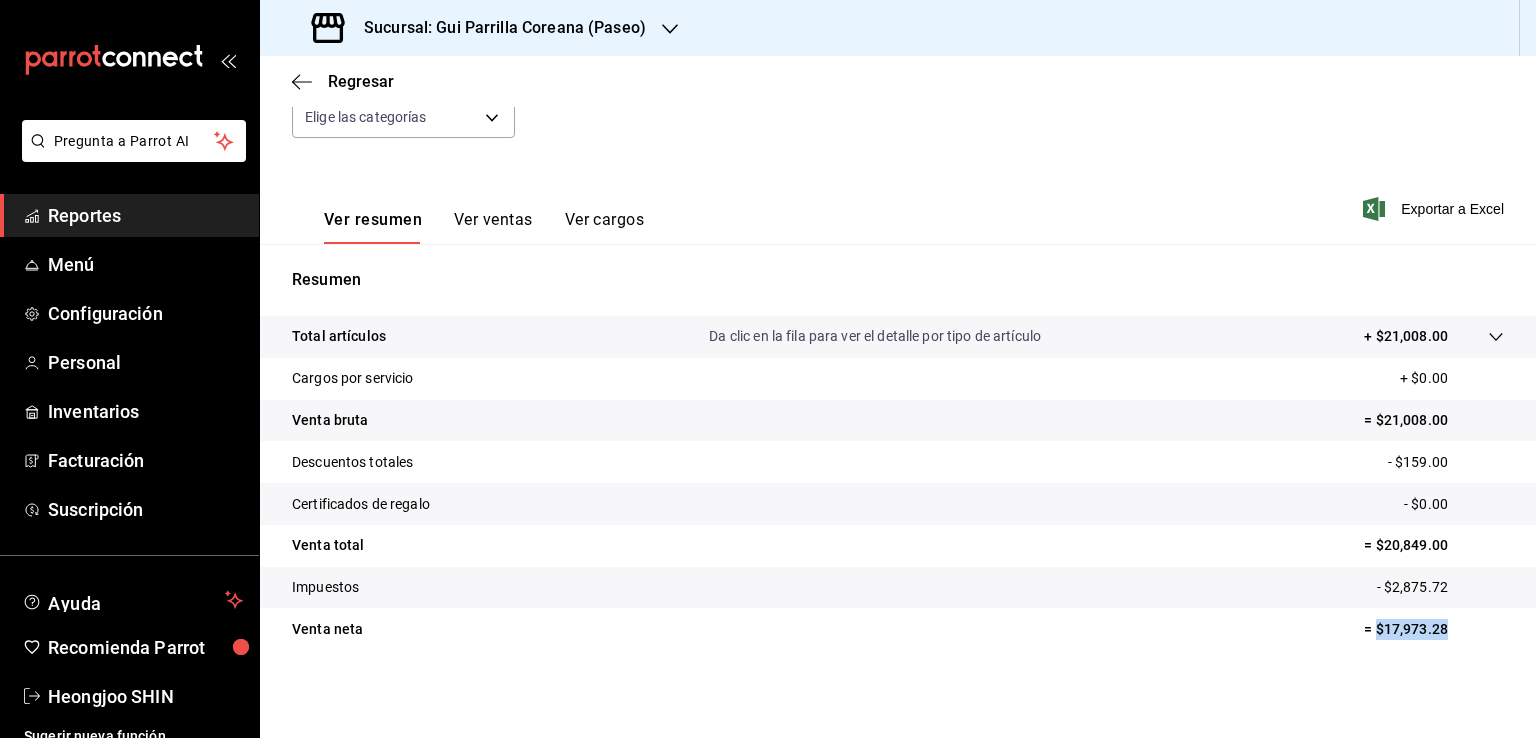drag, startPoint x: 1440, startPoint y: 634, endPoint x: 1362, endPoint y: 634, distance: 78 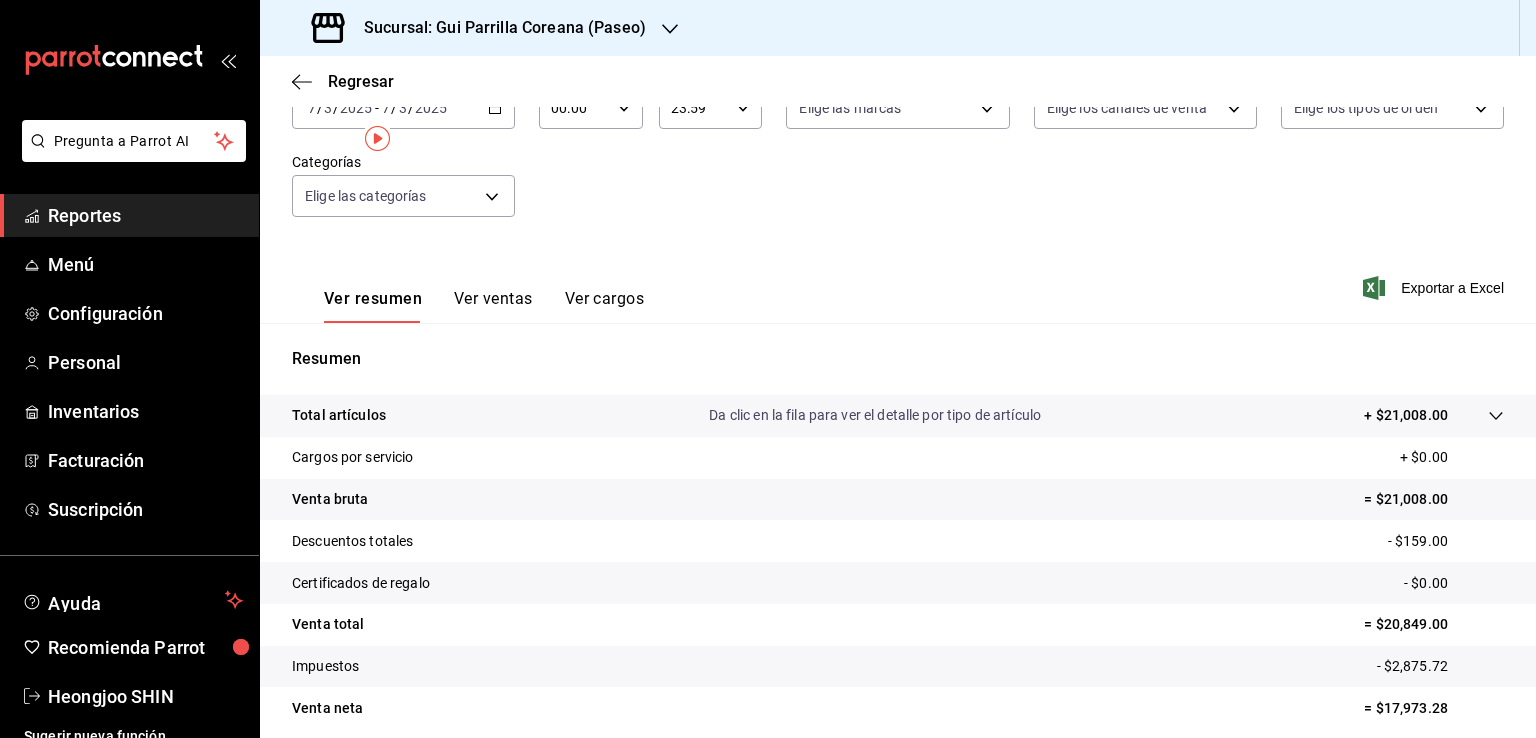 scroll, scrollTop: 0, scrollLeft: 0, axis: both 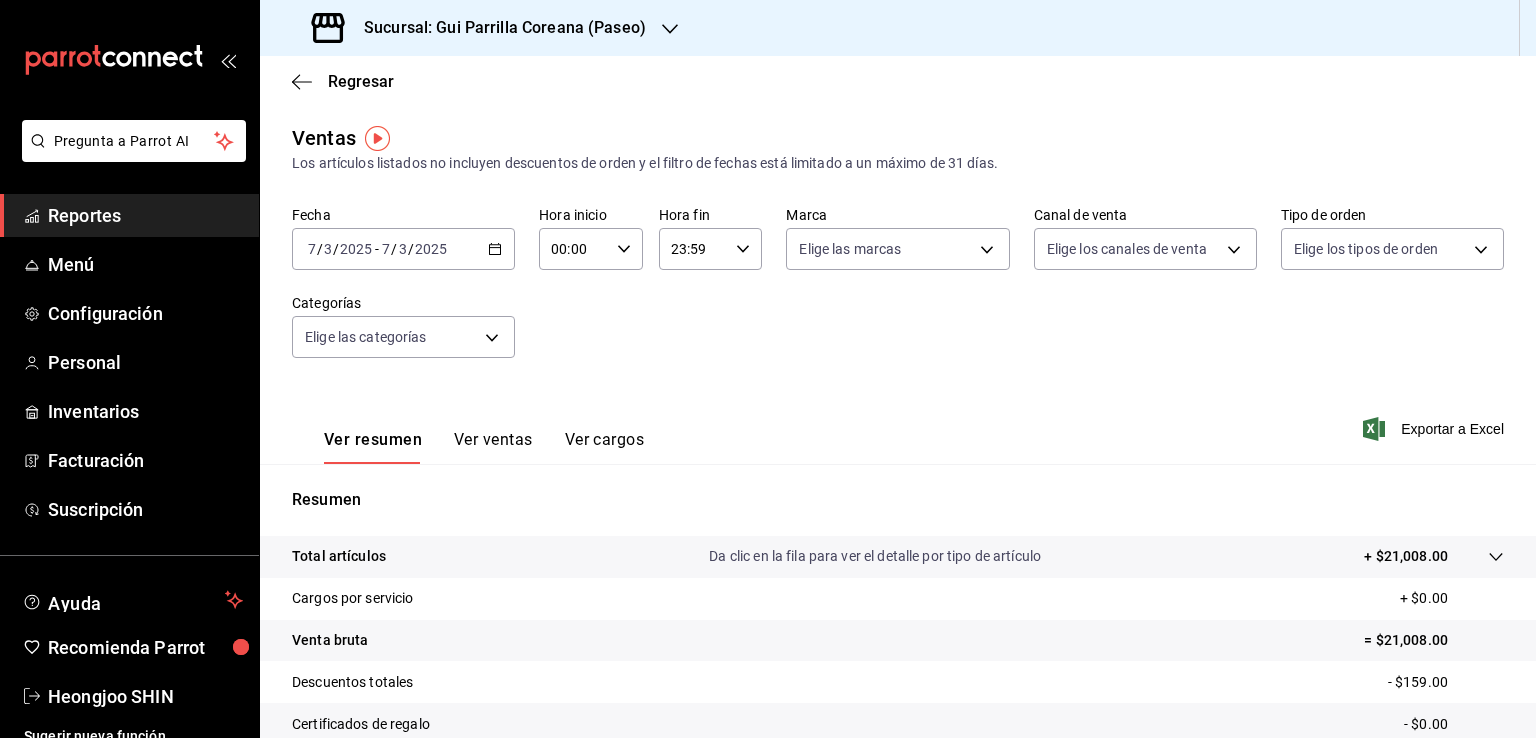 click 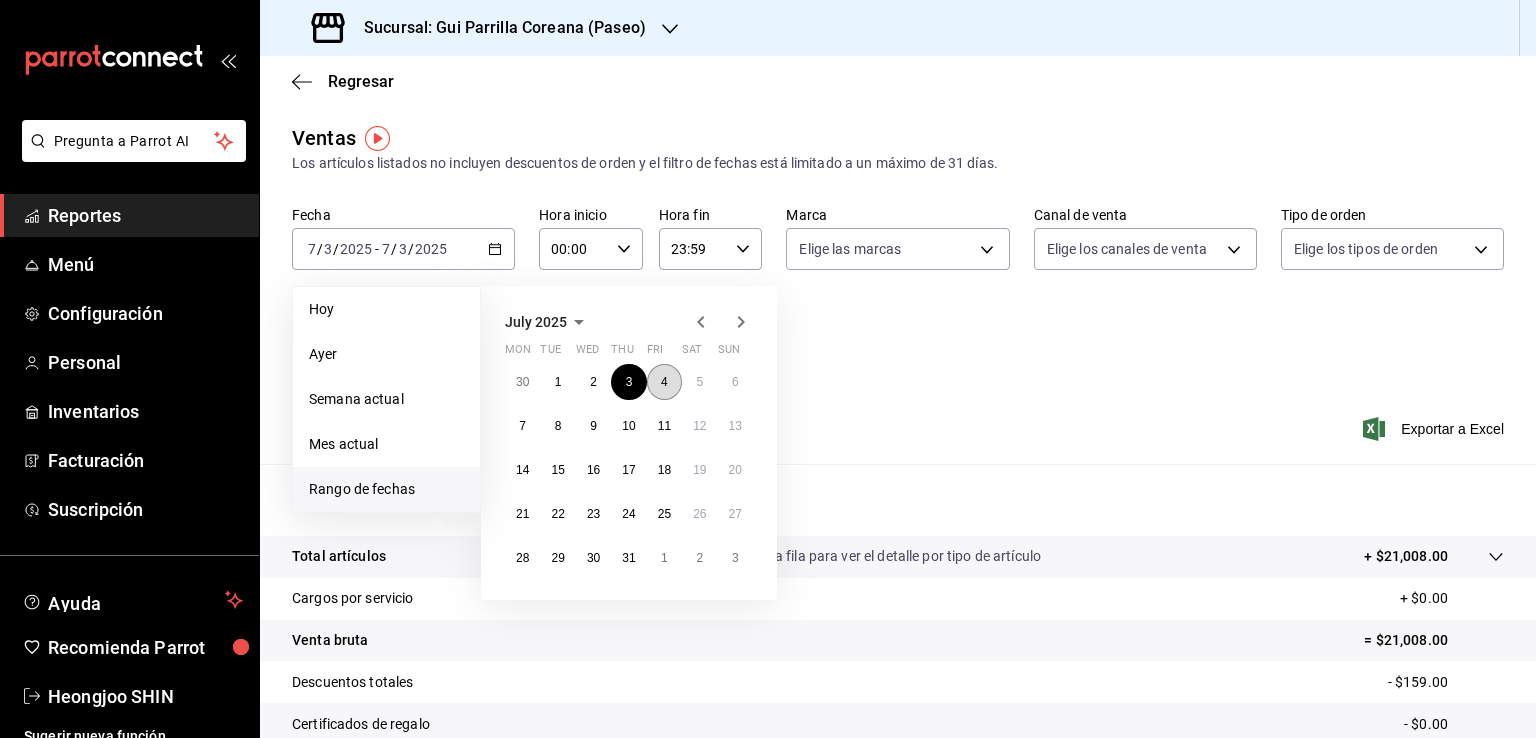 click on "4" at bounding box center (664, 382) 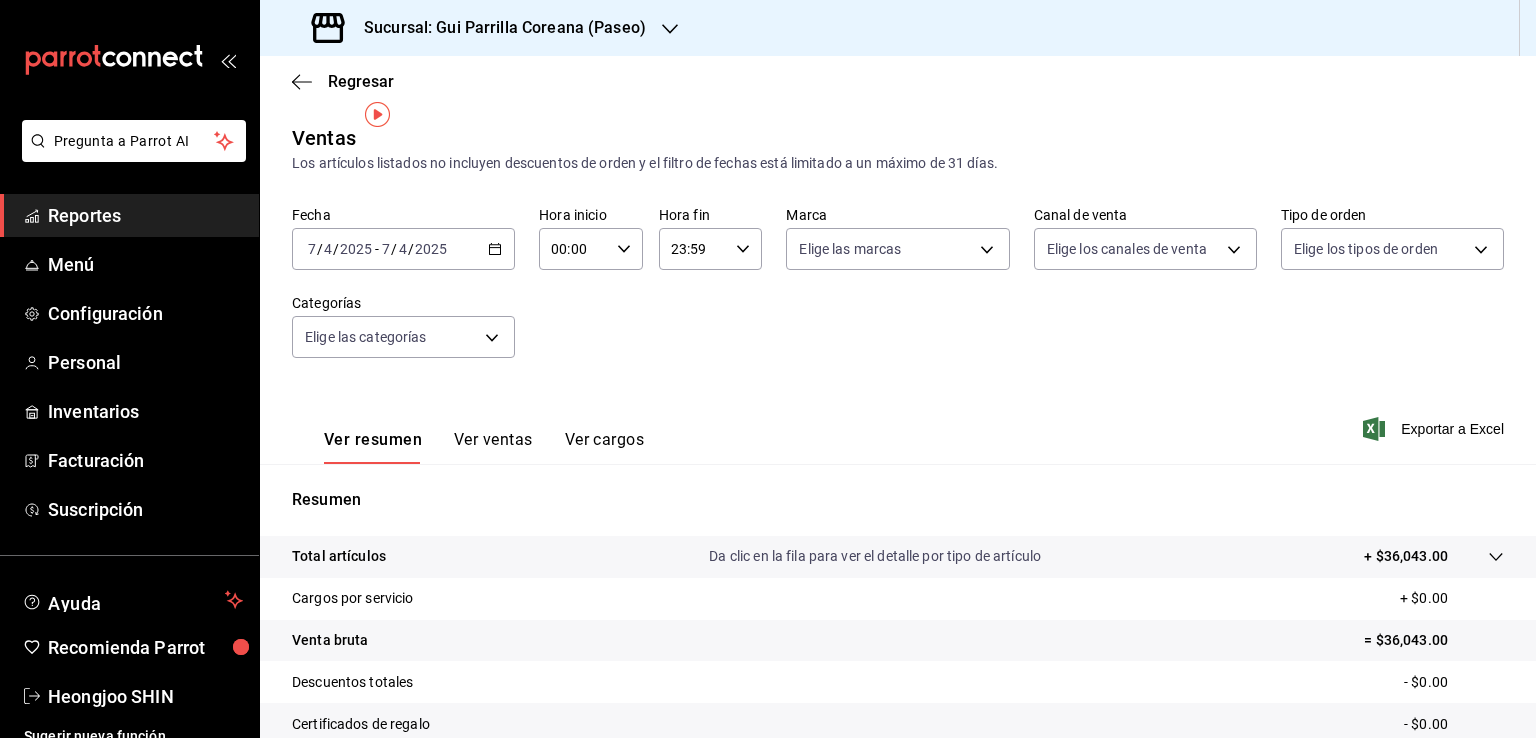scroll, scrollTop: 186, scrollLeft: 0, axis: vertical 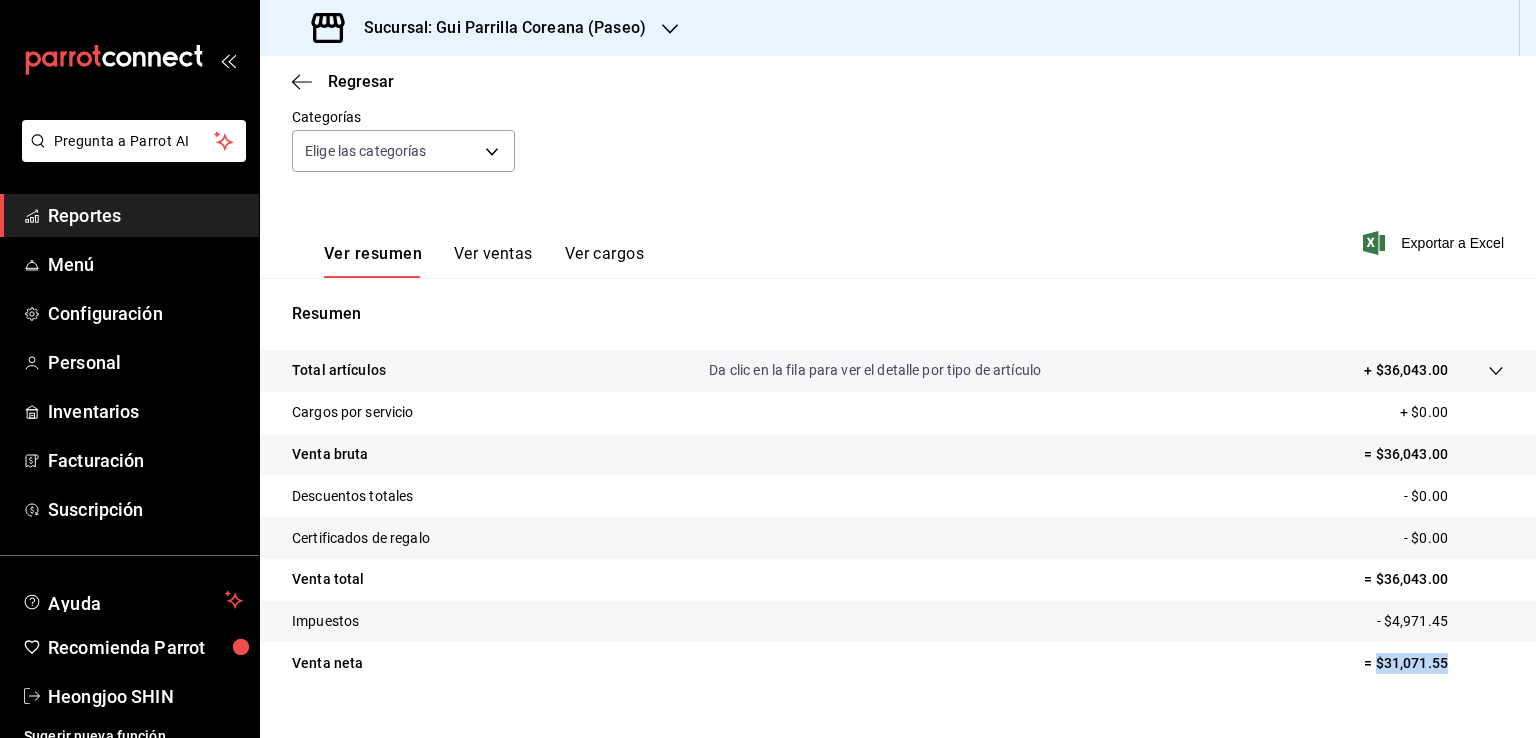 drag, startPoint x: 1442, startPoint y: 657, endPoint x: 1360, endPoint y: 661, distance: 82.0975 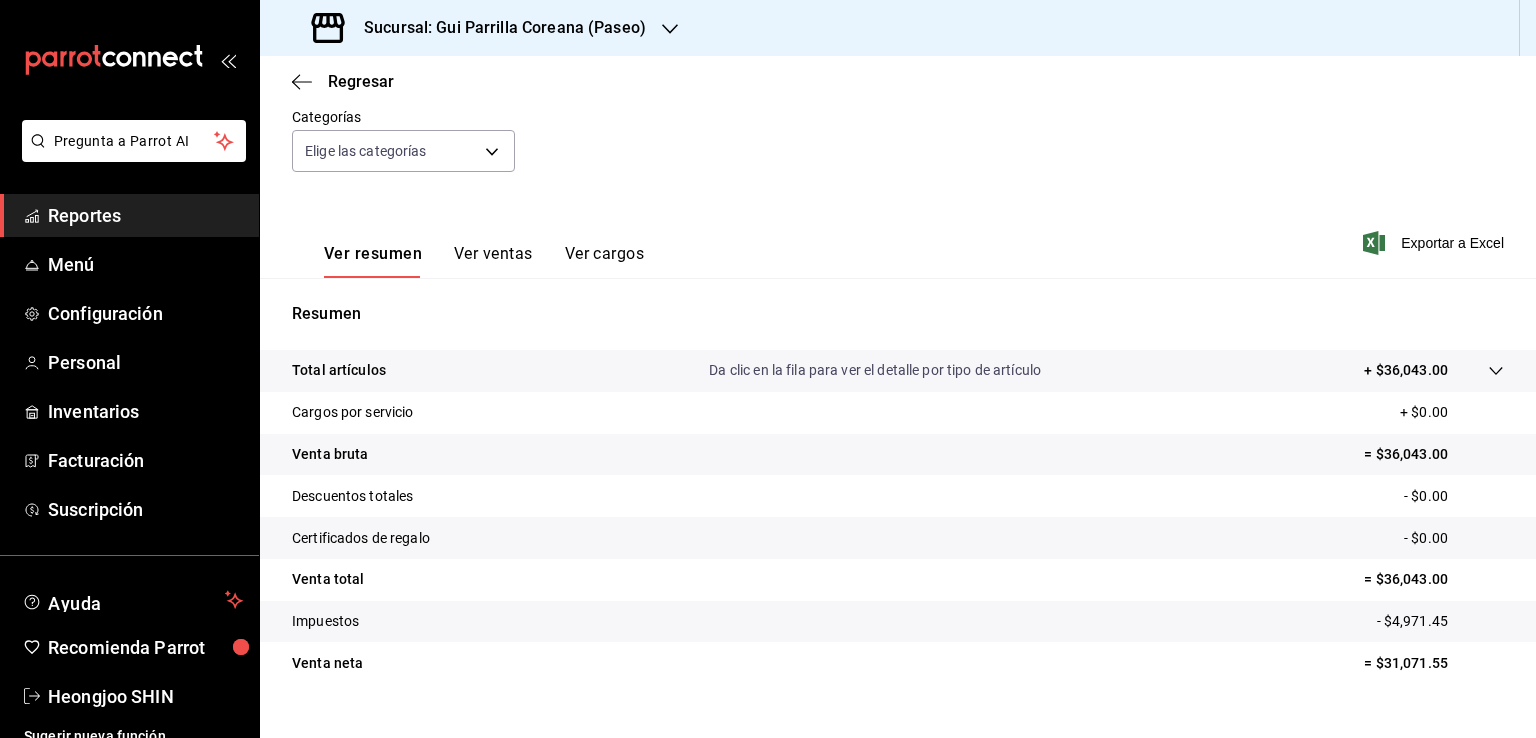 drag, startPoint x: 857, startPoint y: 557, endPoint x: 858, endPoint y: 533, distance: 24.020824 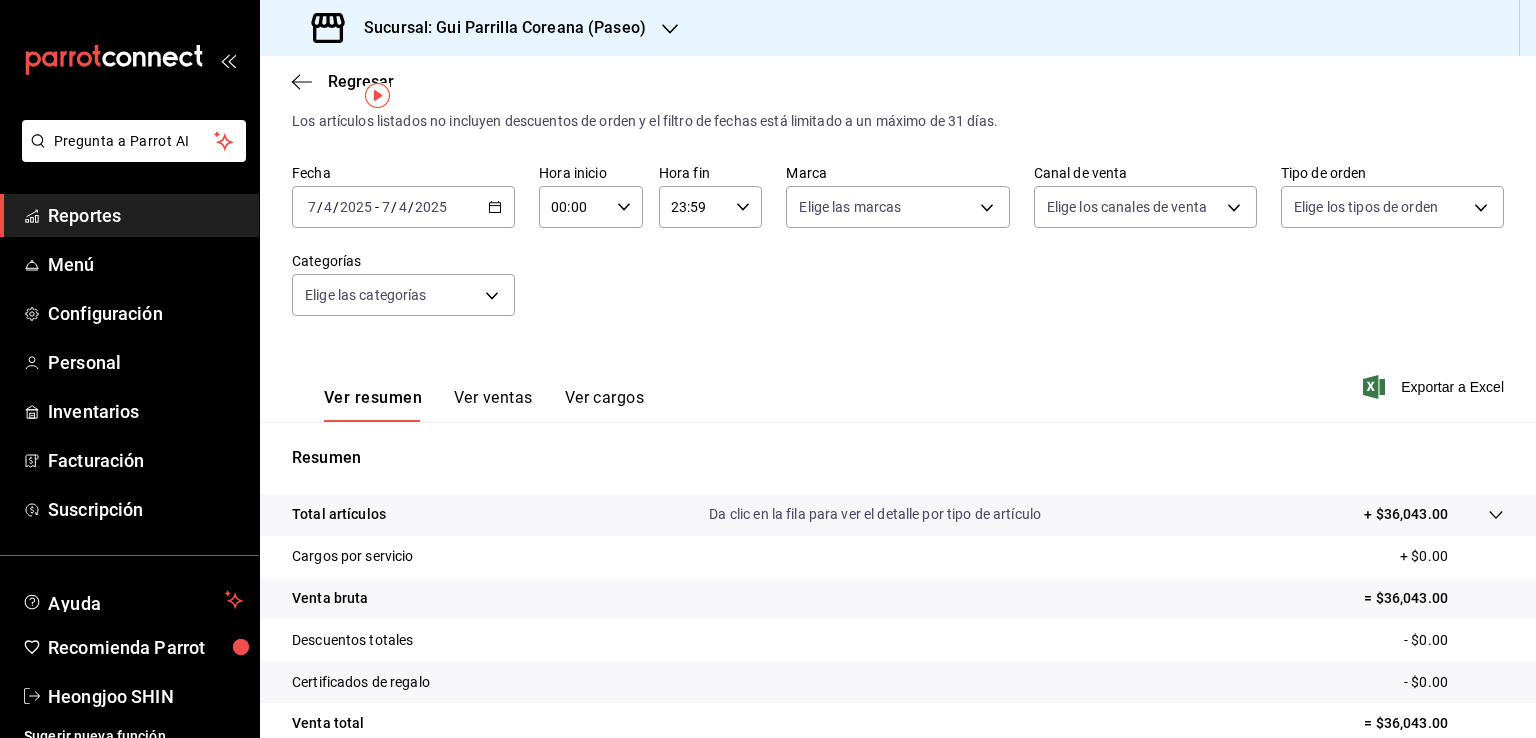 scroll, scrollTop: 0, scrollLeft: 0, axis: both 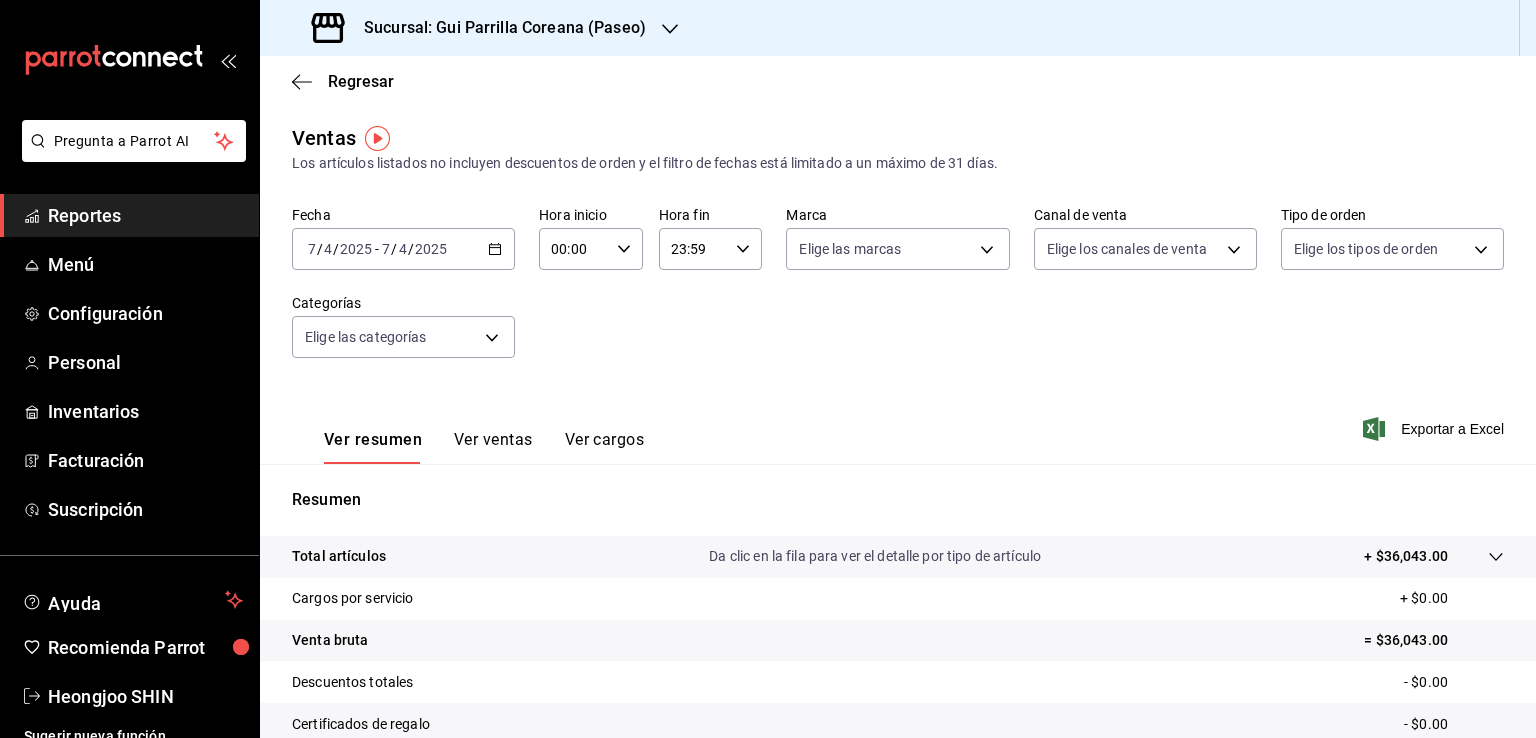 click 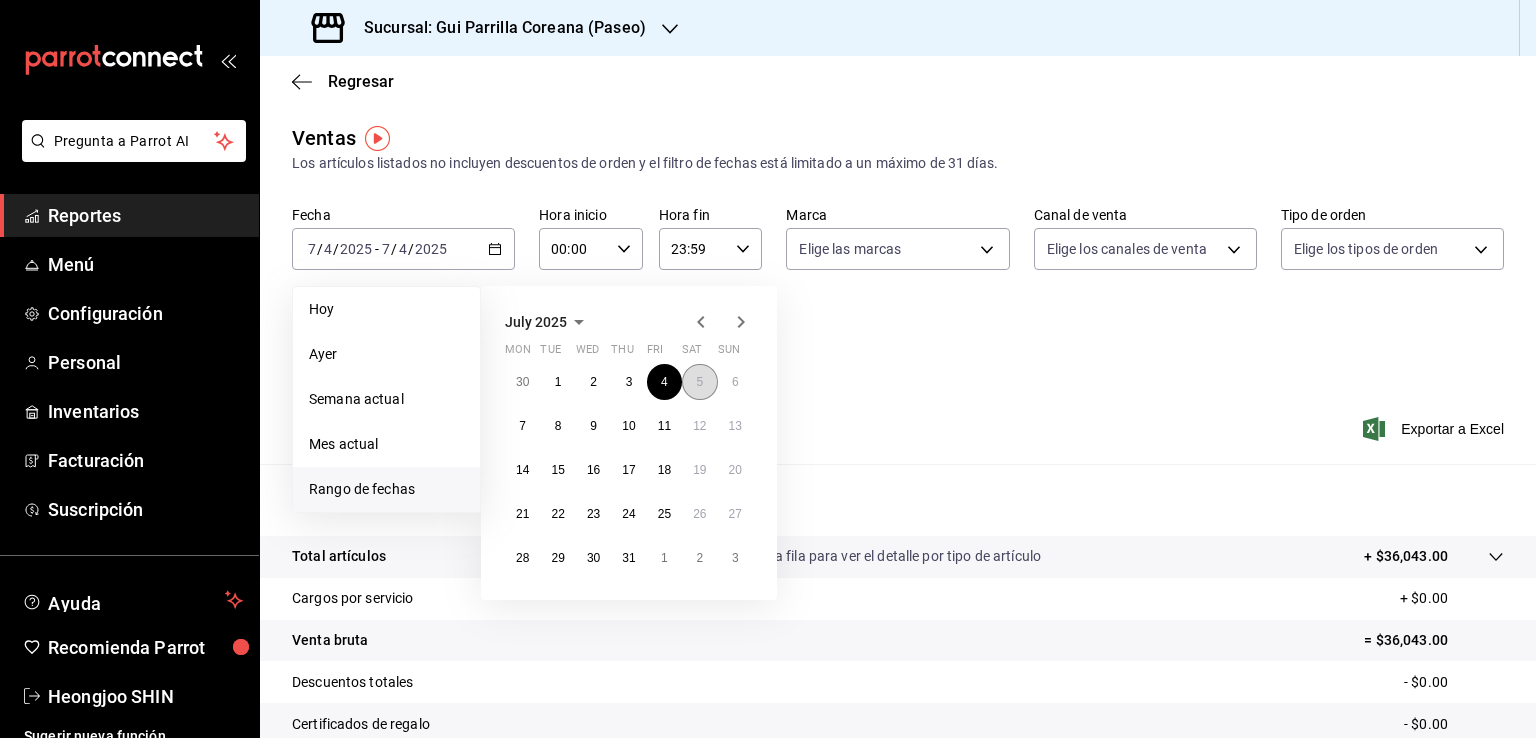 click on "5" at bounding box center [699, 382] 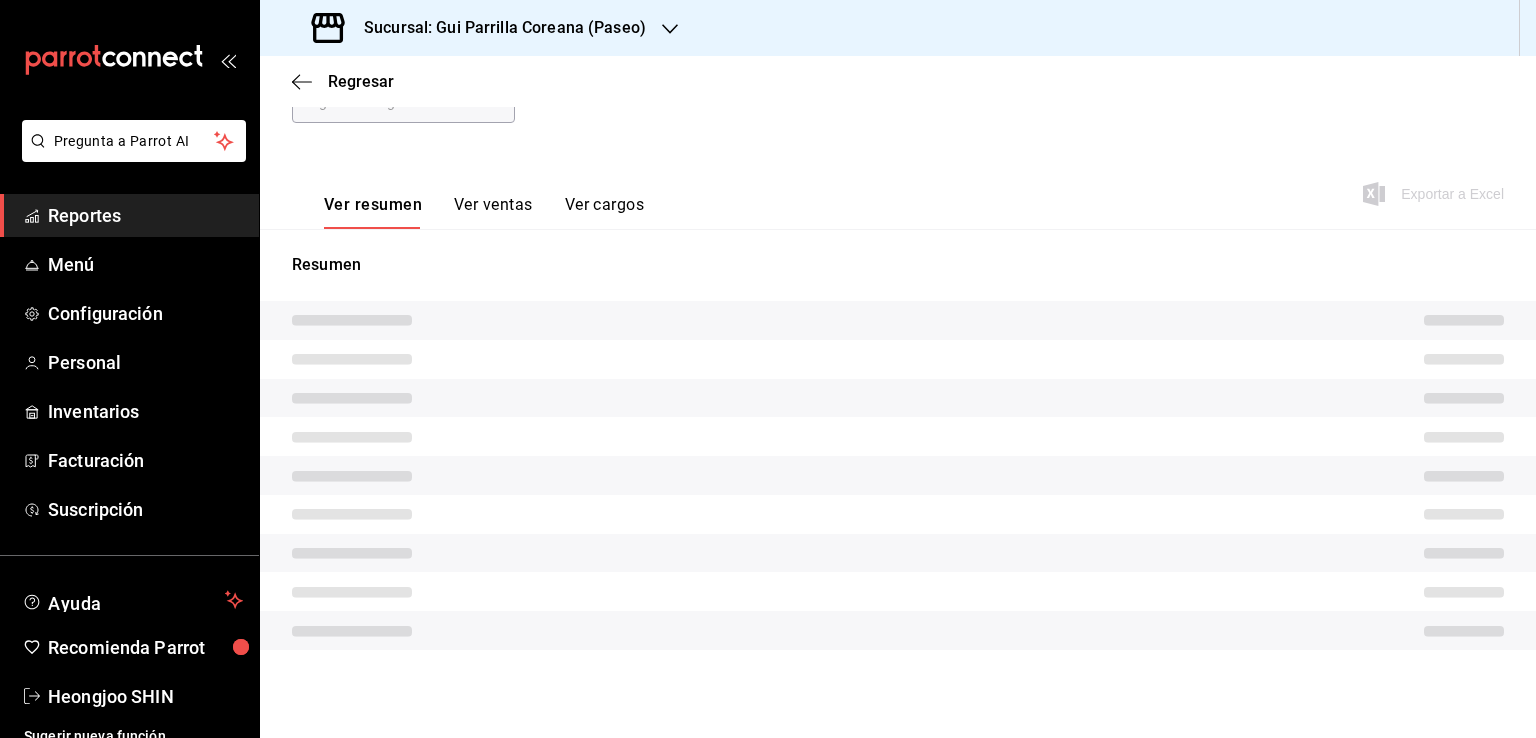 scroll, scrollTop: 220, scrollLeft: 0, axis: vertical 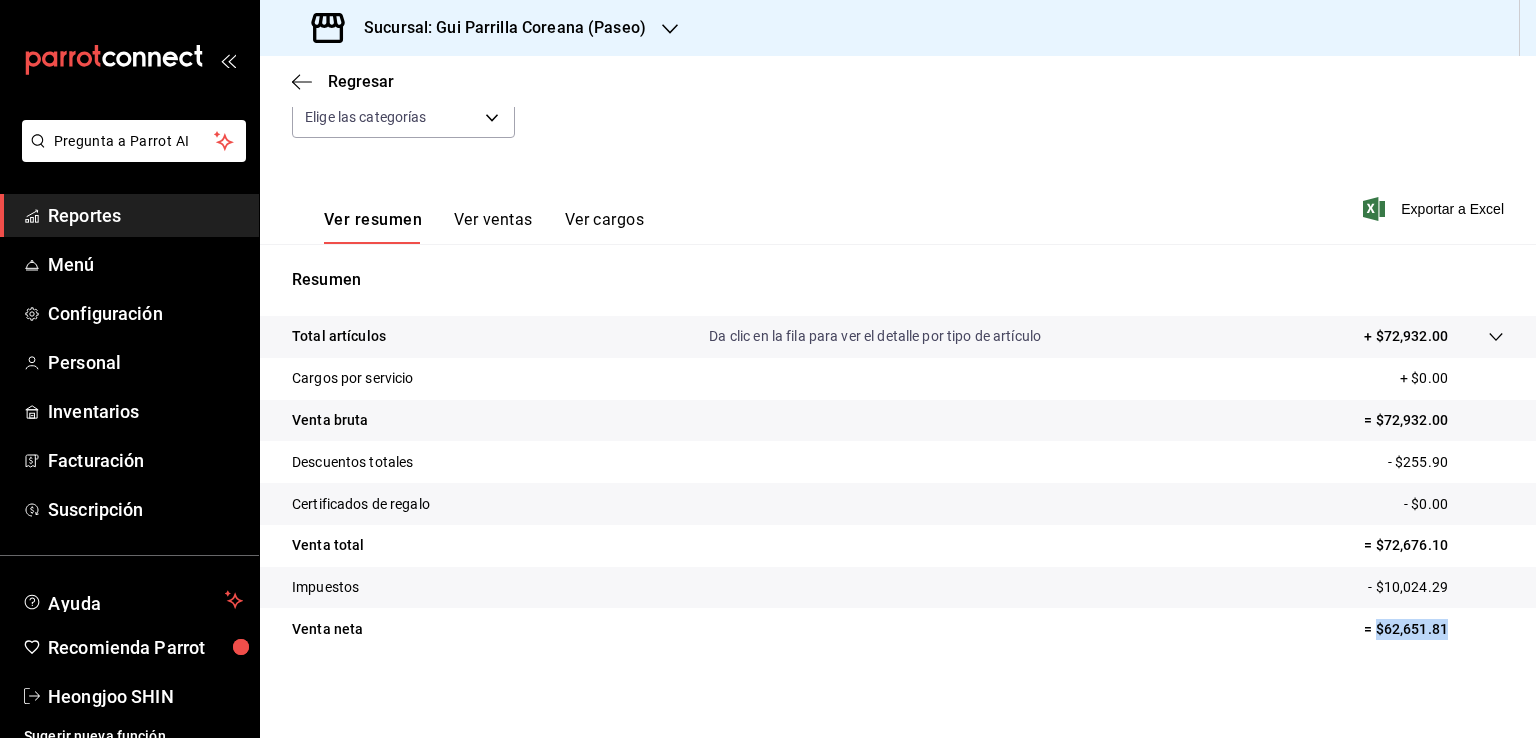 drag, startPoint x: 1426, startPoint y: 626, endPoint x: 1360, endPoint y: 625, distance: 66.007576 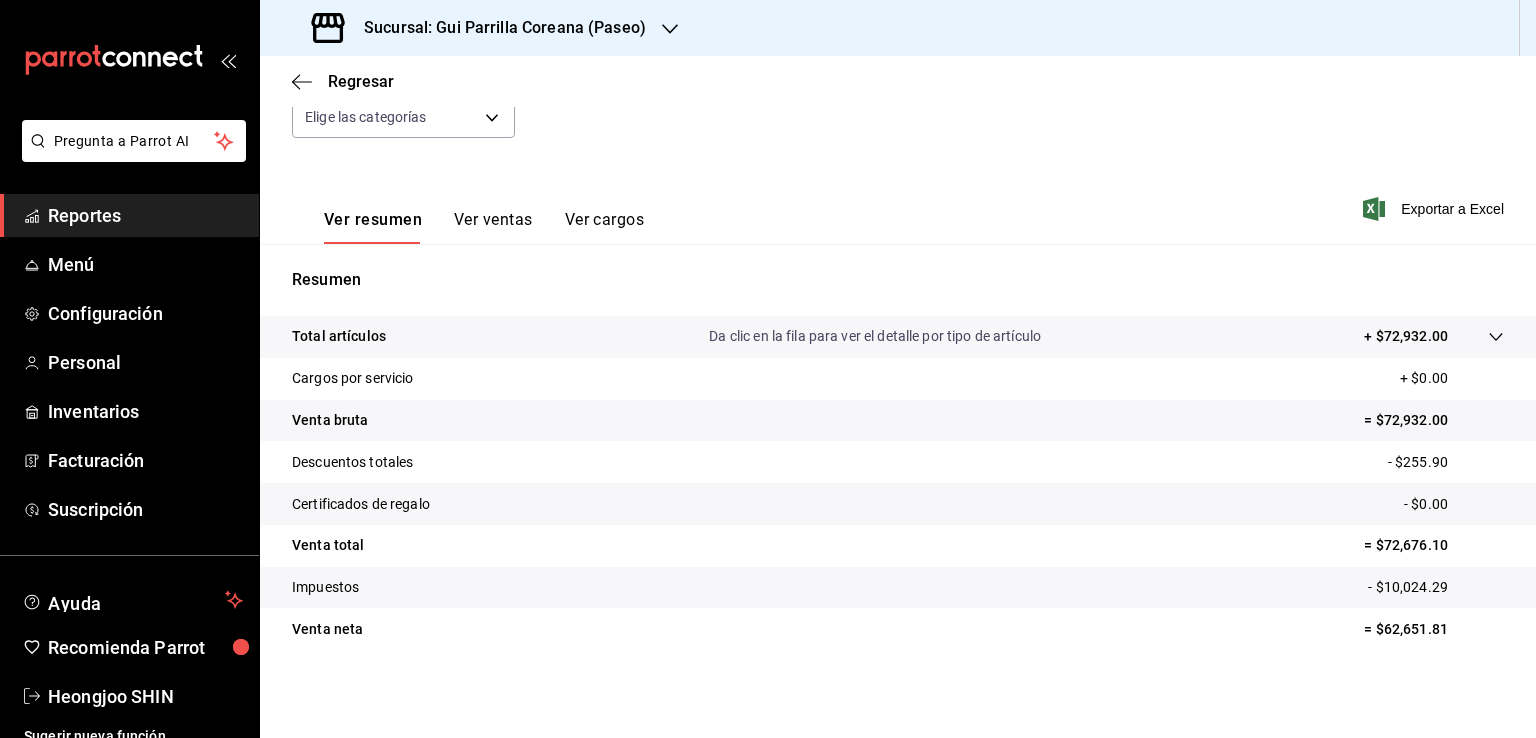 drag, startPoint x: 882, startPoint y: 572, endPoint x: 883, endPoint y: 506, distance: 66.007576 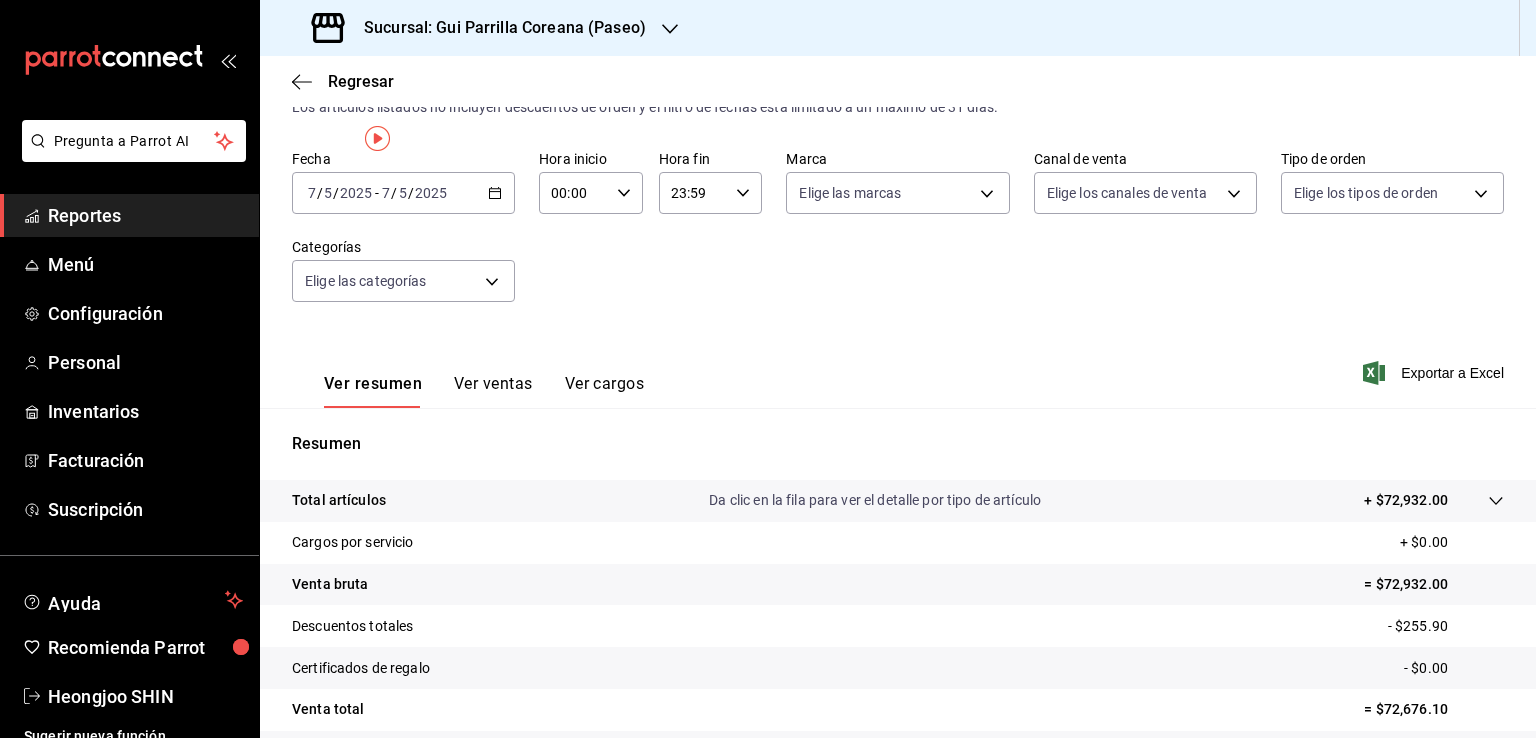 scroll, scrollTop: 0, scrollLeft: 0, axis: both 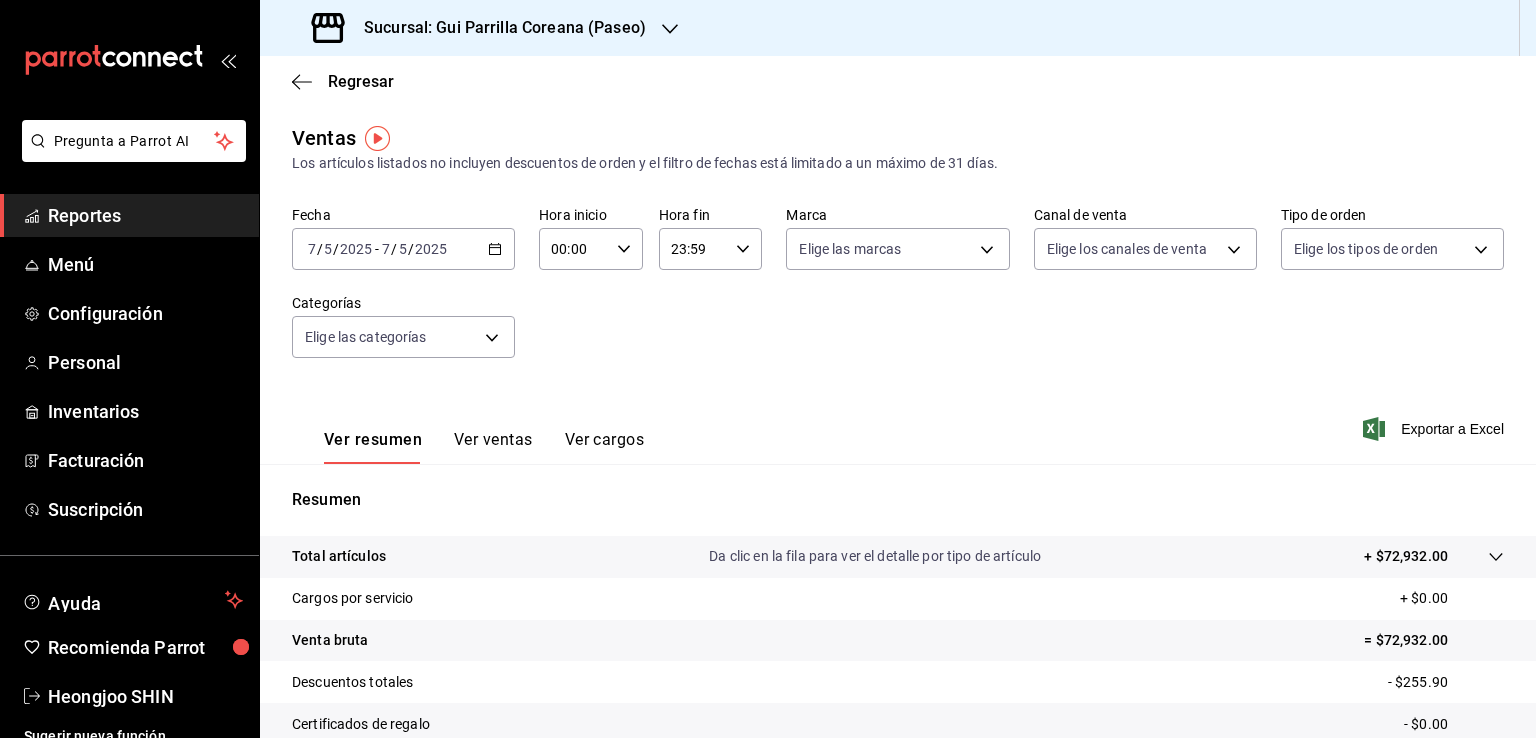 click on "2025-07-05 7 / 5 / 2025 - 2025-07-05 7 / 5 / 2025" at bounding box center [403, 249] 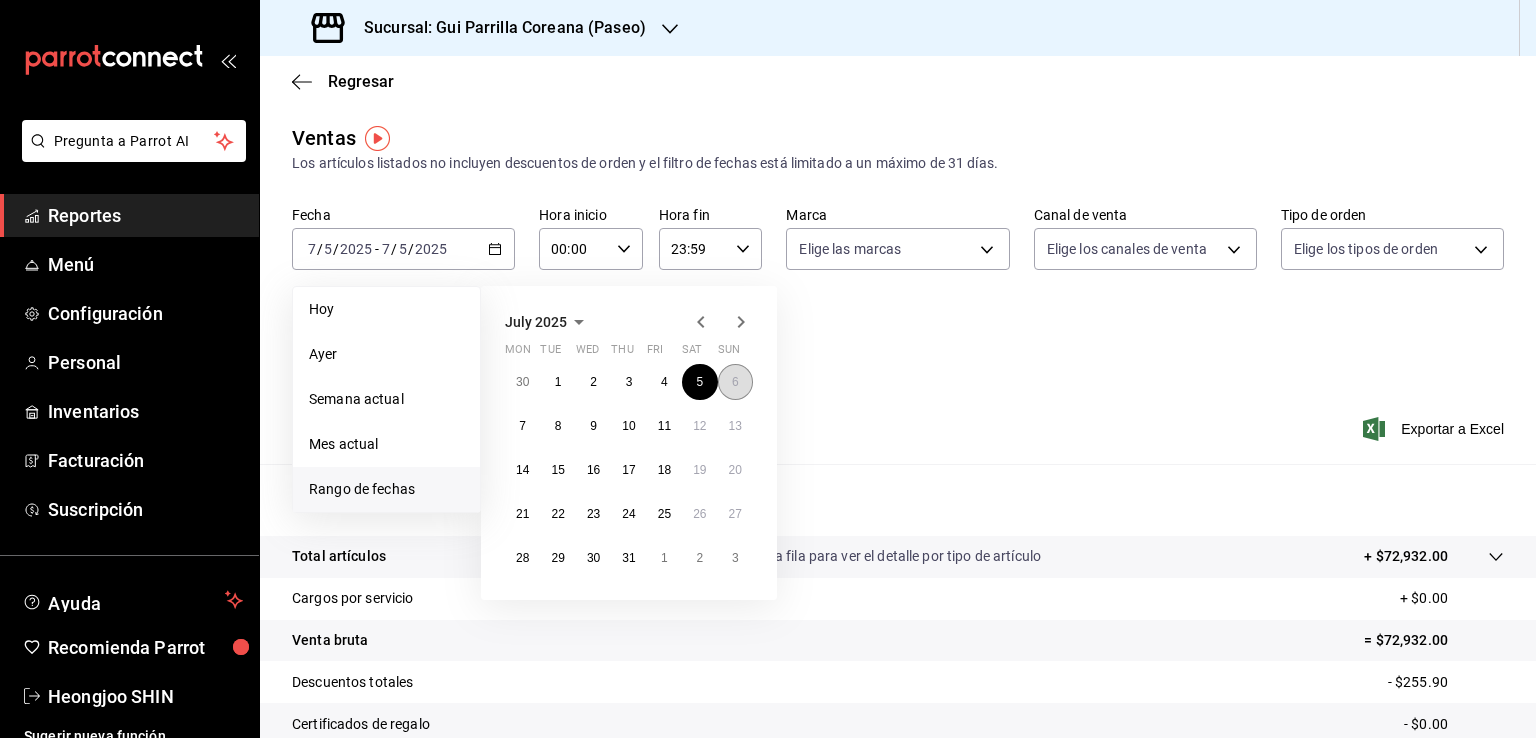 click on "6" at bounding box center [735, 382] 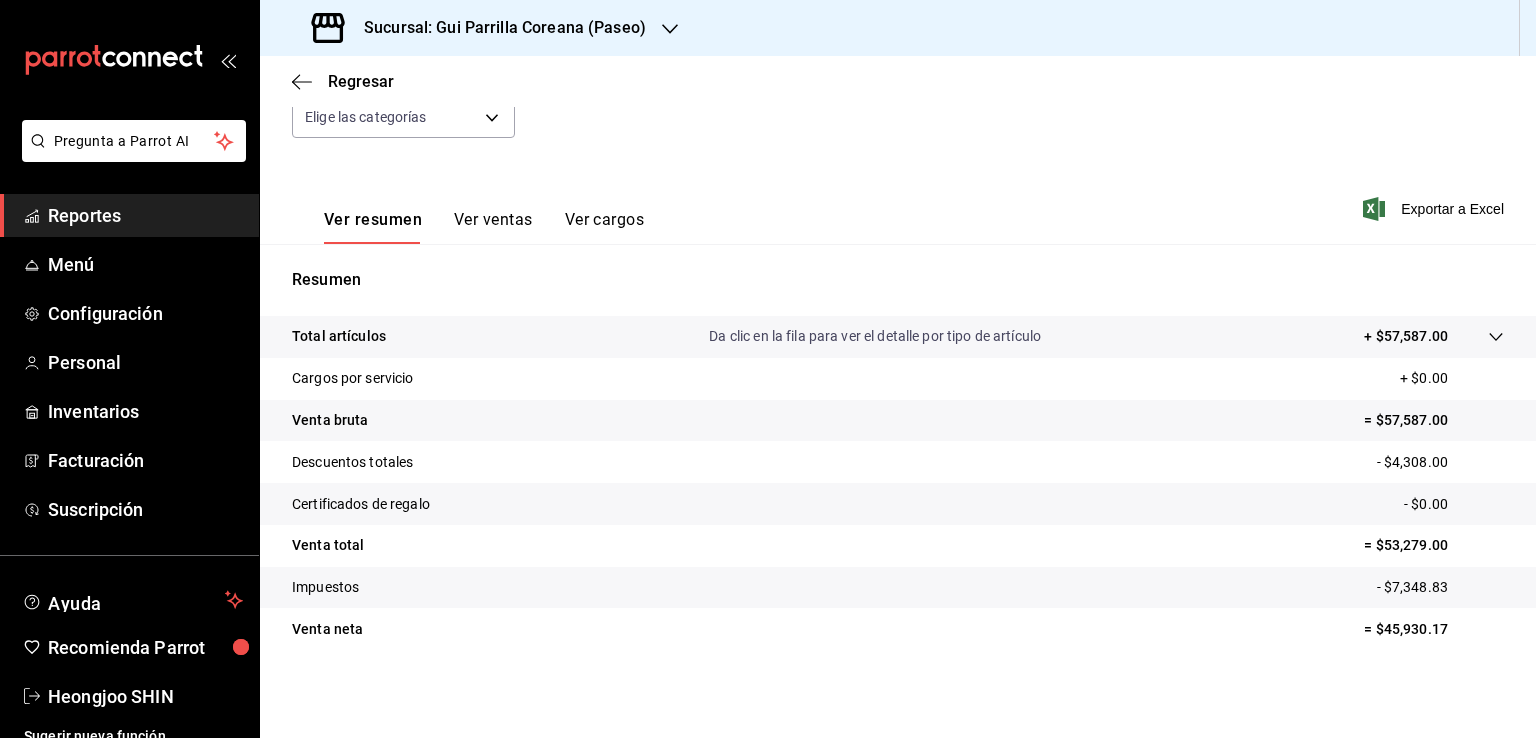 scroll, scrollTop: 220, scrollLeft: 0, axis: vertical 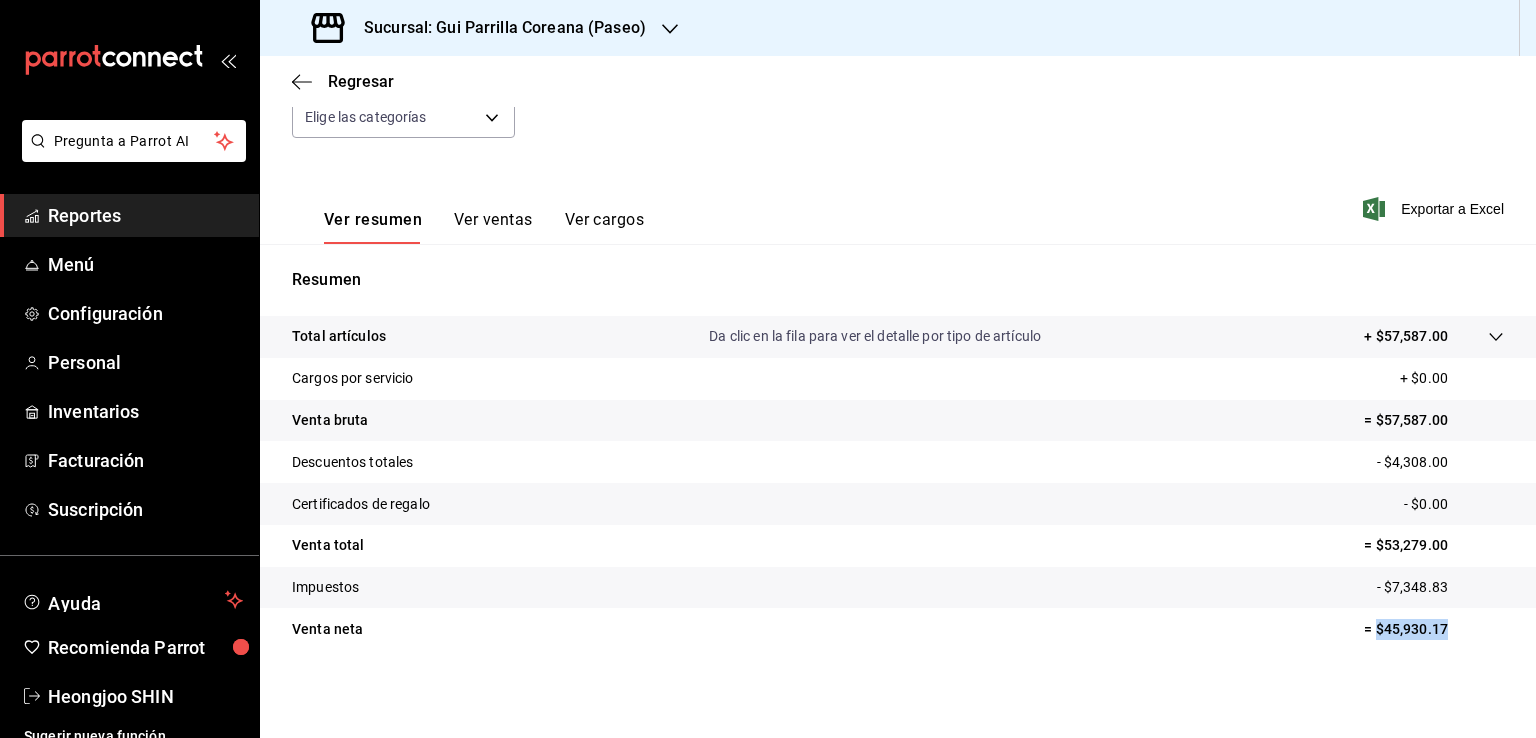 drag, startPoint x: 1443, startPoint y: 628, endPoint x: 1363, endPoint y: 627, distance: 80.00625 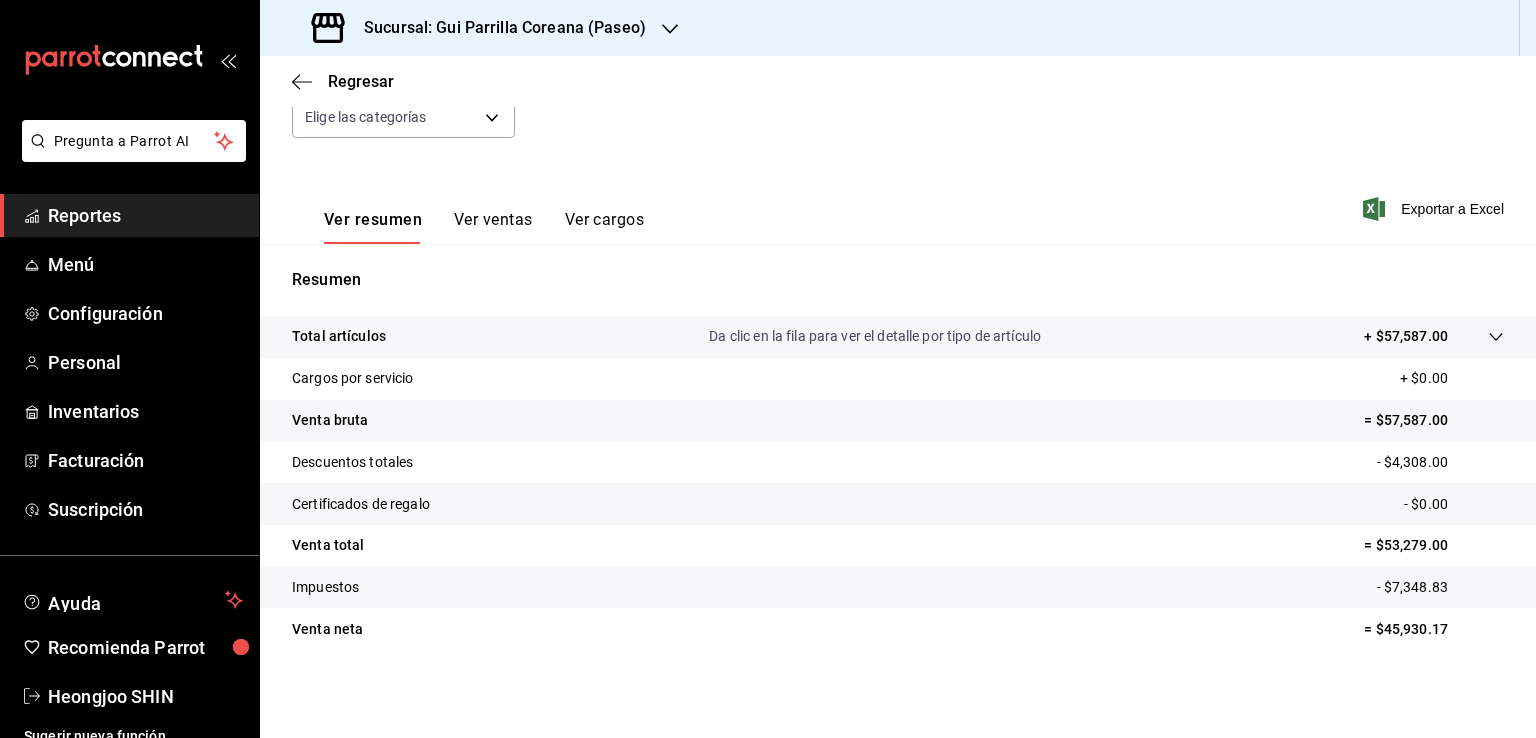 drag, startPoint x: 956, startPoint y: 593, endPoint x: 903, endPoint y: 311, distance: 286.9373 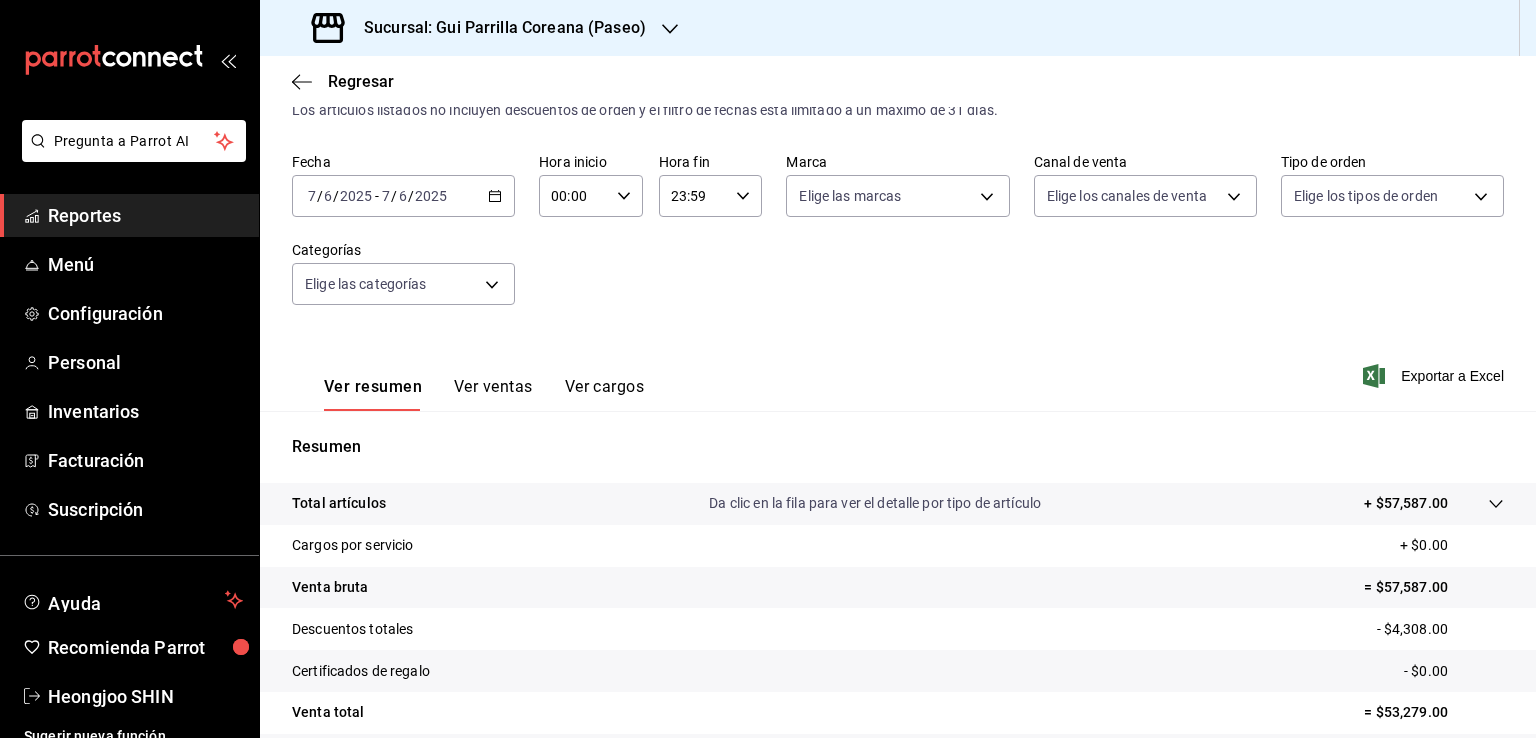 scroll, scrollTop: 0, scrollLeft: 0, axis: both 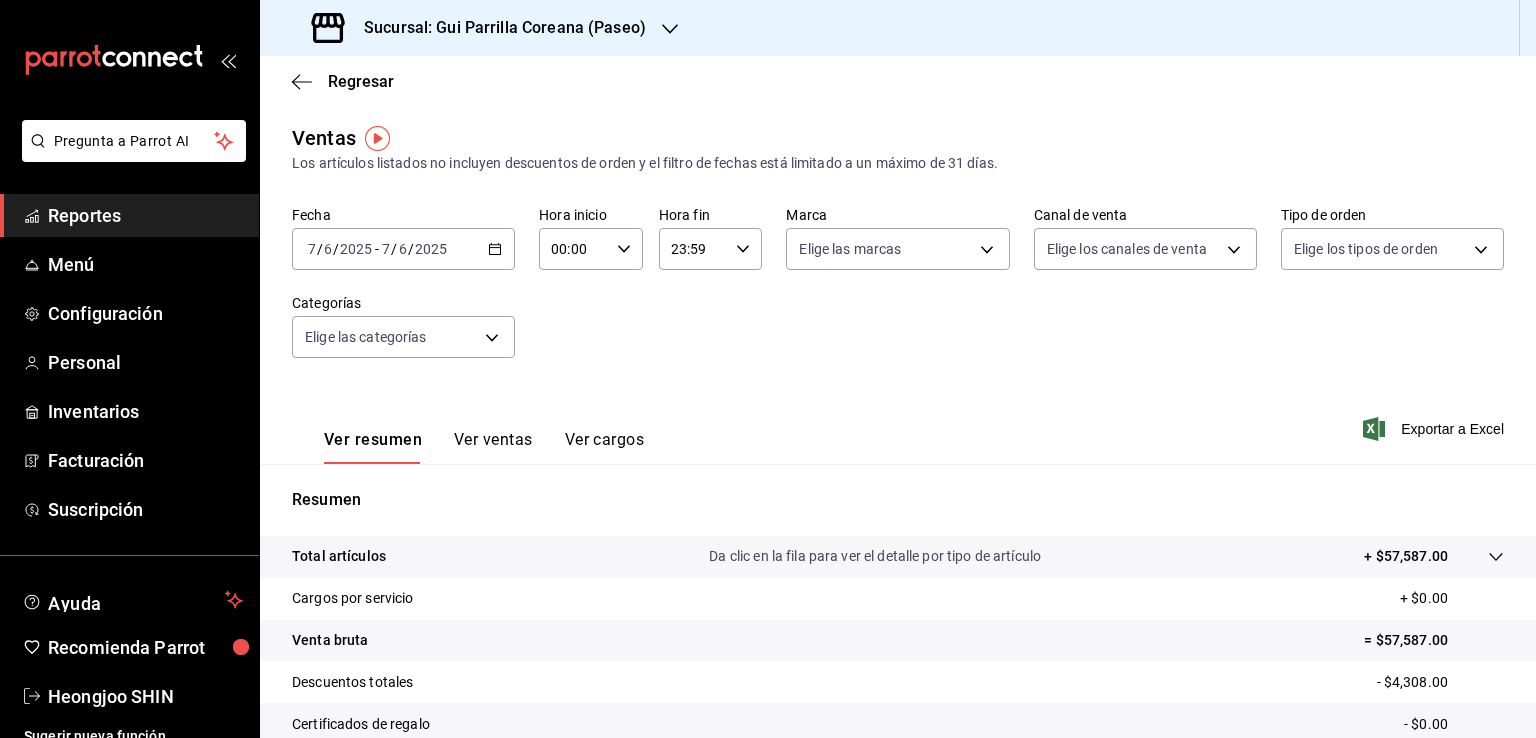 click 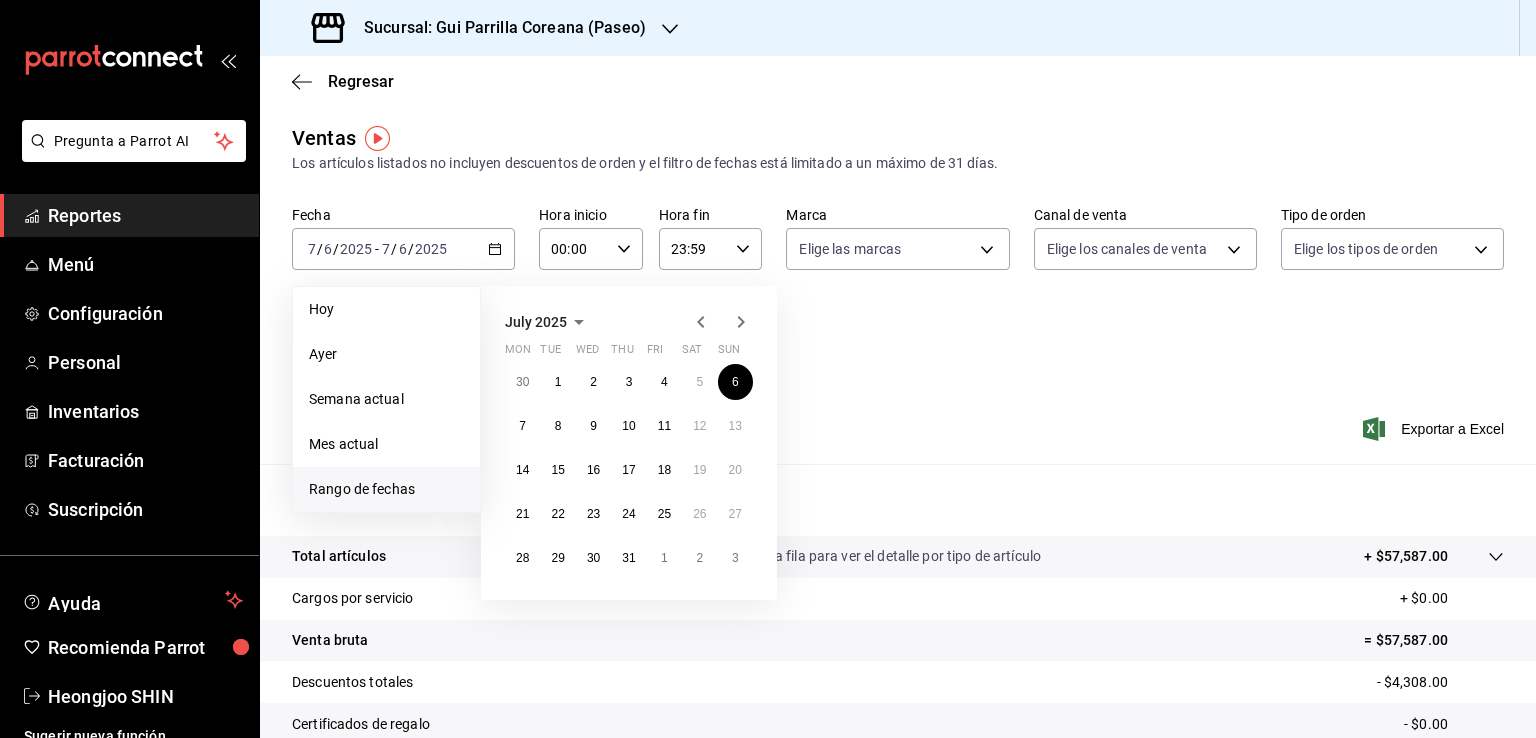 click on "July 2025 Mon Tue Wed Thu Fri Sat Sun 30 1 2 3 4 5 6 7 8 9 10 11 12 13 14 15 16 17 18 19 20 21 22 23 24 25 26 27 28 29 30 31 1 2 3" at bounding box center [629, 443] 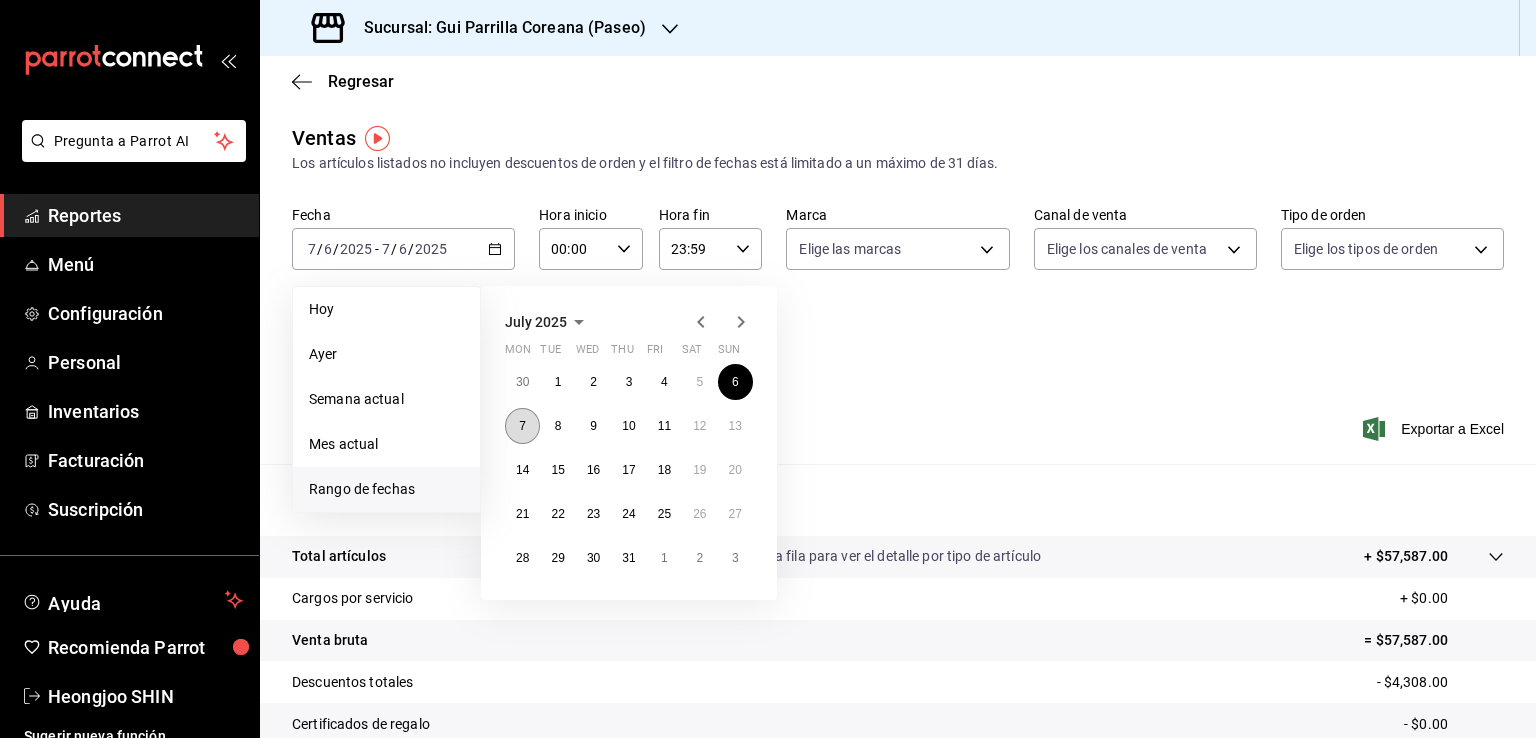 click on "7" at bounding box center [522, 426] 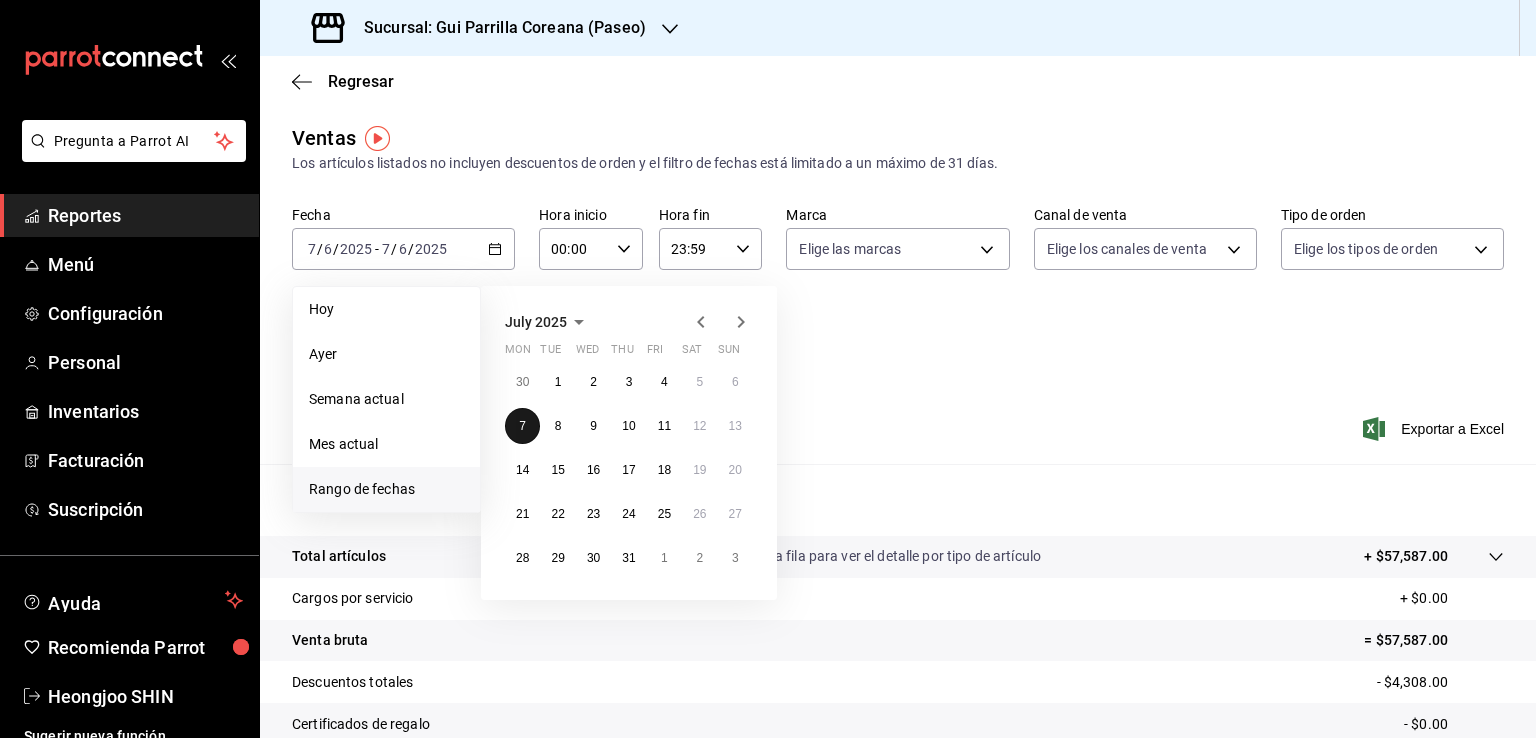 click on "7" at bounding box center [522, 426] 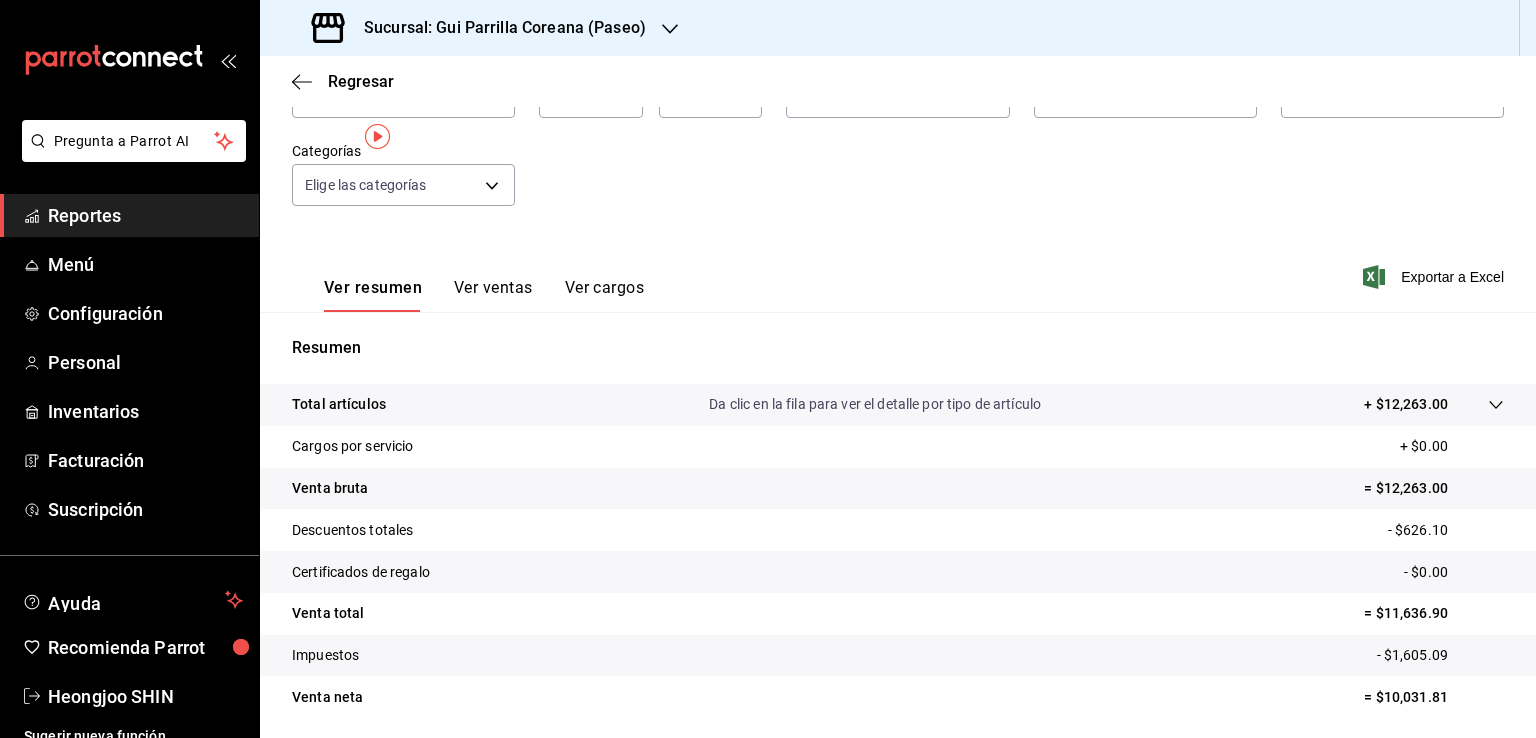 scroll, scrollTop: 220, scrollLeft: 0, axis: vertical 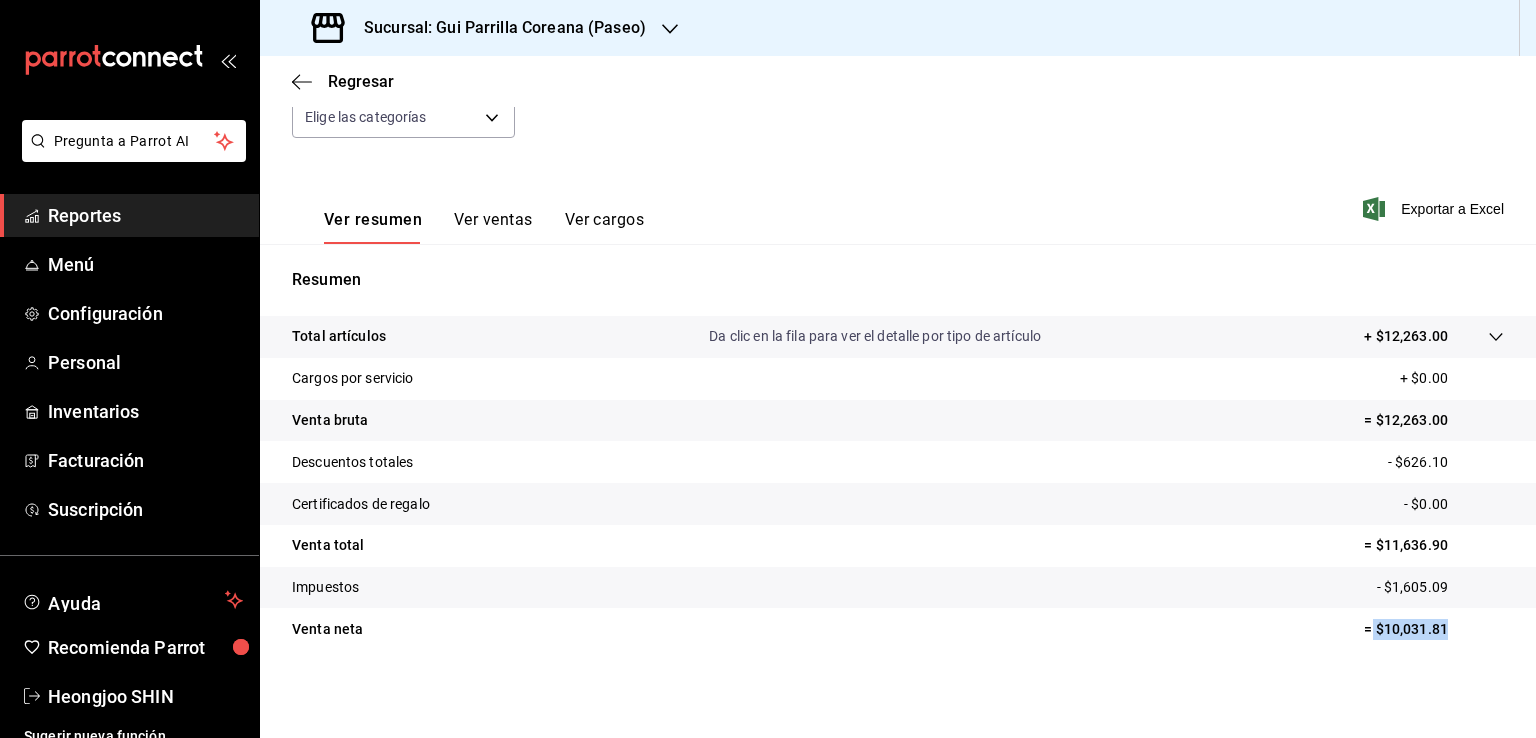 drag, startPoint x: 1445, startPoint y: 632, endPoint x: 1358, endPoint y: 629, distance: 87.05171 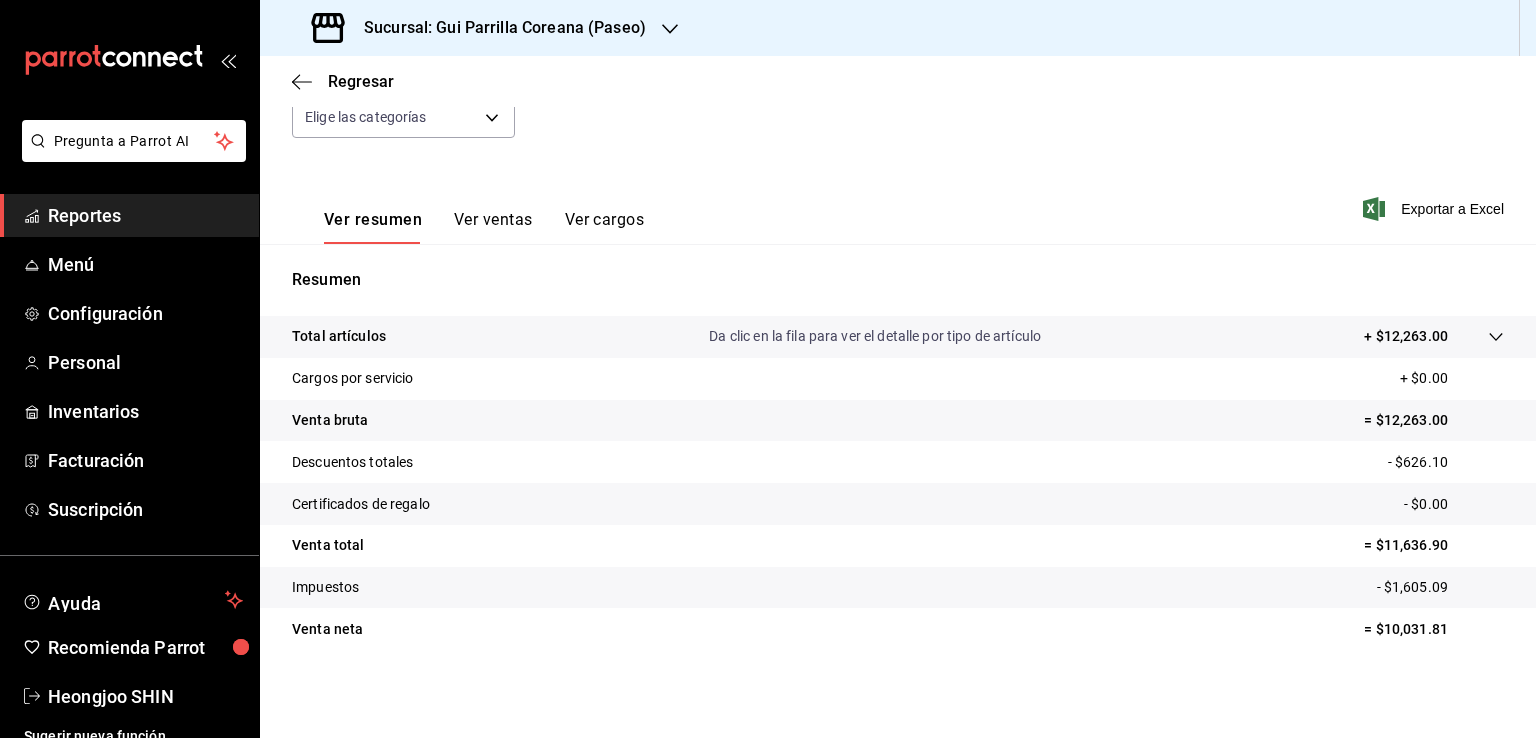 click on "Total artículos Da clic en la fila para ver el detalle por tipo de artículo + $12,263.00 Cargos por servicio + $0.00 Venta bruta = $12,263.00 Descuentos totales - $626.10 Certificados de regalo - $0.00 Venta total = $11,636.90 Impuestos - $1,605.09 Venta neta = $10,031.81" at bounding box center [898, 495] 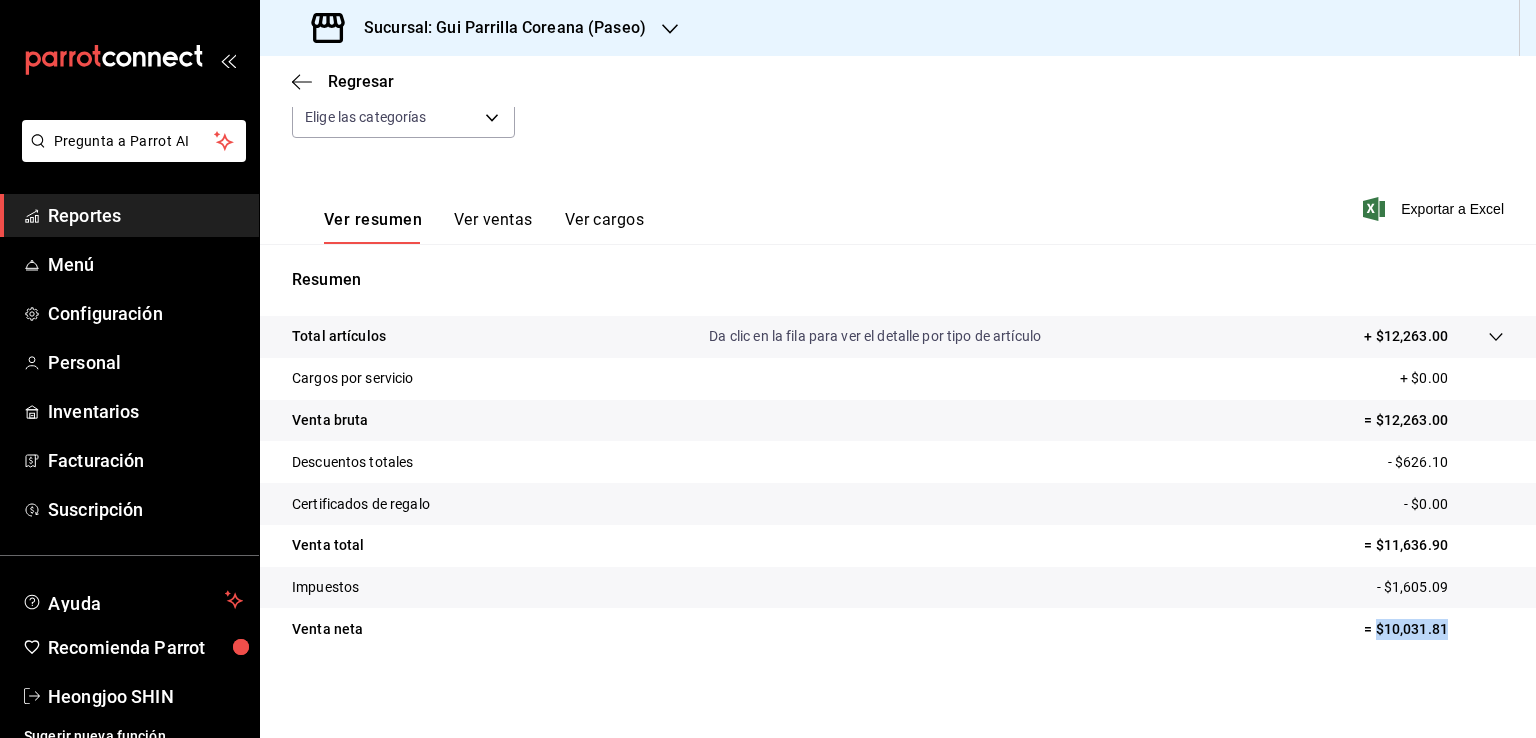 drag, startPoint x: 1438, startPoint y: 625, endPoint x: 1360, endPoint y: 624, distance: 78.00641 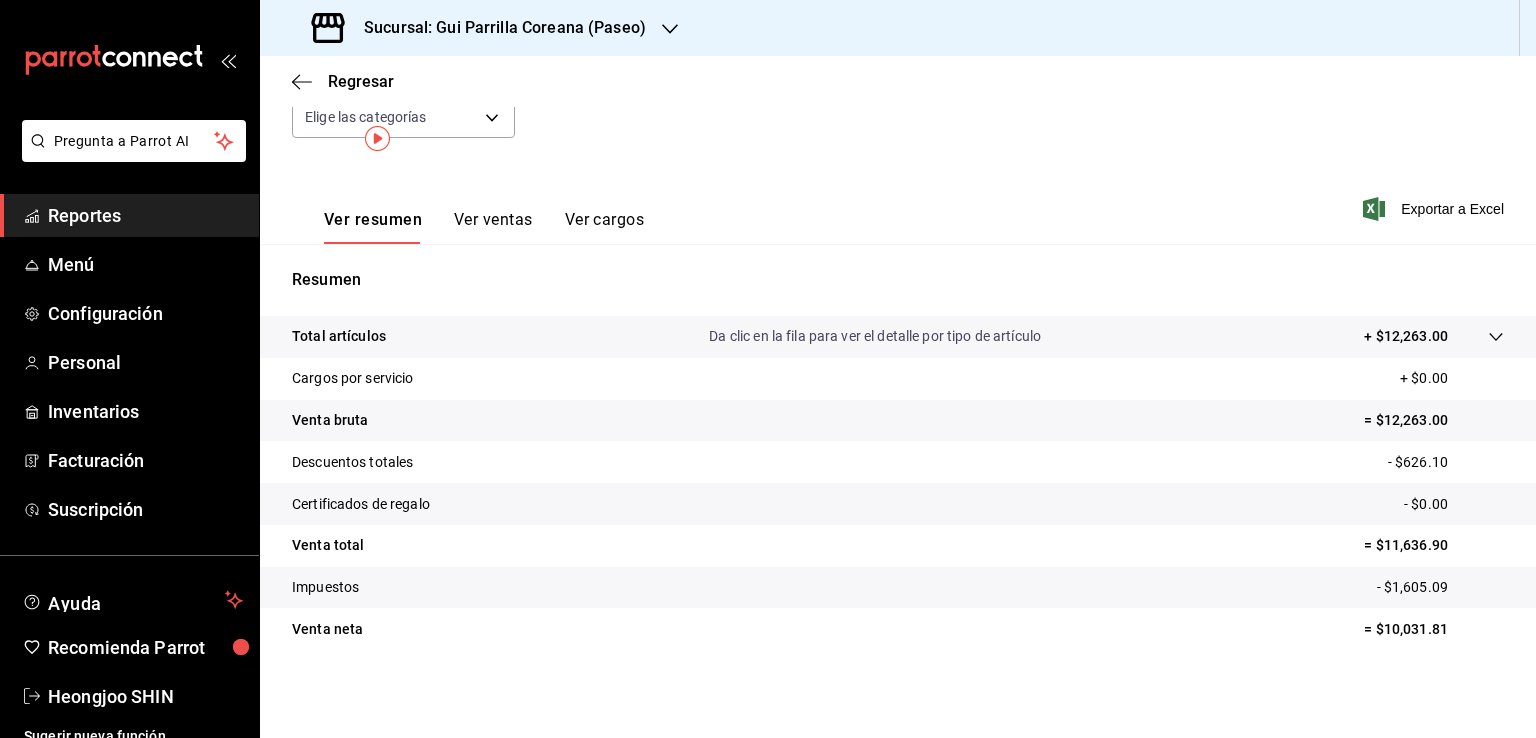 scroll, scrollTop: 0, scrollLeft: 0, axis: both 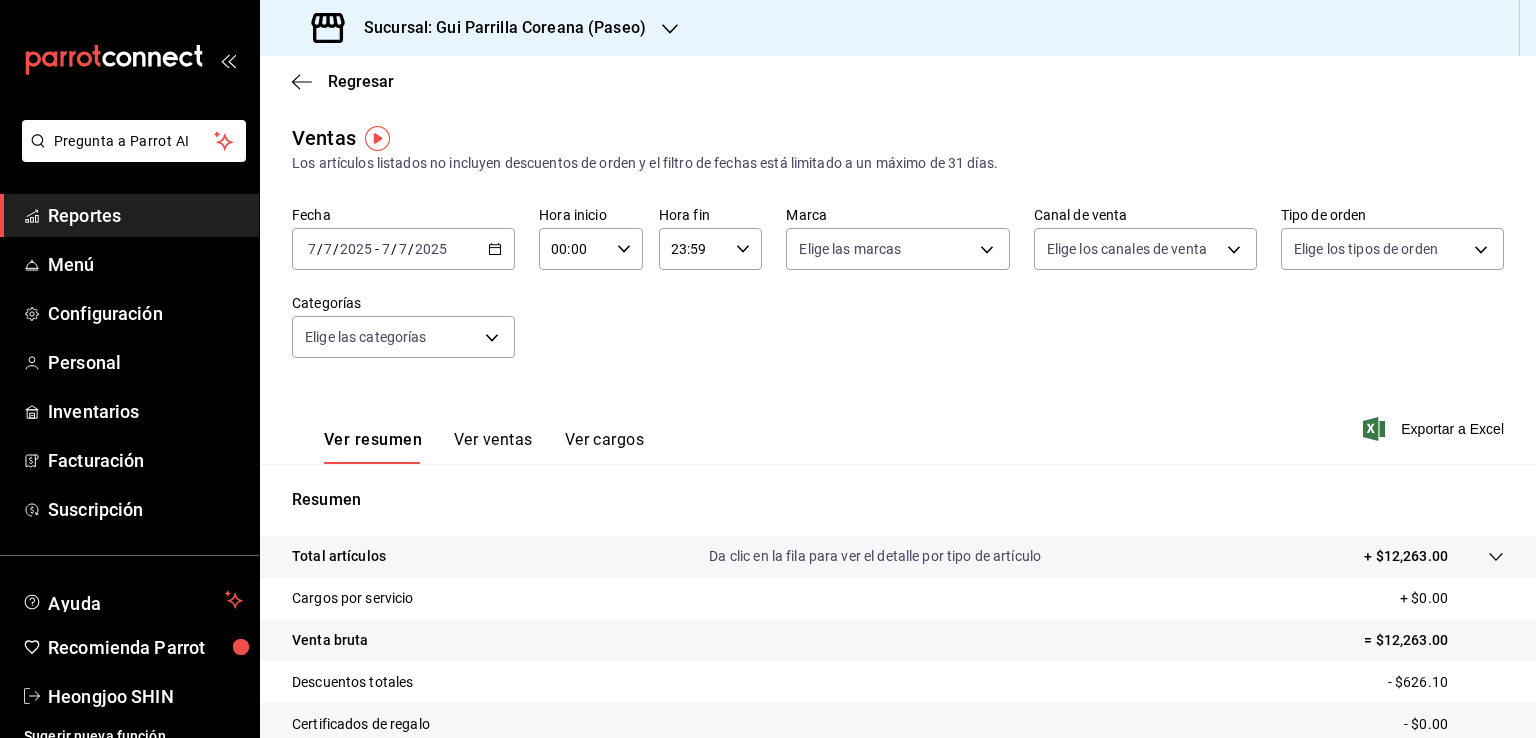 click 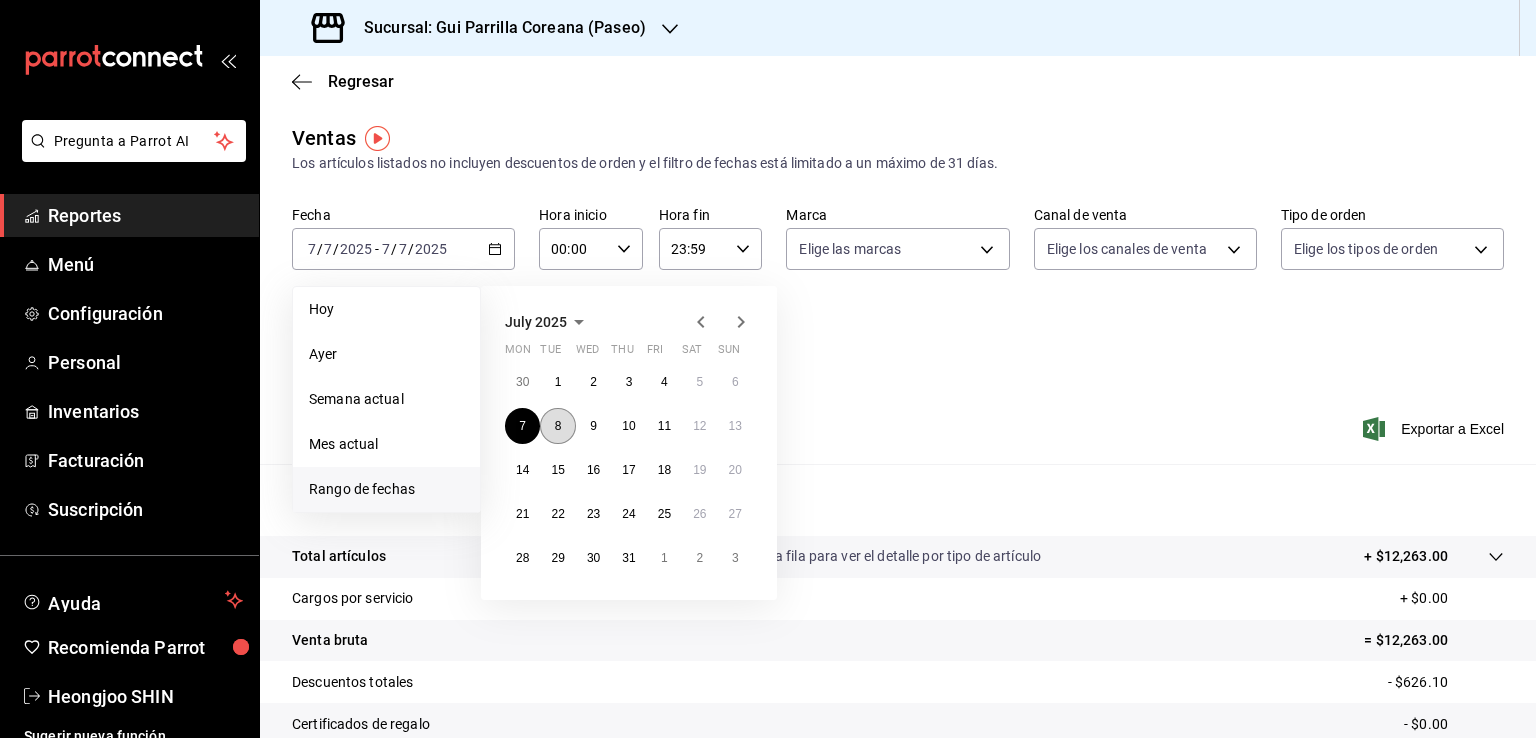 click on "8" at bounding box center [558, 426] 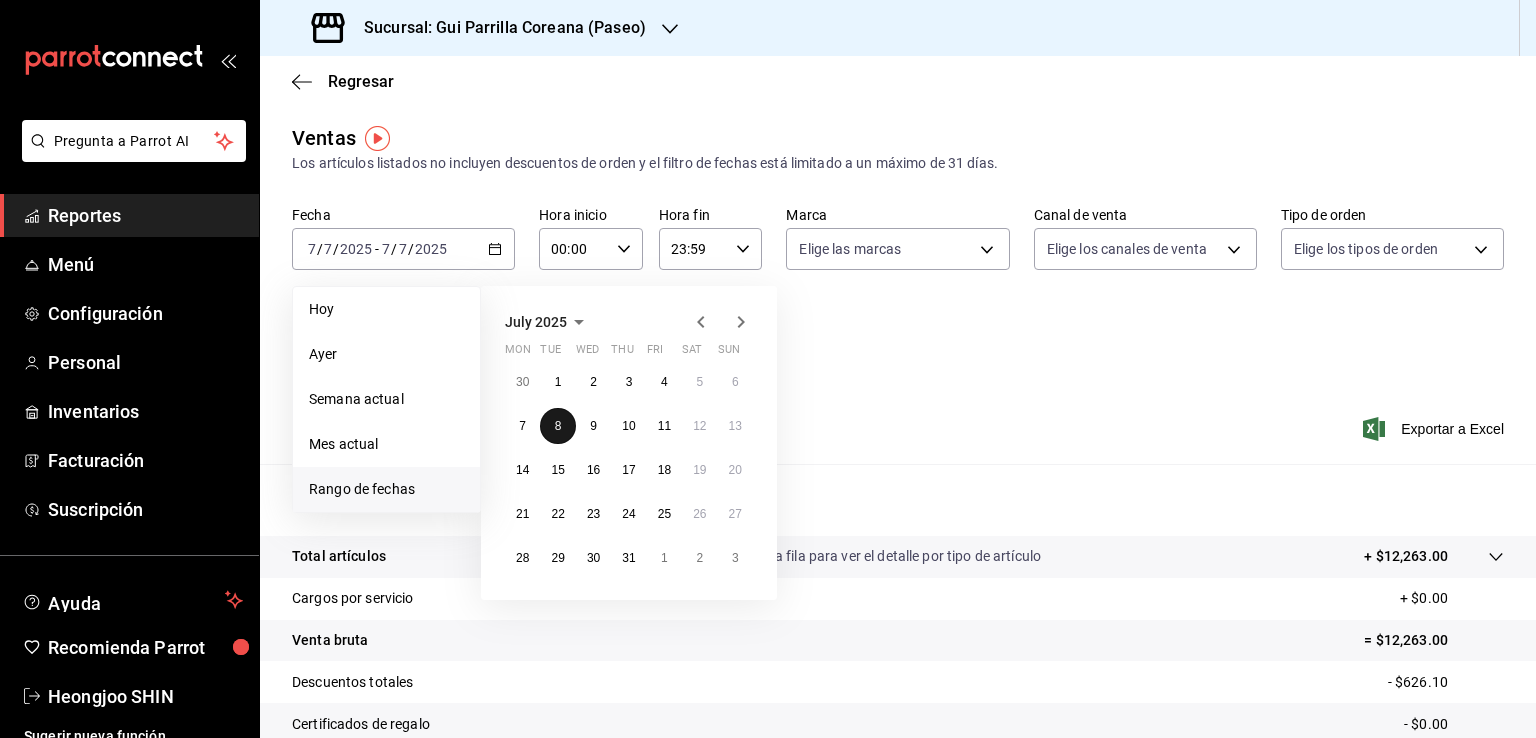 click on "8" at bounding box center (558, 426) 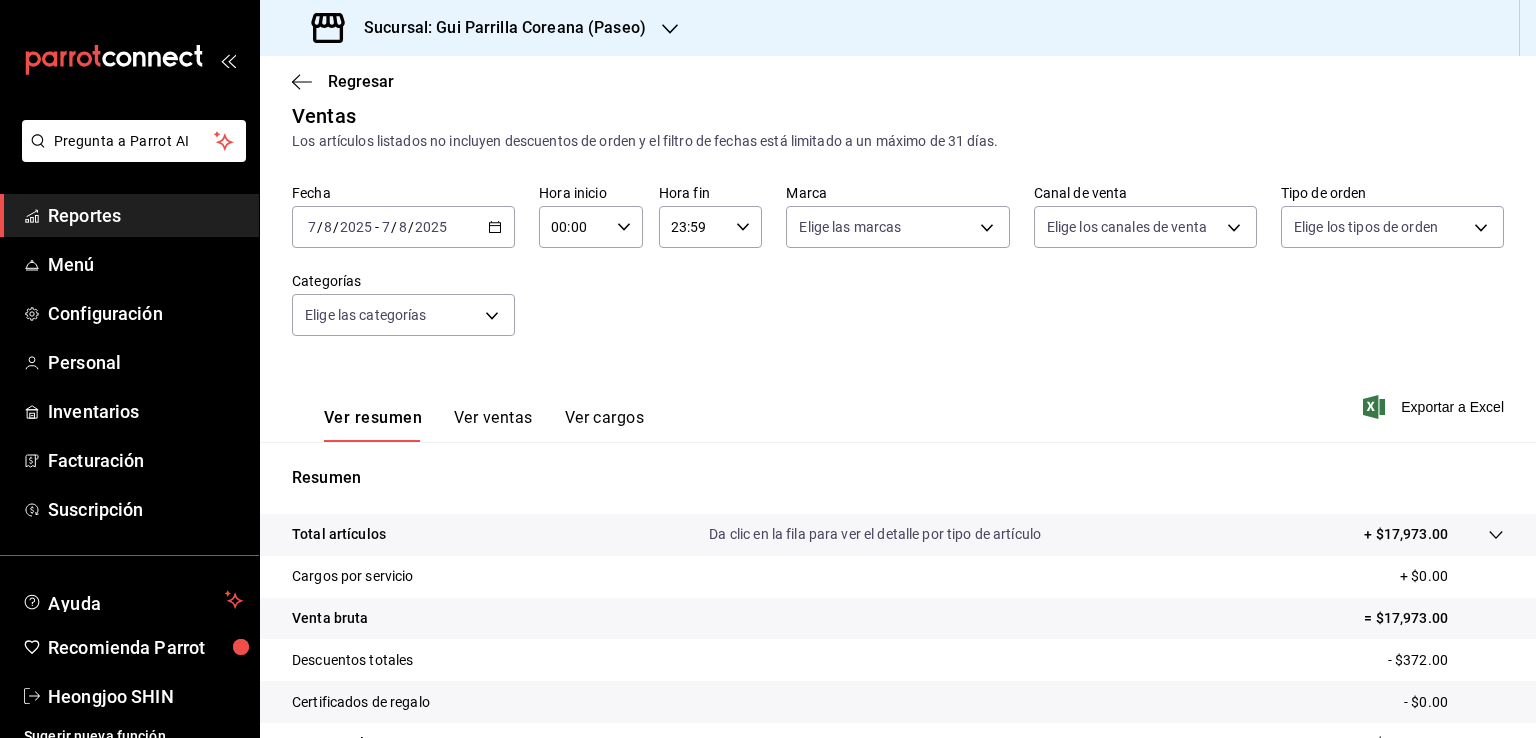 scroll, scrollTop: 220, scrollLeft: 0, axis: vertical 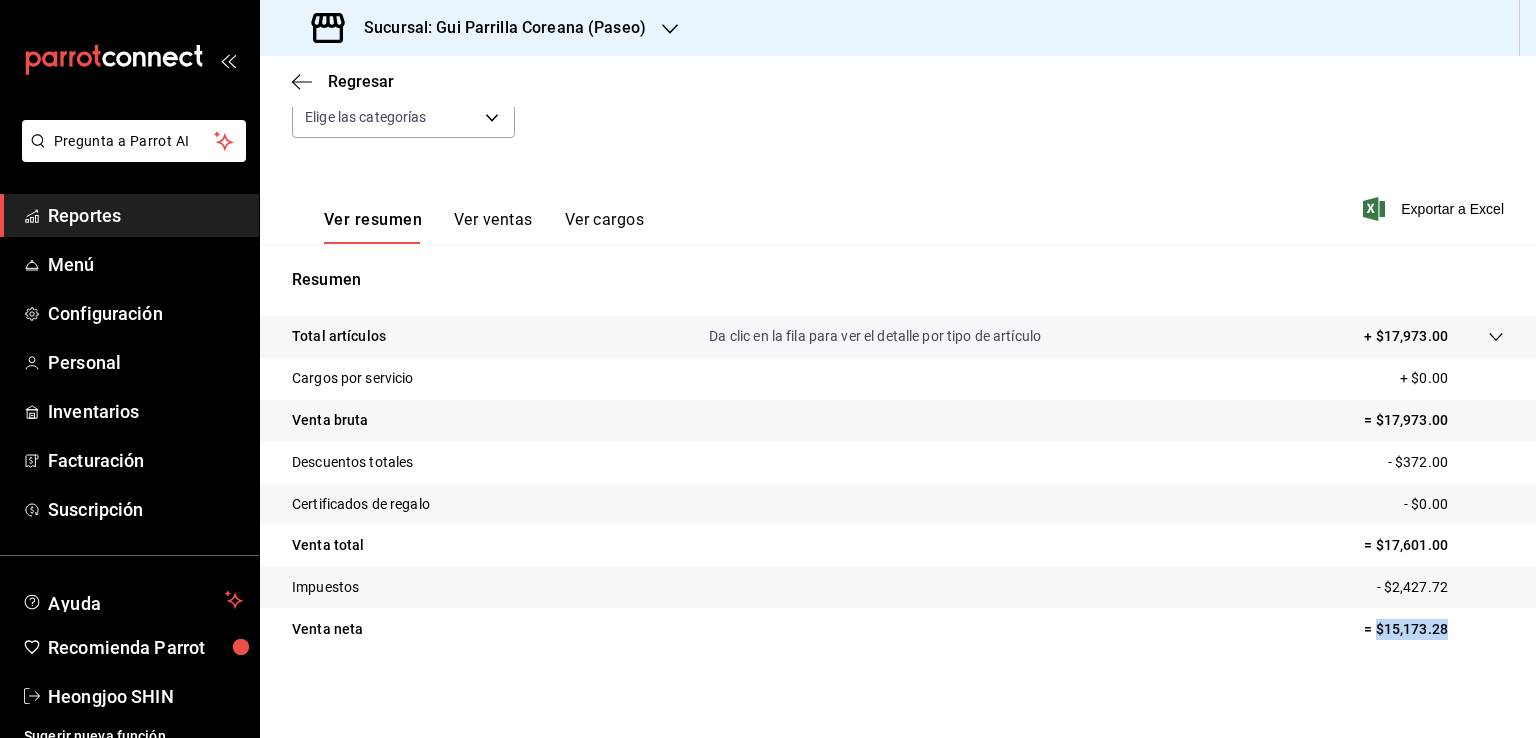drag, startPoint x: 1436, startPoint y: 624, endPoint x: 1360, endPoint y: 628, distance: 76.105194 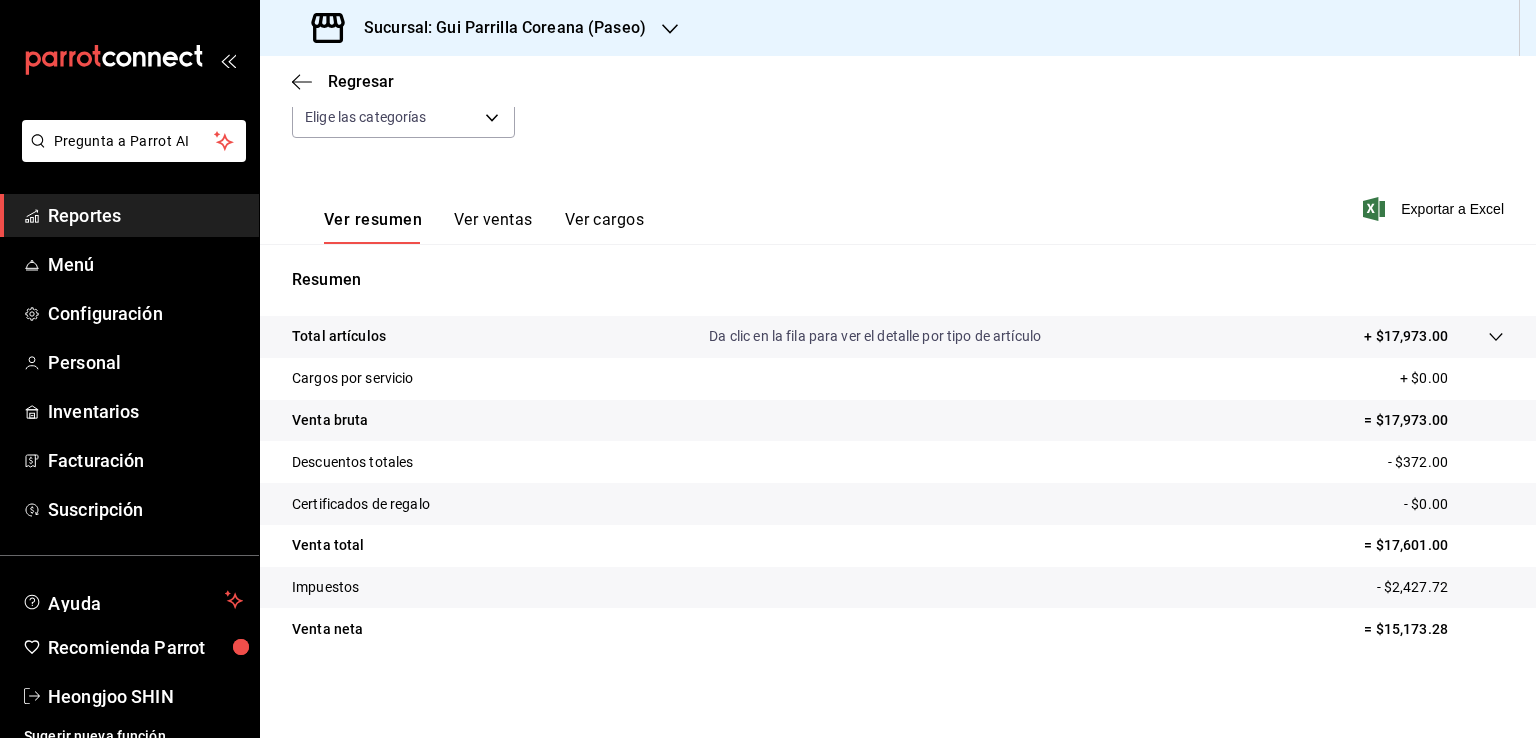 drag, startPoint x: 896, startPoint y: 589, endPoint x: 890, endPoint y: 441, distance: 148.12157 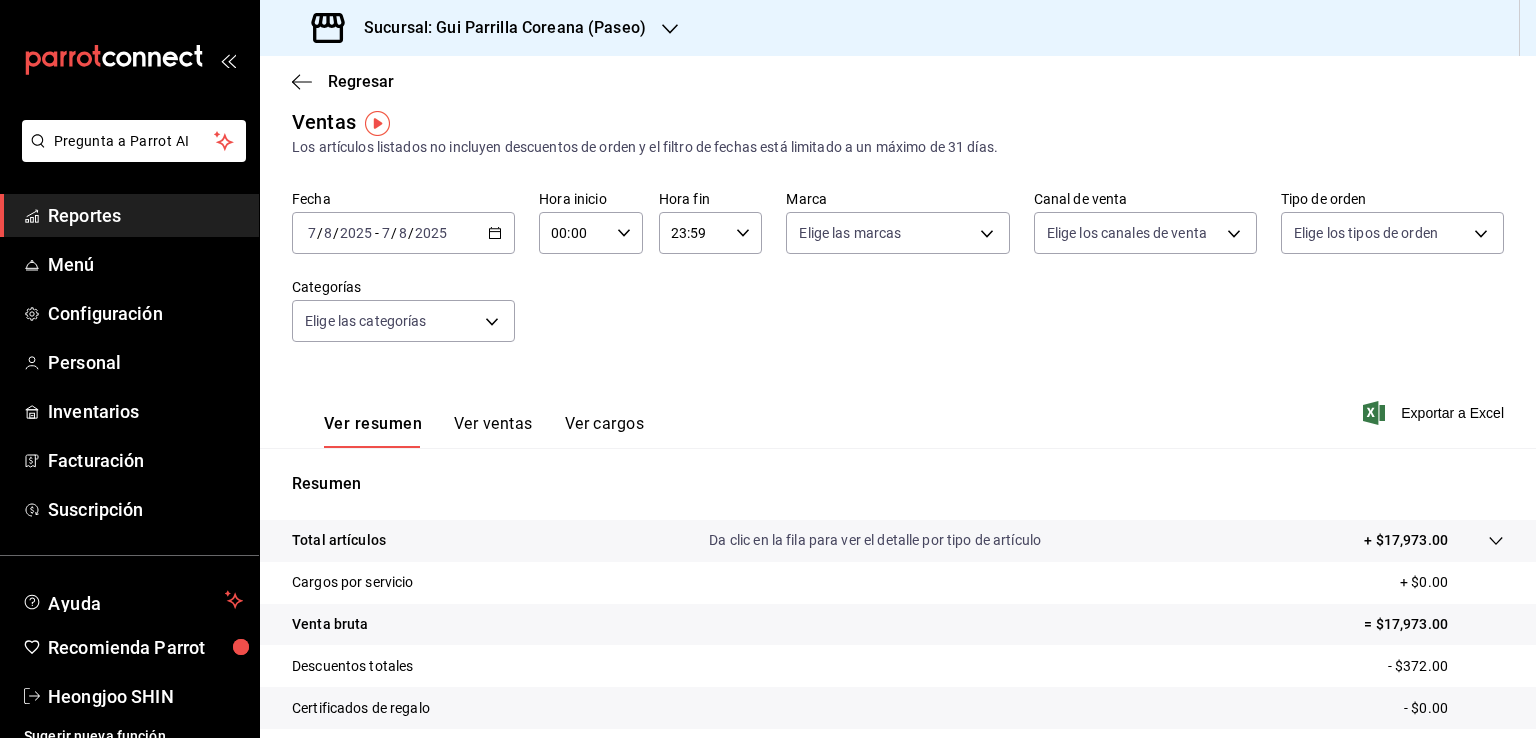 scroll, scrollTop: 15, scrollLeft: 0, axis: vertical 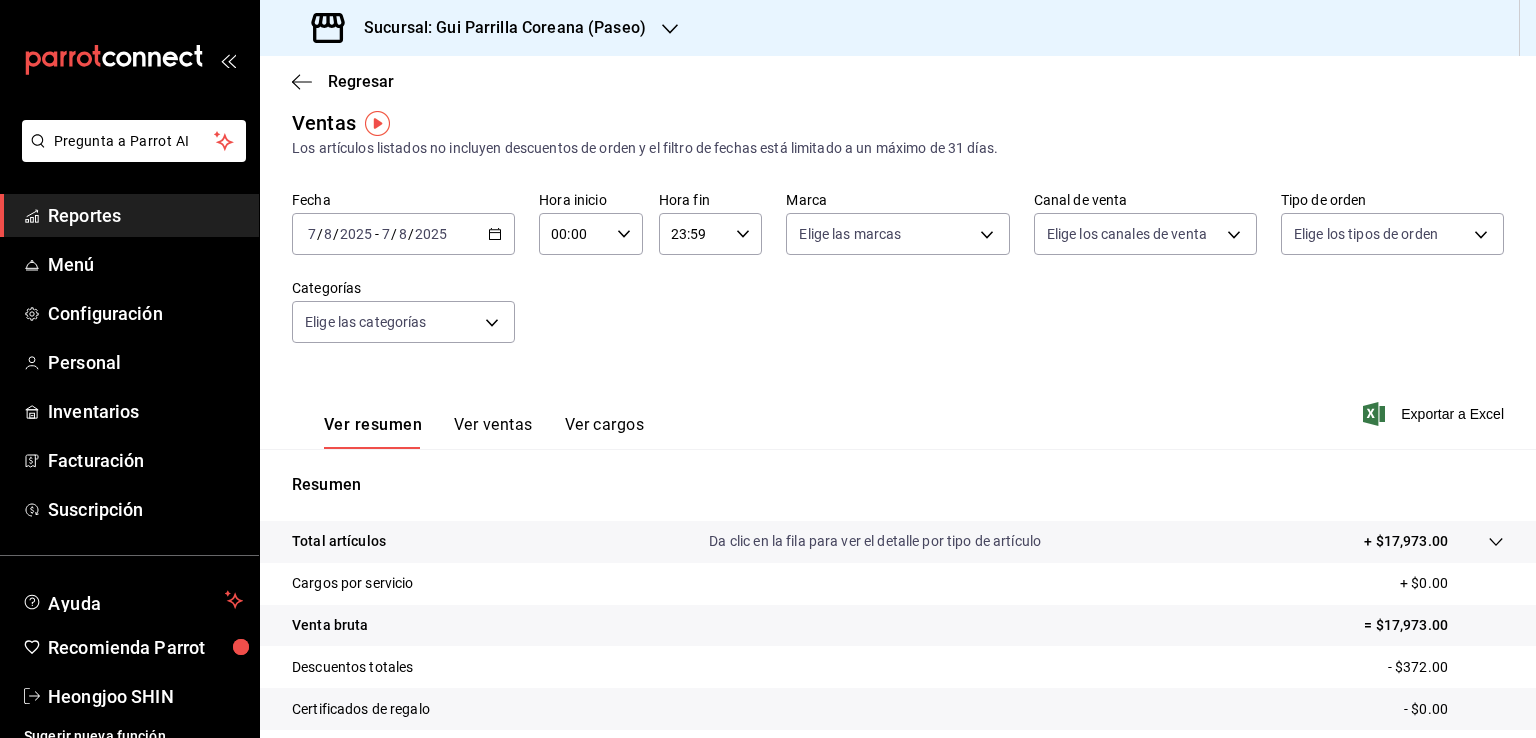 click on "2025-07-08 7 / 8 / 2025 - 2025-07-08 7 / 8 / 2025" at bounding box center (403, 234) 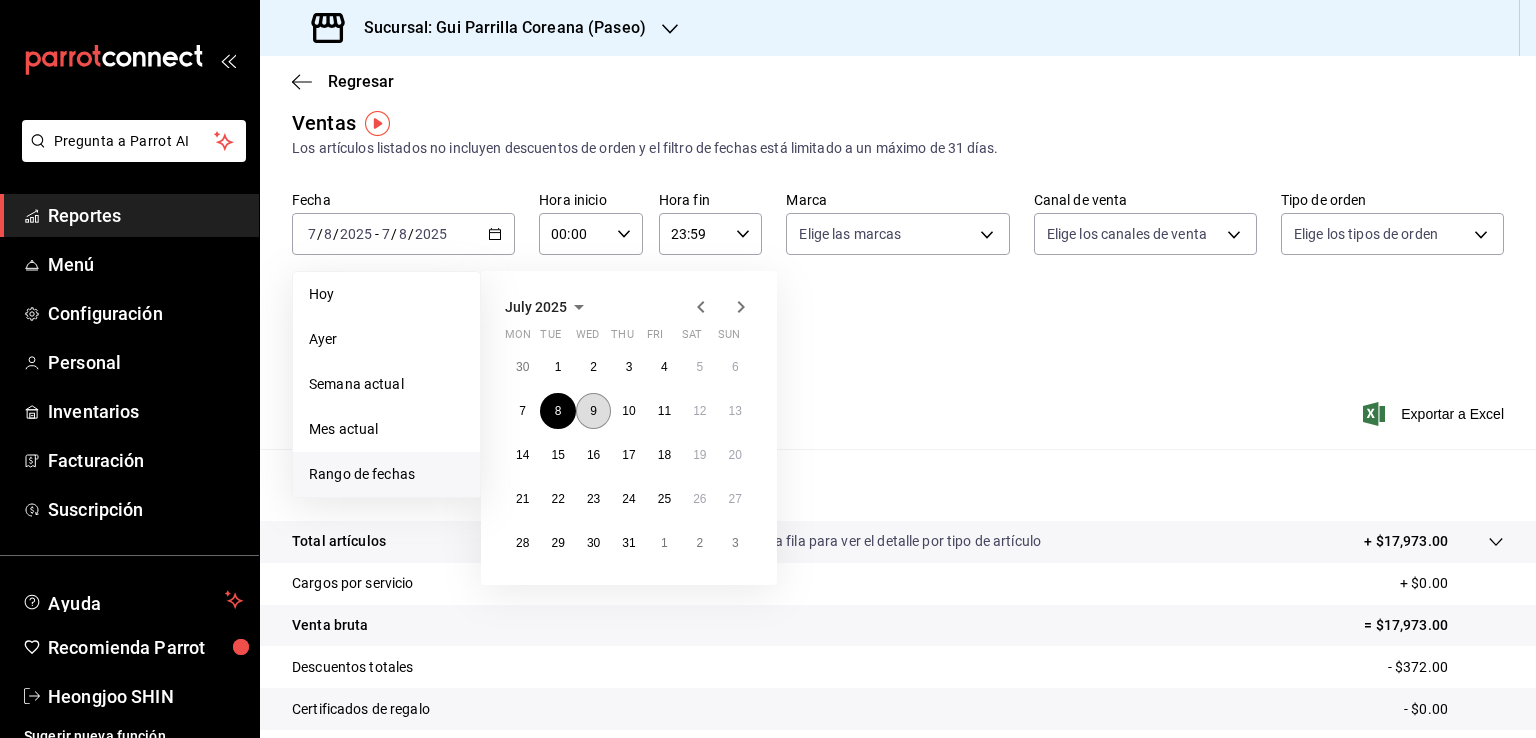 click on "9" at bounding box center (593, 411) 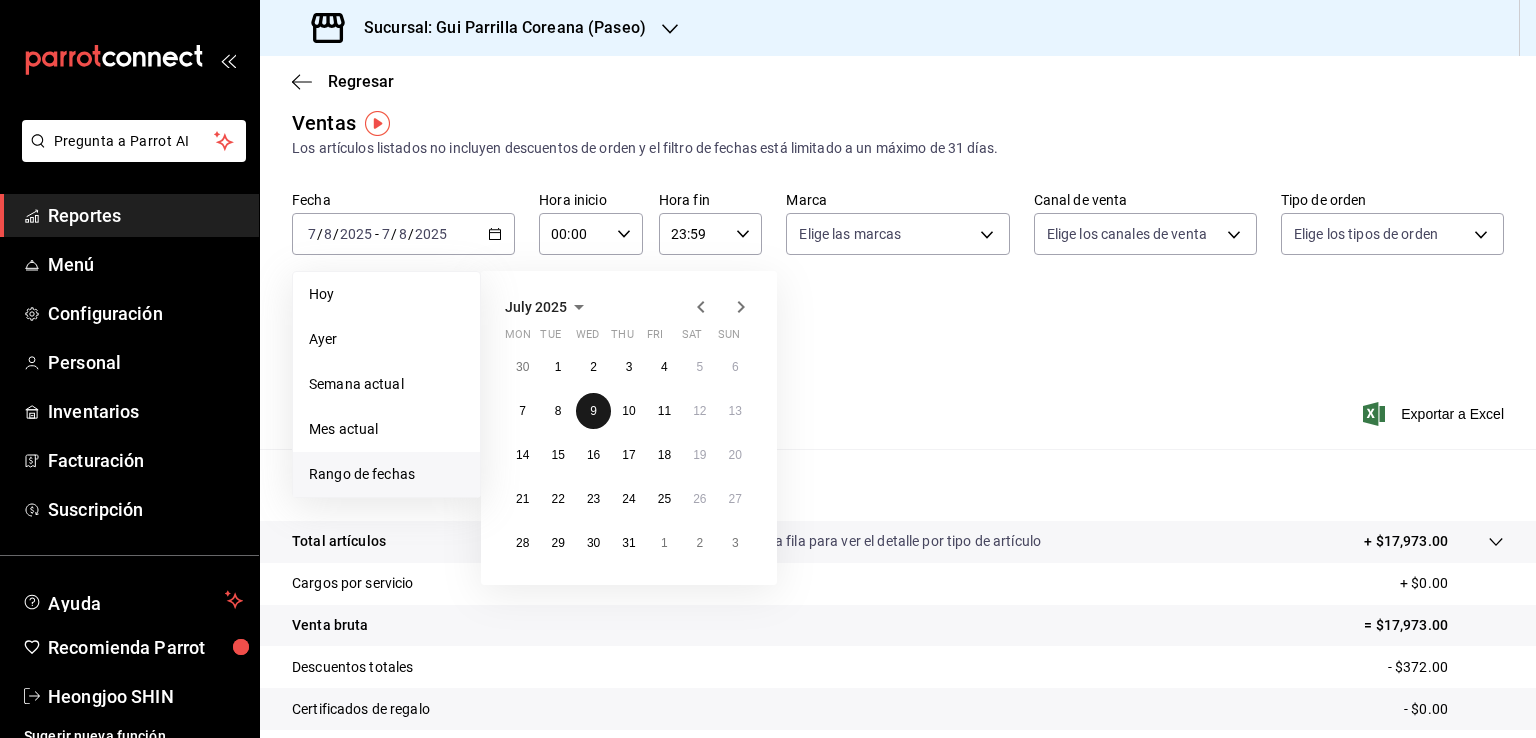 drag, startPoint x: 604, startPoint y: 406, endPoint x: 996, endPoint y: 439, distance: 393.38657 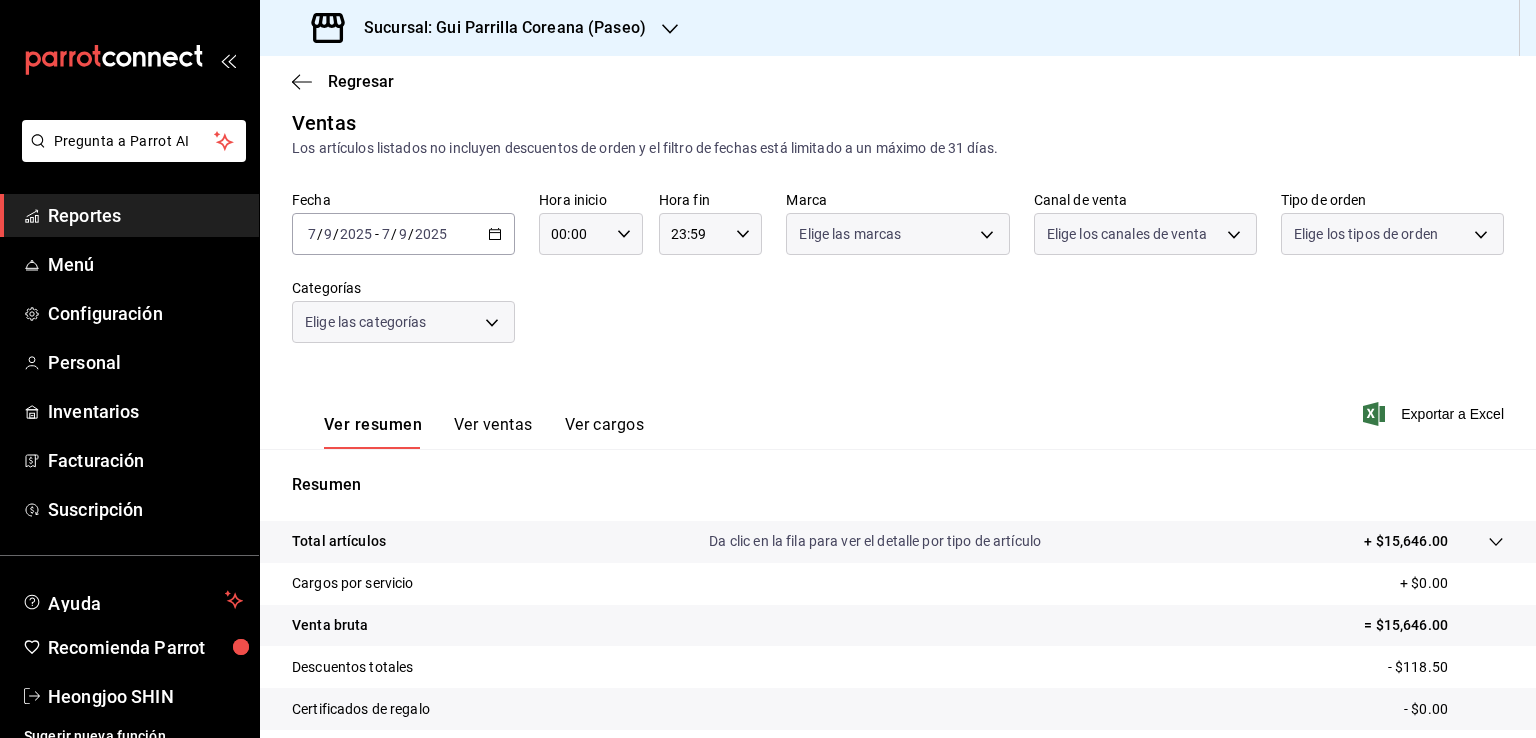 scroll, scrollTop: 220, scrollLeft: 0, axis: vertical 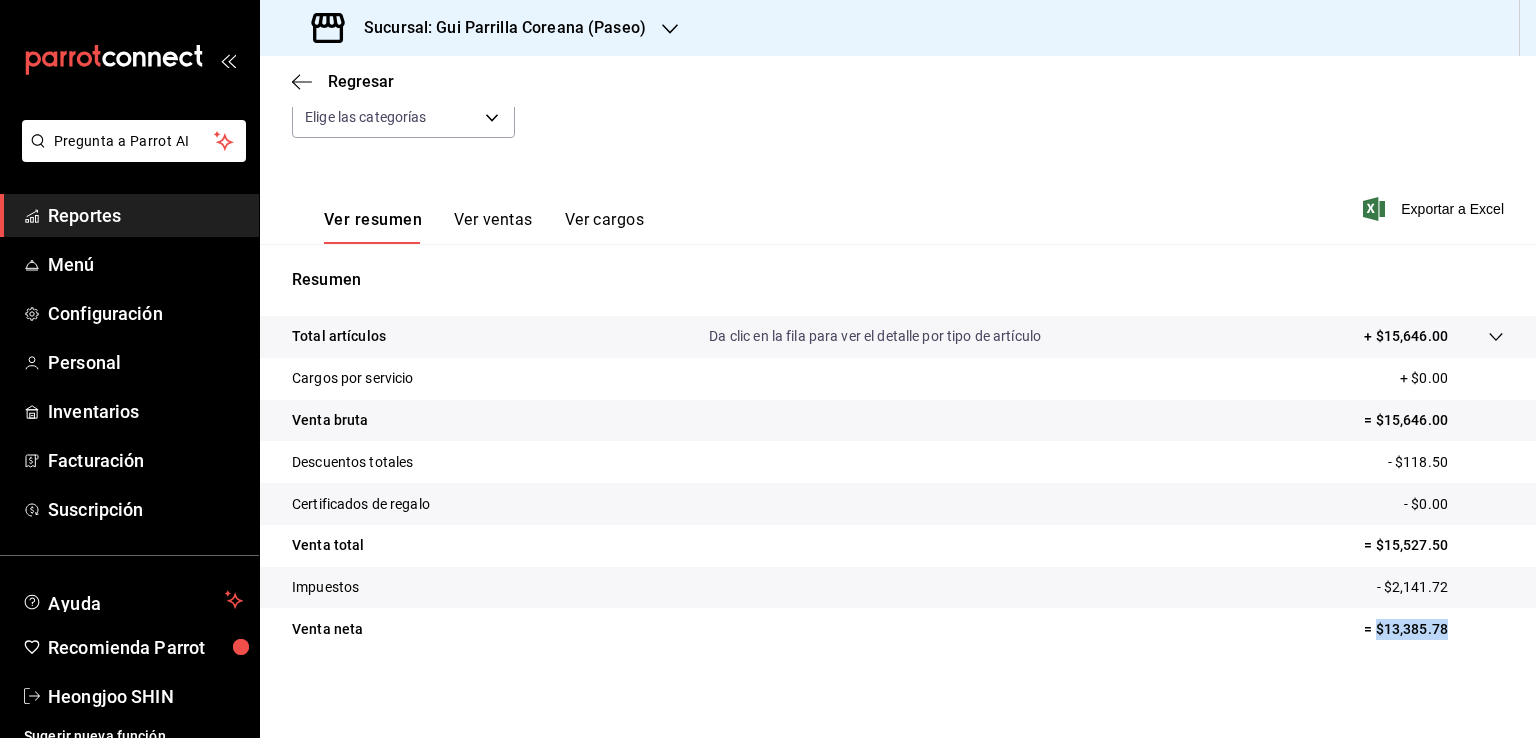 drag, startPoint x: 1432, startPoint y: 626, endPoint x: 1360, endPoint y: 620, distance: 72.249565 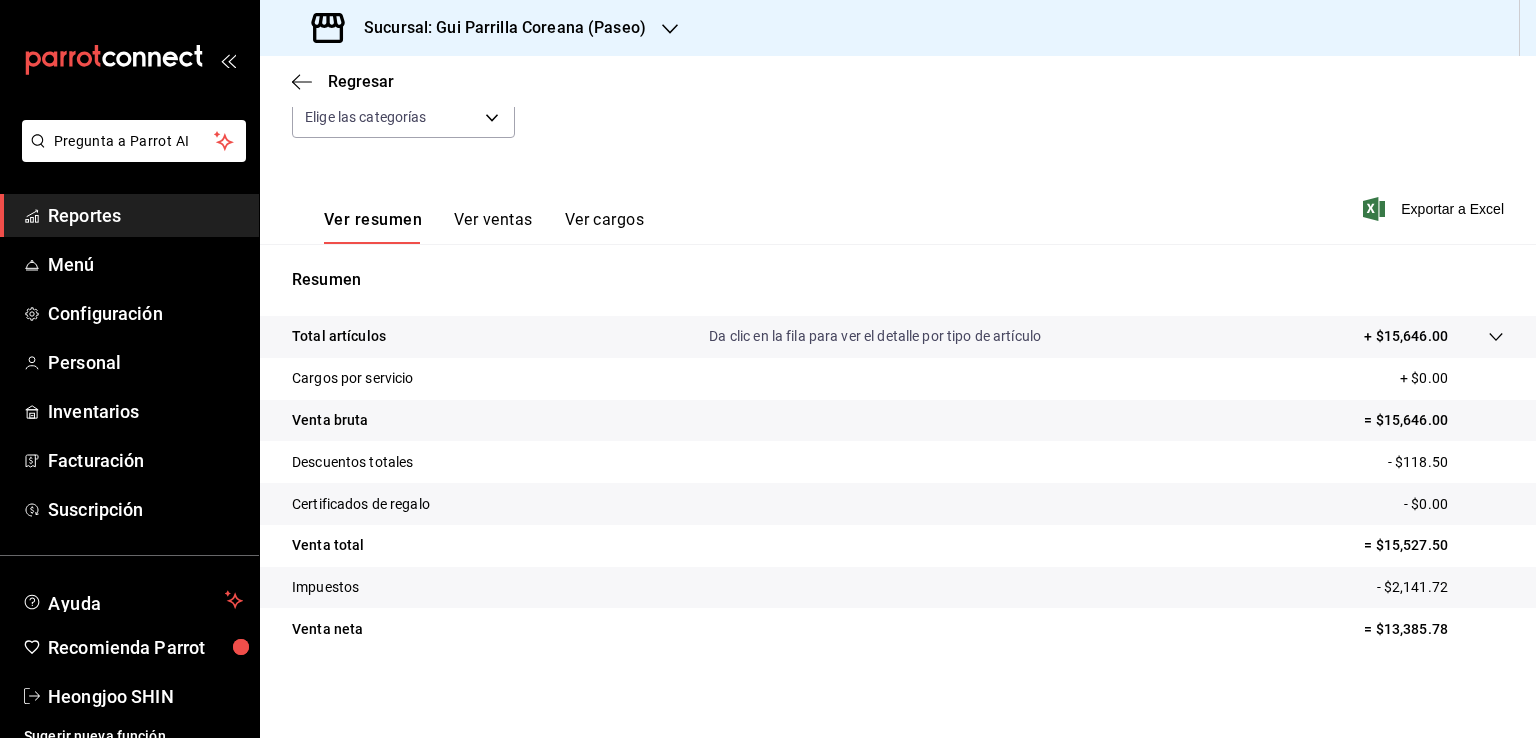 drag, startPoint x: 848, startPoint y: 623, endPoint x: 849, endPoint y: 558, distance: 65.00769 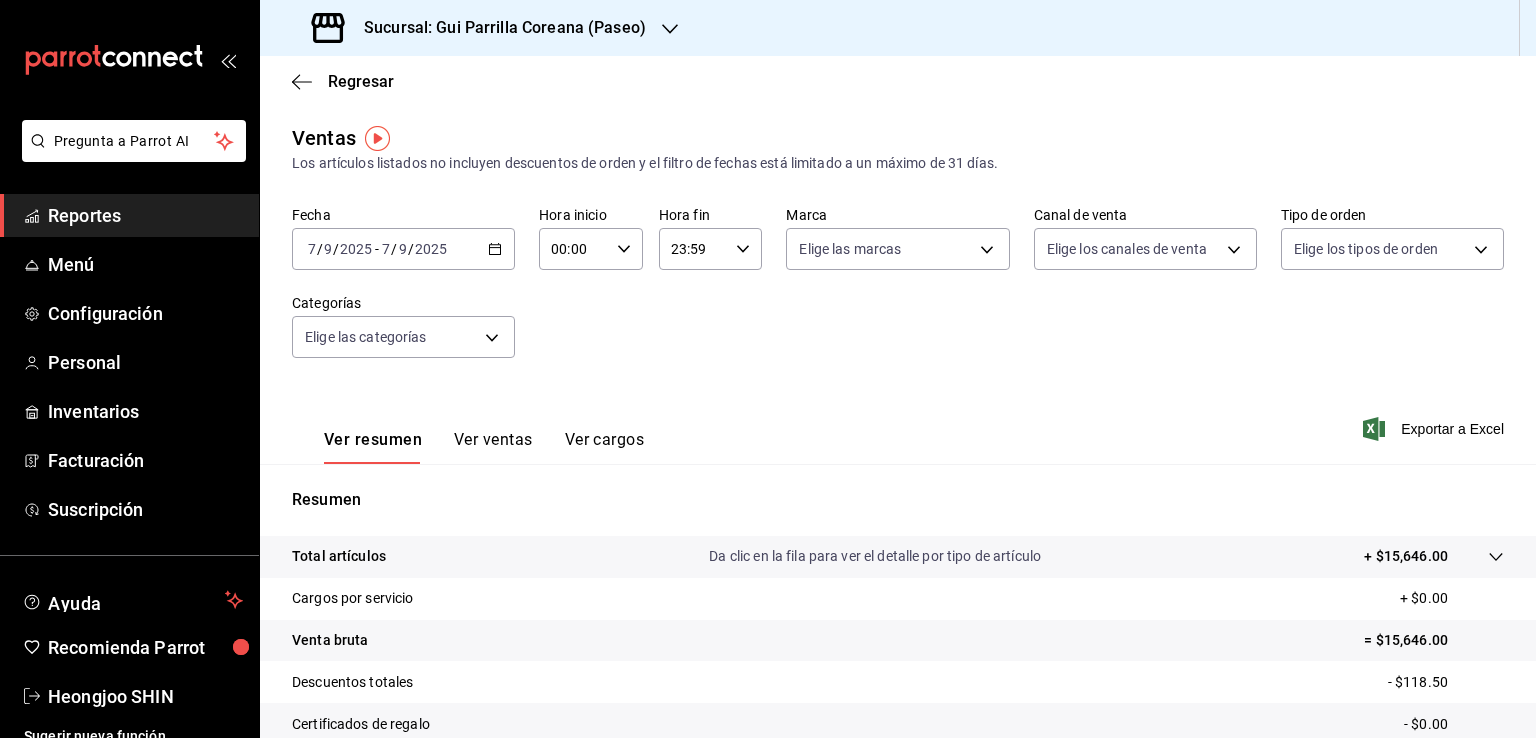 click on "2025-07-09 7 / 9 / 2025 - 2025-07-09 7 / 9 / 2025" at bounding box center (403, 249) 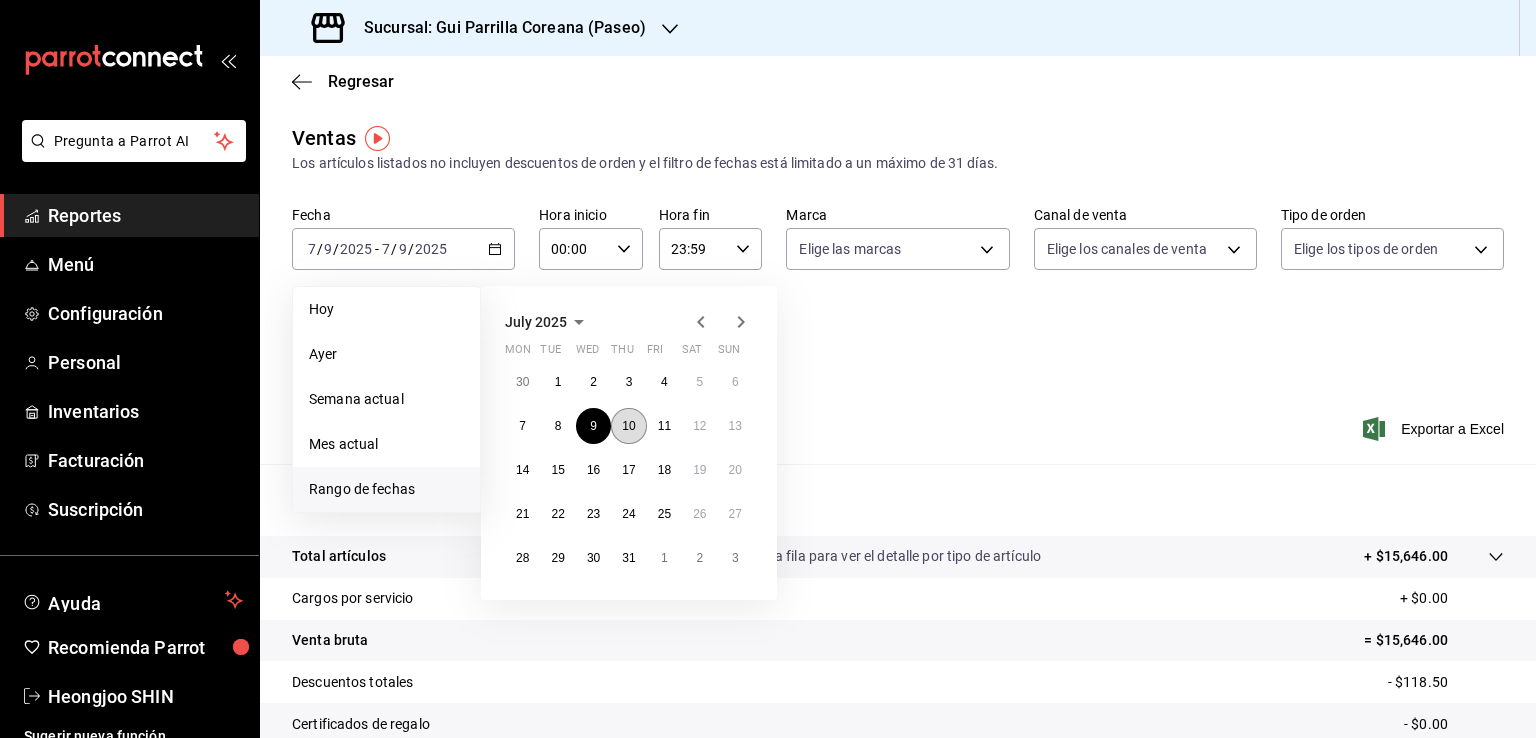 click on "10" at bounding box center (628, 426) 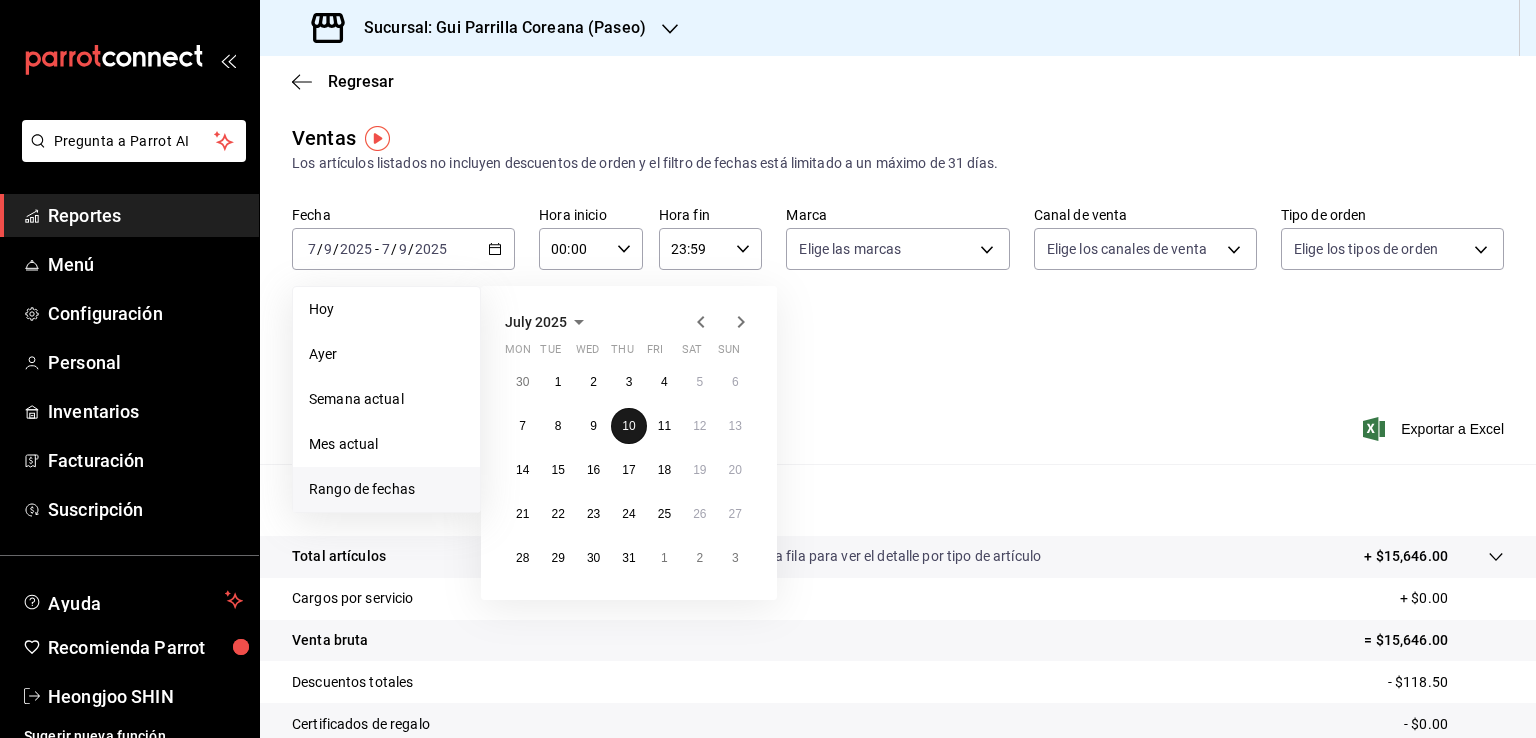 click on "10" at bounding box center [628, 426] 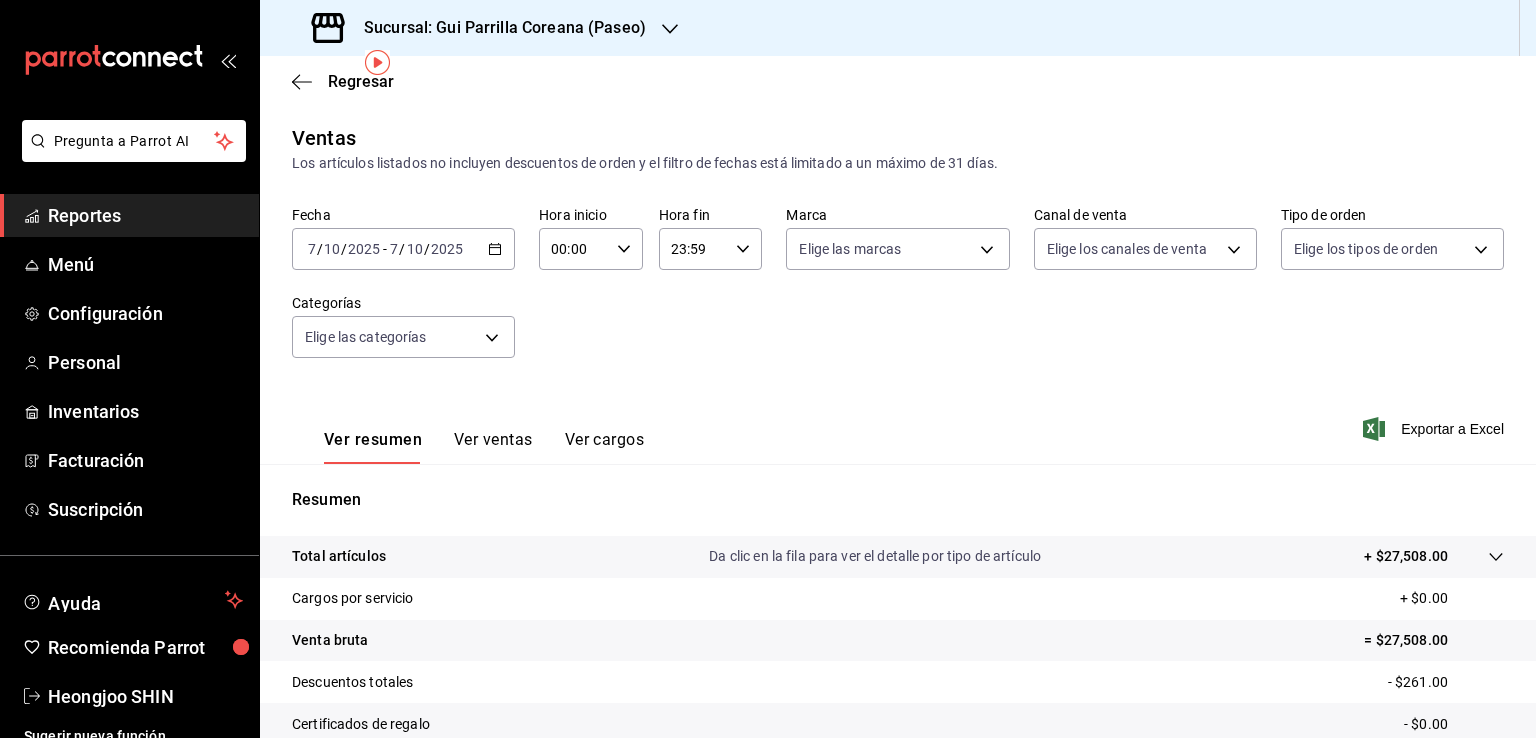 scroll, scrollTop: 220, scrollLeft: 0, axis: vertical 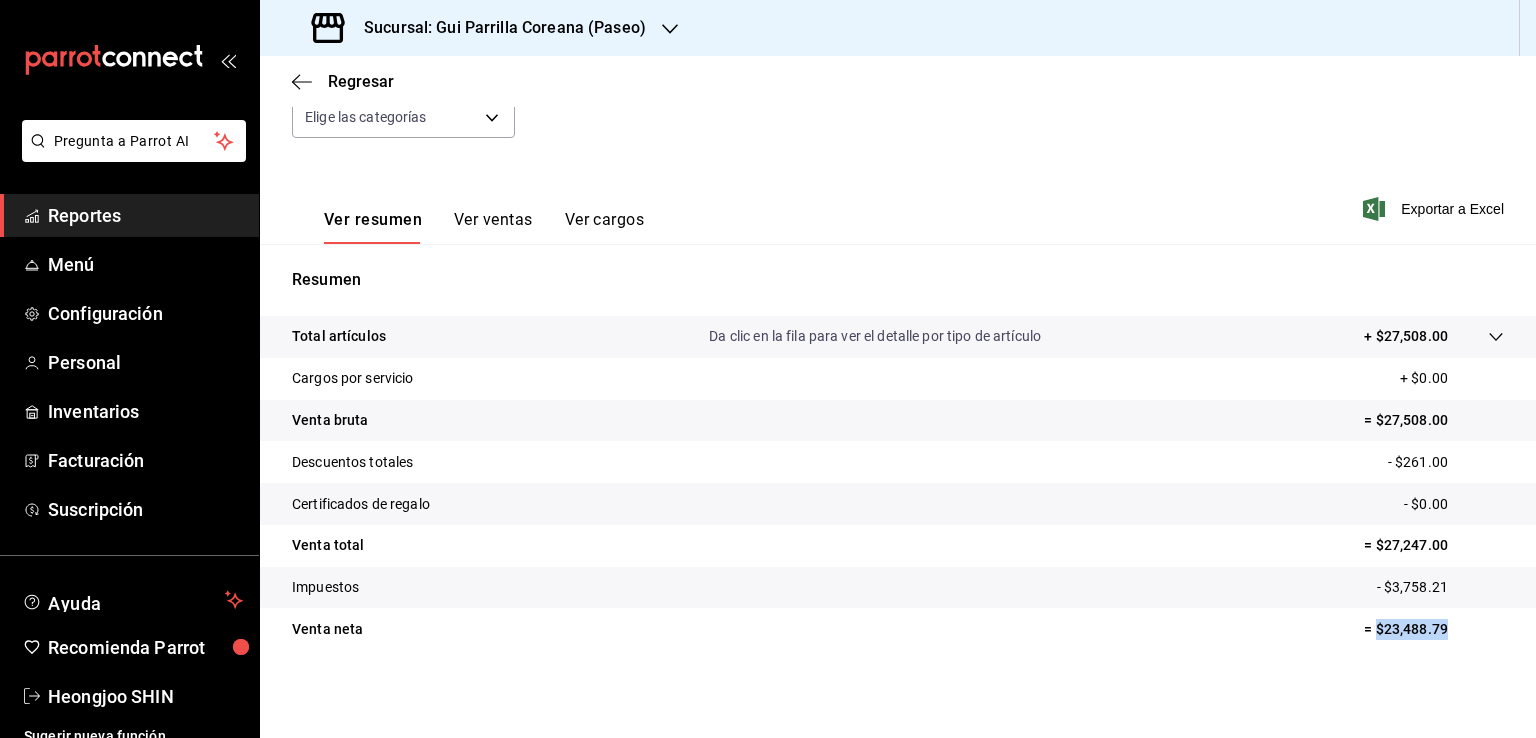drag, startPoint x: 1440, startPoint y: 632, endPoint x: 1360, endPoint y: 632, distance: 80 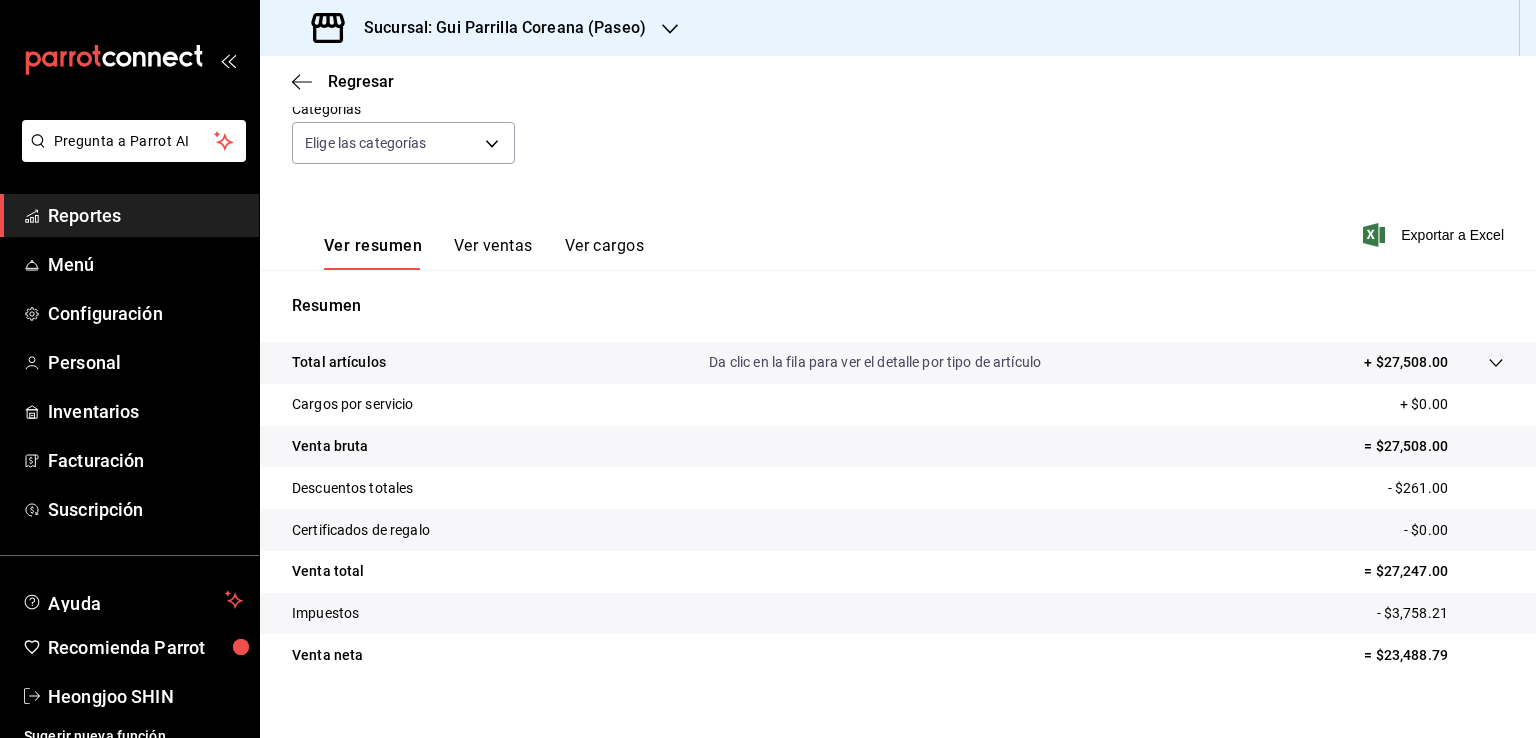 scroll, scrollTop: 0, scrollLeft: 0, axis: both 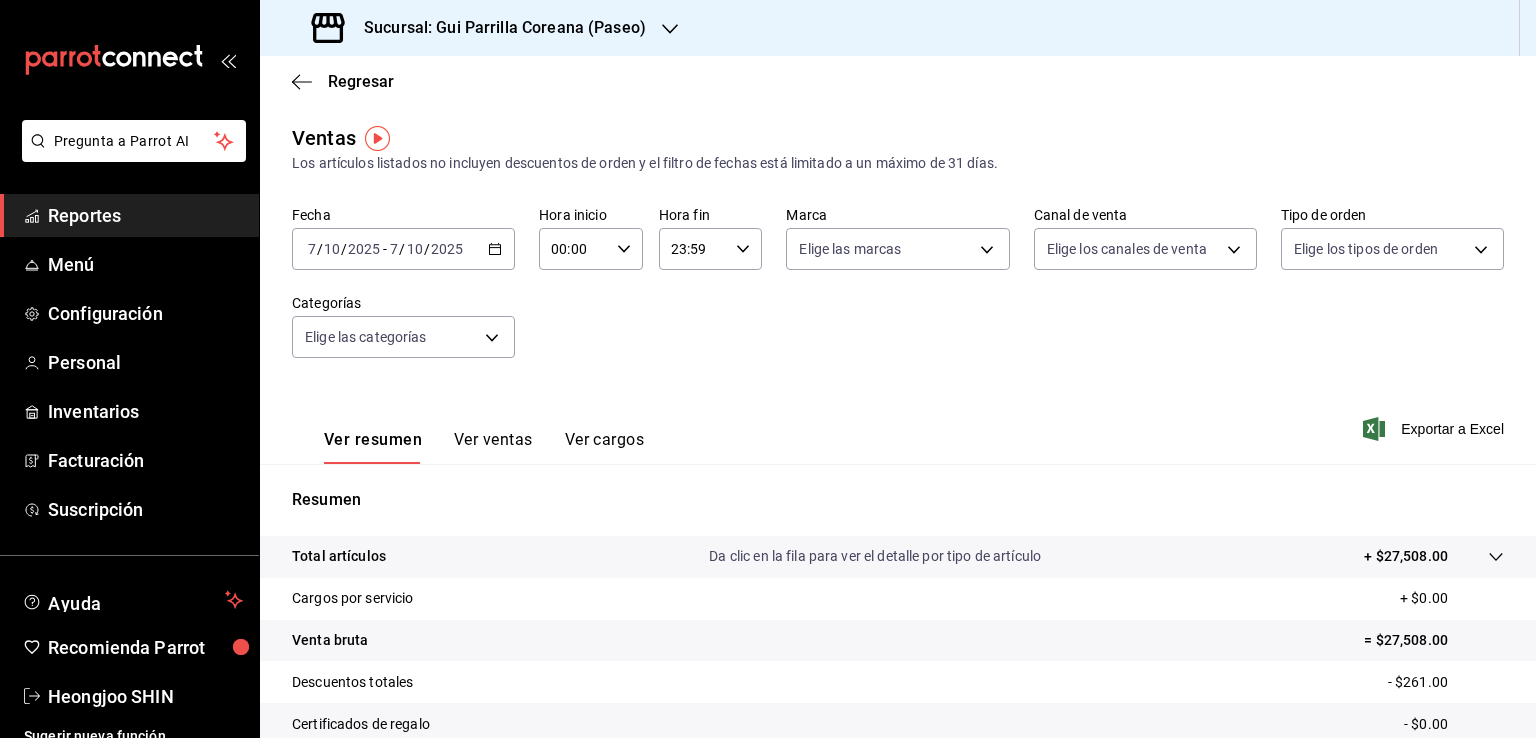 click on "2025-07-10 7 / 10 / 2025 - 2025-07-10 7 / 10 / 2025" at bounding box center [403, 249] 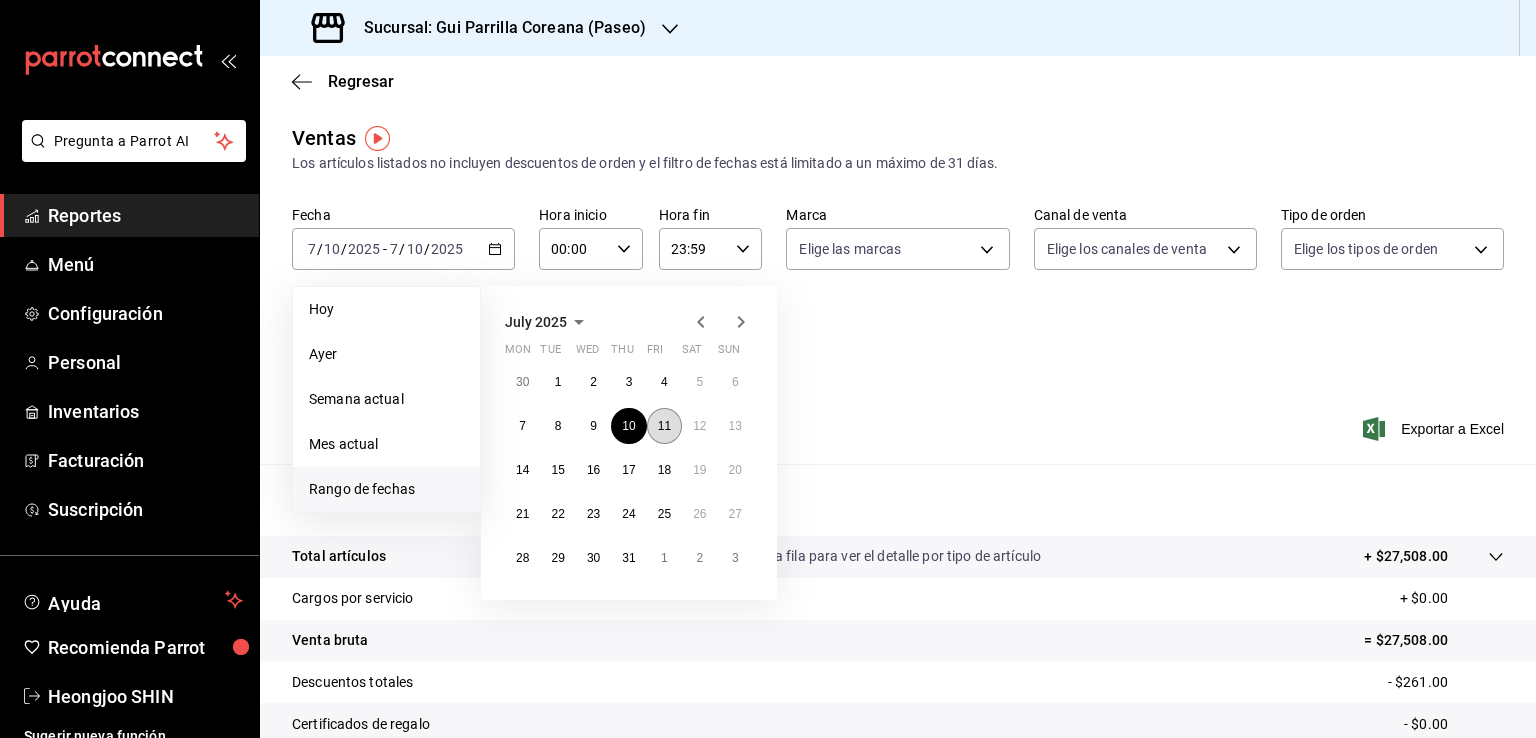 click on "11" at bounding box center [664, 426] 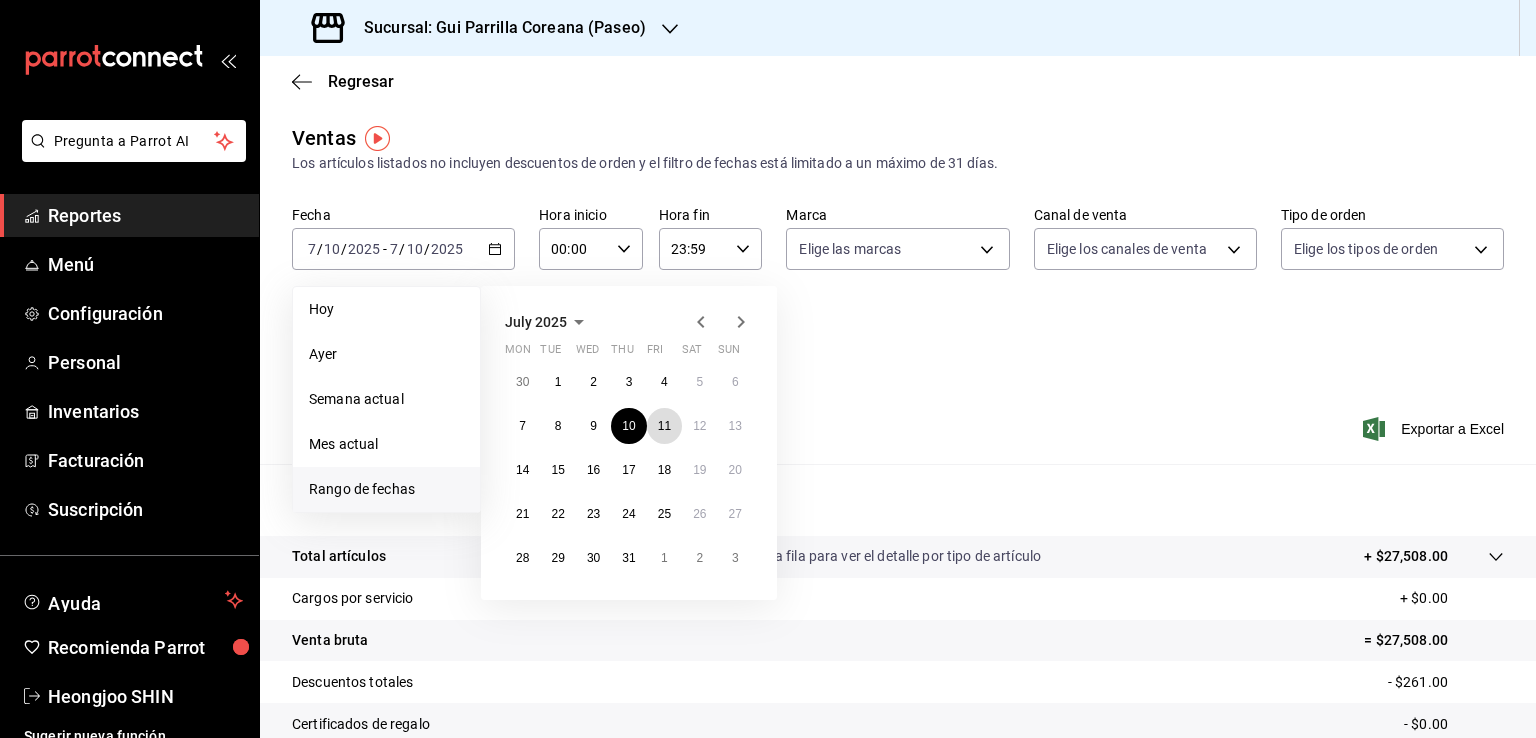 click on "11" at bounding box center (664, 426) 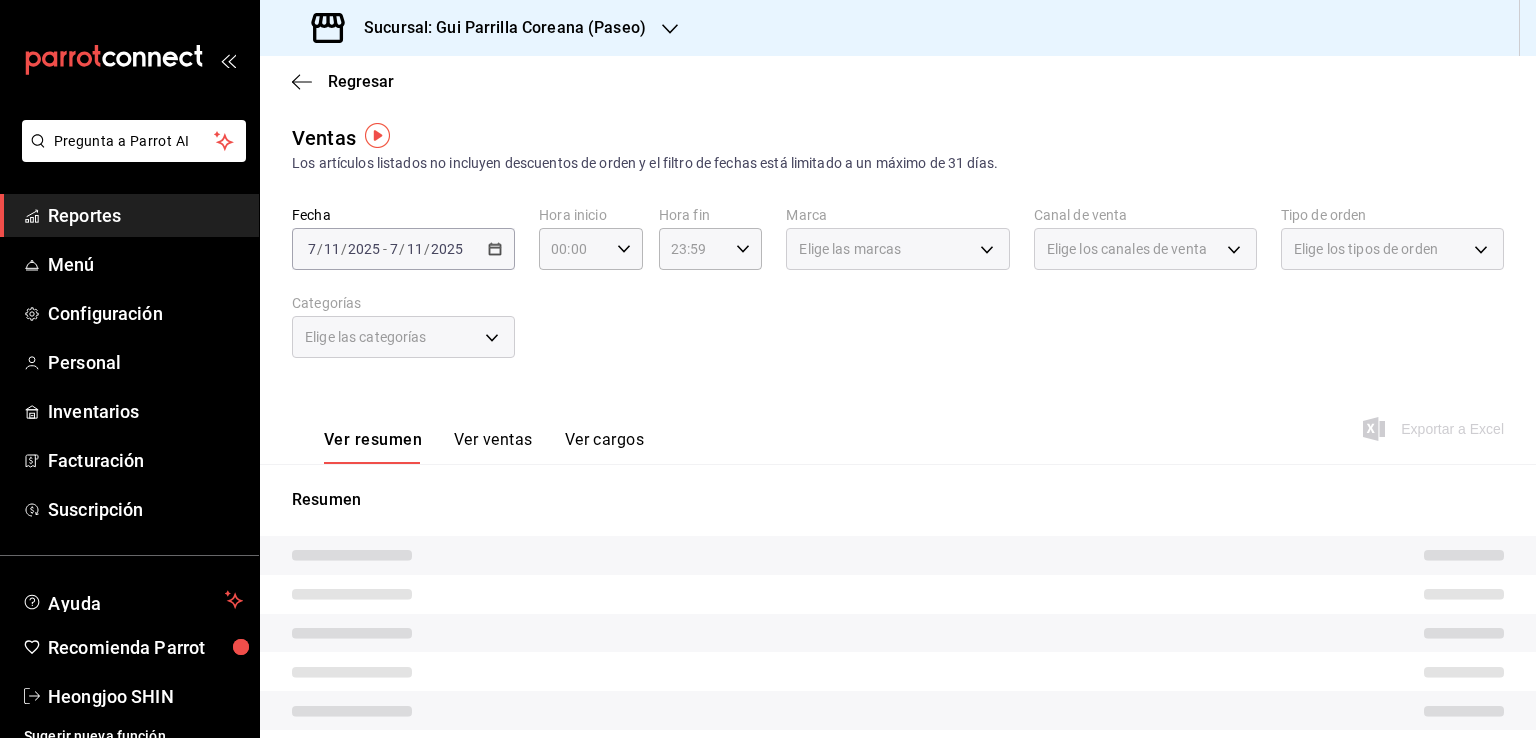 scroll, scrollTop: 220, scrollLeft: 0, axis: vertical 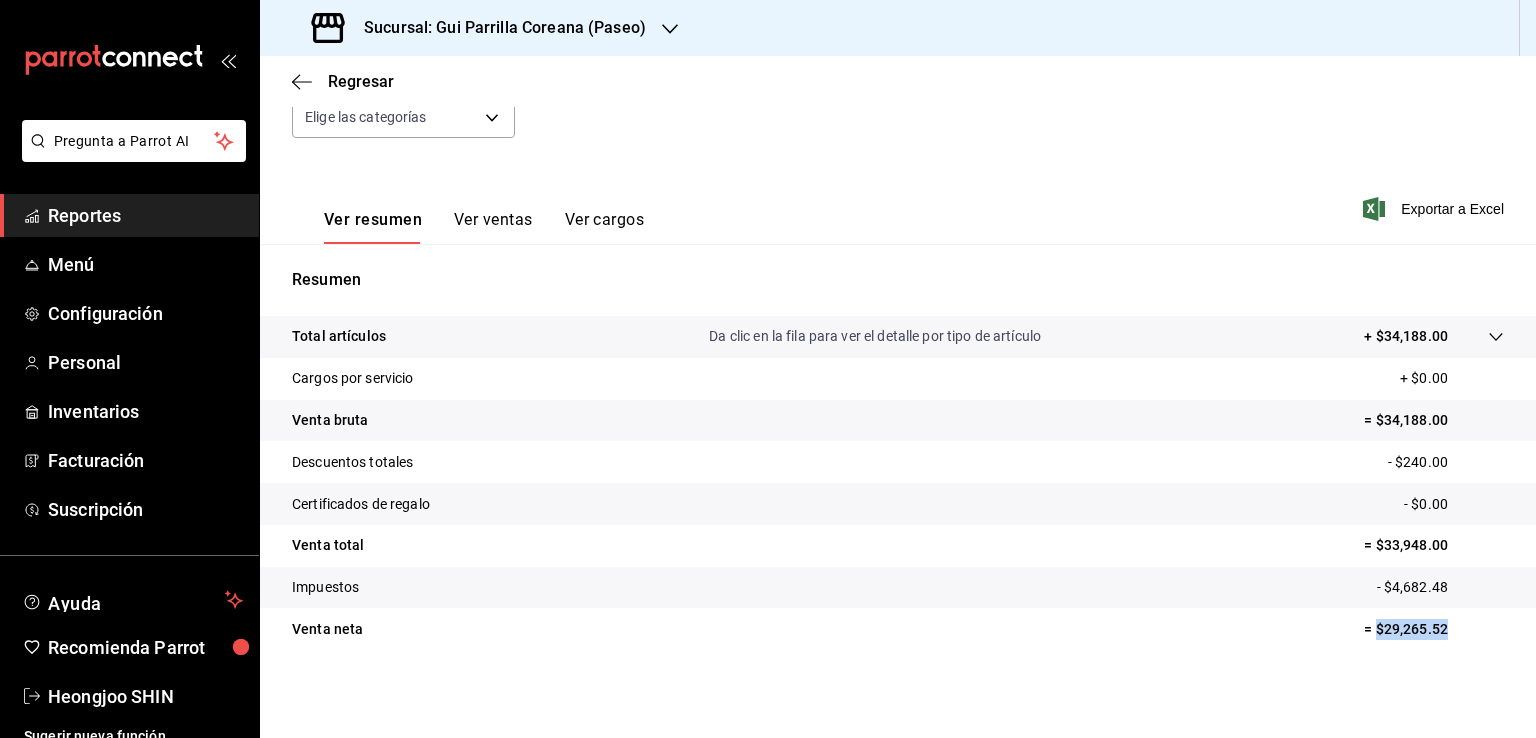 drag, startPoint x: 1440, startPoint y: 629, endPoint x: 1360, endPoint y: 628, distance: 80.00625 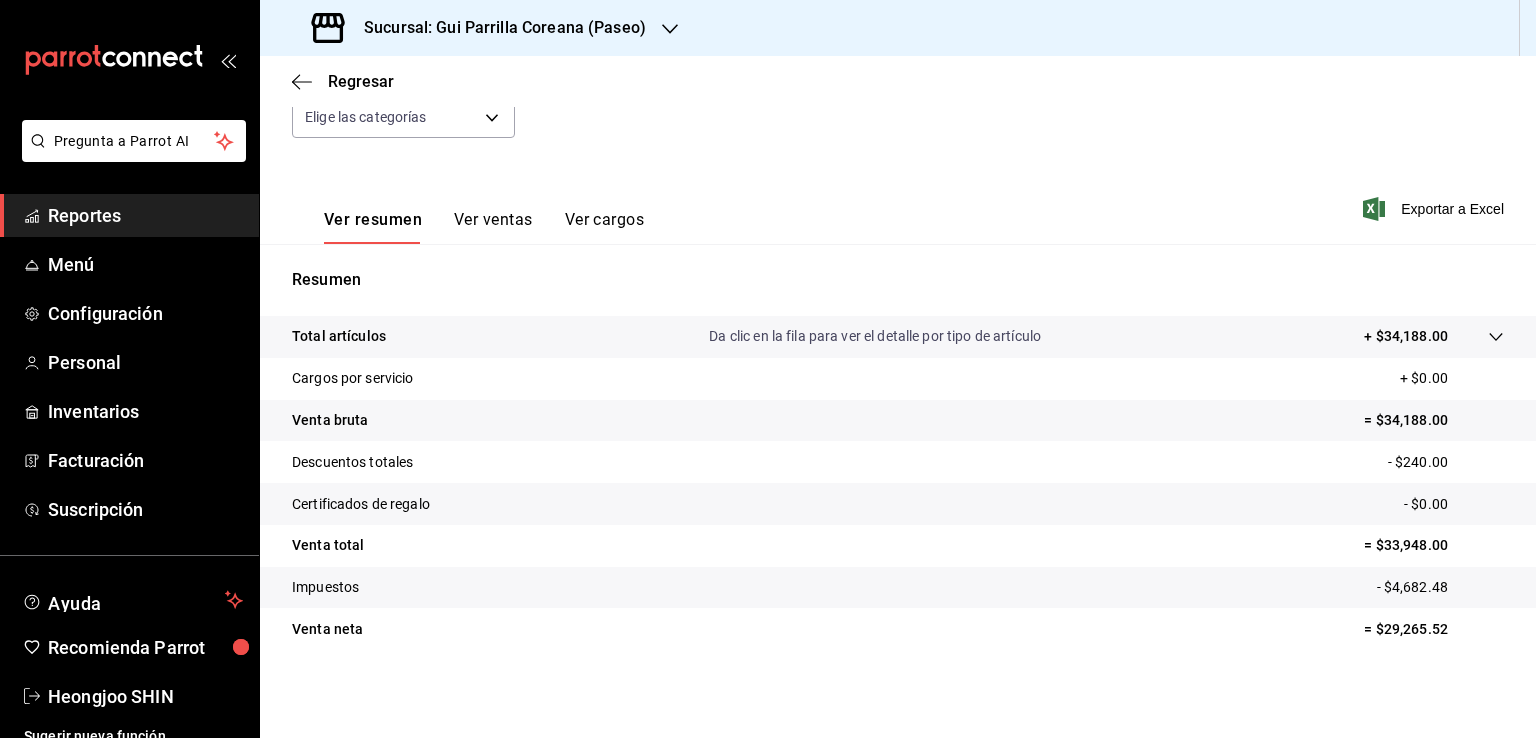drag, startPoint x: 965, startPoint y: 637, endPoint x: 960, endPoint y: 582, distance: 55.226807 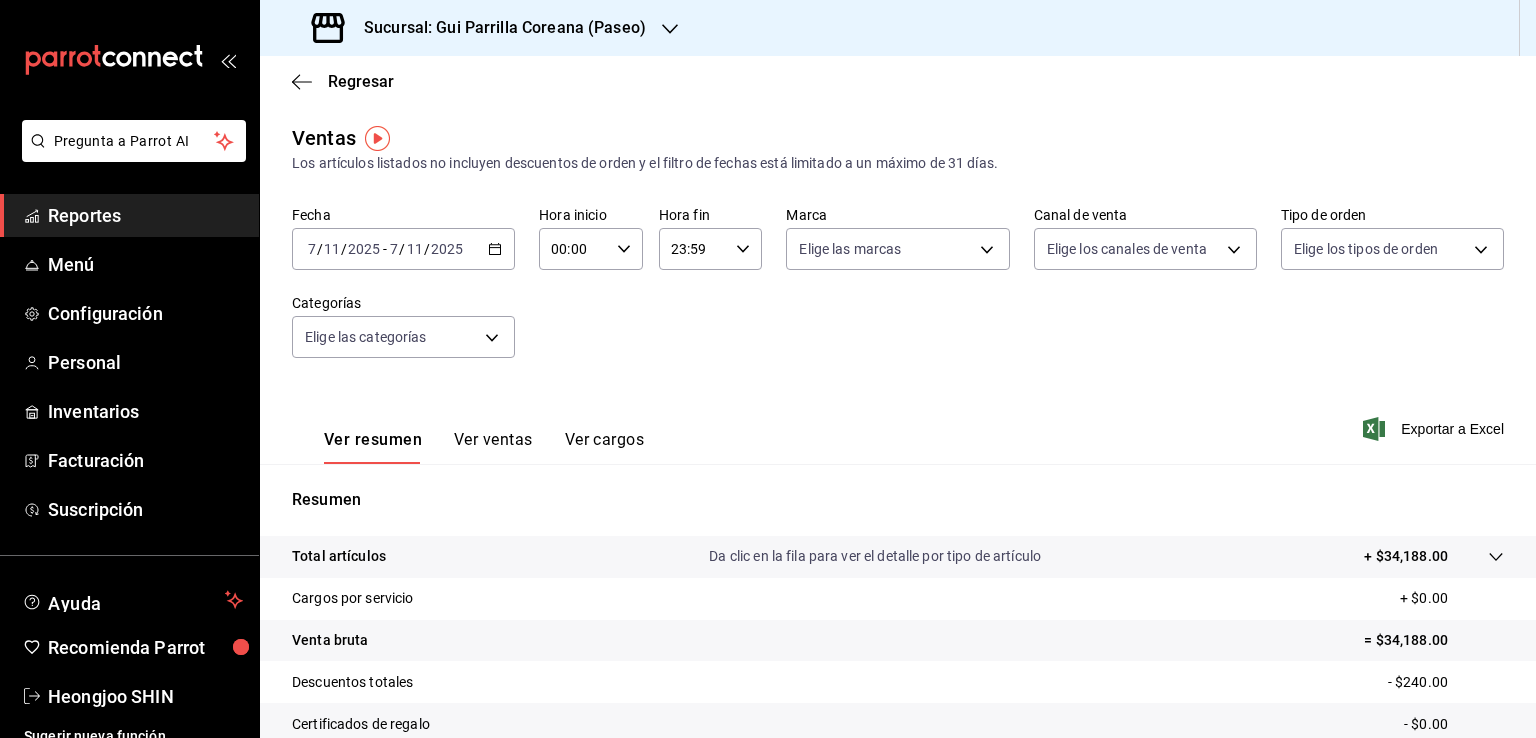click on "2025-07-11 7 / 11 / 2025 - 2025-07-11 7 / 11 / 2025" at bounding box center (403, 249) 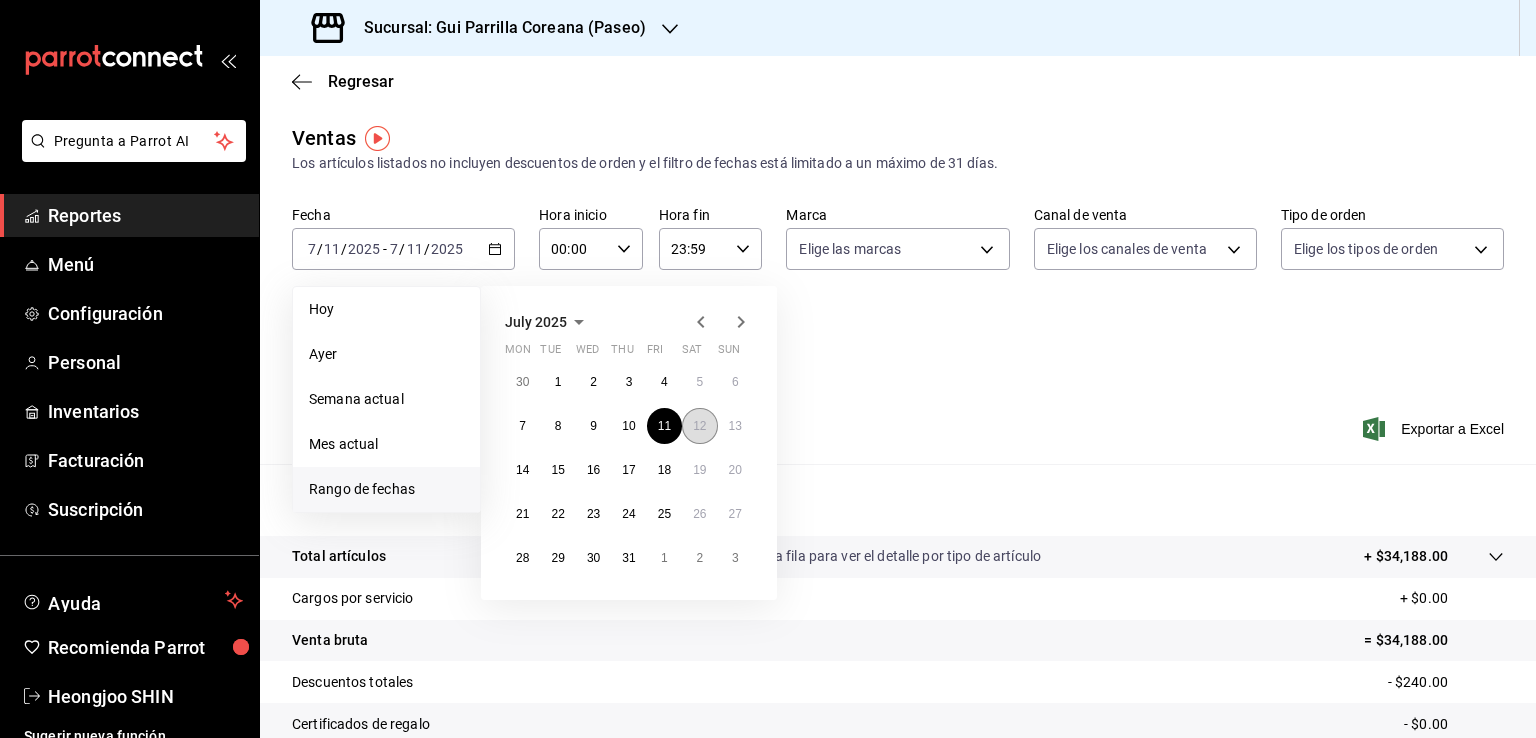 click on "12" at bounding box center [699, 426] 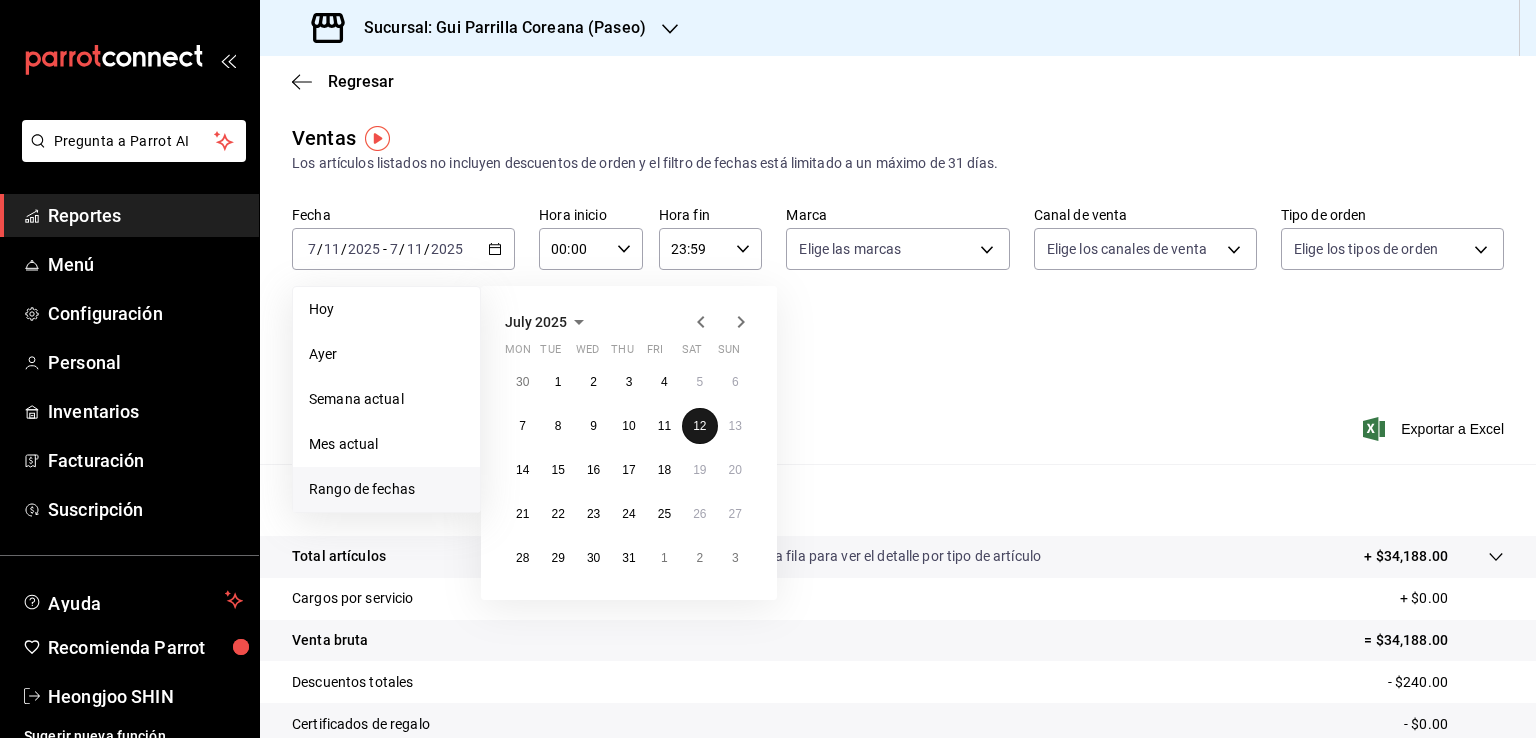 click on "12" at bounding box center (699, 426) 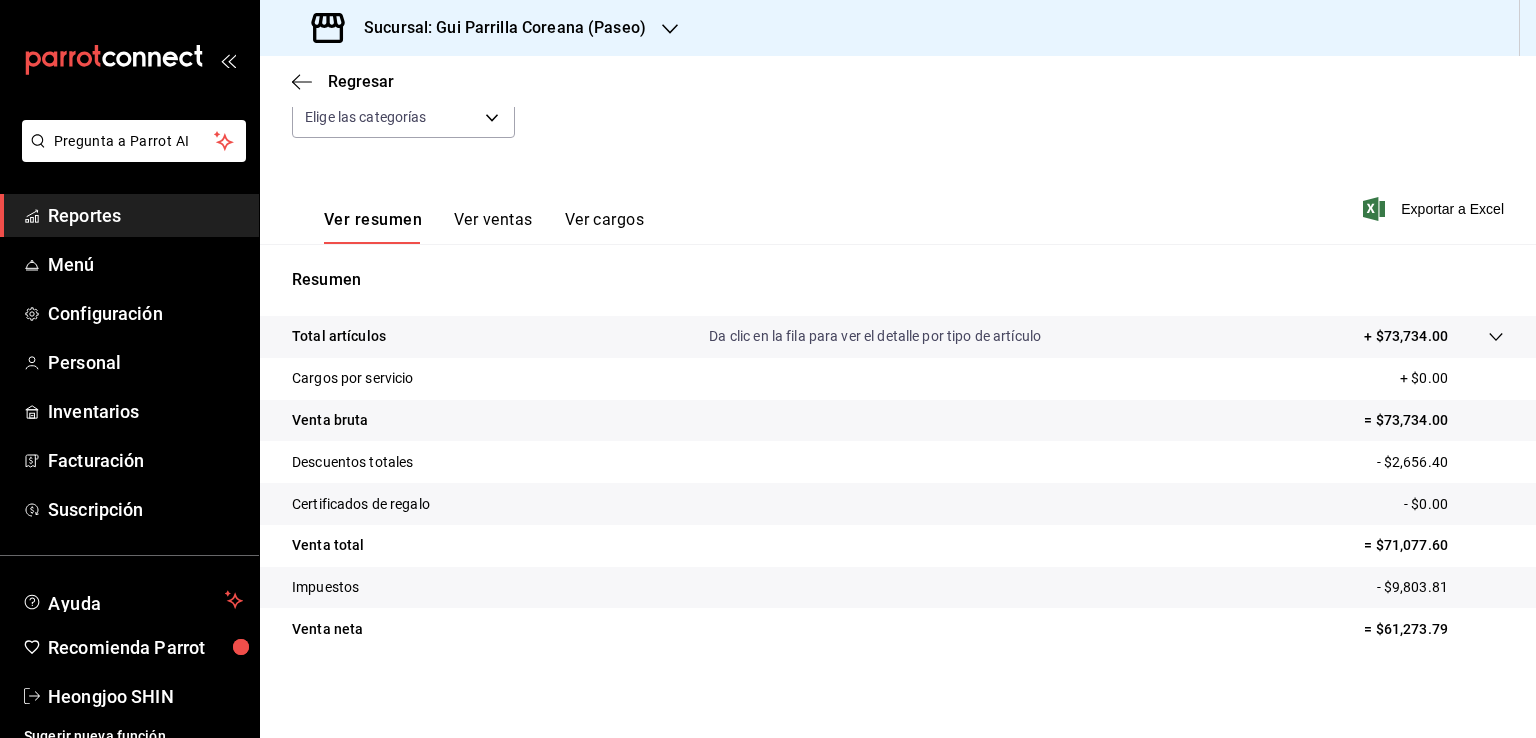 scroll, scrollTop: 220, scrollLeft: 0, axis: vertical 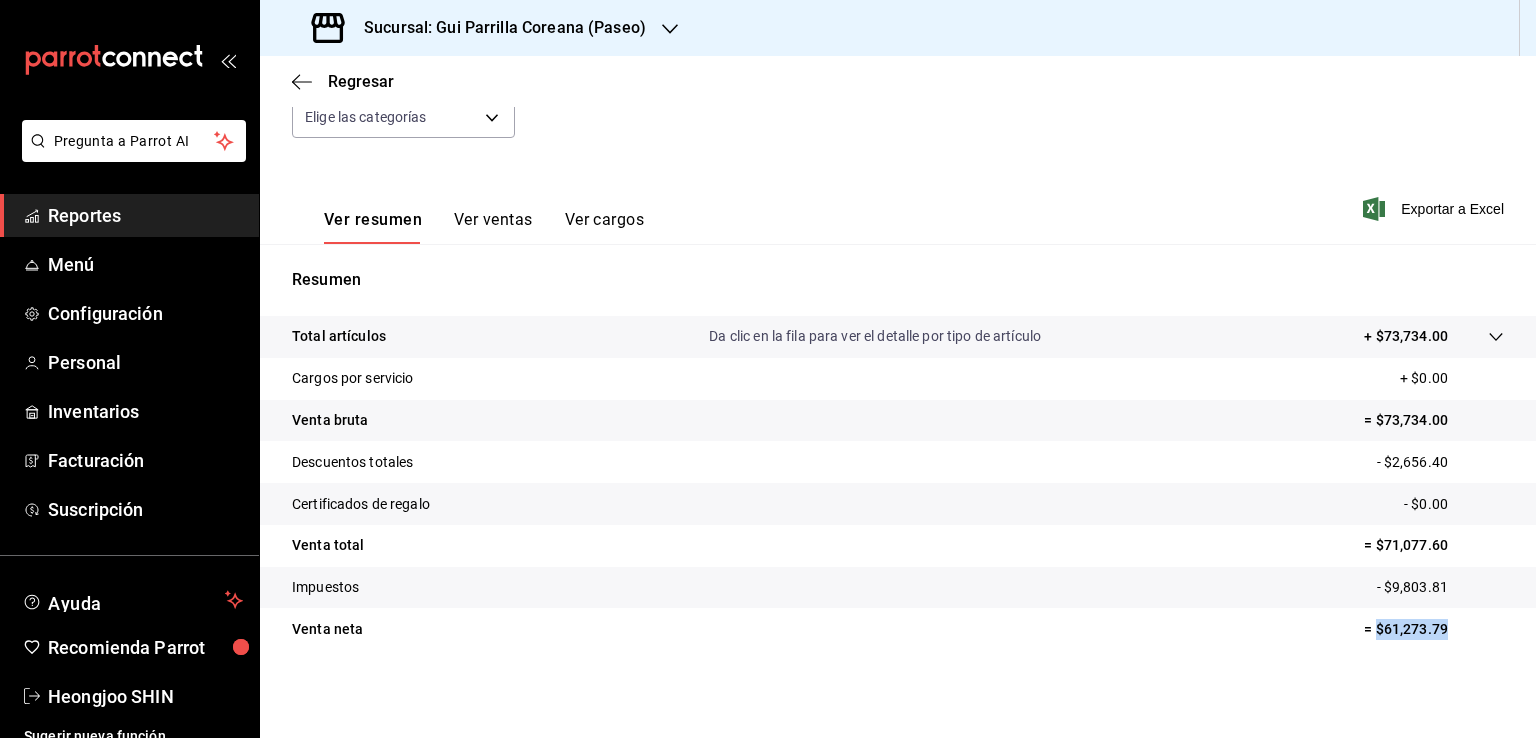 drag, startPoint x: 1428, startPoint y: 629, endPoint x: 1364, endPoint y: 622, distance: 64.381676 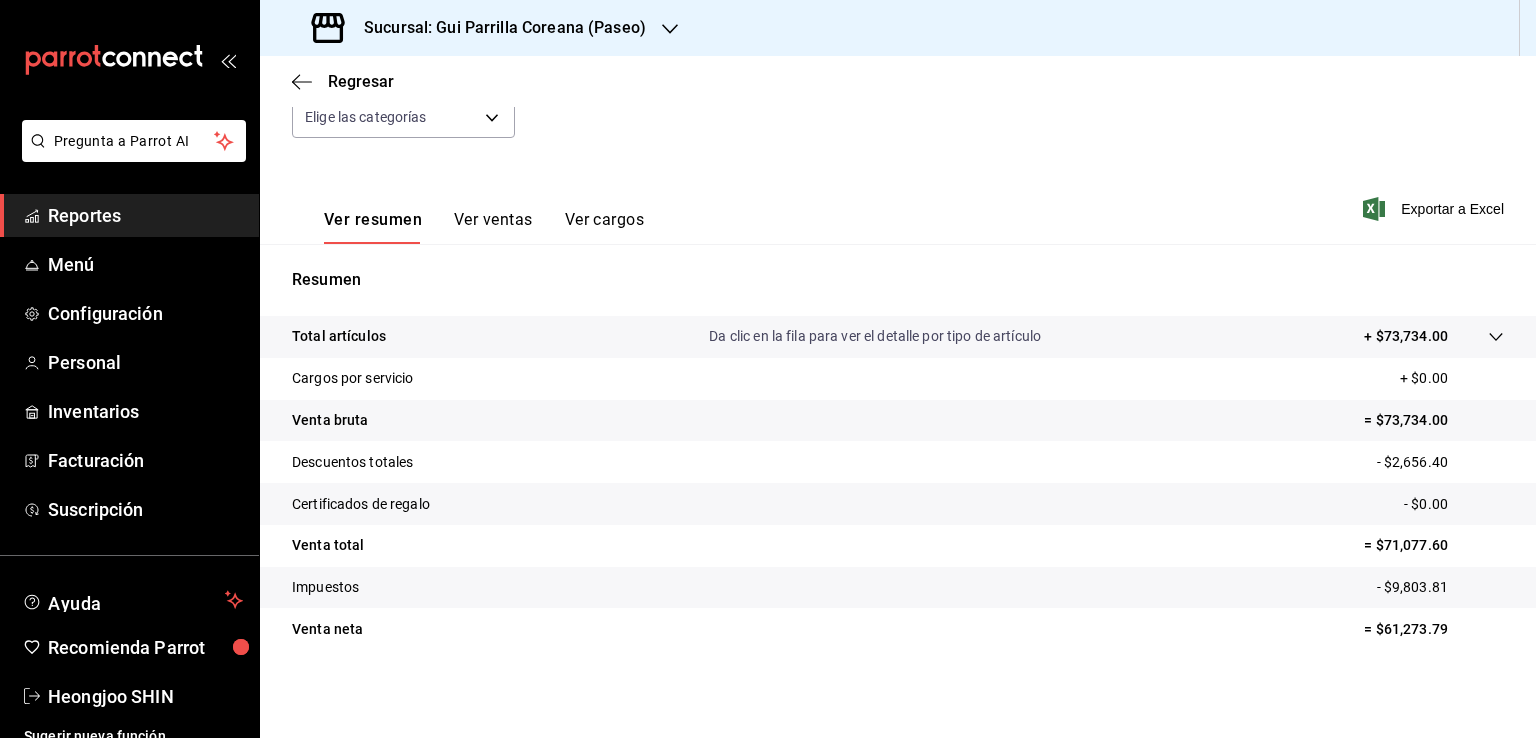 scroll, scrollTop: 0, scrollLeft: 0, axis: both 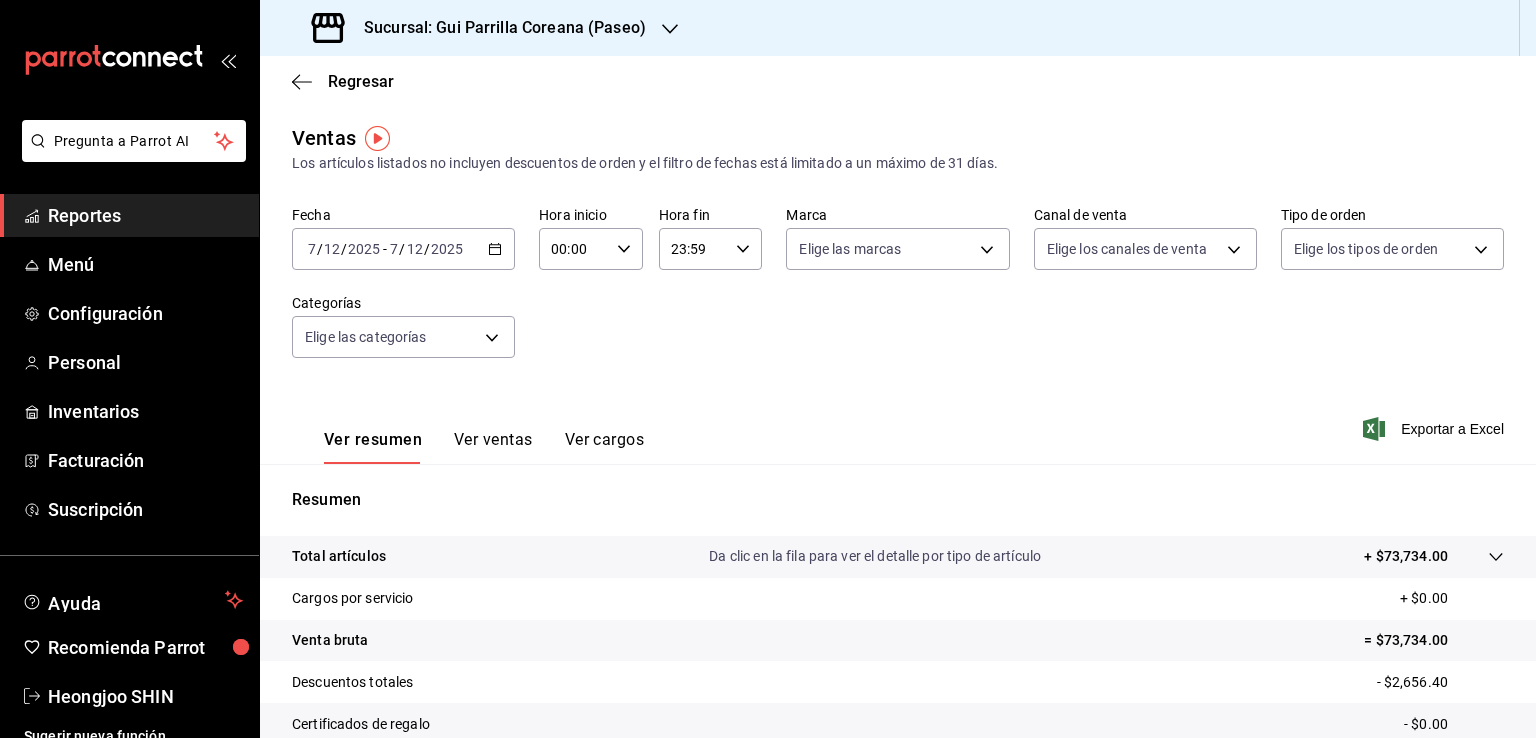 click on "2025-07-12 7 / 12 / 2025 - 2025-07-12 7 / 12 / 2025" at bounding box center [403, 249] 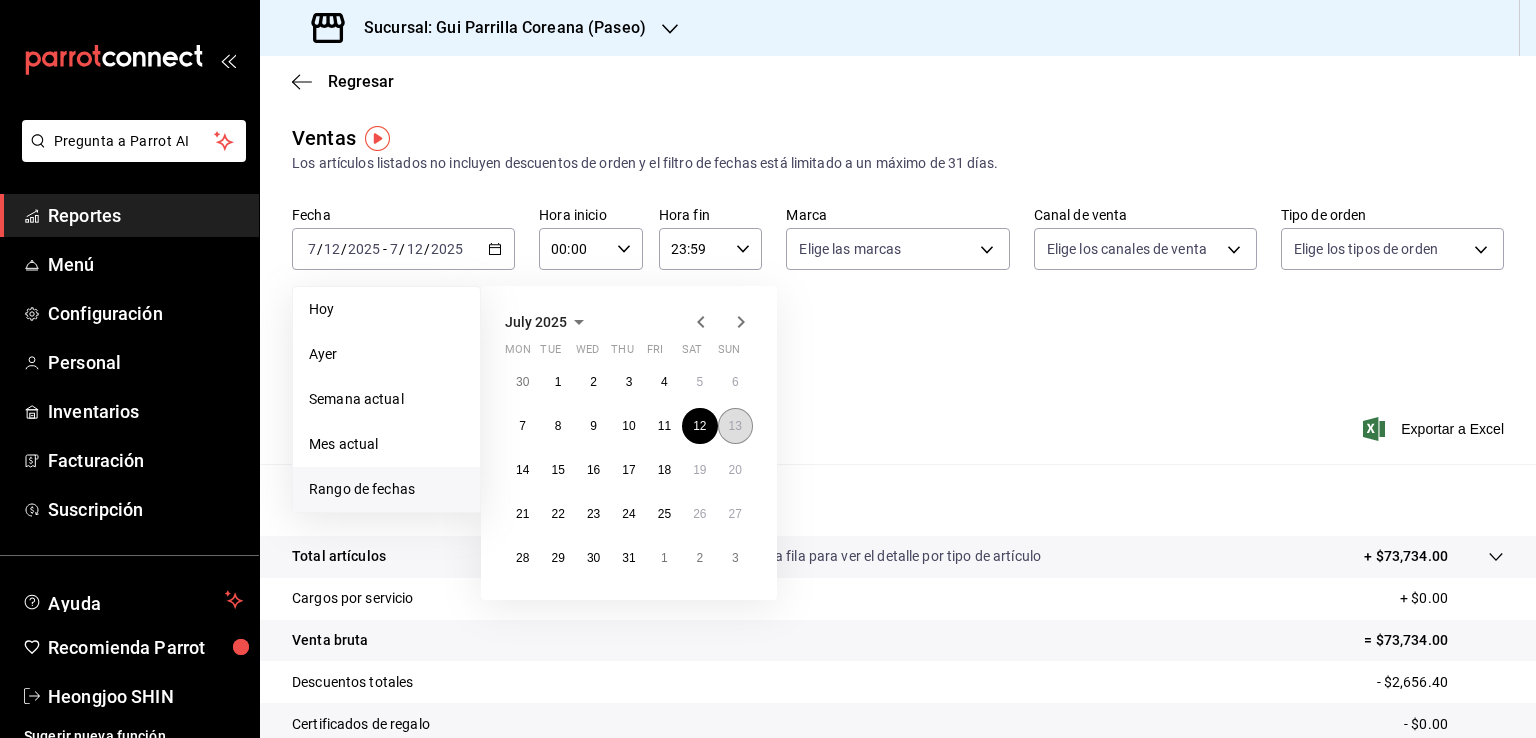 click on "13" at bounding box center [735, 426] 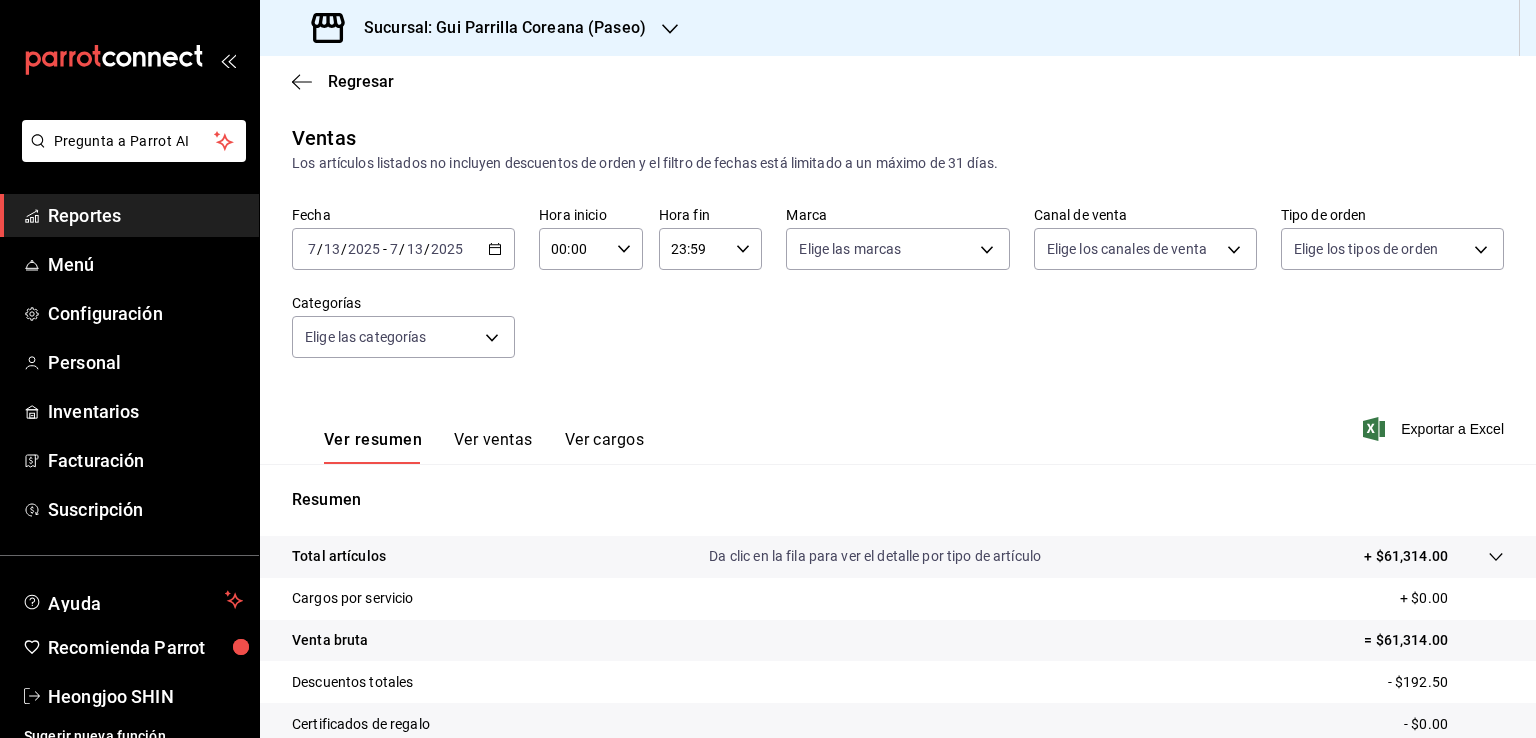 scroll, scrollTop: 220, scrollLeft: 0, axis: vertical 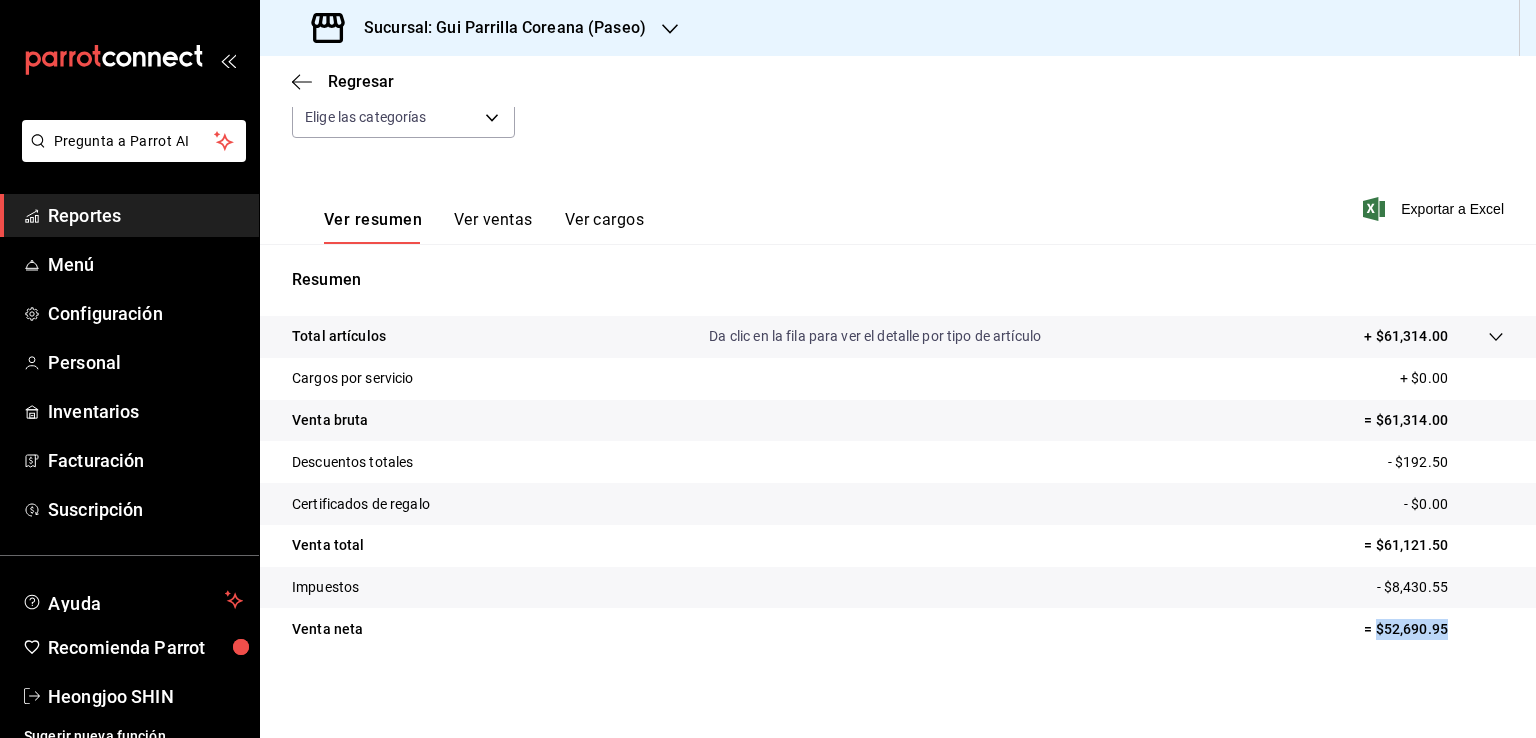 drag, startPoint x: 1444, startPoint y: 631, endPoint x: 1361, endPoint y: 627, distance: 83.09633 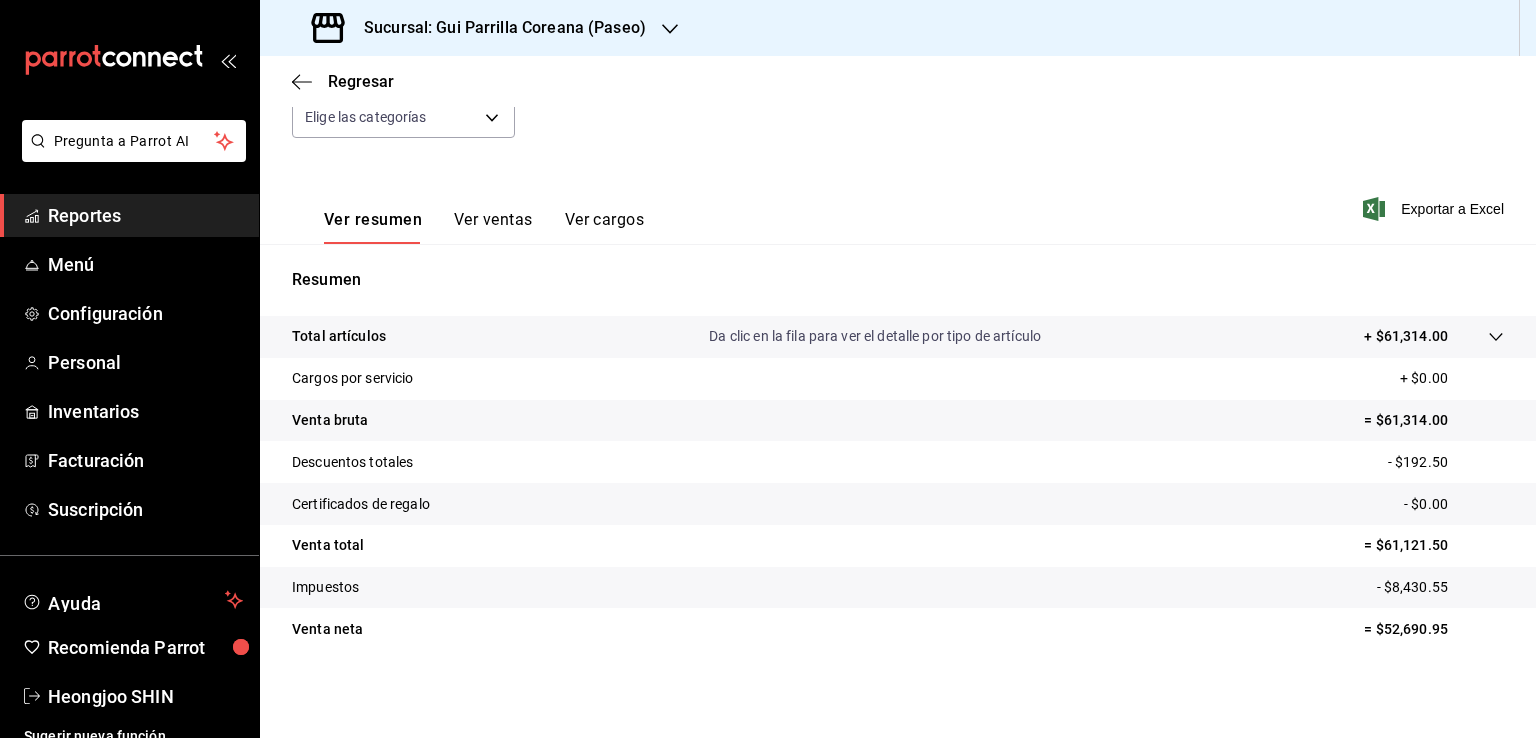 drag, startPoint x: 918, startPoint y: 656, endPoint x: 924, endPoint y: 597, distance: 59.3043 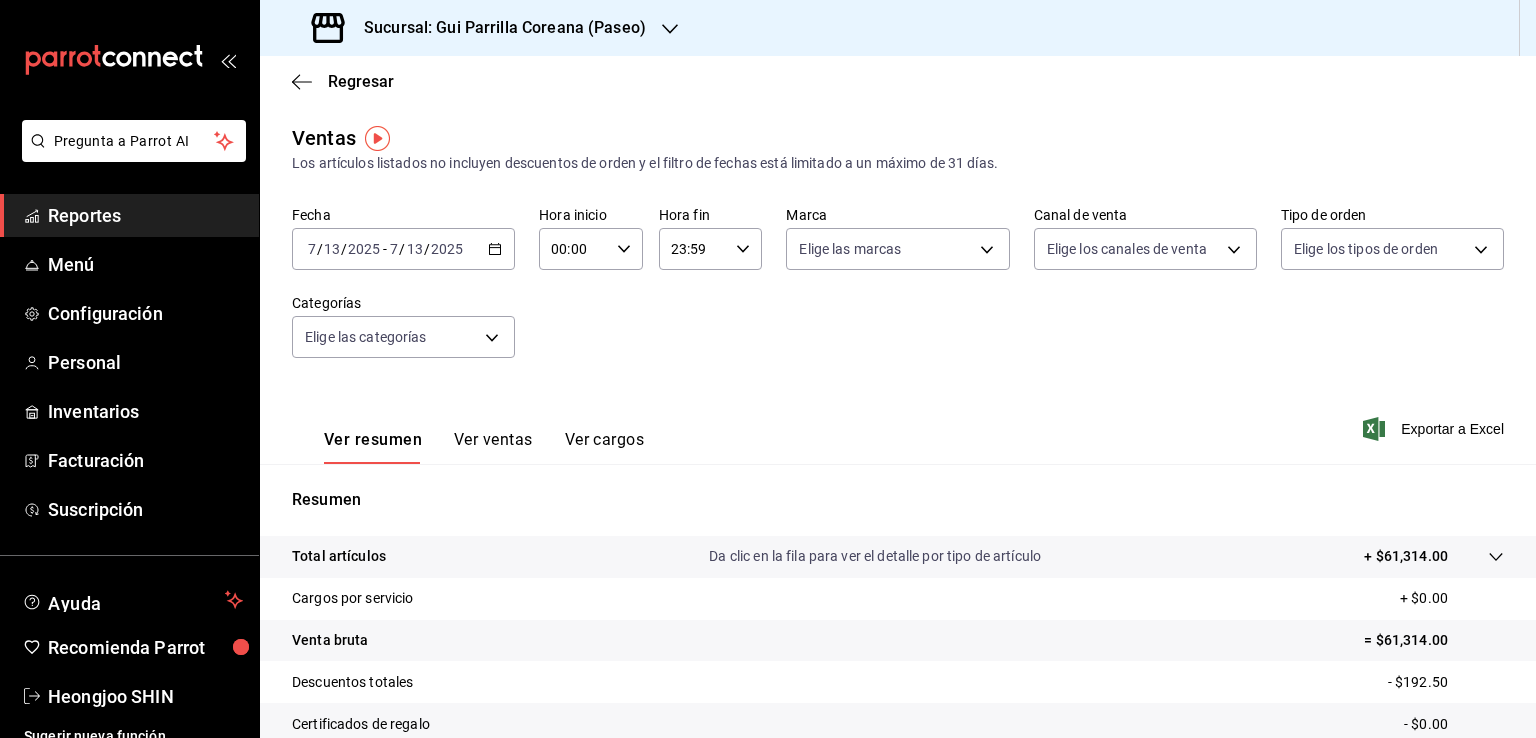 click on "2025-07-13 7 / 13 / 2025 - 2025-07-13 7 / 13 / 2025" at bounding box center [403, 249] 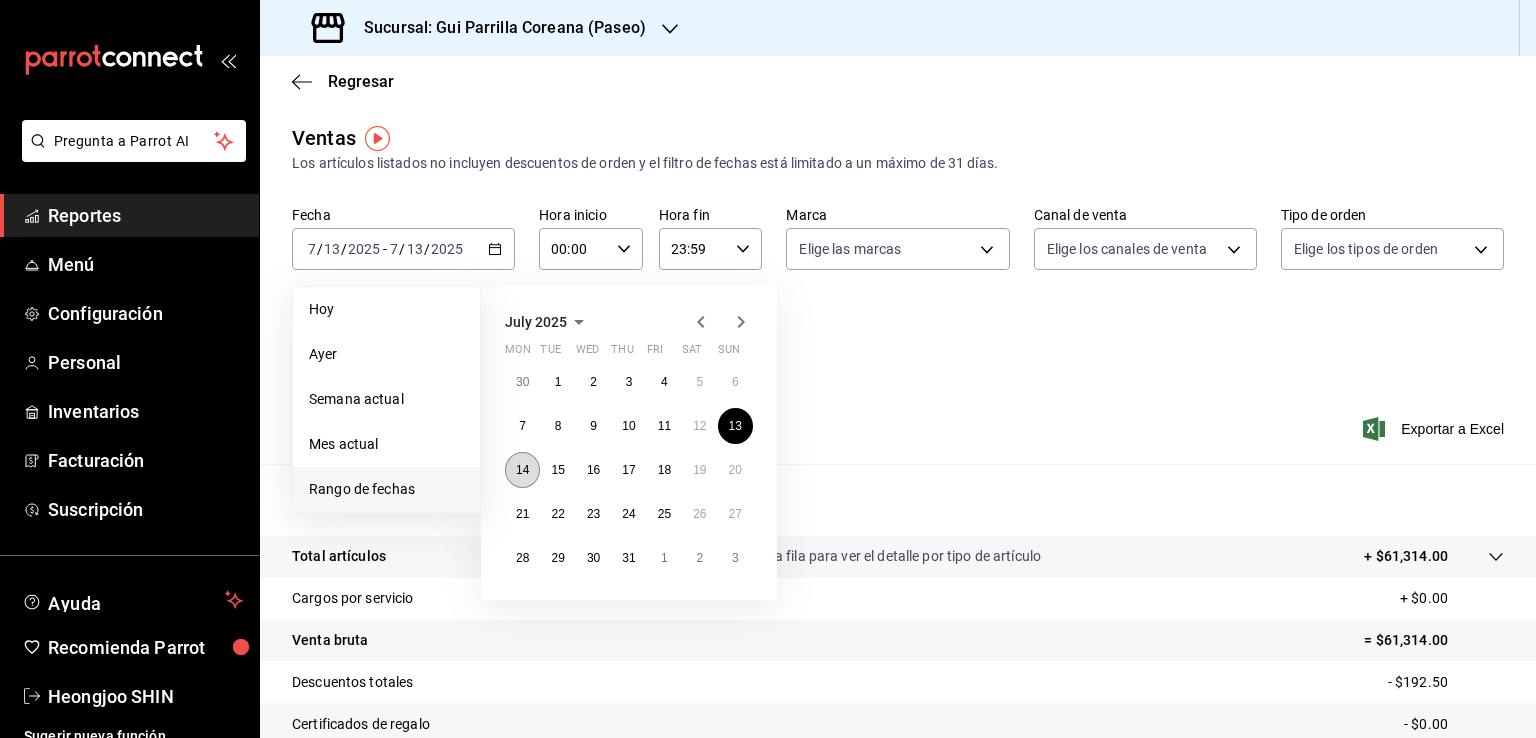 click on "14" at bounding box center [522, 470] 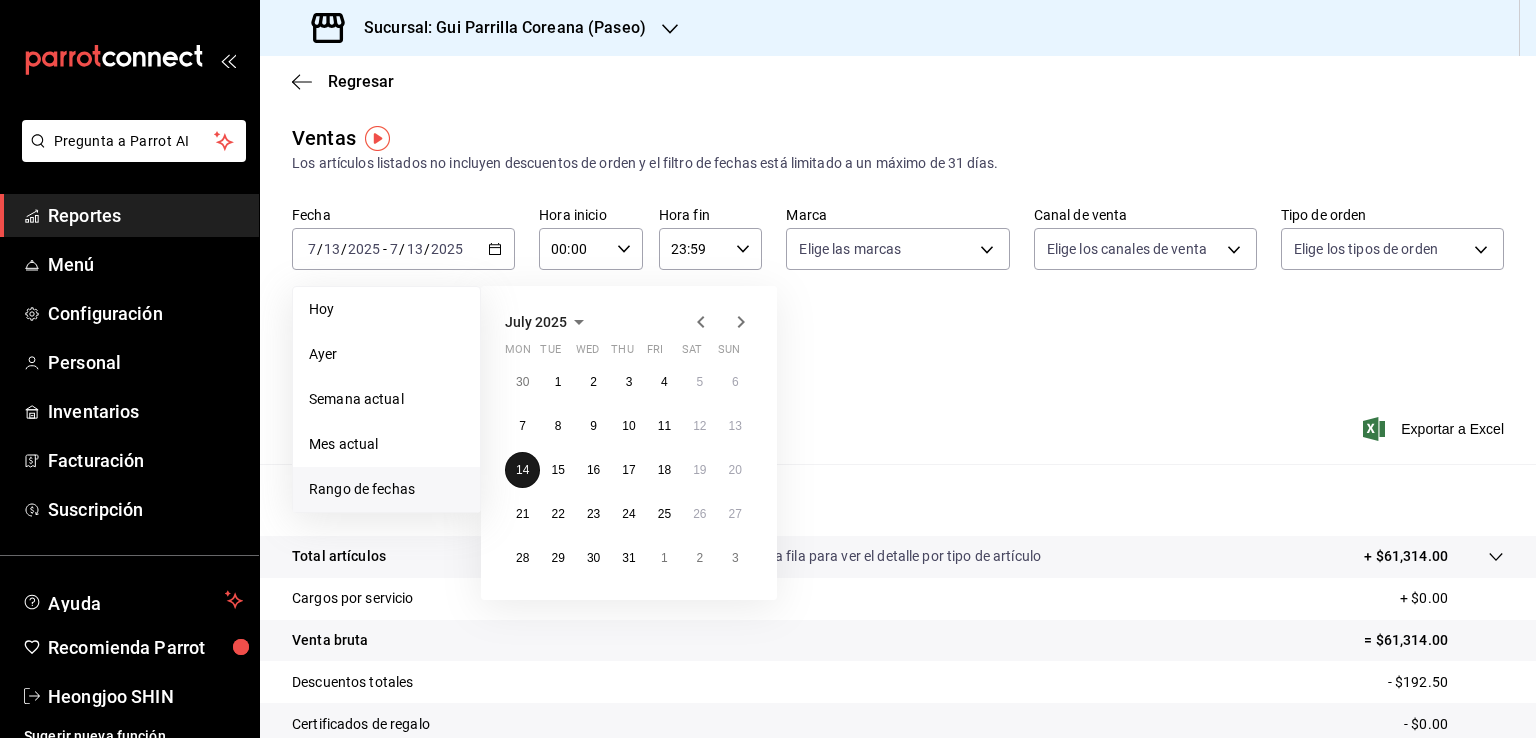 click on "14" at bounding box center (522, 470) 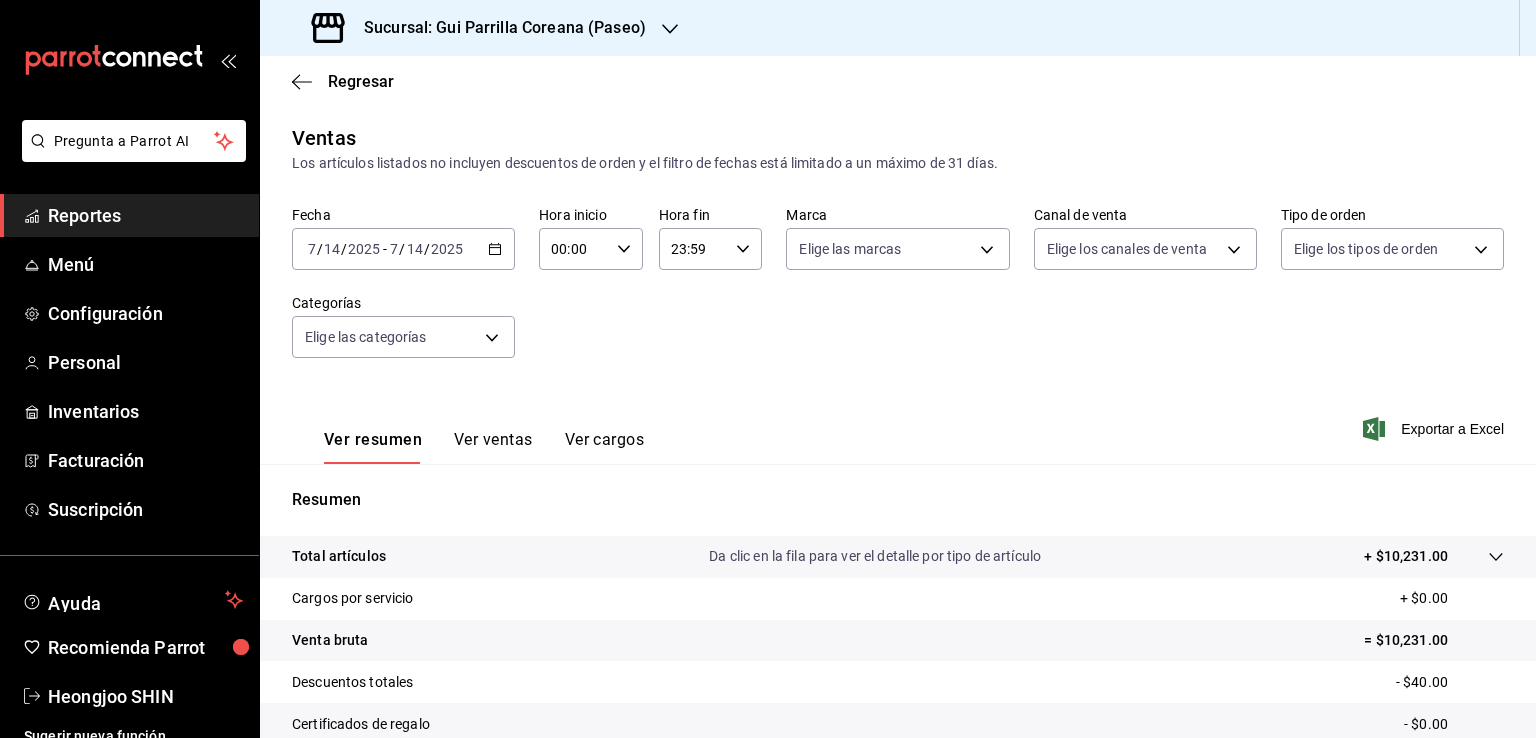 scroll, scrollTop: 220, scrollLeft: 0, axis: vertical 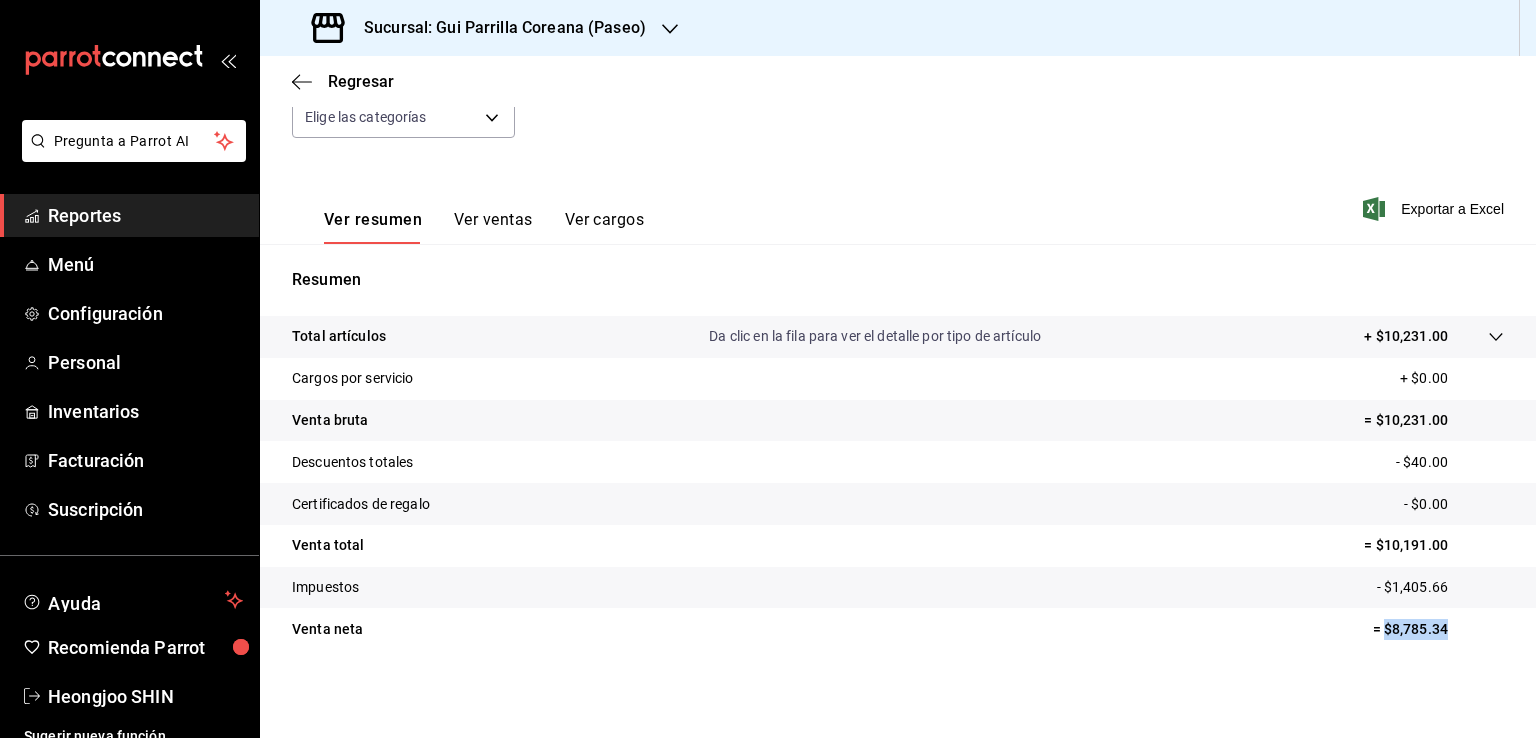 drag, startPoint x: 1437, startPoint y: 626, endPoint x: 1369, endPoint y: 626, distance: 68 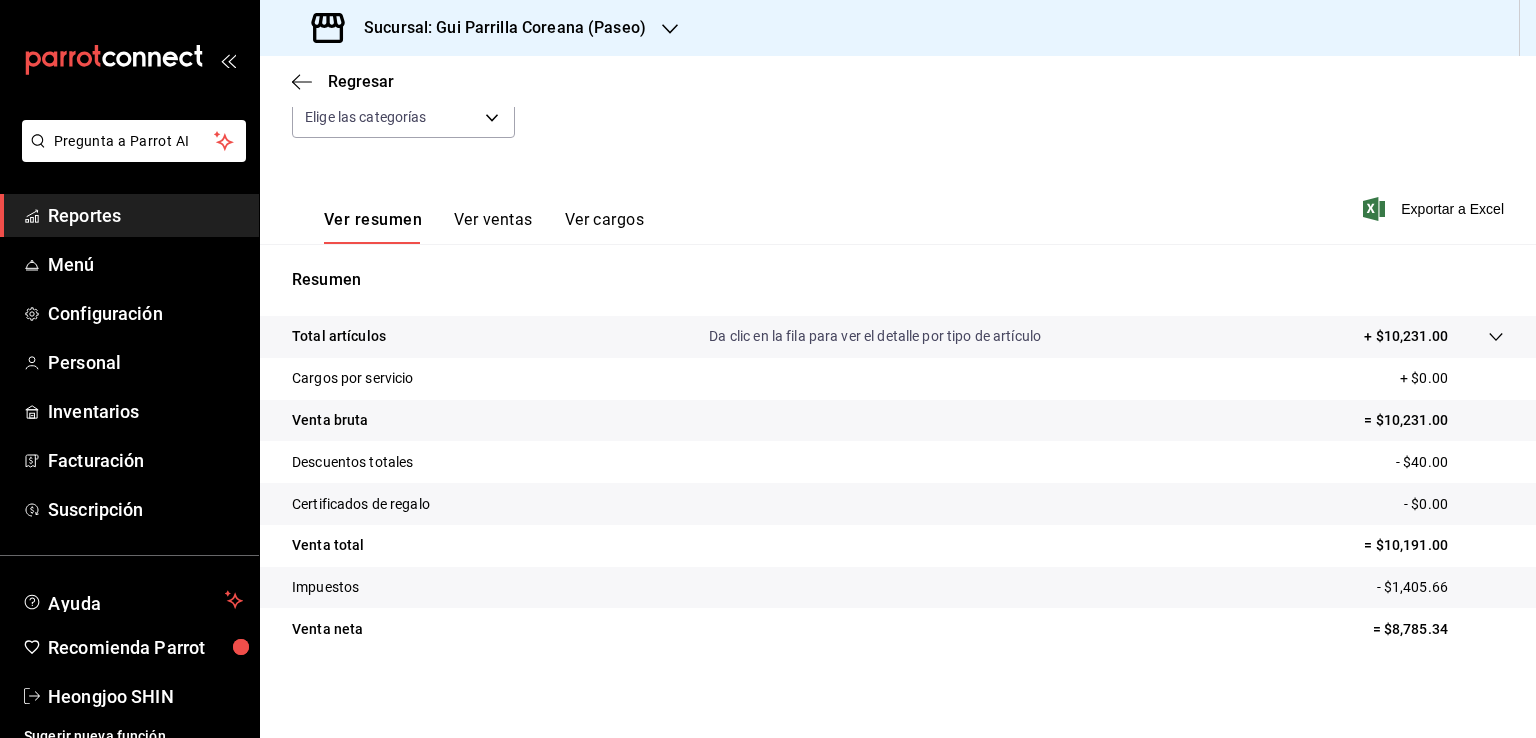 drag, startPoint x: 976, startPoint y: 621, endPoint x: 968, endPoint y: 559, distance: 62.514 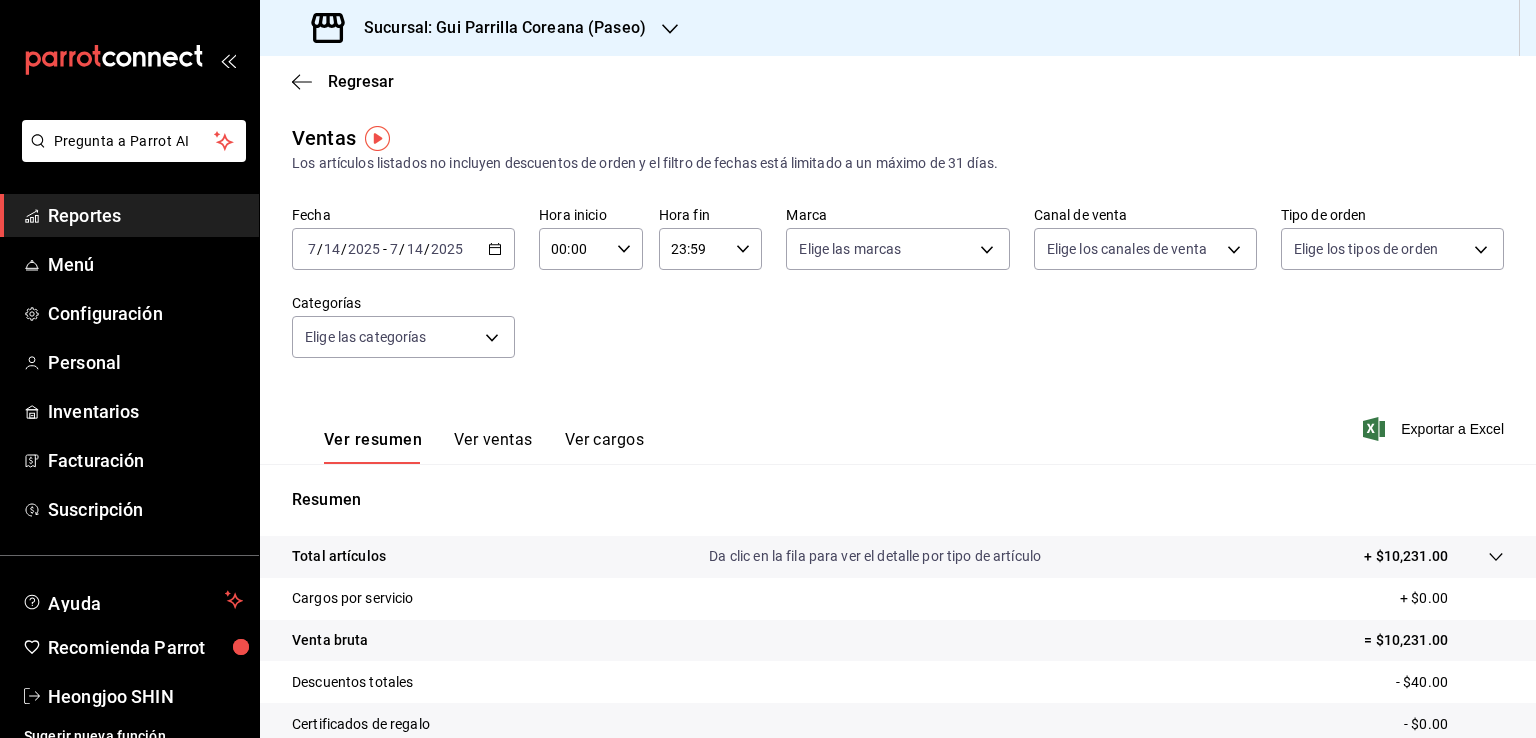 click on "2025-07-14 7 / 14 / 2025 - 2025-07-14 7 / 14 / 2025" at bounding box center (403, 249) 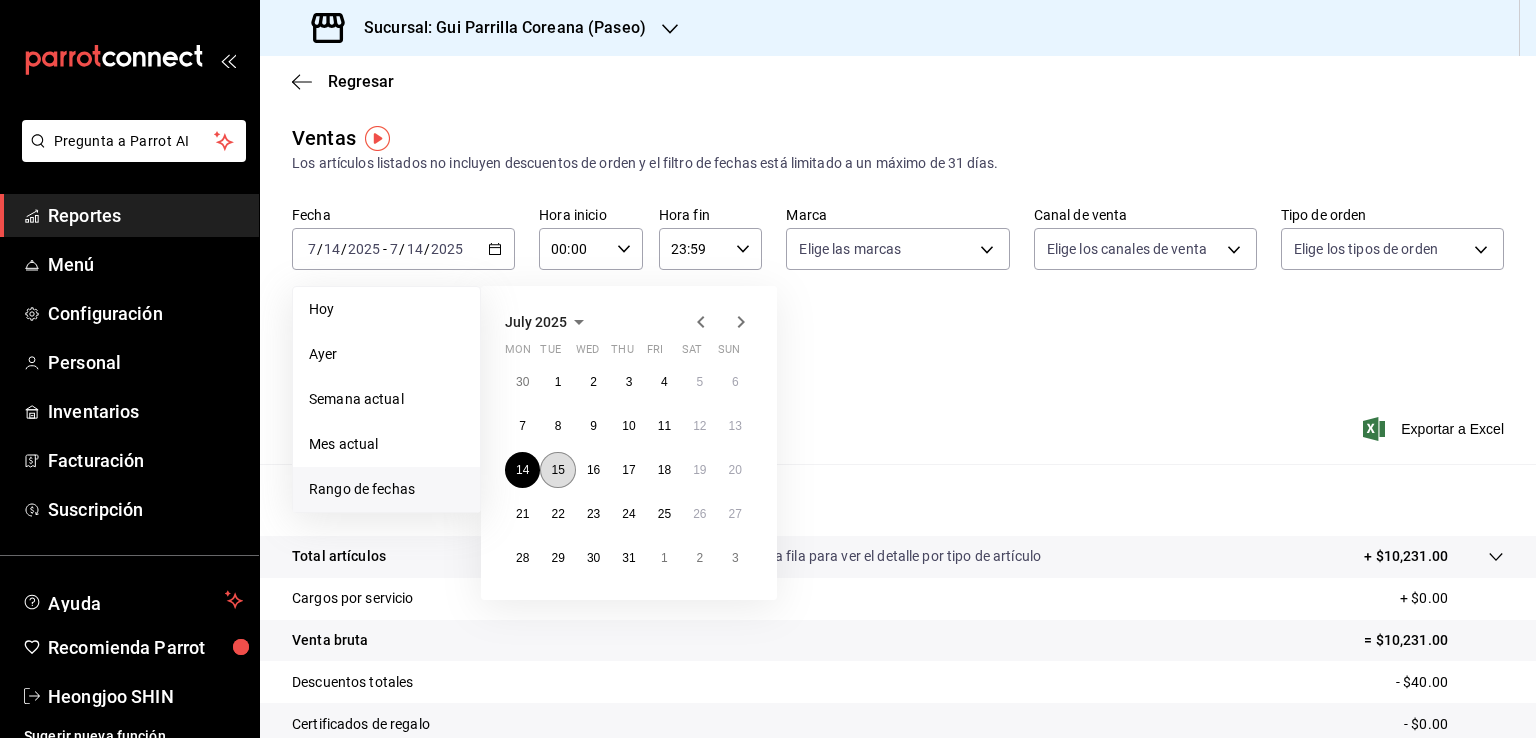 click on "15" at bounding box center (557, 470) 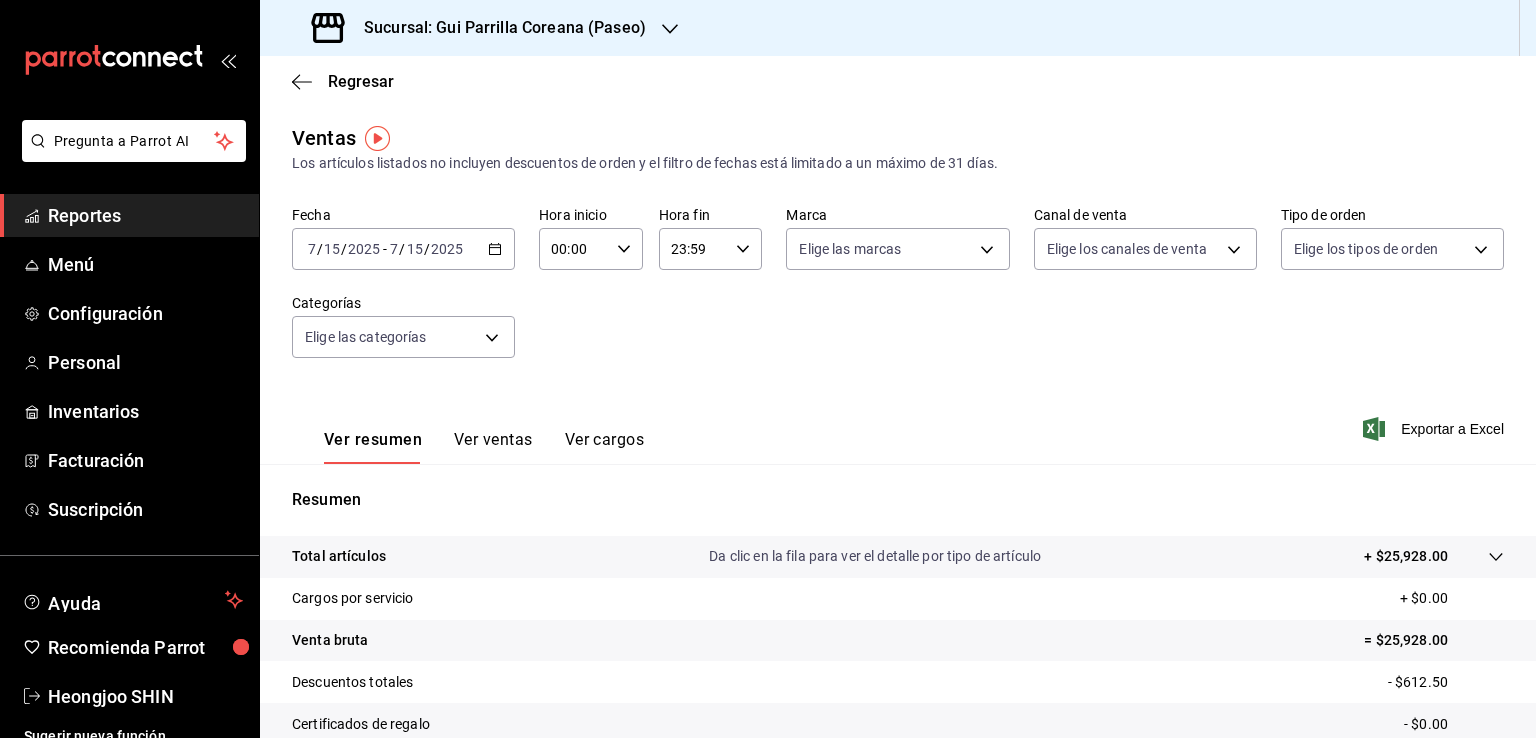 drag, startPoint x: 1101, startPoint y: 345, endPoint x: 1114, endPoint y: 568, distance: 223.3786 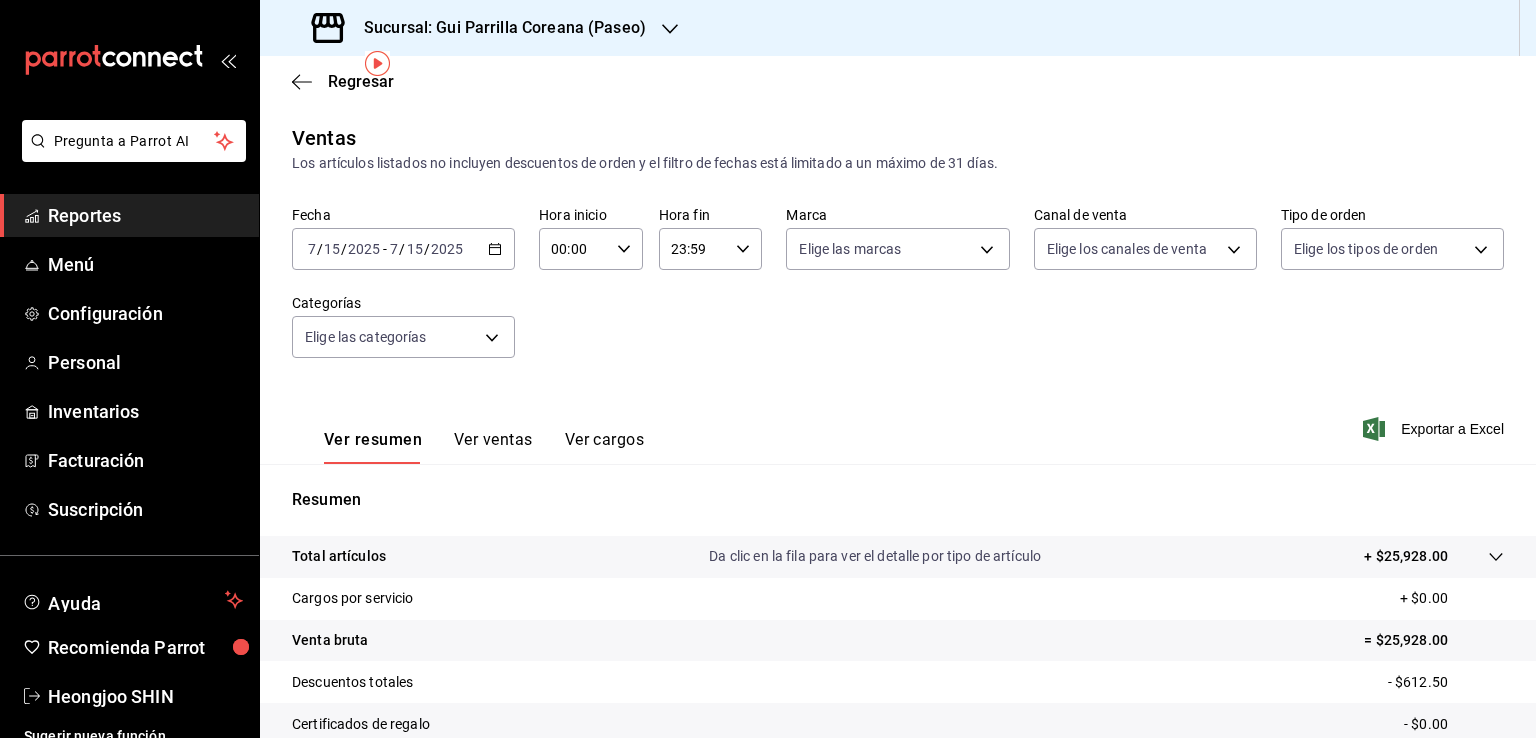 scroll, scrollTop: 220, scrollLeft: 0, axis: vertical 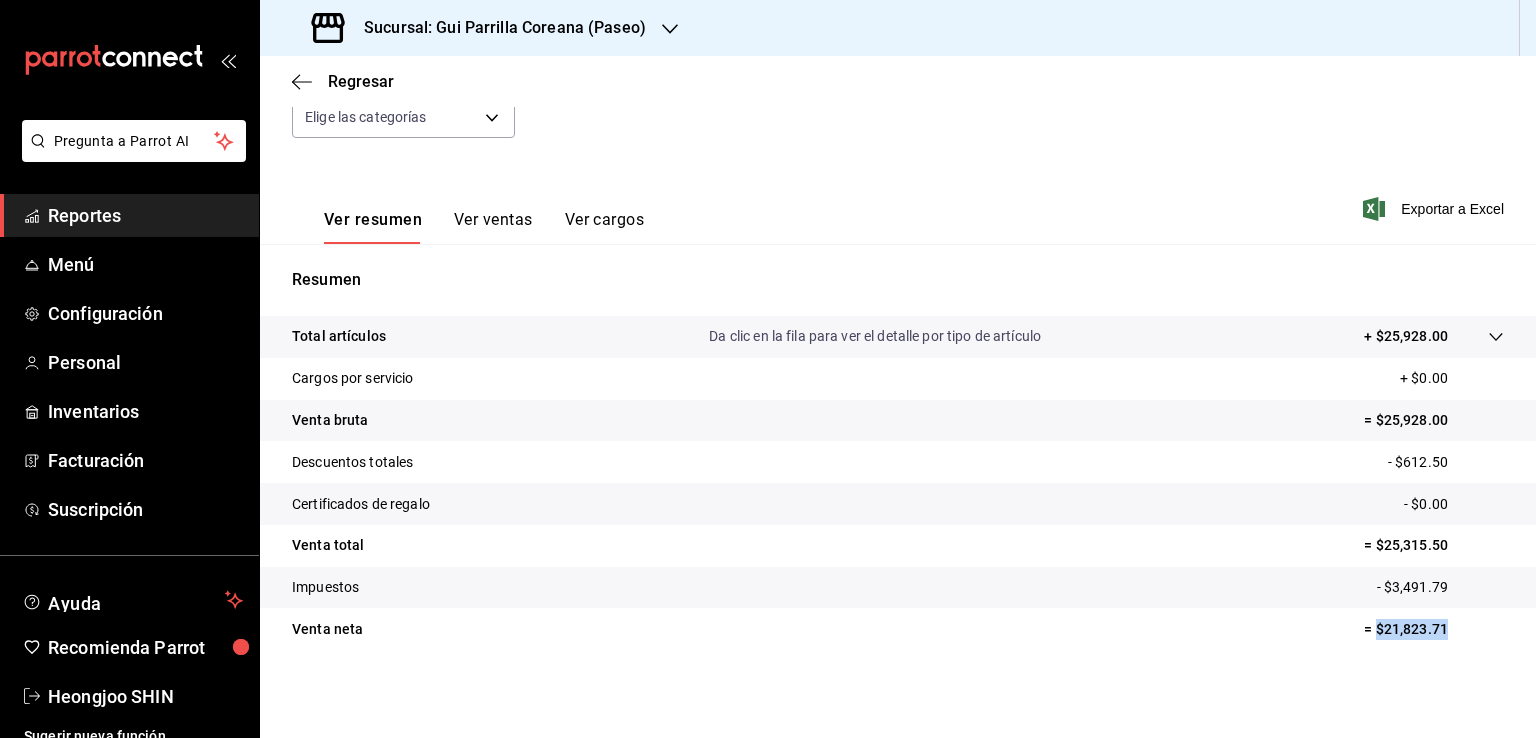 drag, startPoint x: 1441, startPoint y: 629, endPoint x: 1362, endPoint y: 632, distance: 79.05694 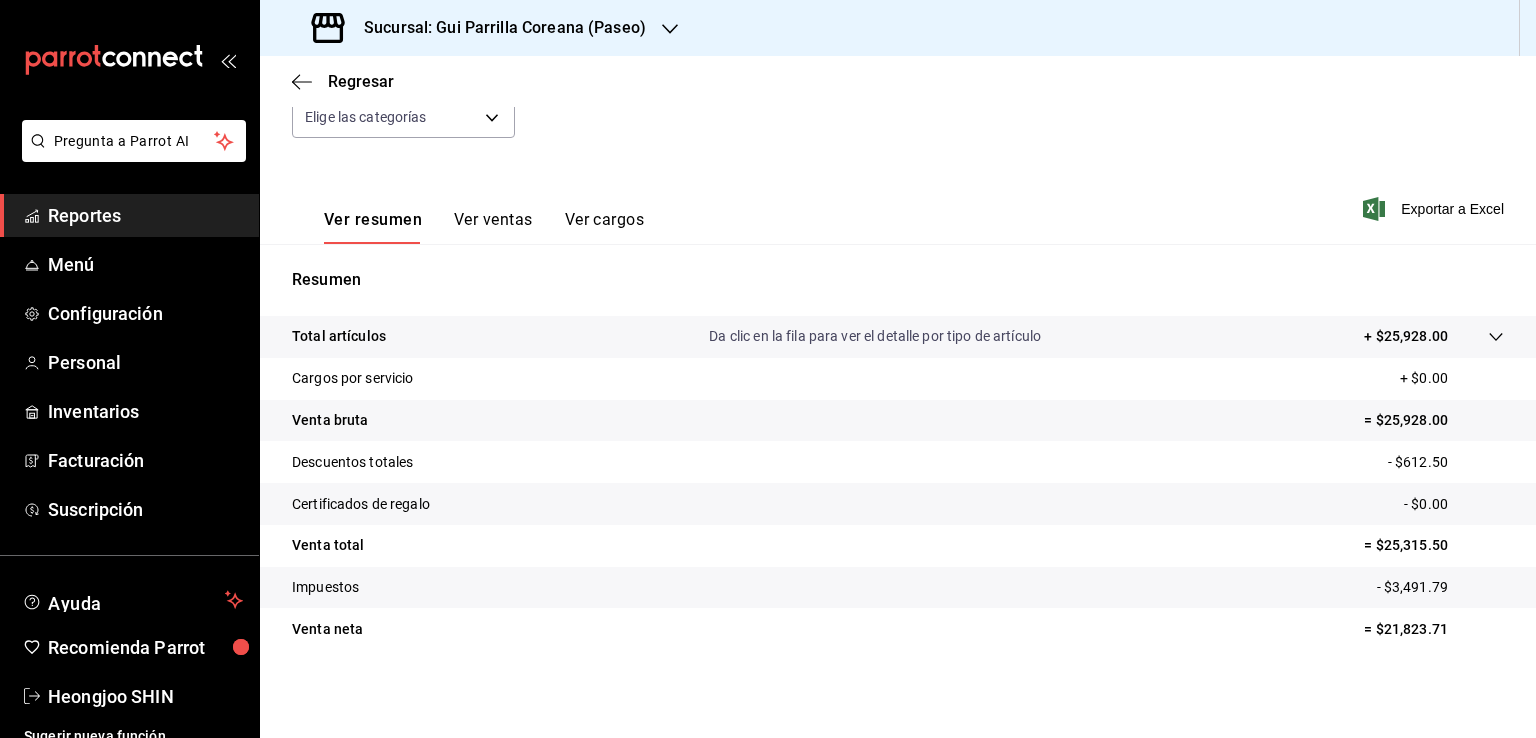 drag, startPoint x: 968, startPoint y: 623, endPoint x: 874, endPoint y: 329, distance: 308.66162 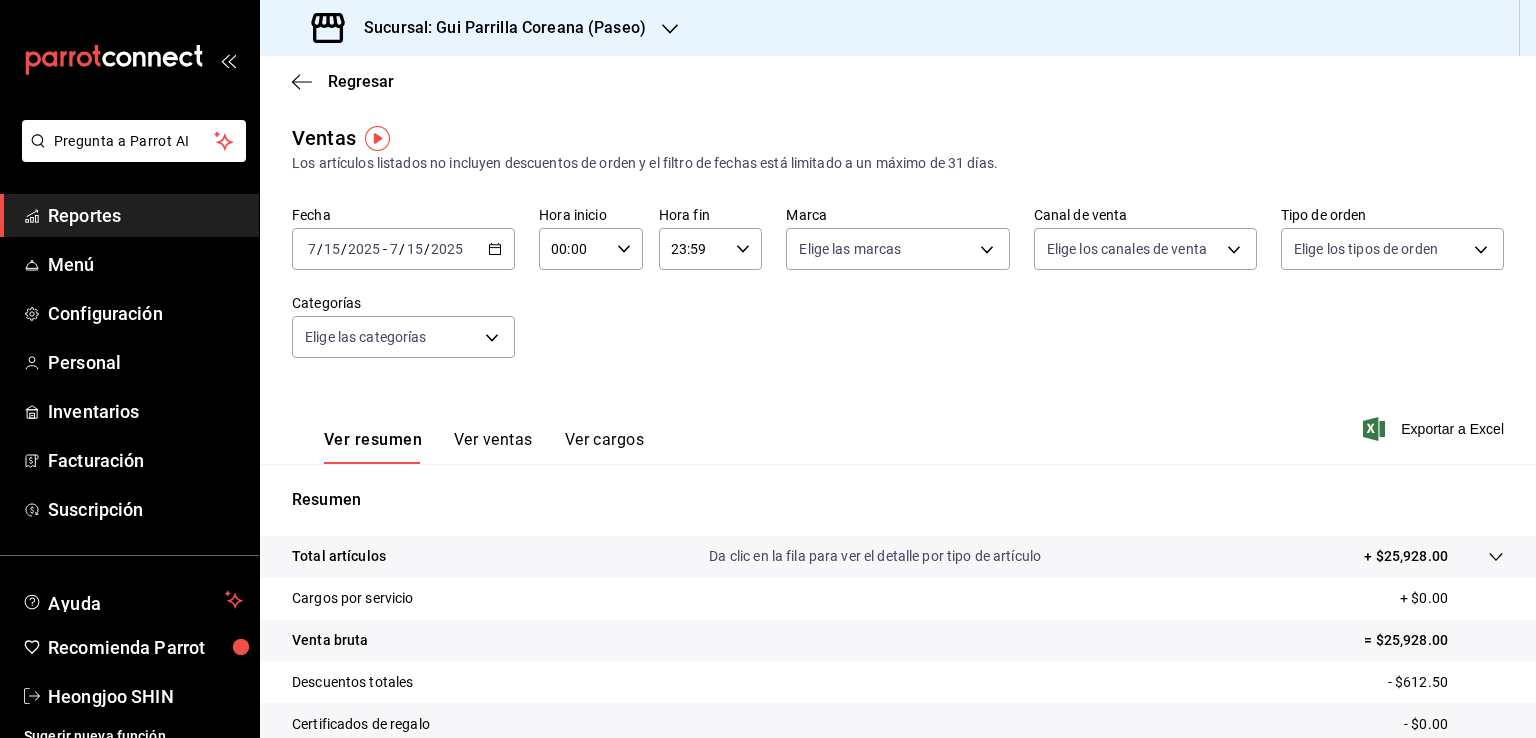 click 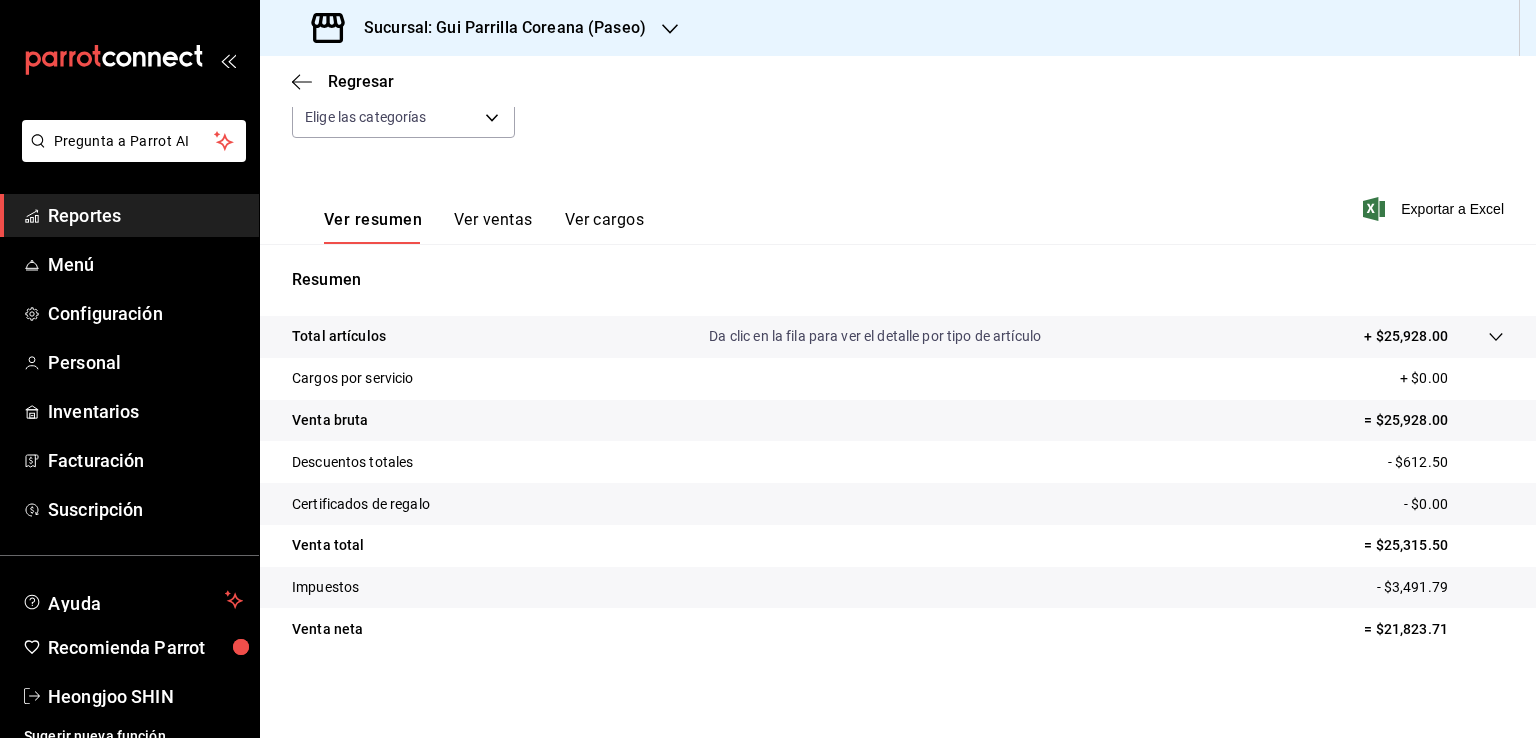 scroll, scrollTop: 0, scrollLeft: 0, axis: both 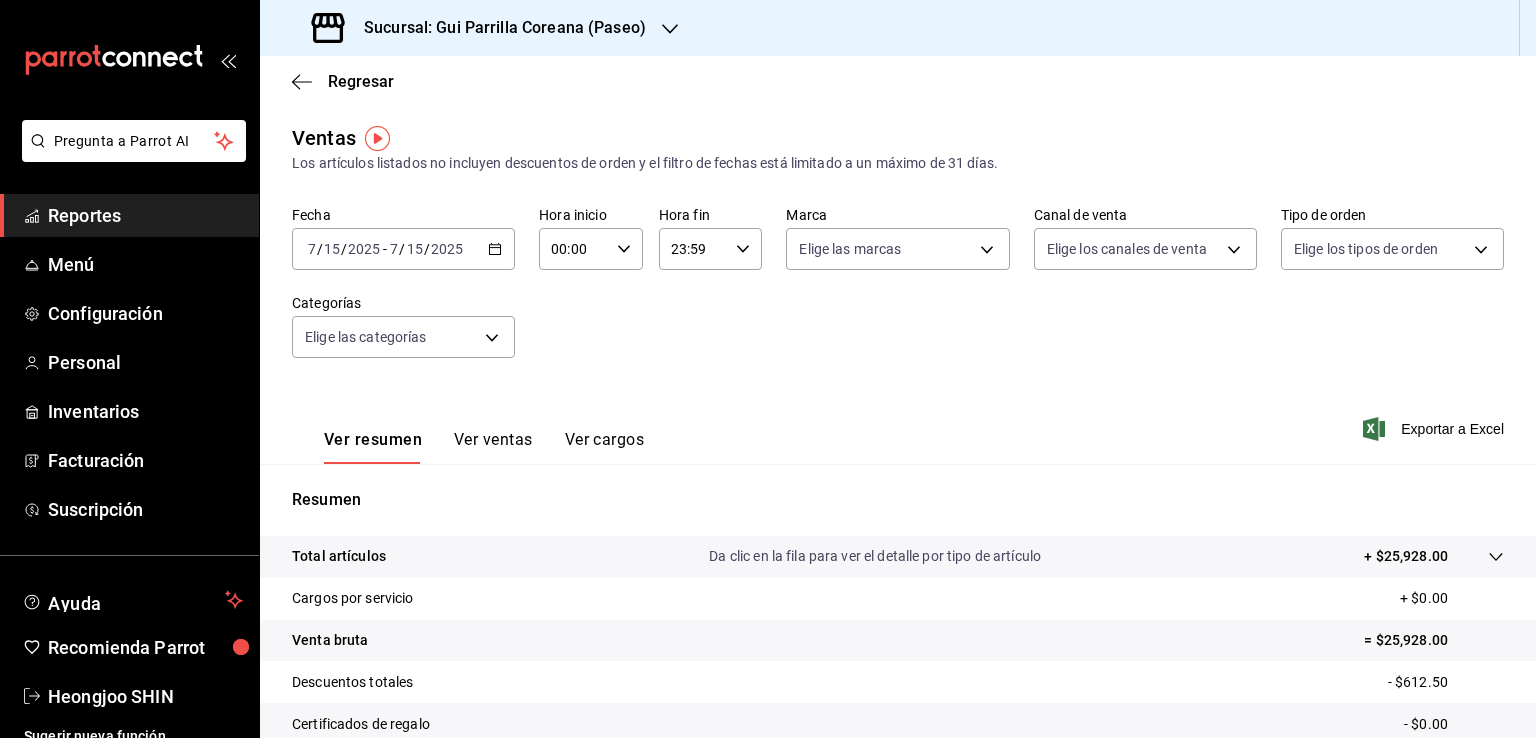click on "2025-07-15 7 / 15 / 2025 - 2025-07-15 7 / 15 / 2025" at bounding box center (403, 249) 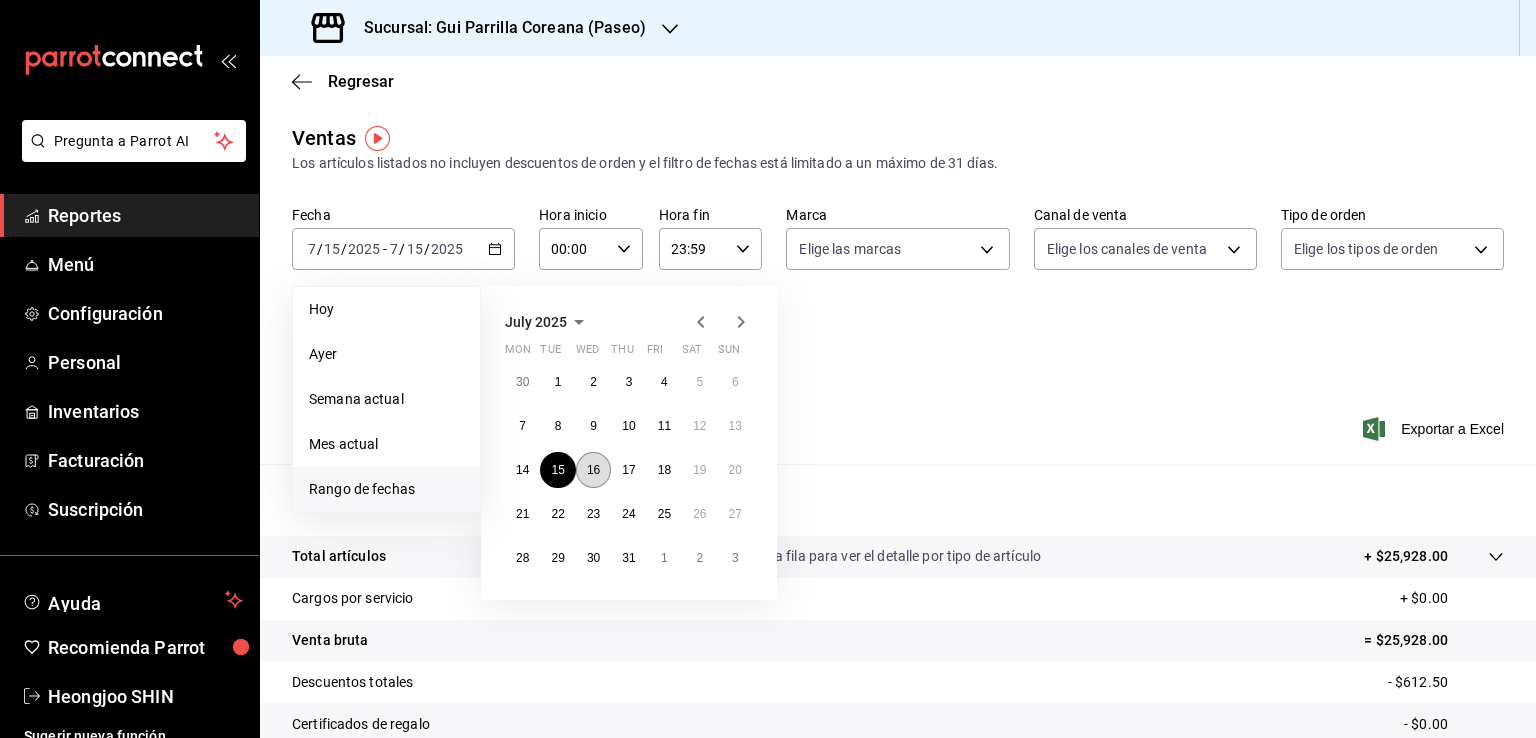 click on "16" at bounding box center [593, 470] 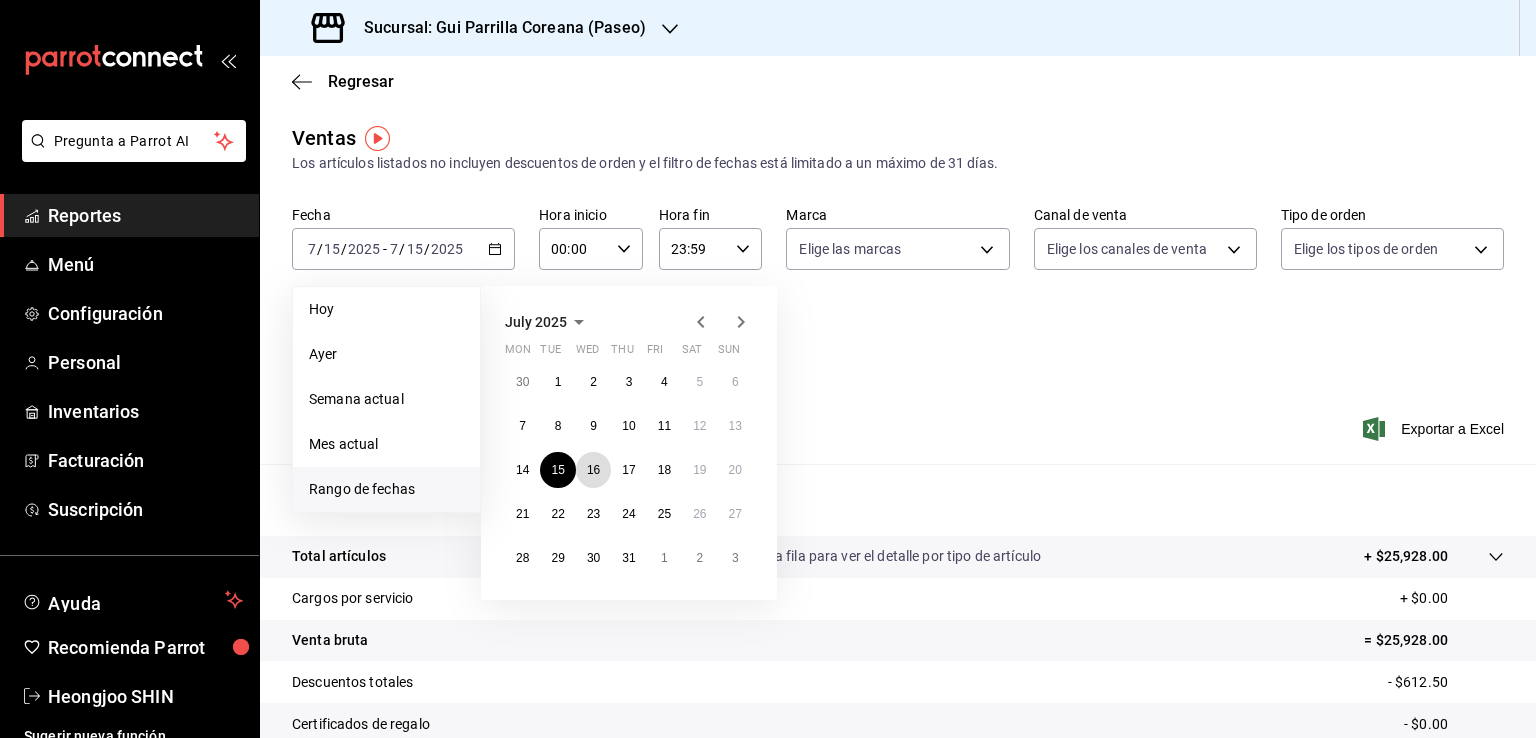 drag, startPoint x: 596, startPoint y: 467, endPoint x: 862, endPoint y: 467, distance: 266 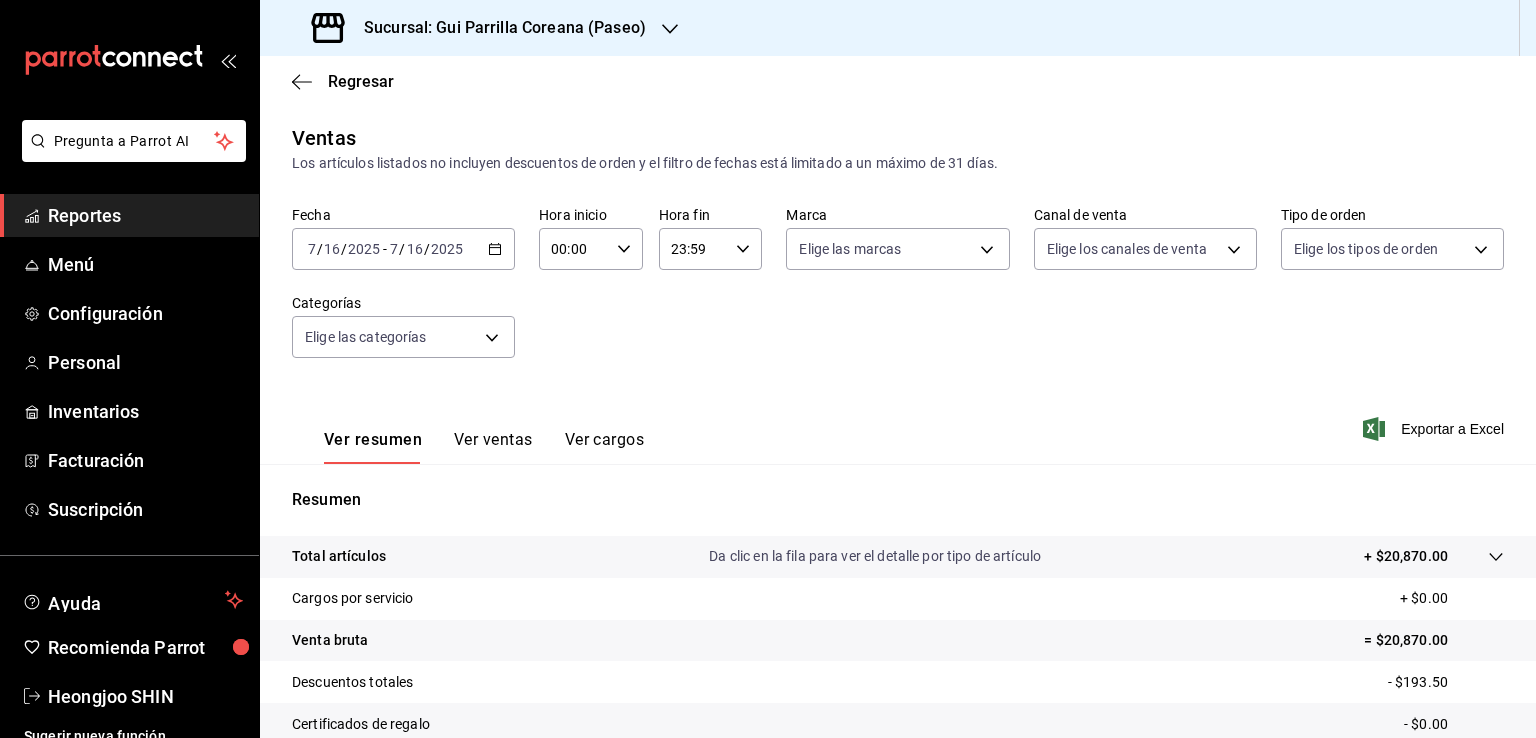 scroll, scrollTop: 220, scrollLeft: 0, axis: vertical 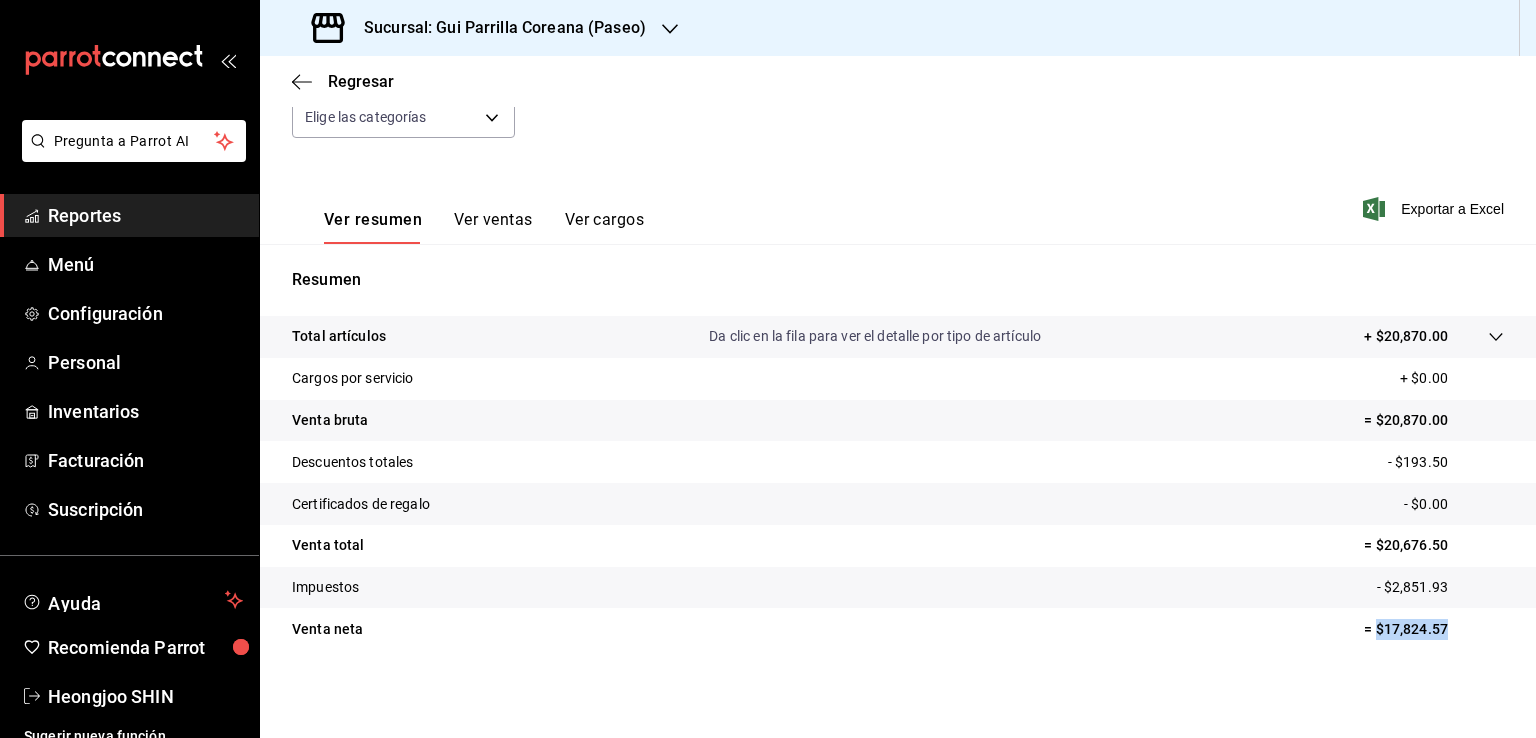 drag, startPoint x: 1444, startPoint y: 625, endPoint x: 1363, endPoint y: 626, distance: 81.00617 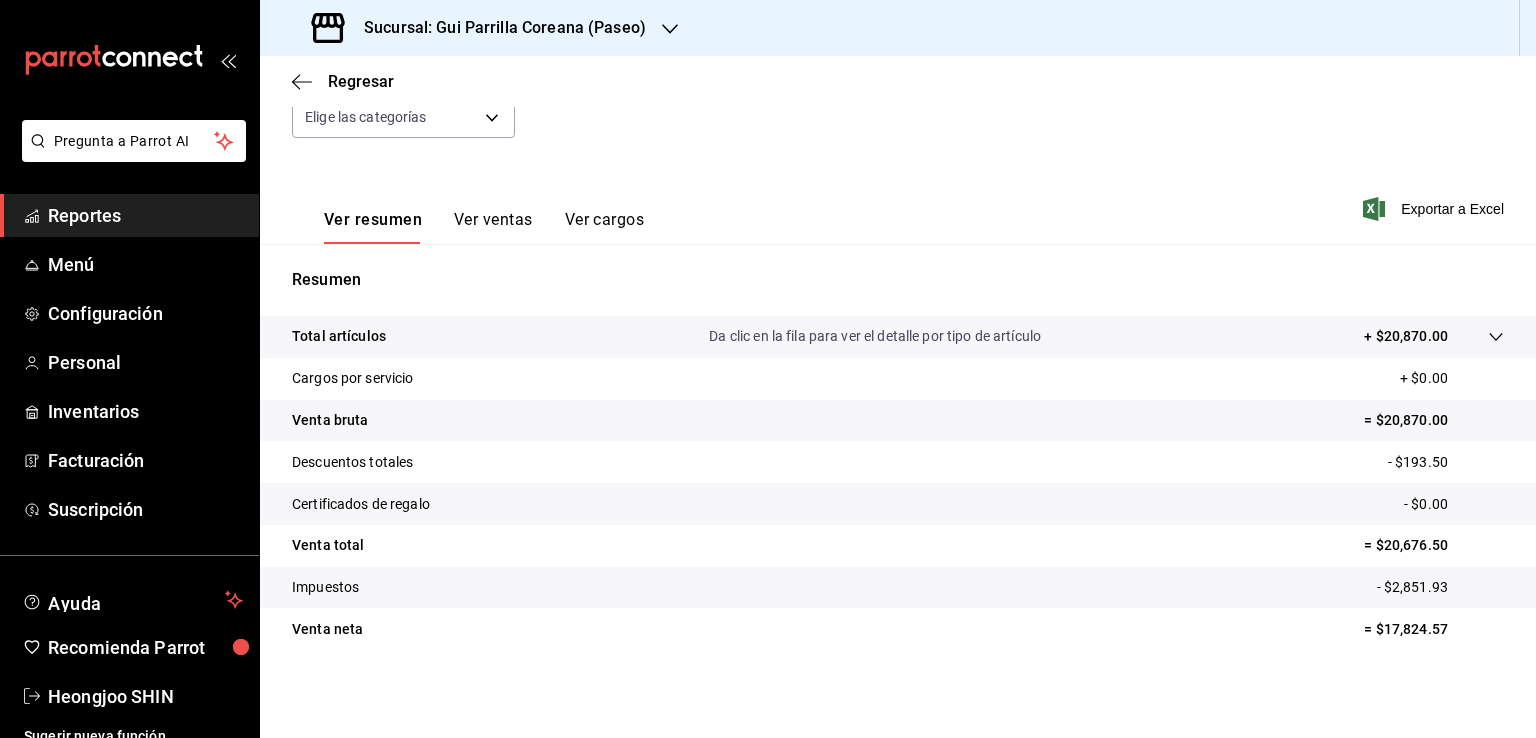 drag, startPoint x: 849, startPoint y: 635, endPoint x: 828, endPoint y: 577, distance: 61.68468 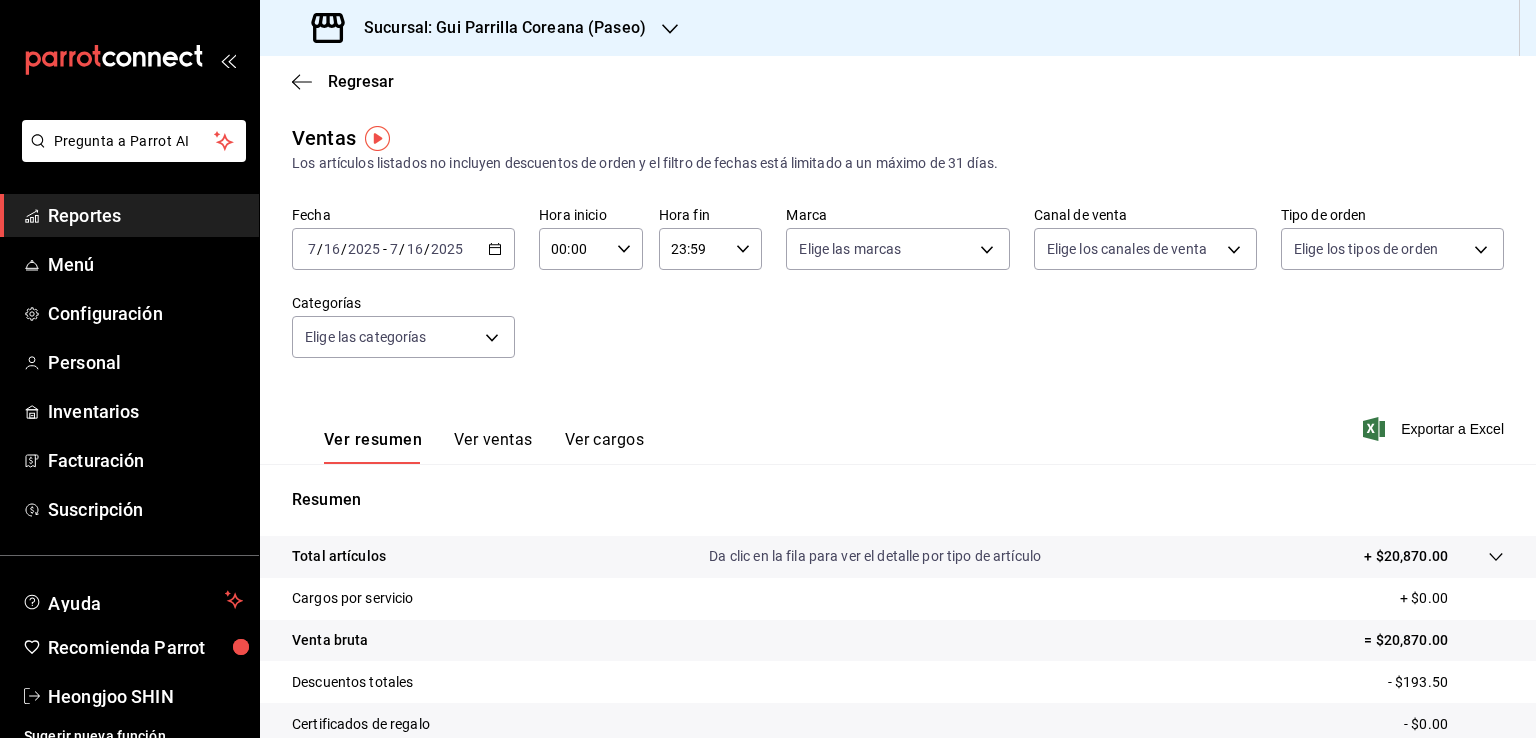 click on "2025-07-16 7 / 16 / 2025 - 2025-07-16 7 / 16 / 2025" at bounding box center [403, 249] 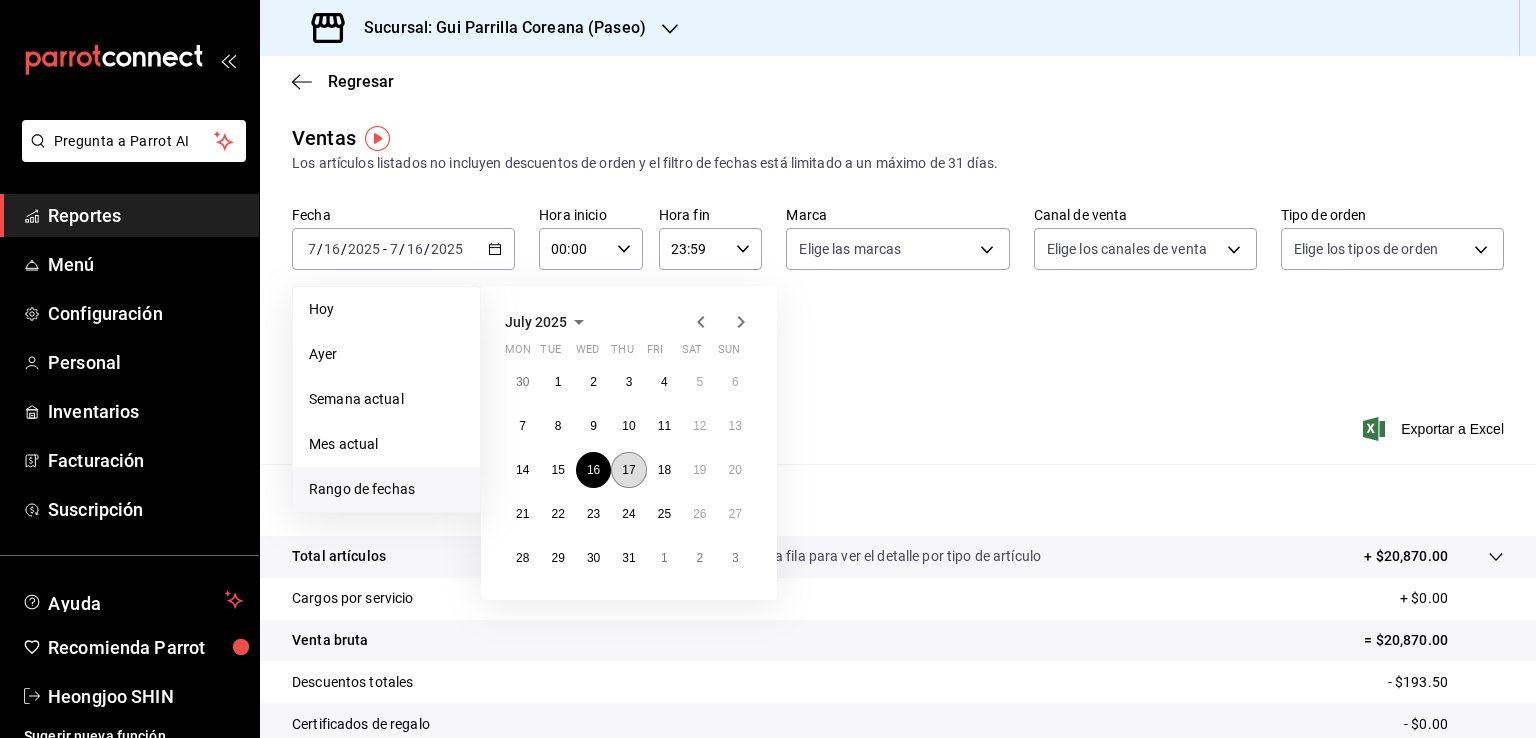 click on "17" at bounding box center (628, 470) 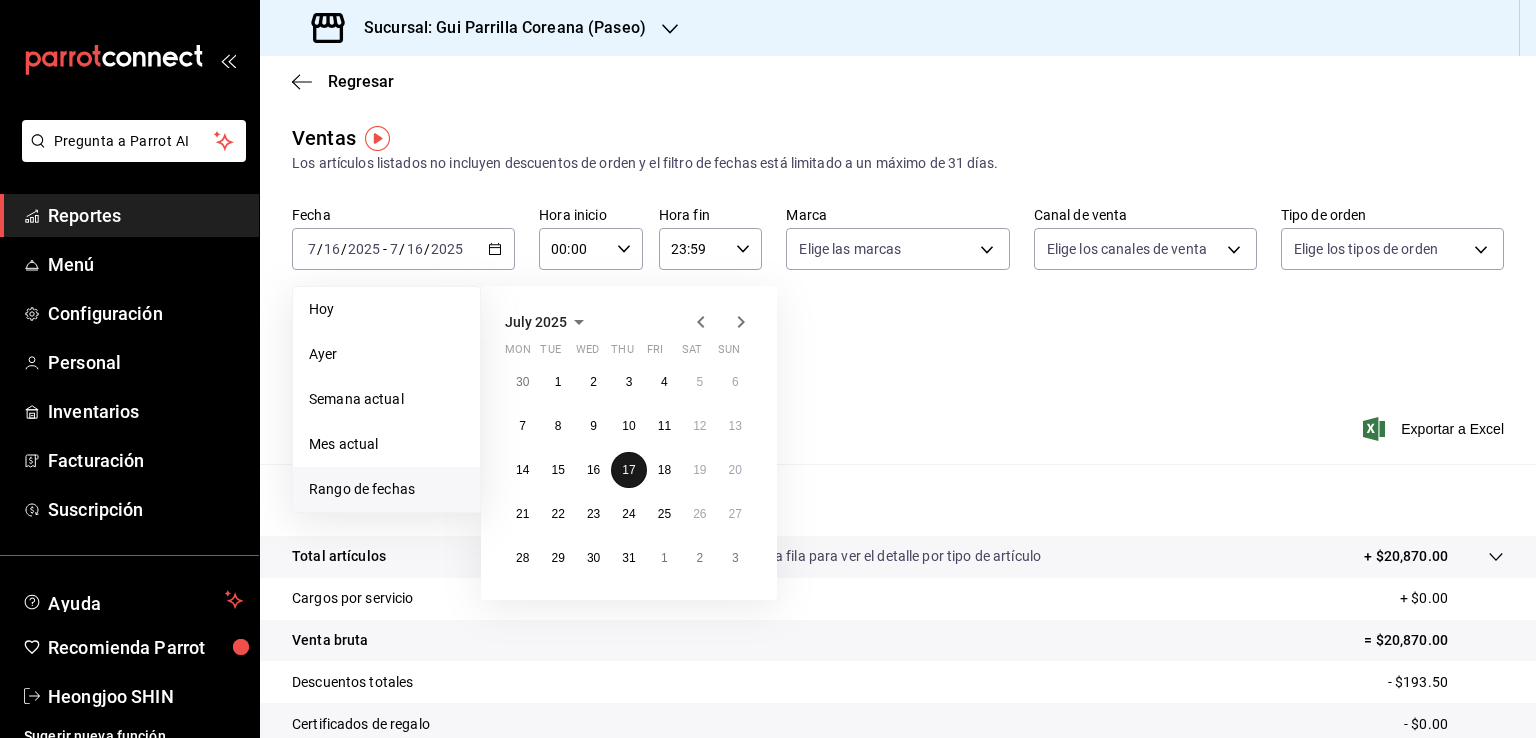 click on "17" at bounding box center (628, 470) 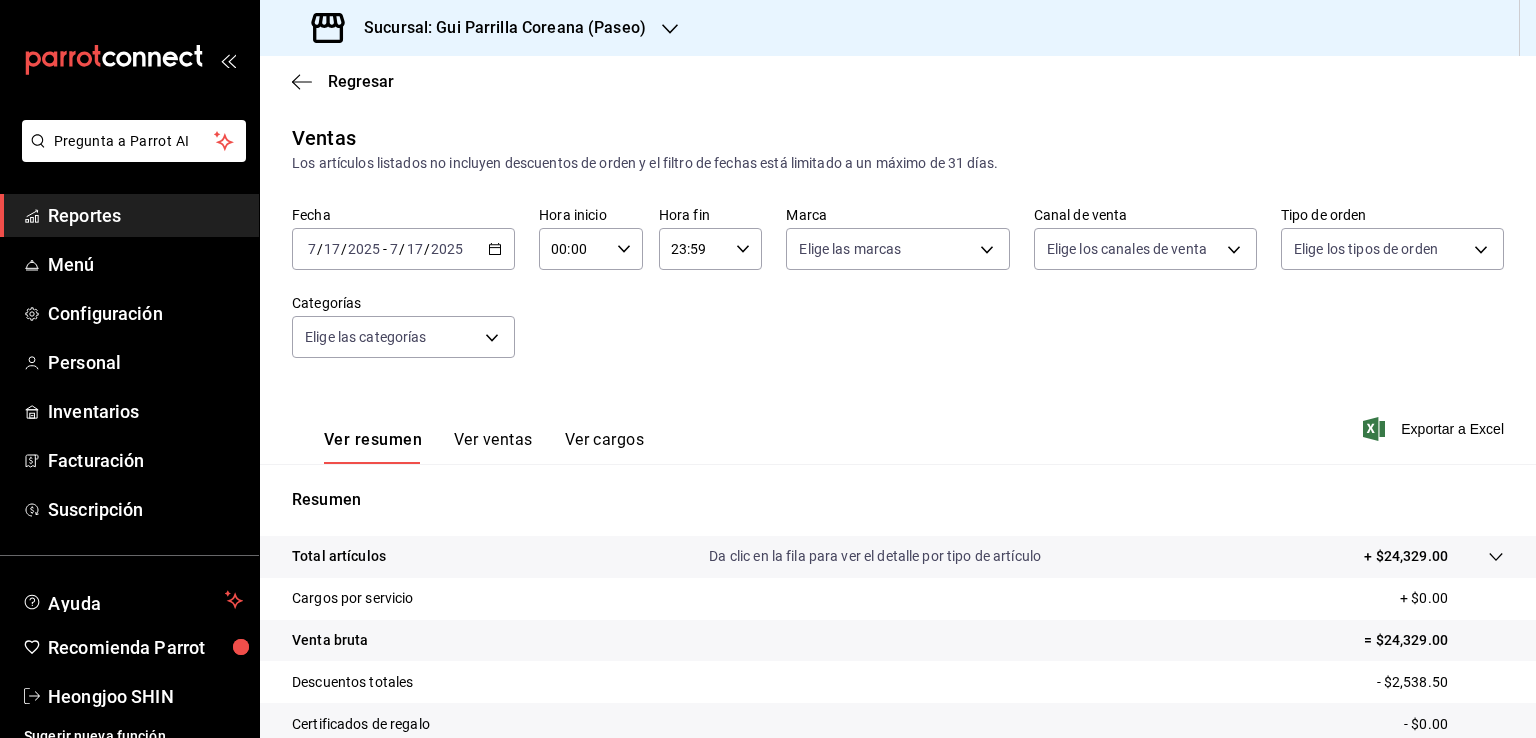scroll, scrollTop: 220, scrollLeft: 0, axis: vertical 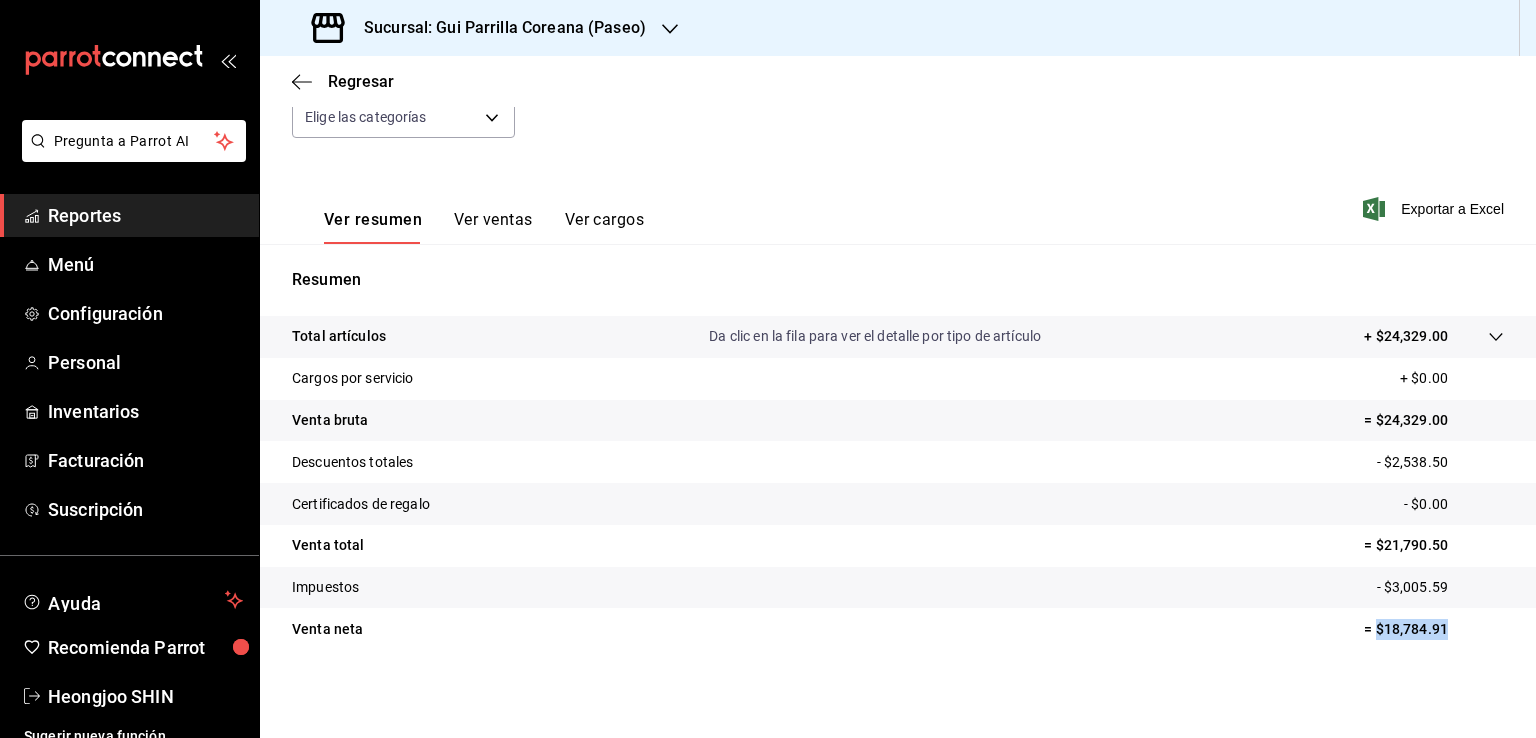drag, startPoint x: 1443, startPoint y: 630, endPoint x: 1360, endPoint y: 634, distance: 83.09633 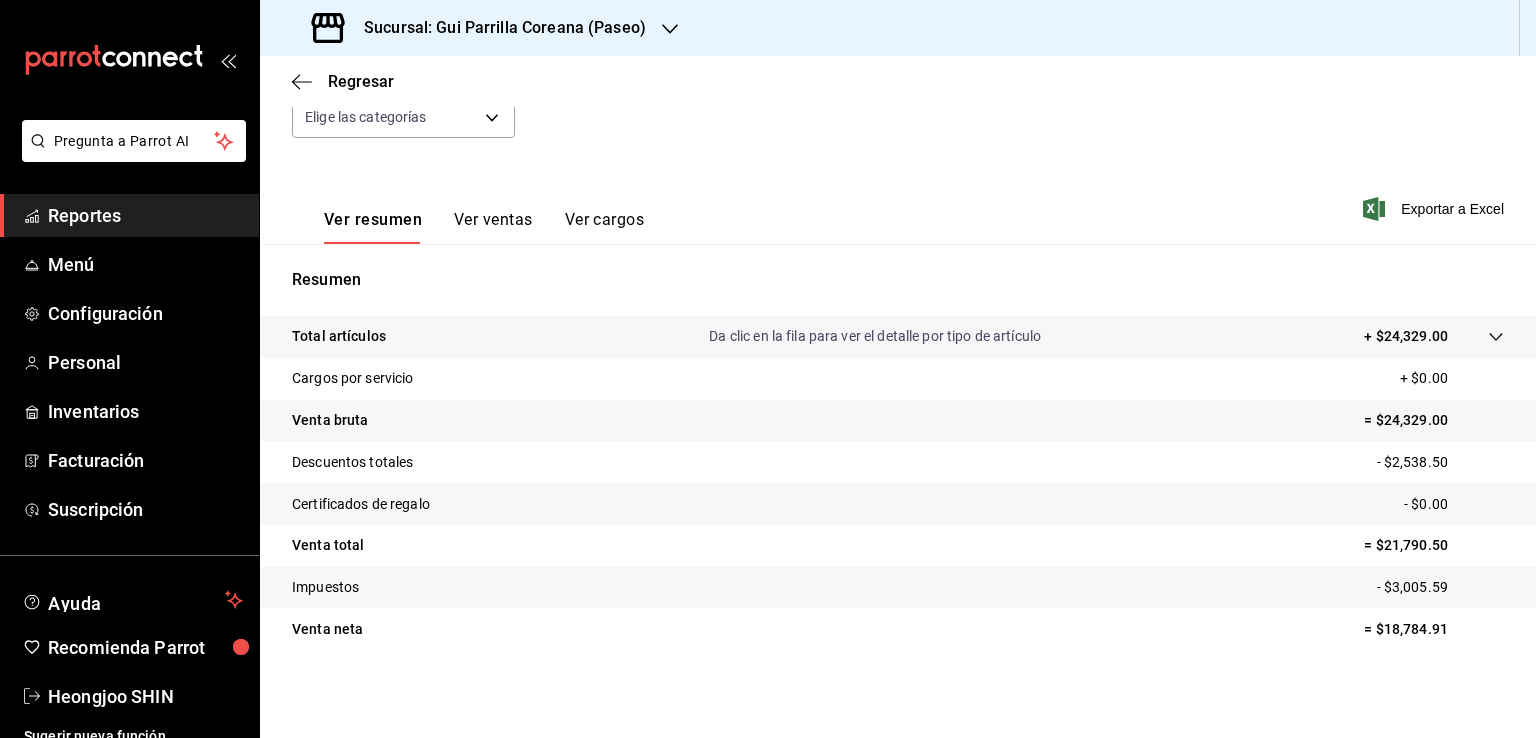 drag, startPoint x: 975, startPoint y: 625, endPoint x: 965, endPoint y: 593, distance: 33.526108 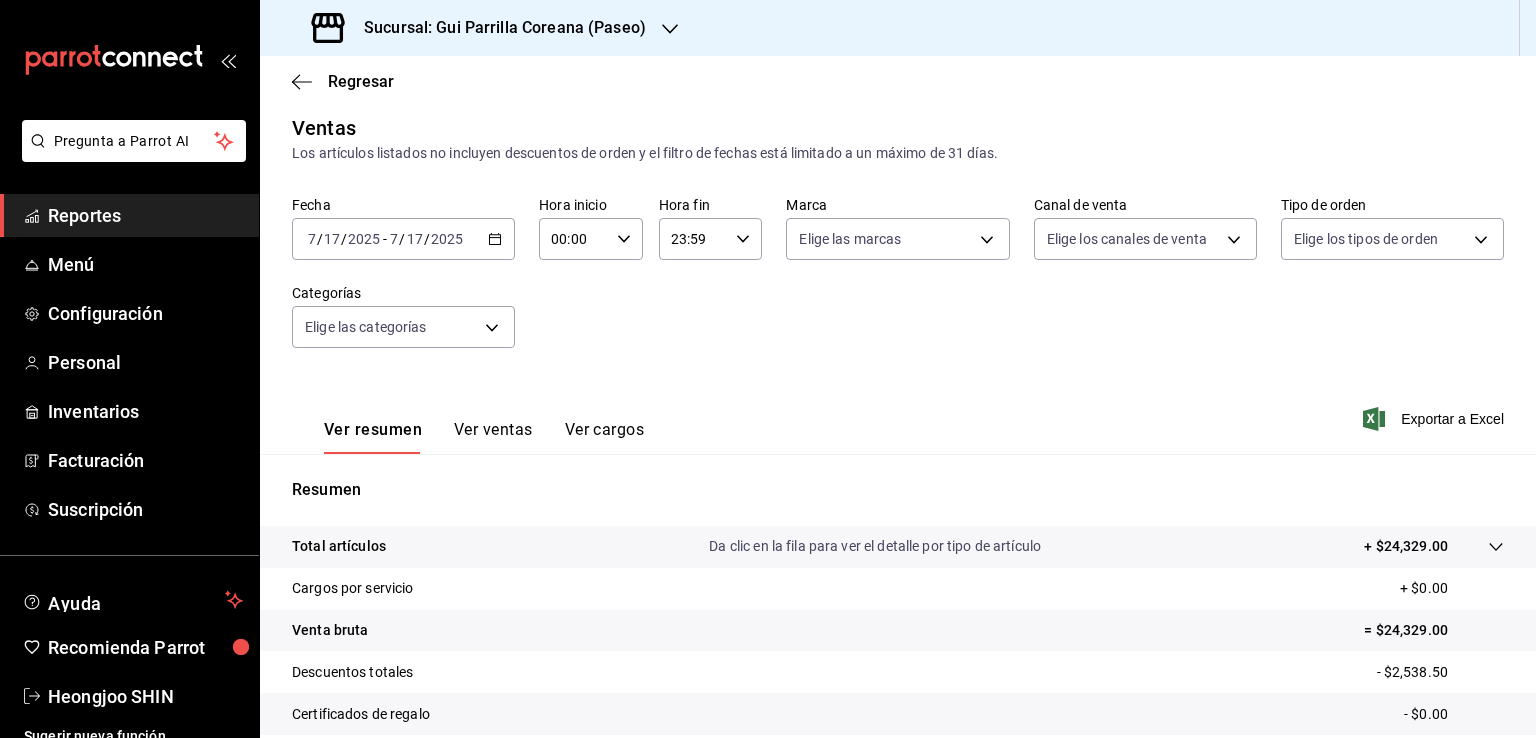 scroll, scrollTop: 0, scrollLeft: 0, axis: both 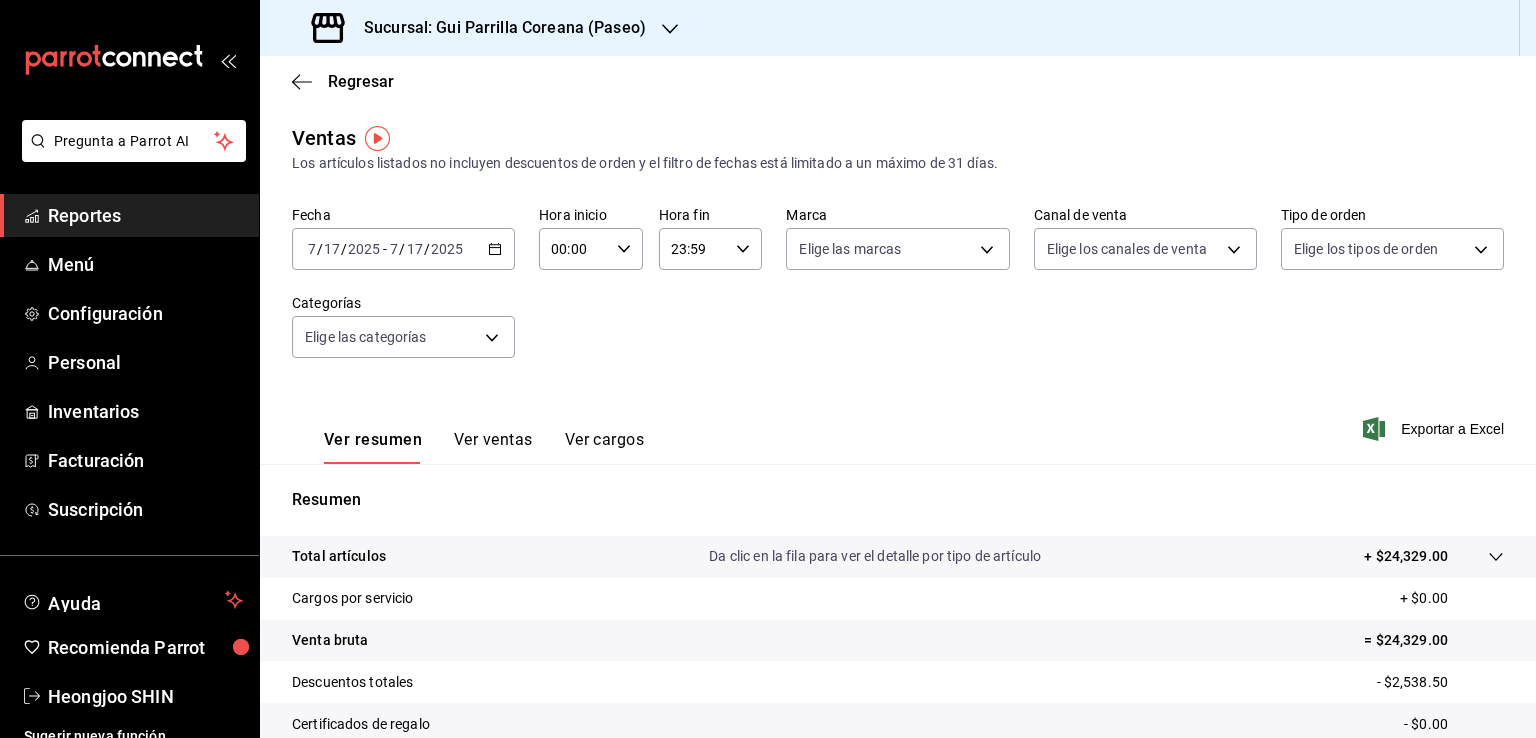 click on "2025-07-17 7 / 17 / 2025 - 2025-07-17 7 / 17 / 2025" at bounding box center (403, 249) 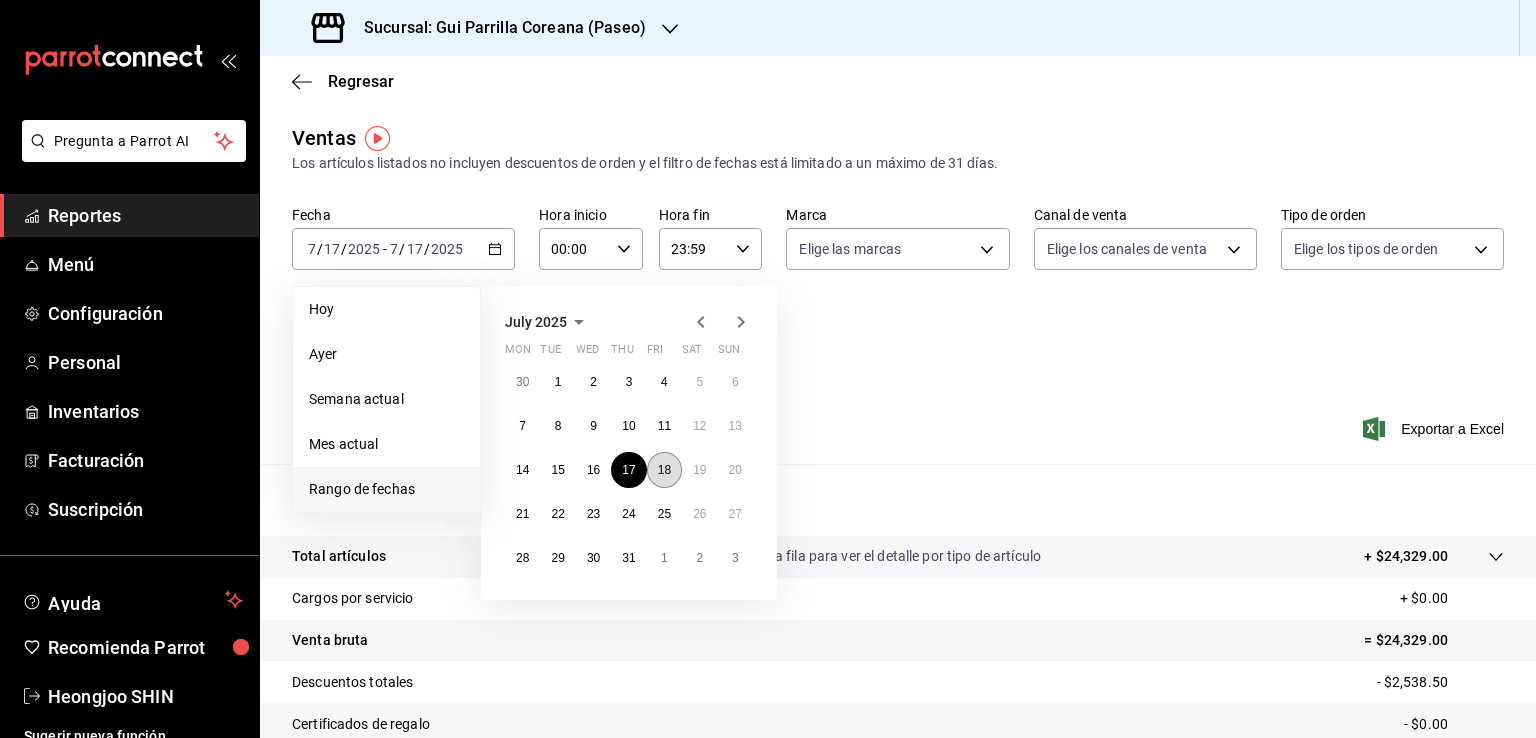 click on "18" at bounding box center (664, 470) 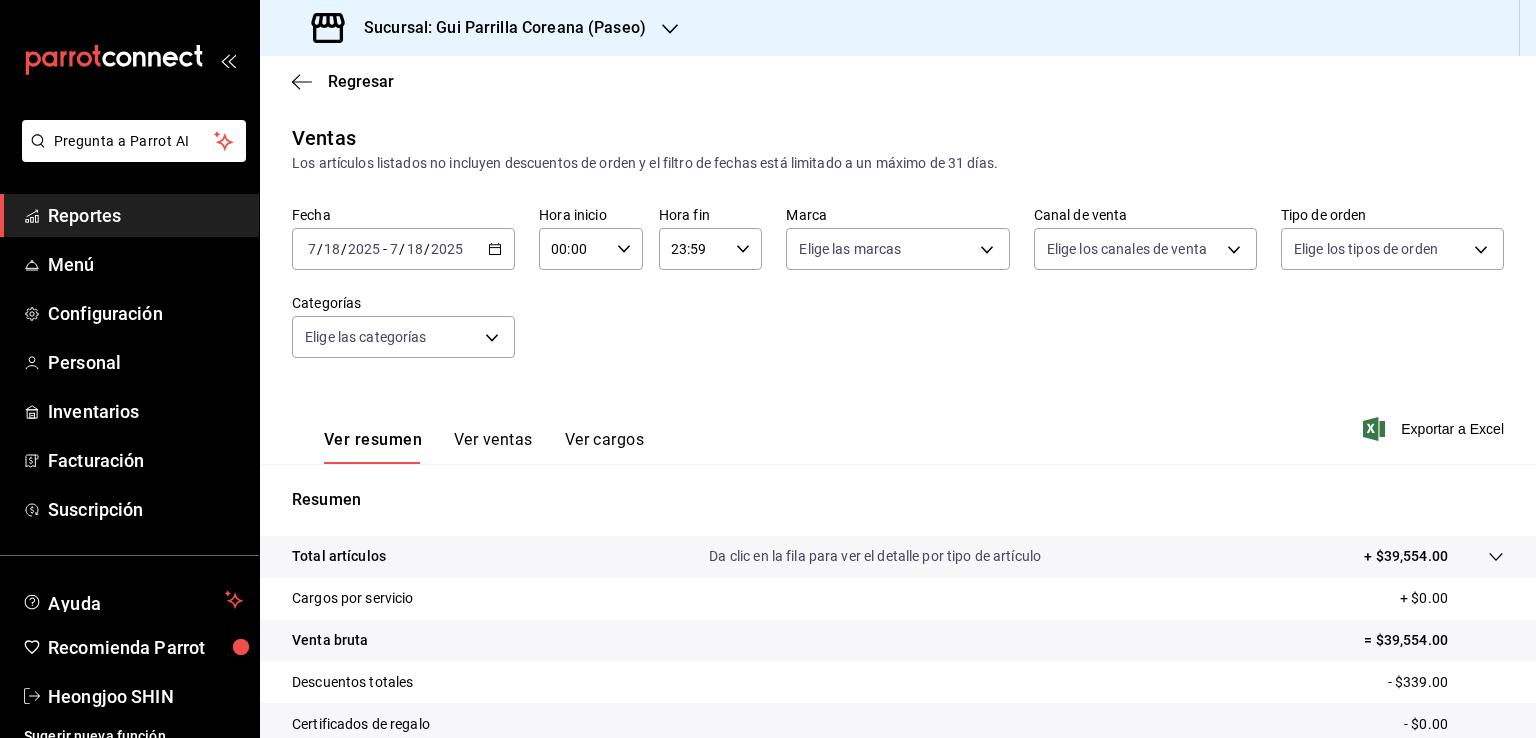 scroll, scrollTop: 220, scrollLeft: 0, axis: vertical 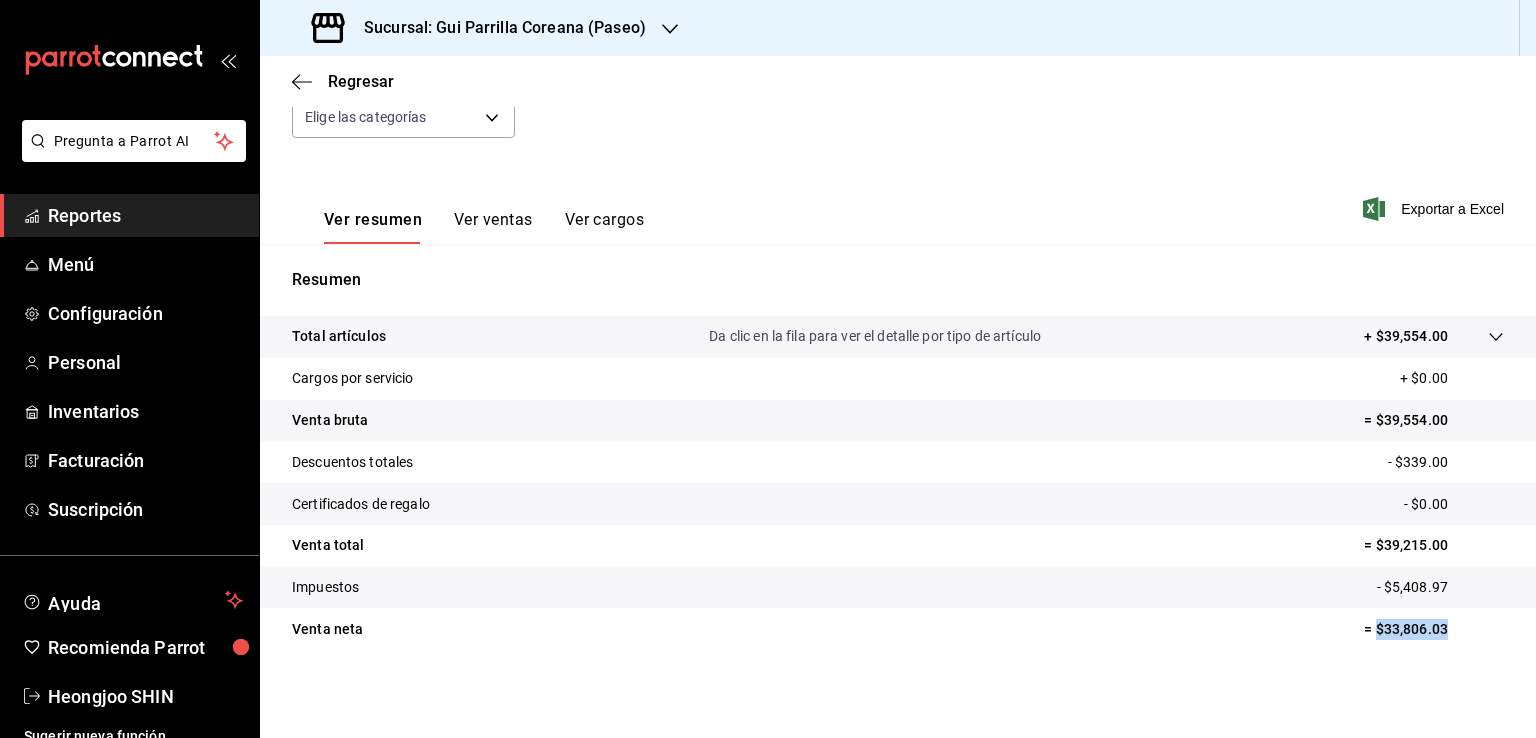 drag, startPoint x: 1442, startPoint y: 629, endPoint x: 1364, endPoint y: 628, distance: 78.00641 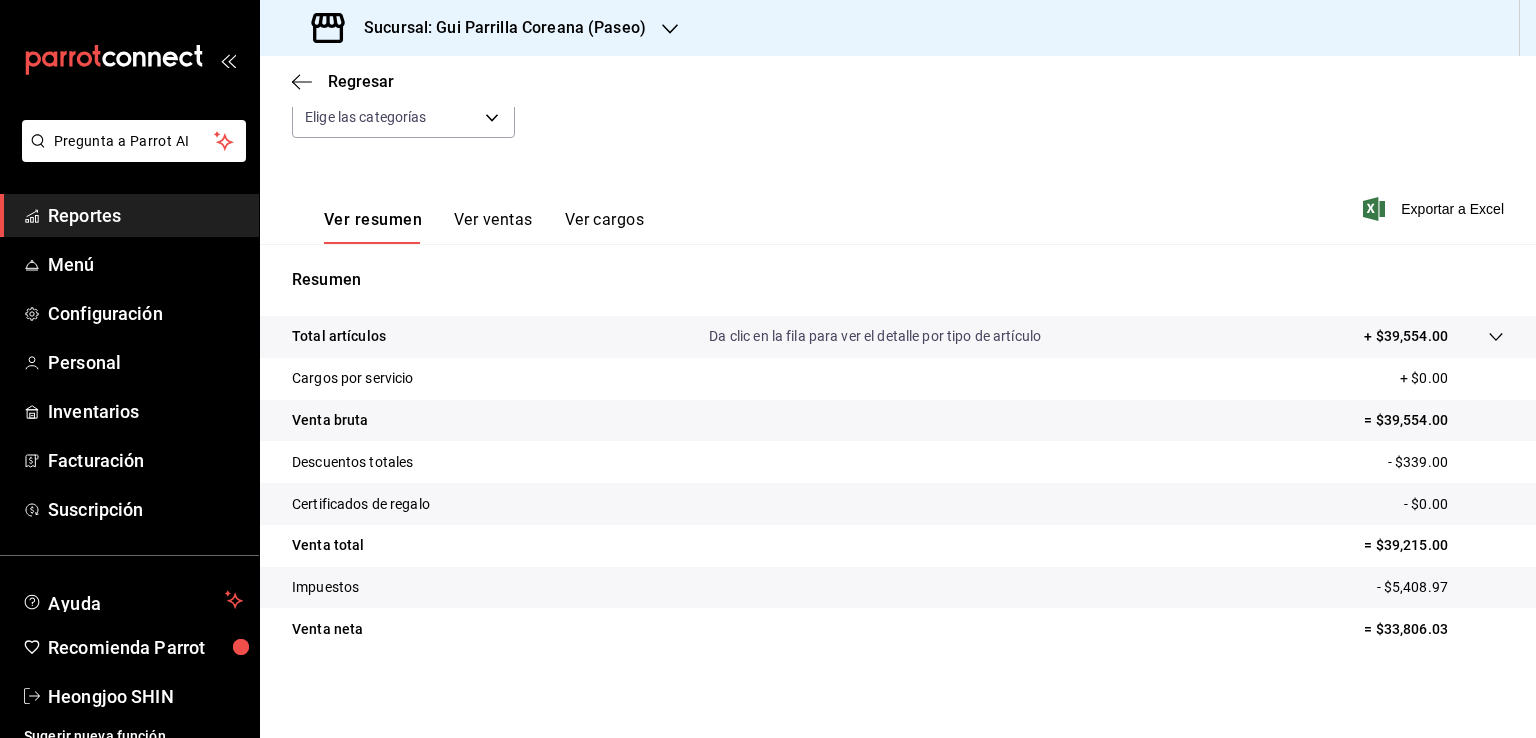 drag, startPoint x: 961, startPoint y: 647, endPoint x: 948, endPoint y: 584, distance: 64.327286 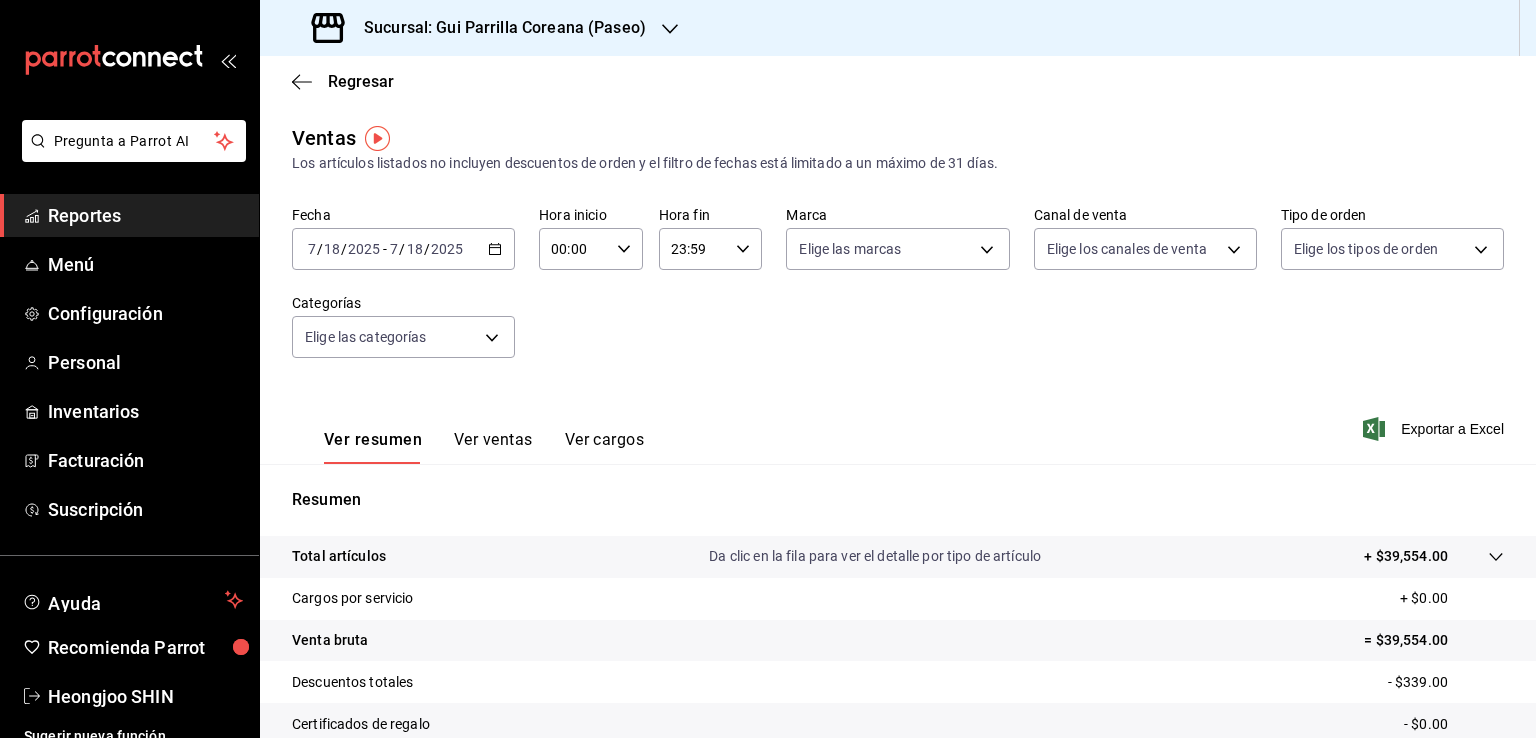 click 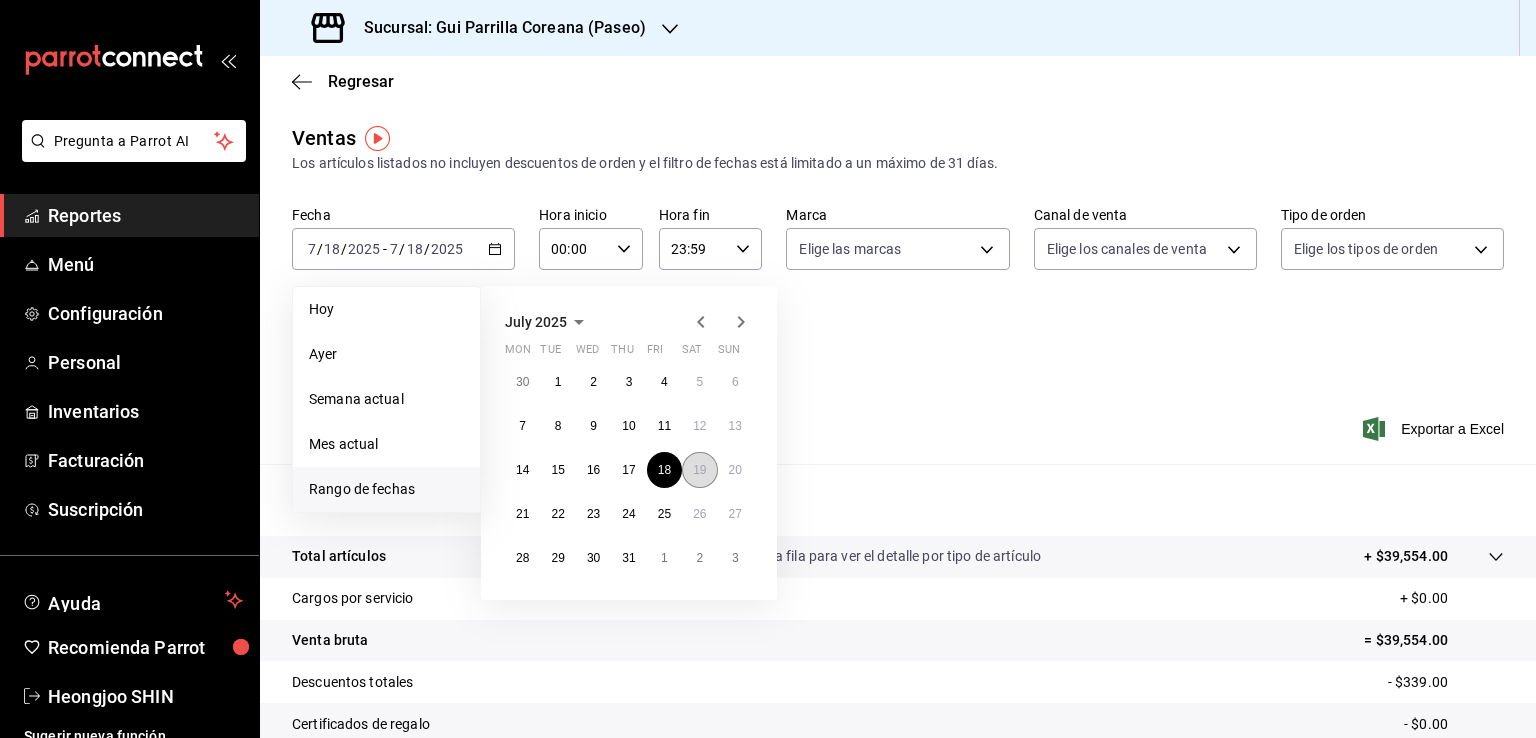 click on "19" at bounding box center [699, 470] 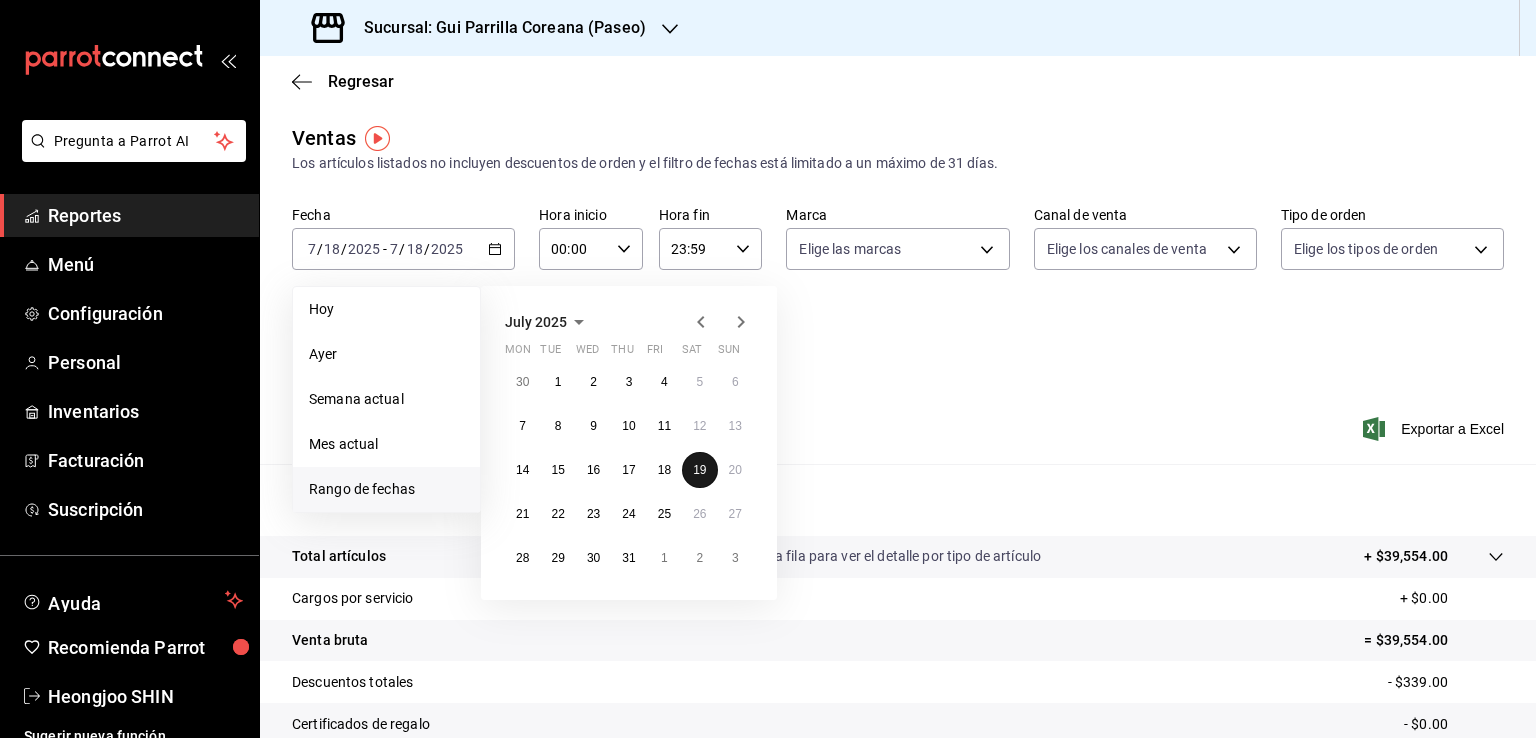 click on "19" at bounding box center (699, 470) 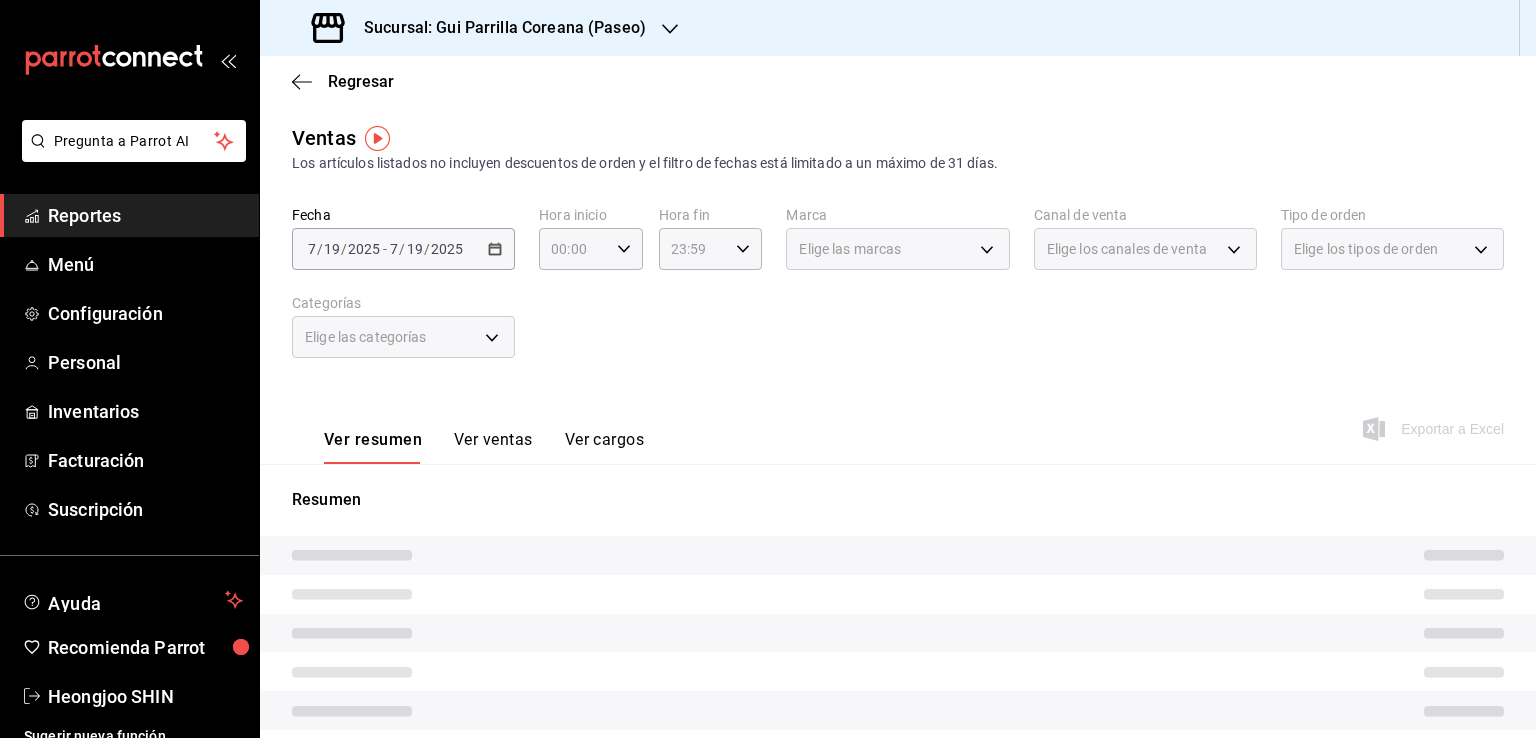 drag, startPoint x: 1018, startPoint y: 345, endPoint x: 1020, endPoint y: 385, distance: 40.04997 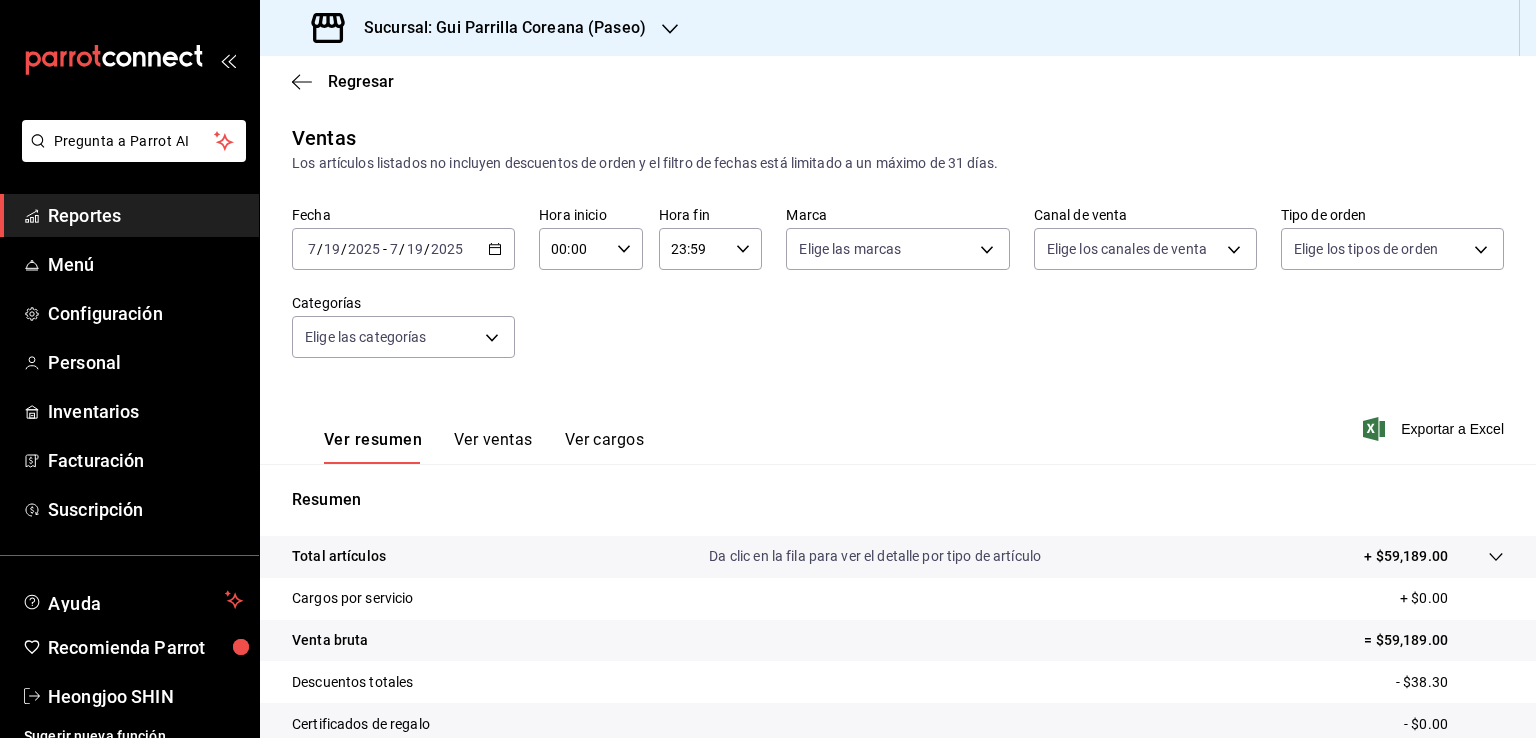 scroll, scrollTop: 220, scrollLeft: 0, axis: vertical 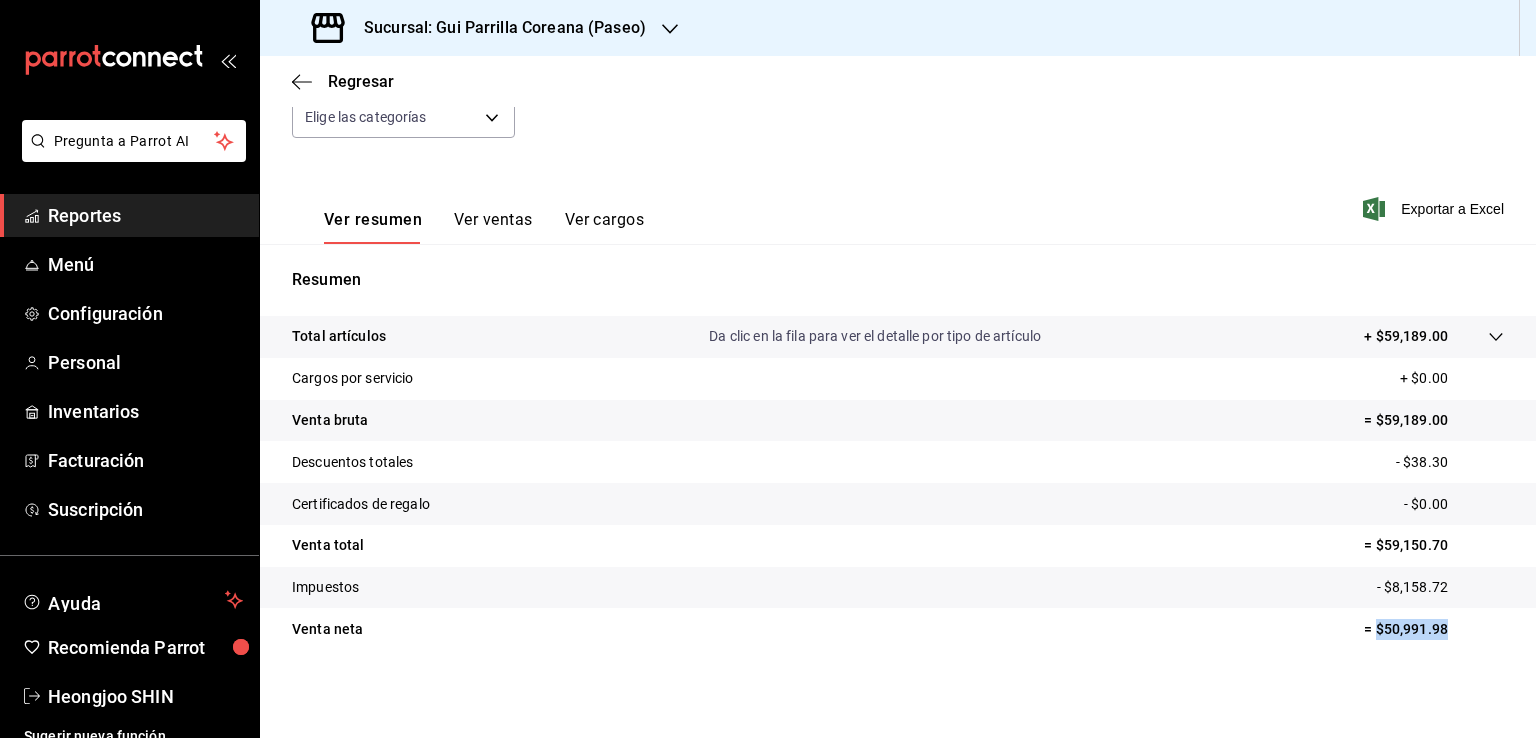 drag, startPoint x: 1427, startPoint y: 625, endPoint x: 1362, endPoint y: 623, distance: 65.03076 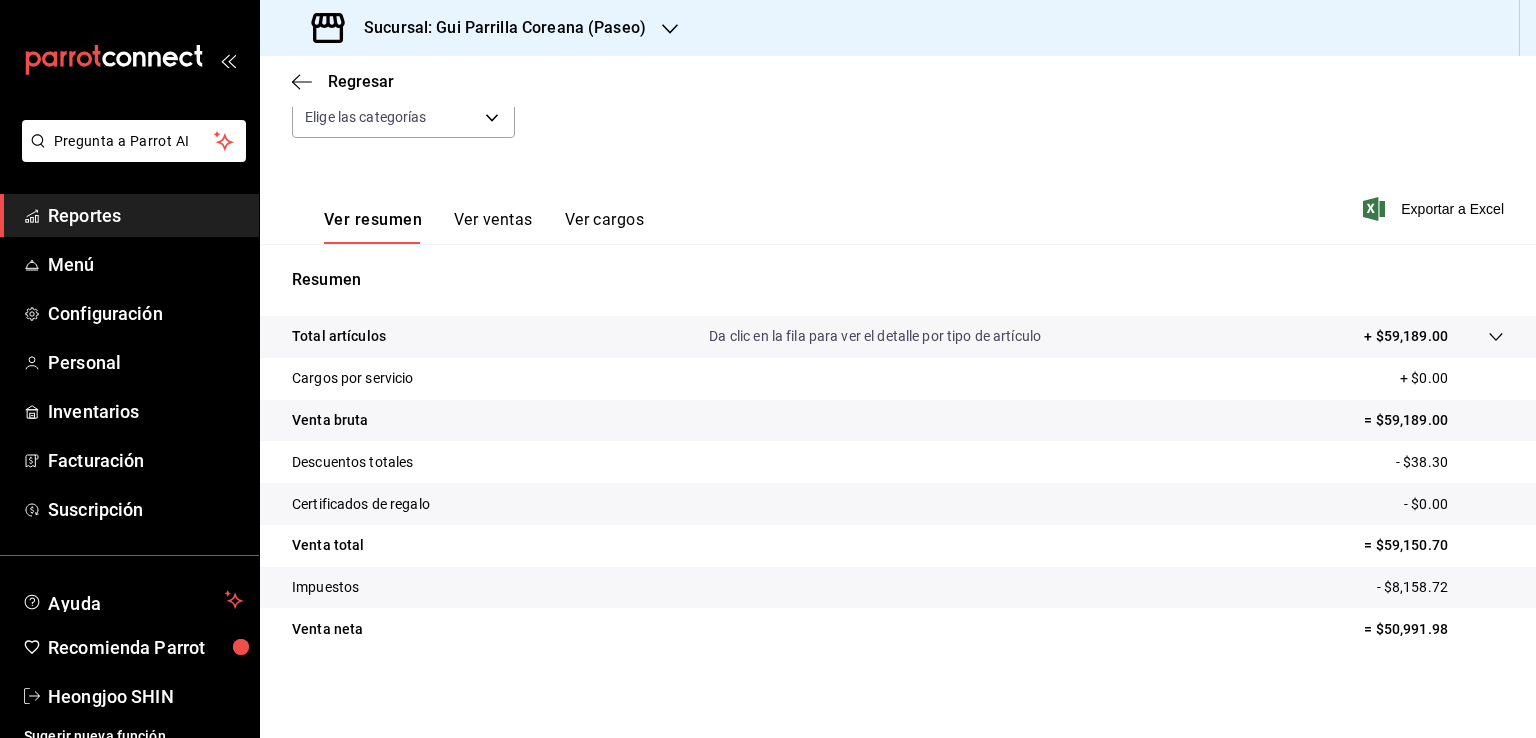 drag, startPoint x: 994, startPoint y: 599, endPoint x: 977, endPoint y: 489, distance: 111.305885 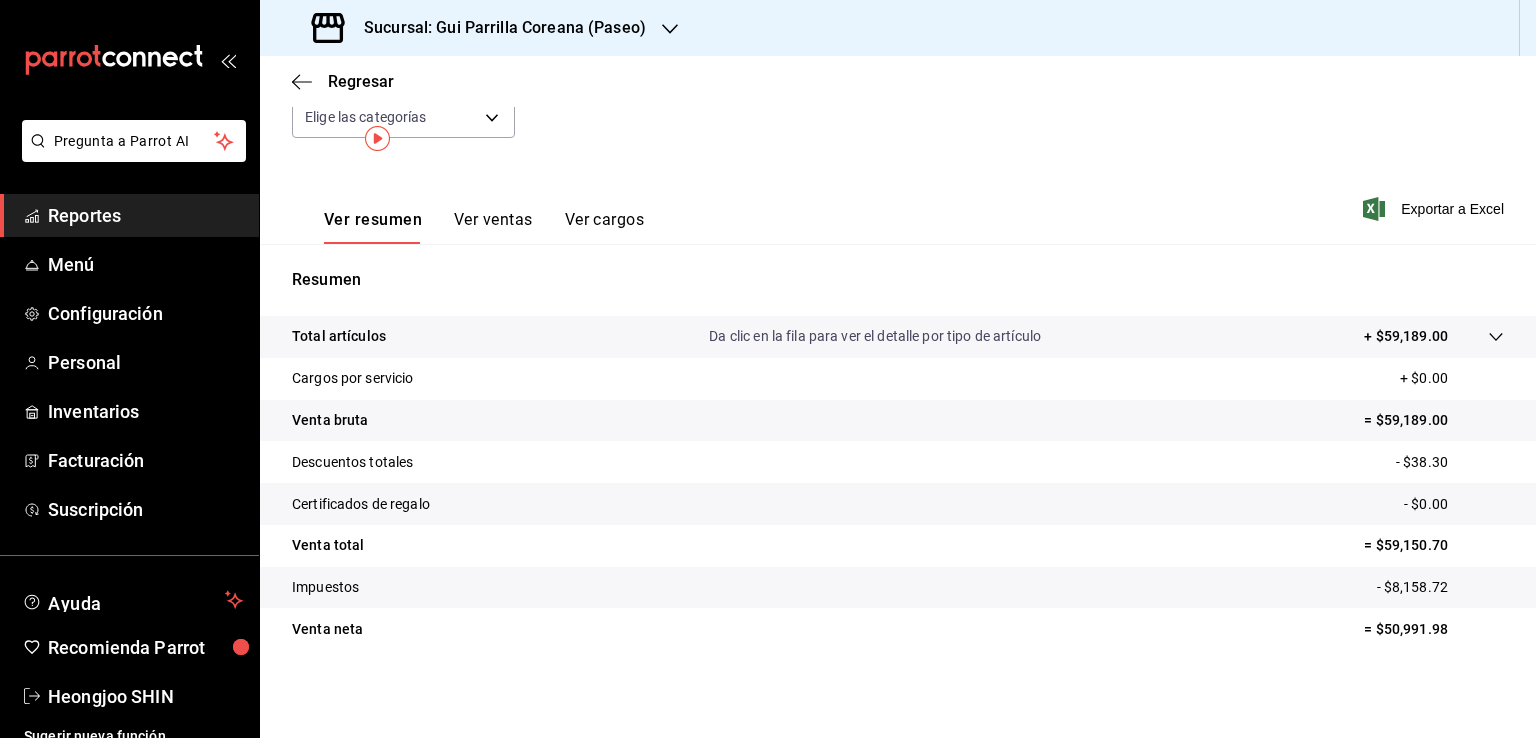 scroll, scrollTop: 0, scrollLeft: 0, axis: both 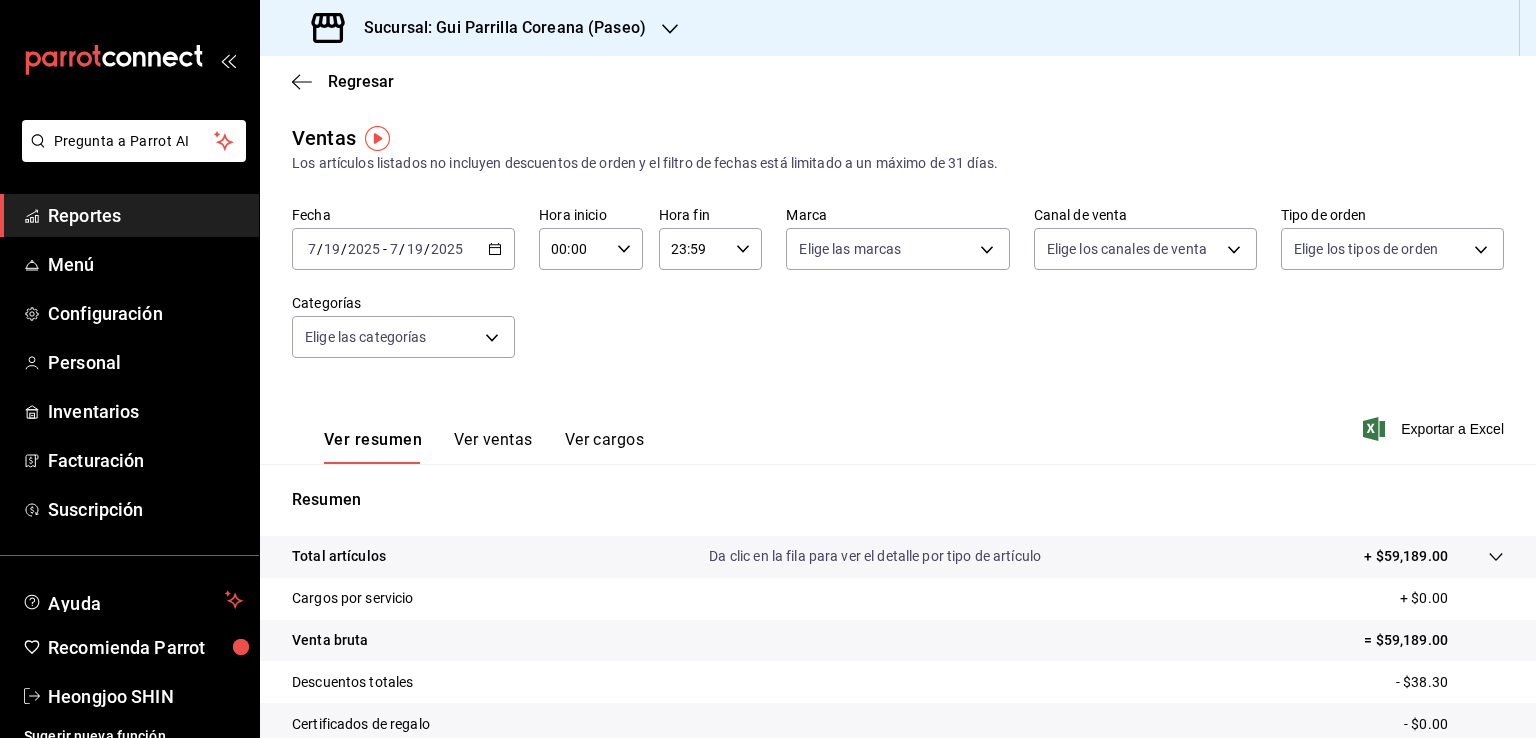 click on "2025-07-19 7 / 19 / 2025 - 2025-07-19 7 / 19 / 2025" at bounding box center (403, 249) 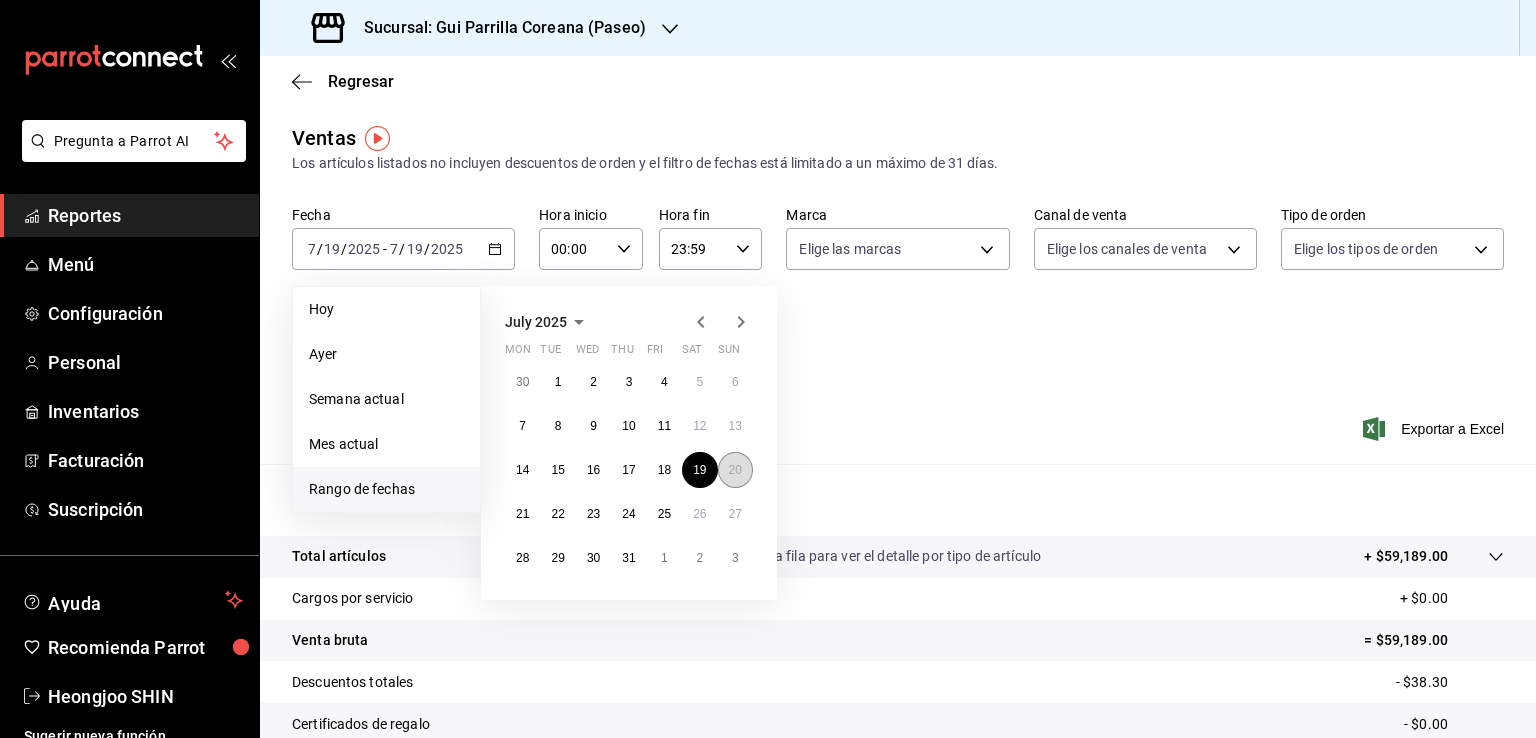 click on "20" at bounding box center [735, 470] 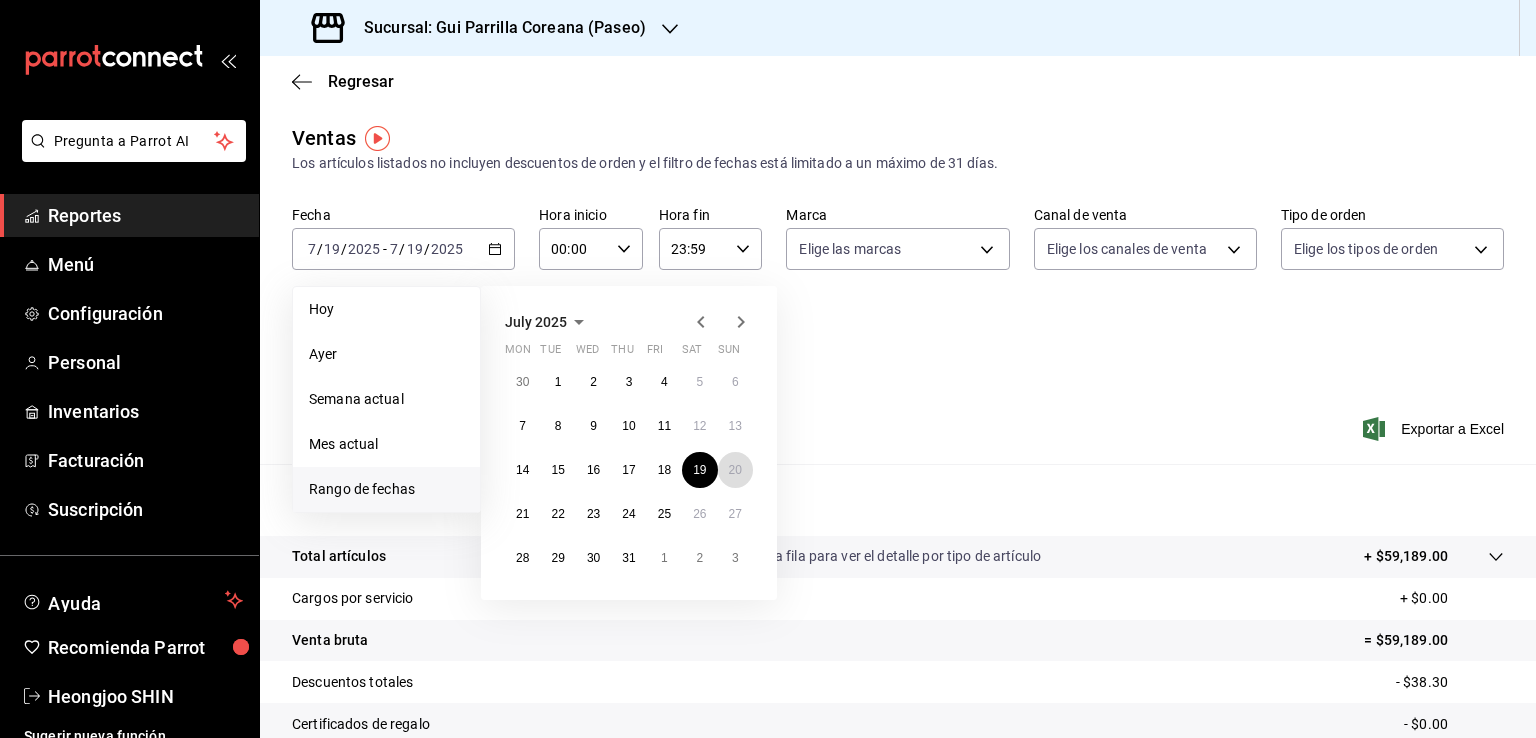 click on "20" at bounding box center [735, 470] 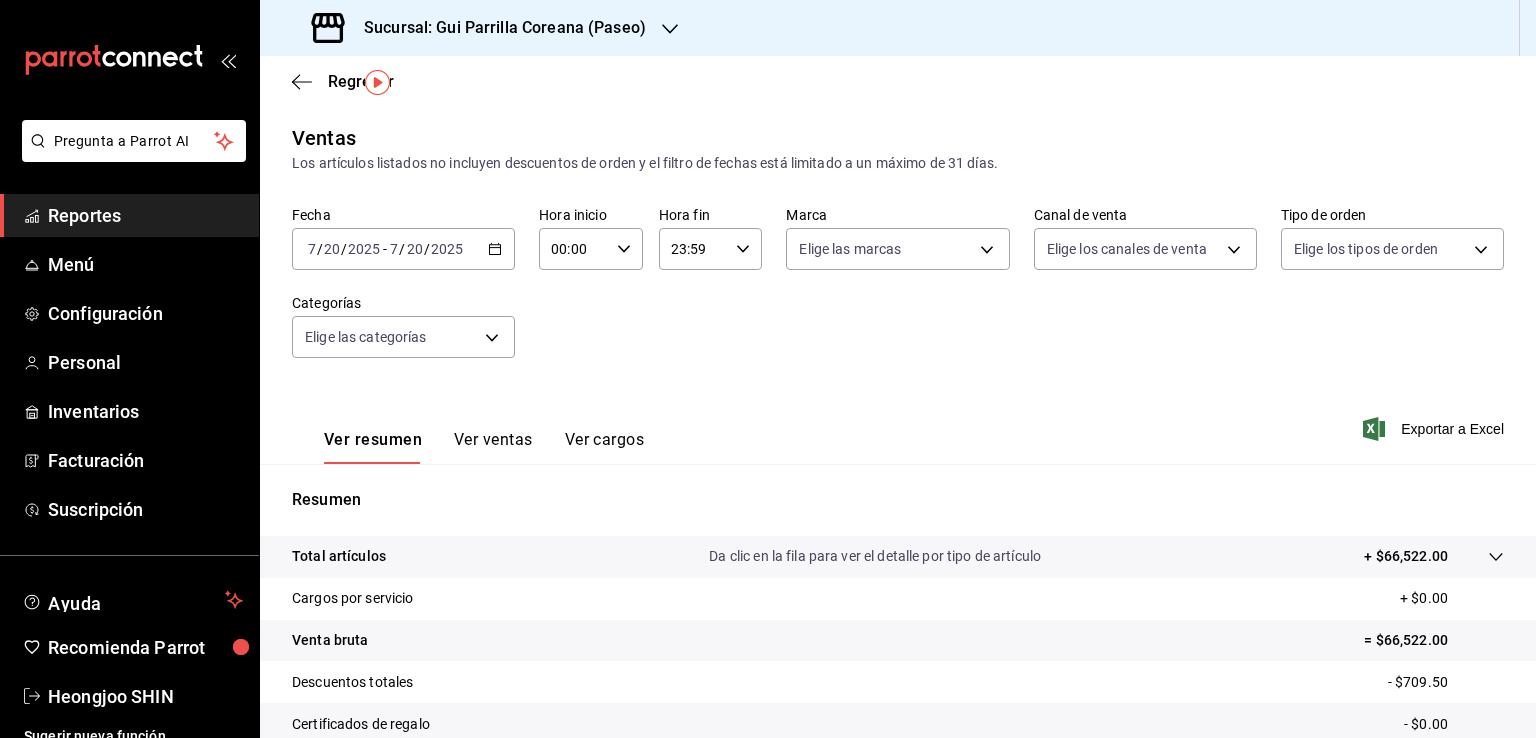 scroll, scrollTop: 220, scrollLeft: 0, axis: vertical 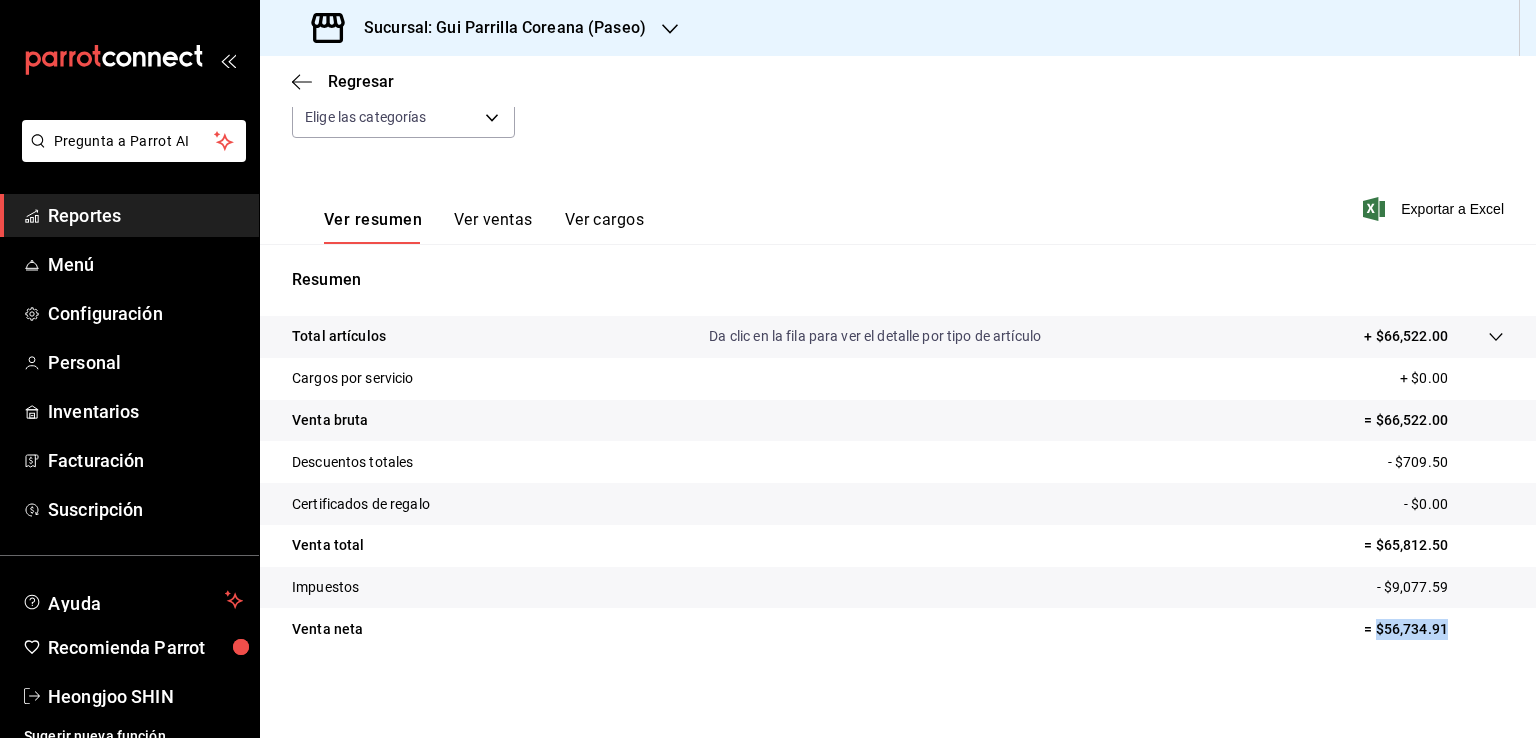 drag, startPoint x: 1440, startPoint y: 625, endPoint x: 1363, endPoint y: 629, distance: 77.10383 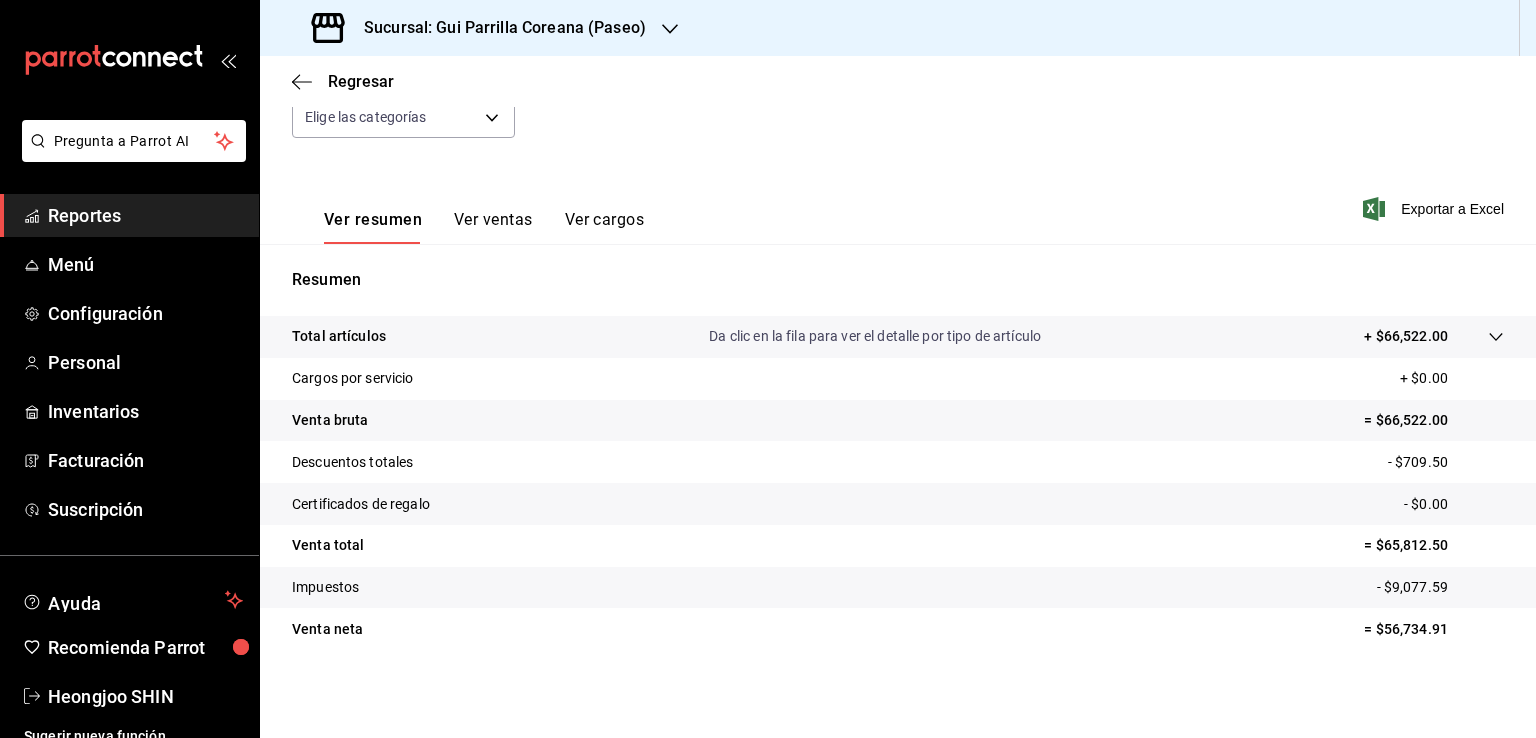 drag, startPoint x: 829, startPoint y: 676, endPoint x: 828, endPoint y: 662, distance: 14.035668 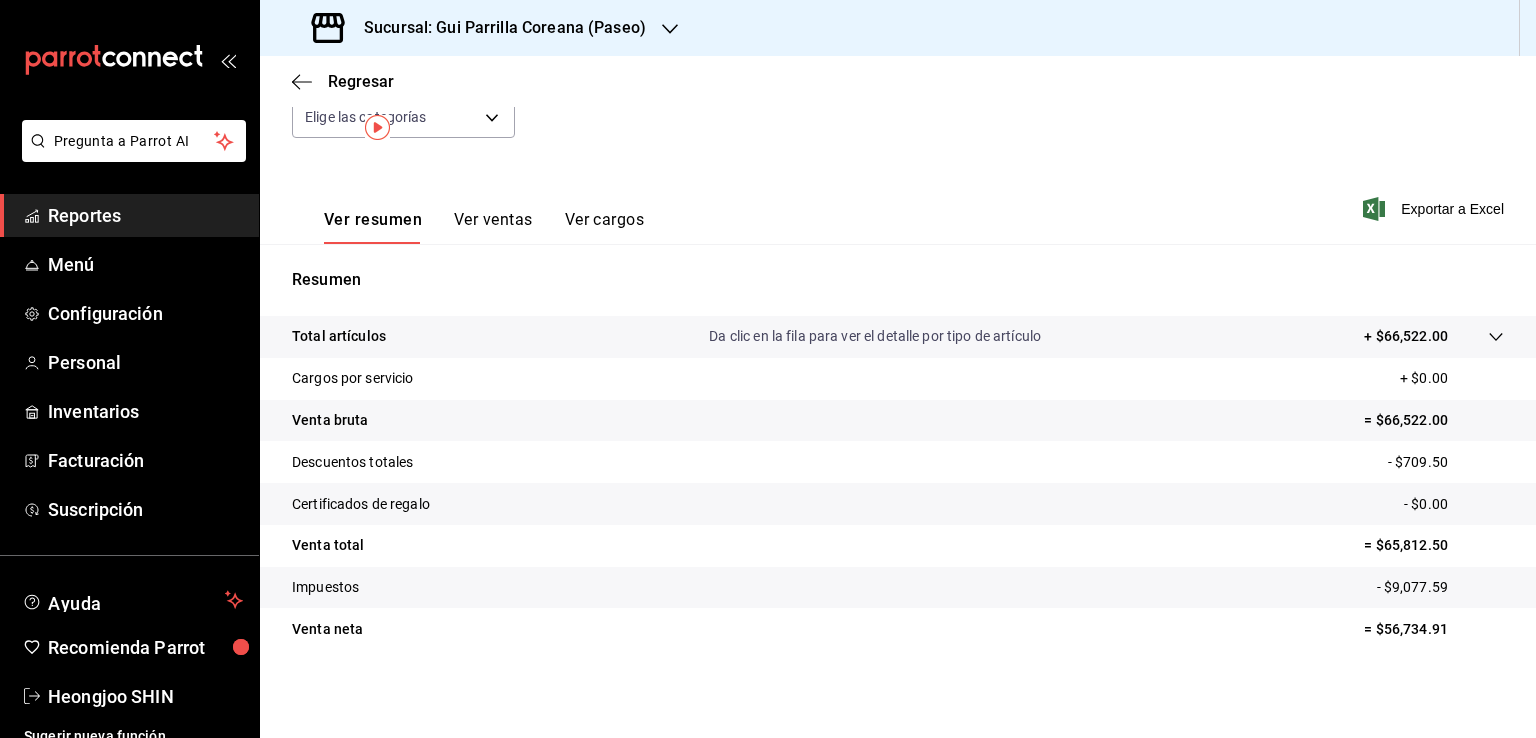 scroll, scrollTop: 0, scrollLeft: 0, axis: both 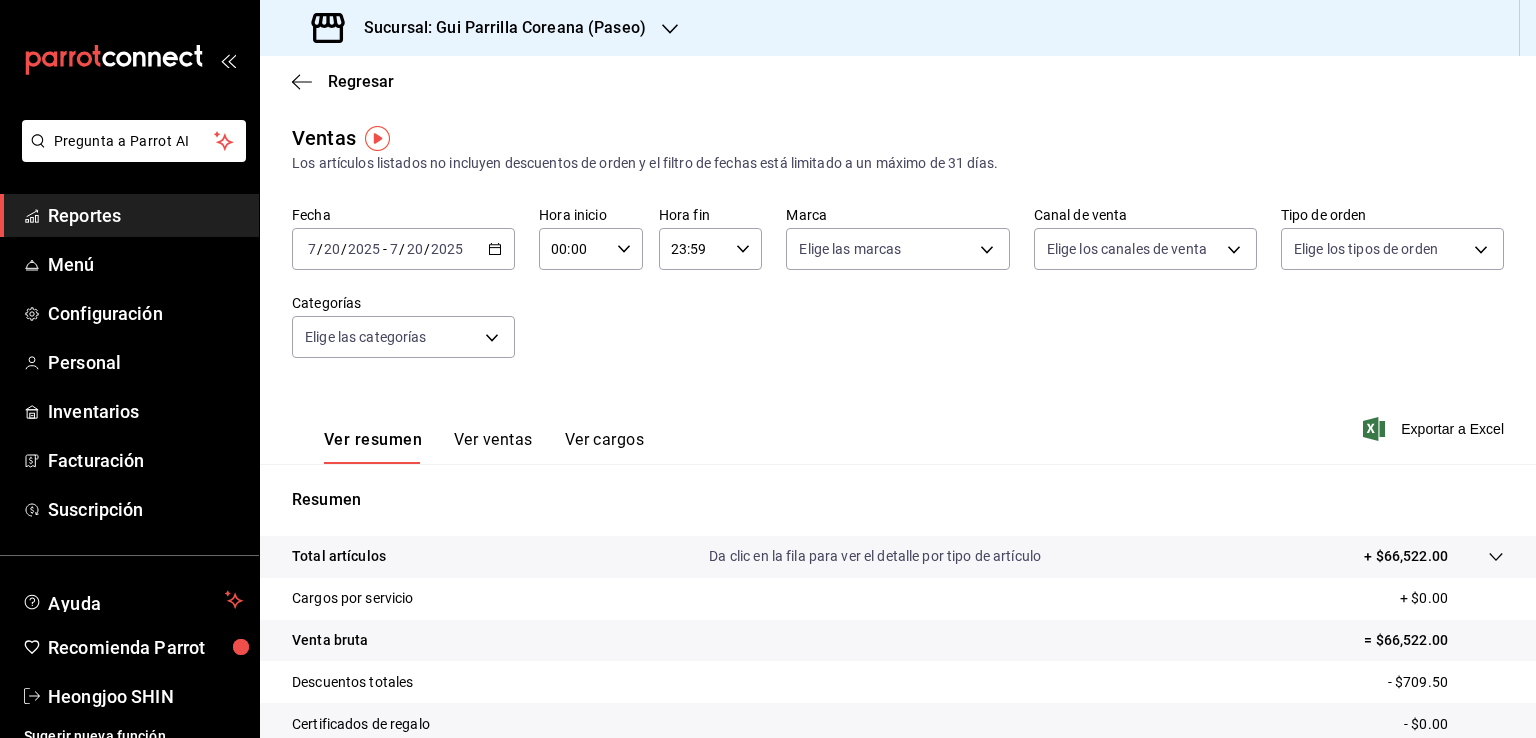 click 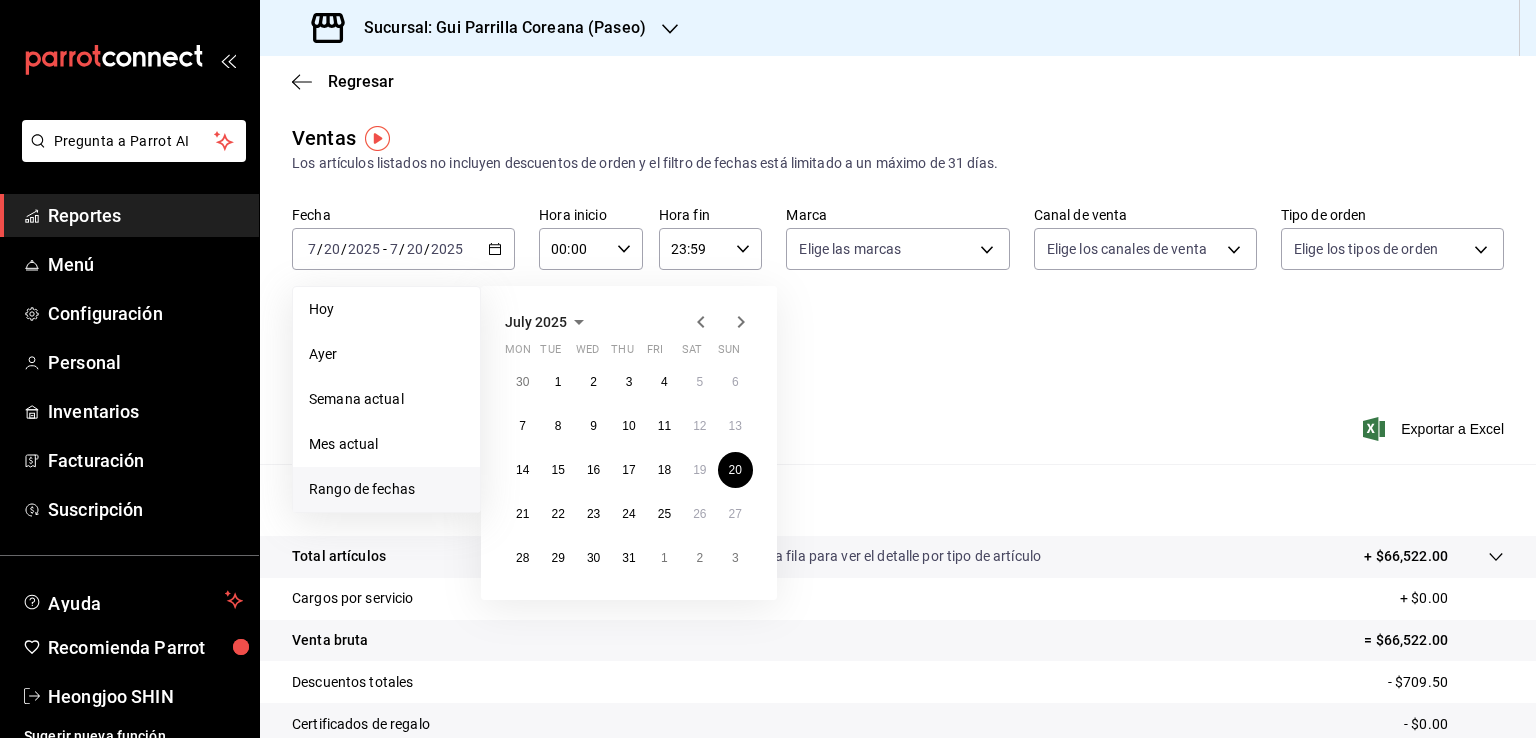click on "July 2025 Mon Tue Wed Thu Fri Sat Sun 30 1 2 3 4 5 6 7 8 9 10 11 12 13 14 15 16 17 18 19 20 21 22 23 24 25 26 27 28 29 30 31 1 2 3" at bounding box center [629, 443] 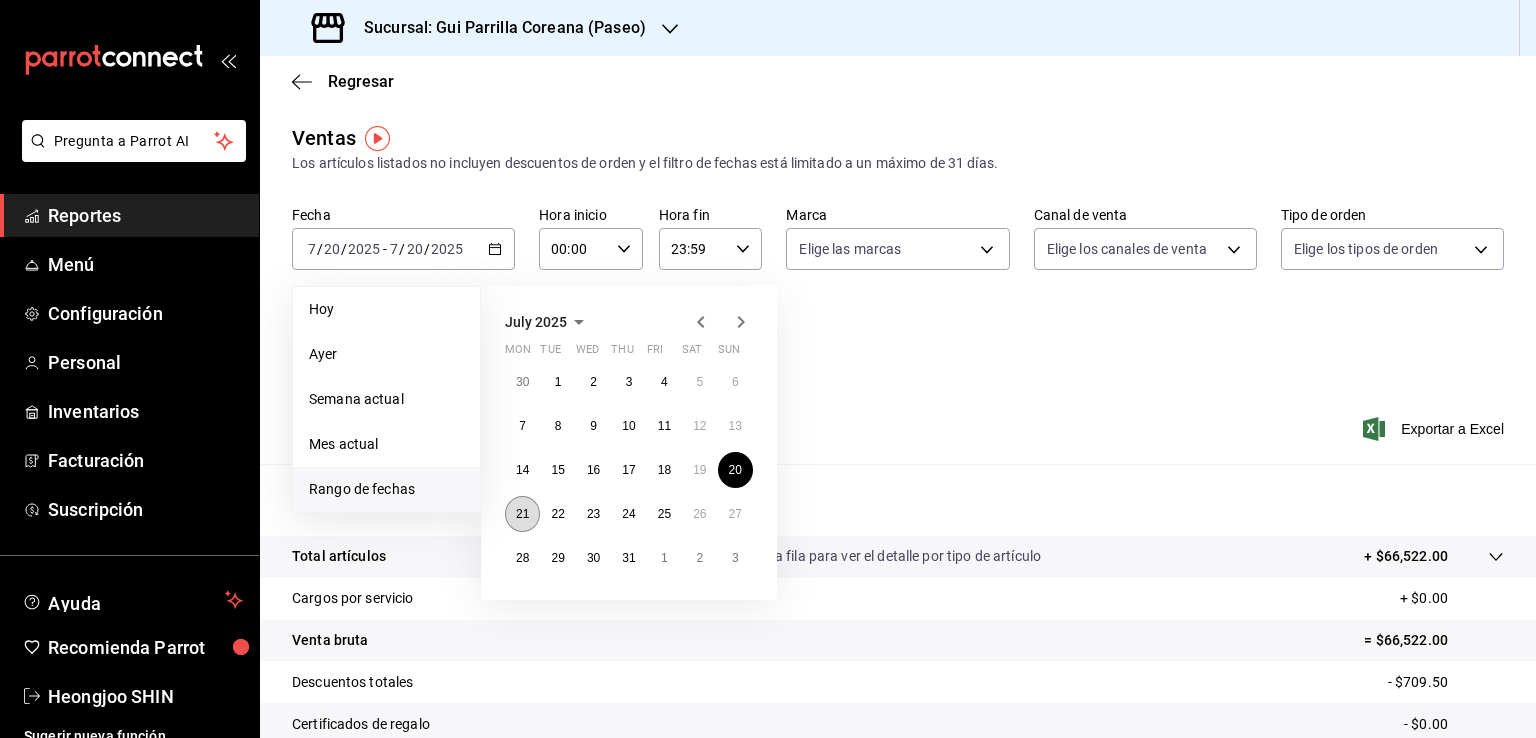 click on "21" at bounding box center [522, 514] 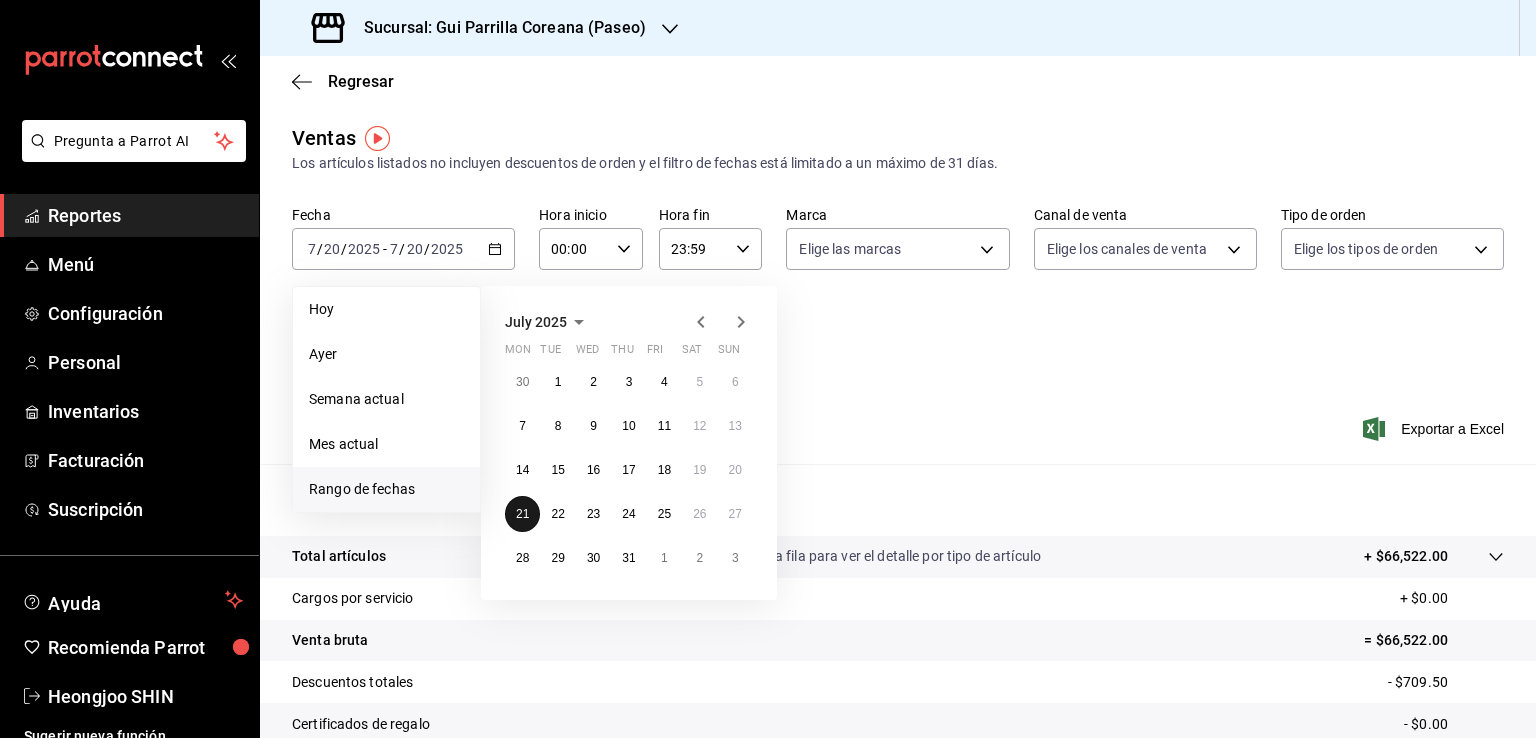 click on "21" at bounding box center (522, 514) 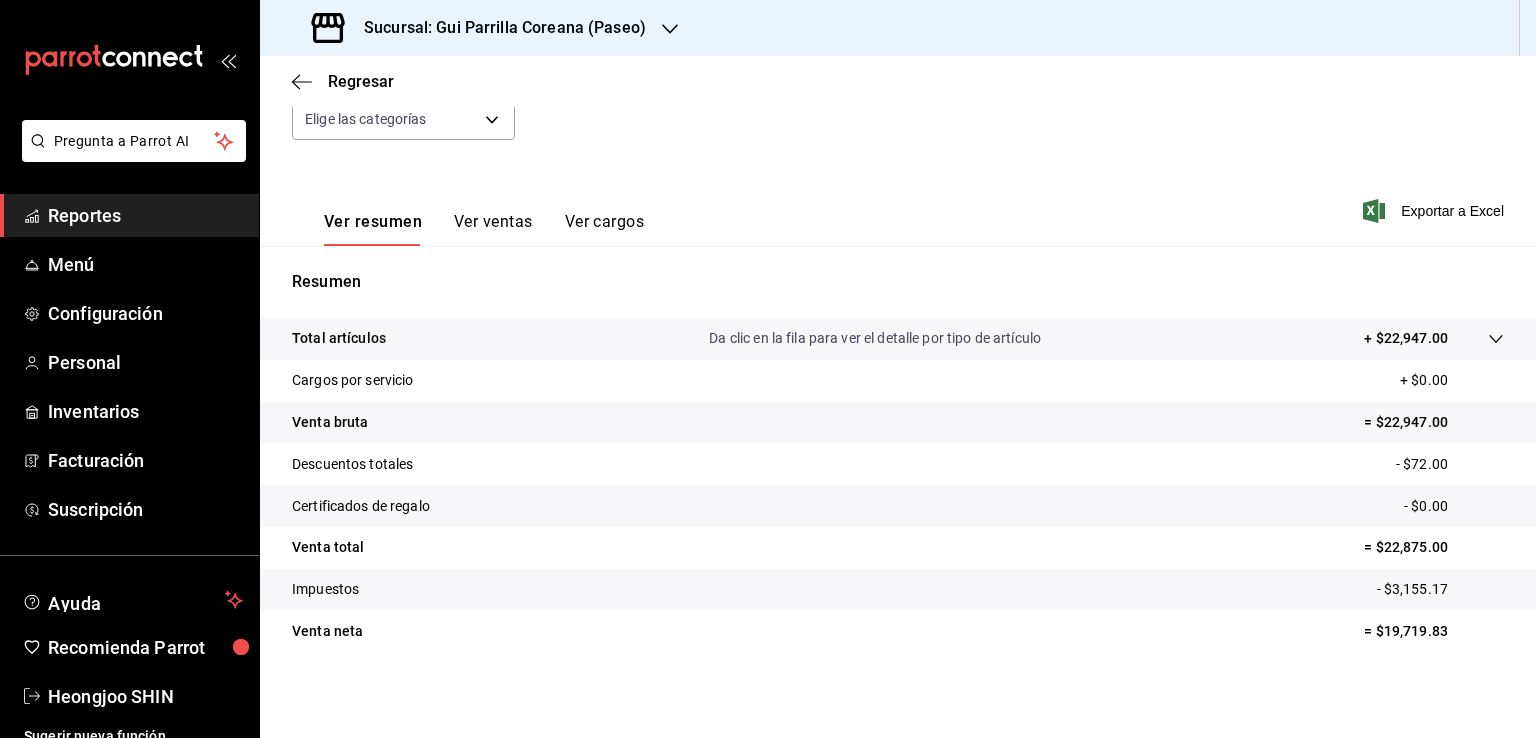 scroll, scrollTop: 220, scrollLeft: 0, axis: vertical 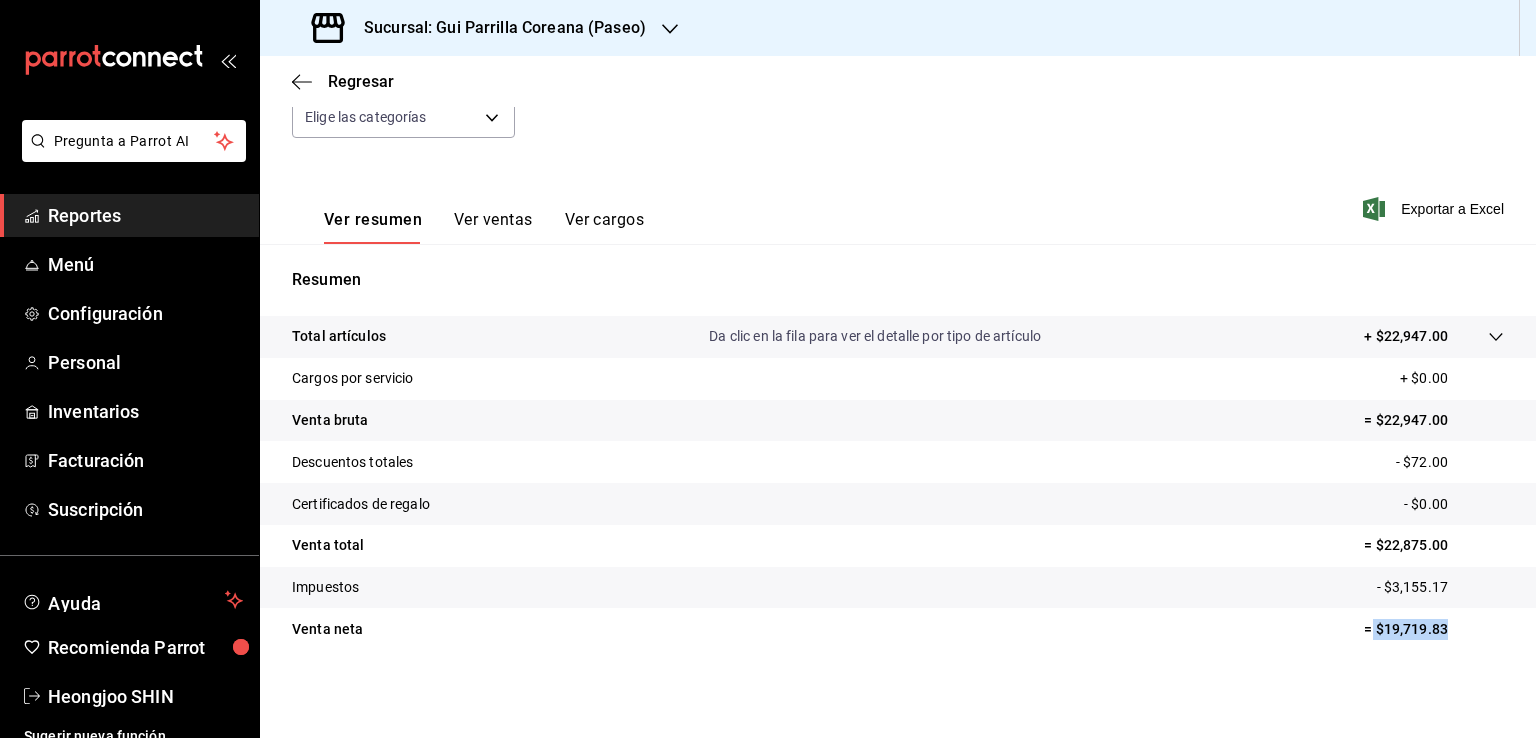 drag, startPoint x: 1444, startPoint y: 629, endPoint x: 1358, endPoint y: 635, distance: 86.209045 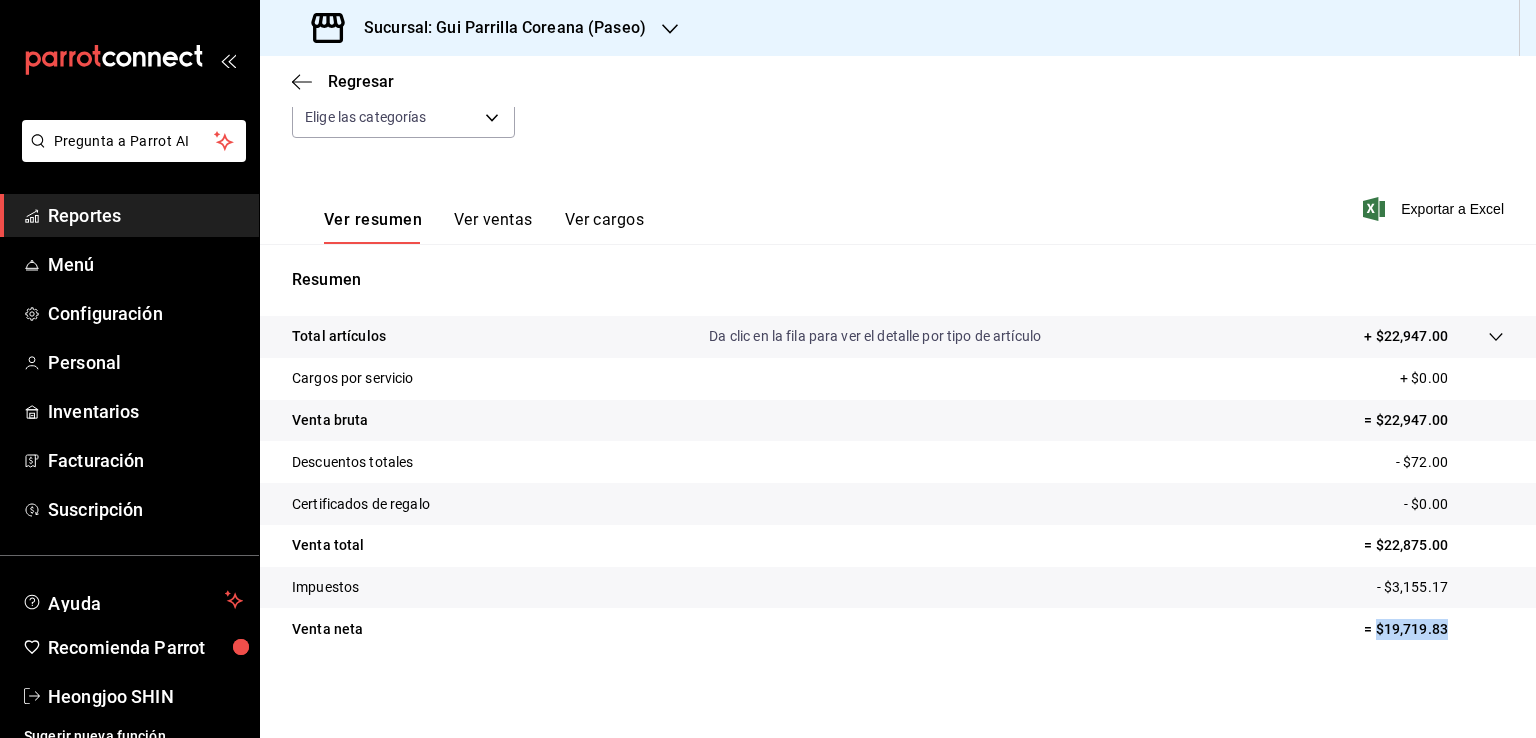drag, startPoint x: 1360, startPoint y: 632, endPoint x: 1428, endPoint y: 629, distance: 68.06615 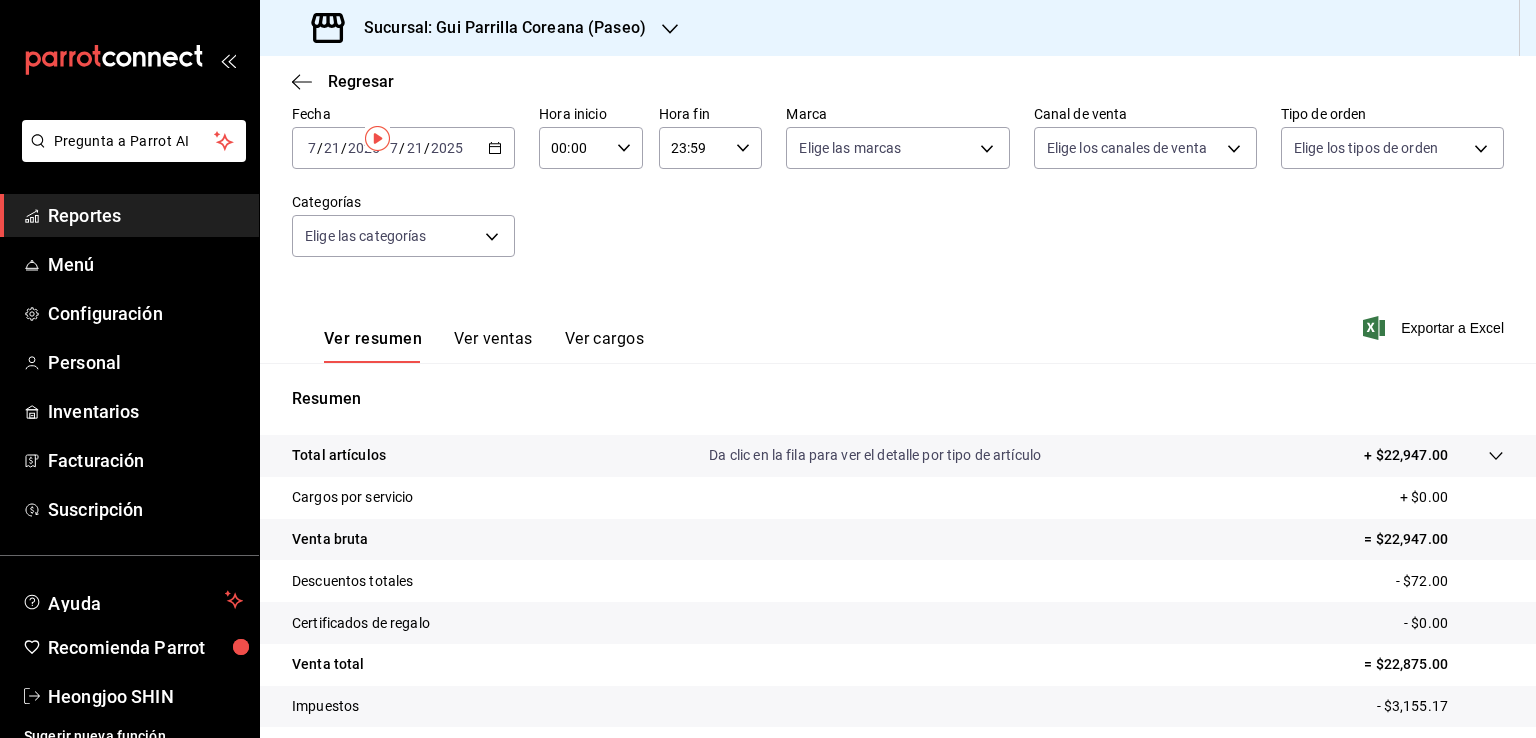 scroll, scrollTop: 0, scrollLeft: 0, axis: both 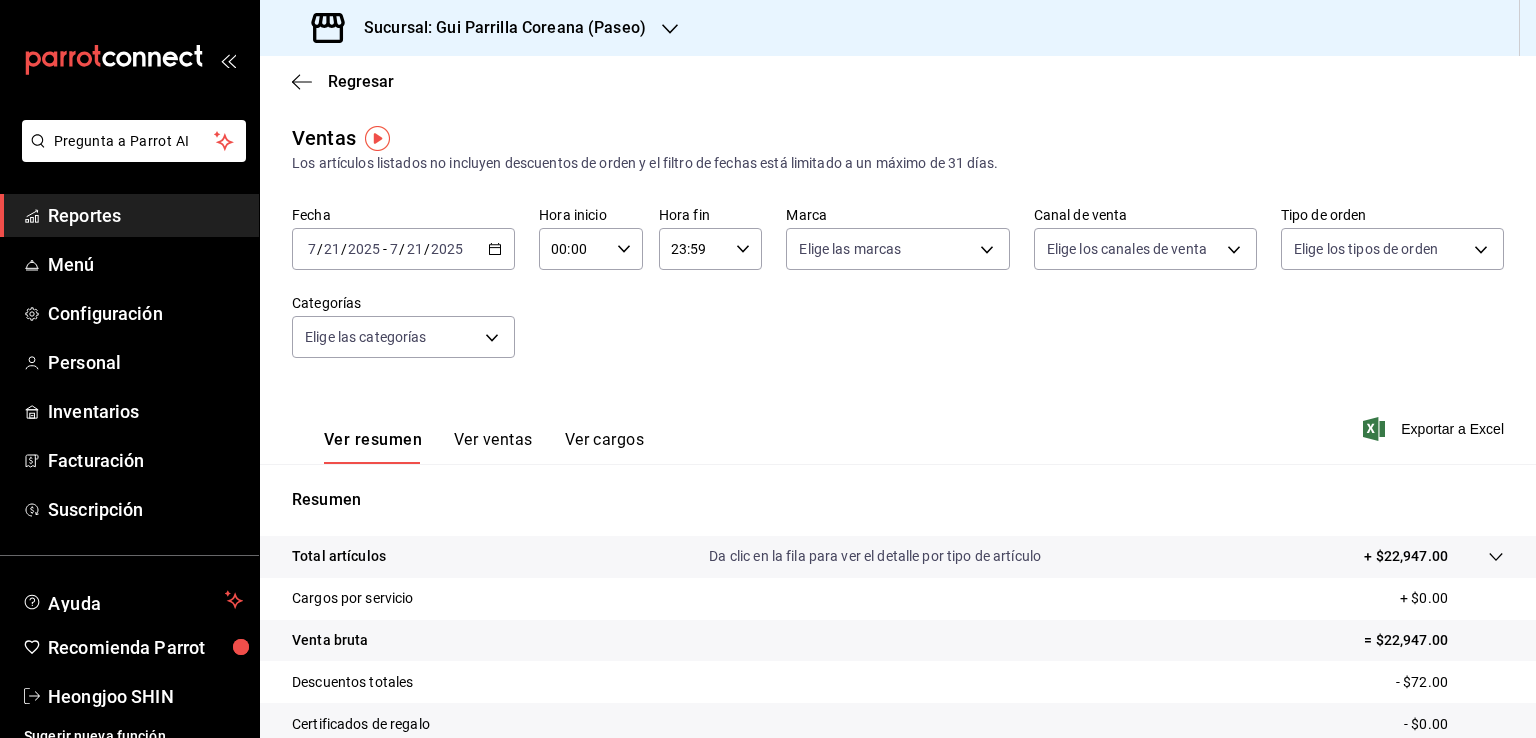click on "2025-07-21 7 / 21 / 2025 - 2025-07-21 7 / 21 / 2025" at bounding box center (403, 249) 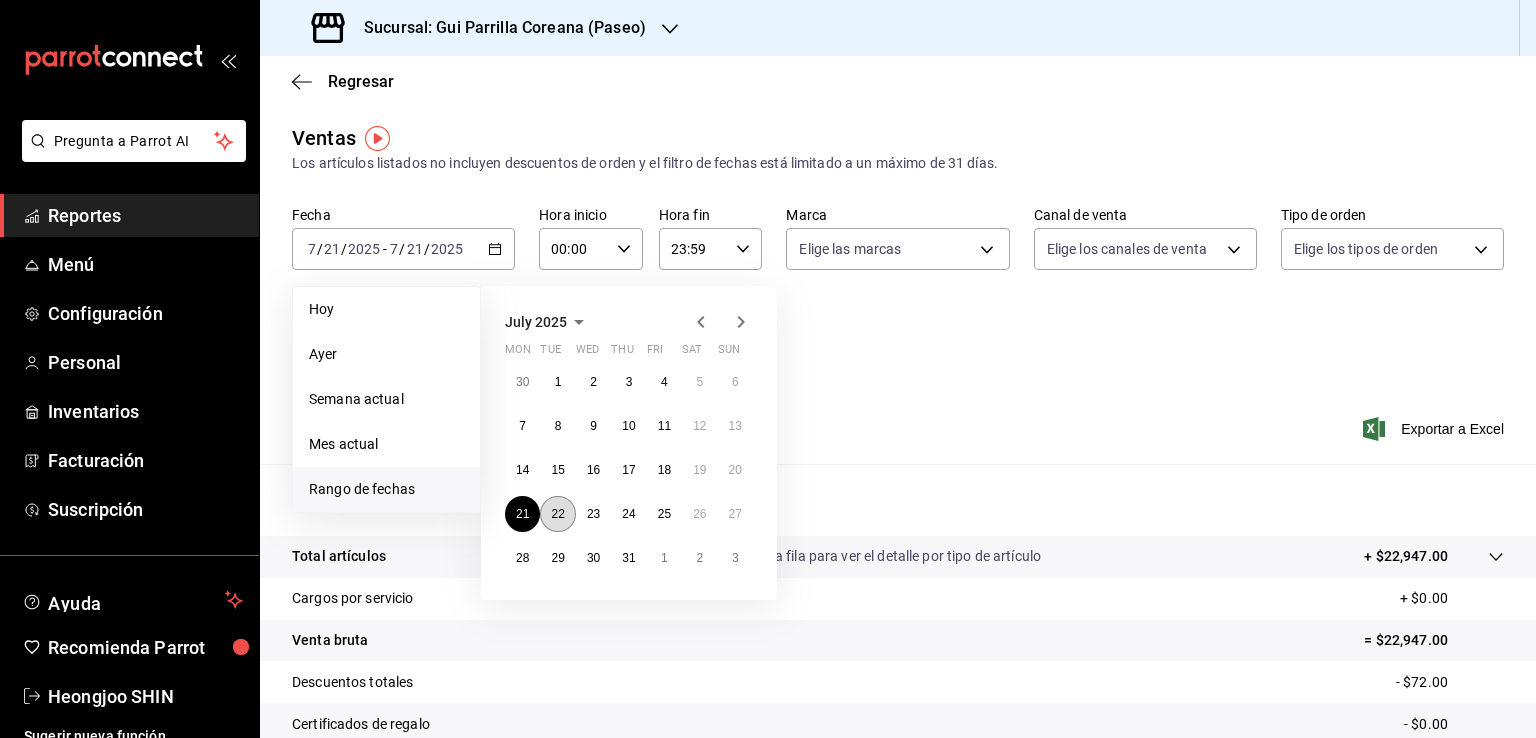 click on "22" at bounding box center [557, 514] 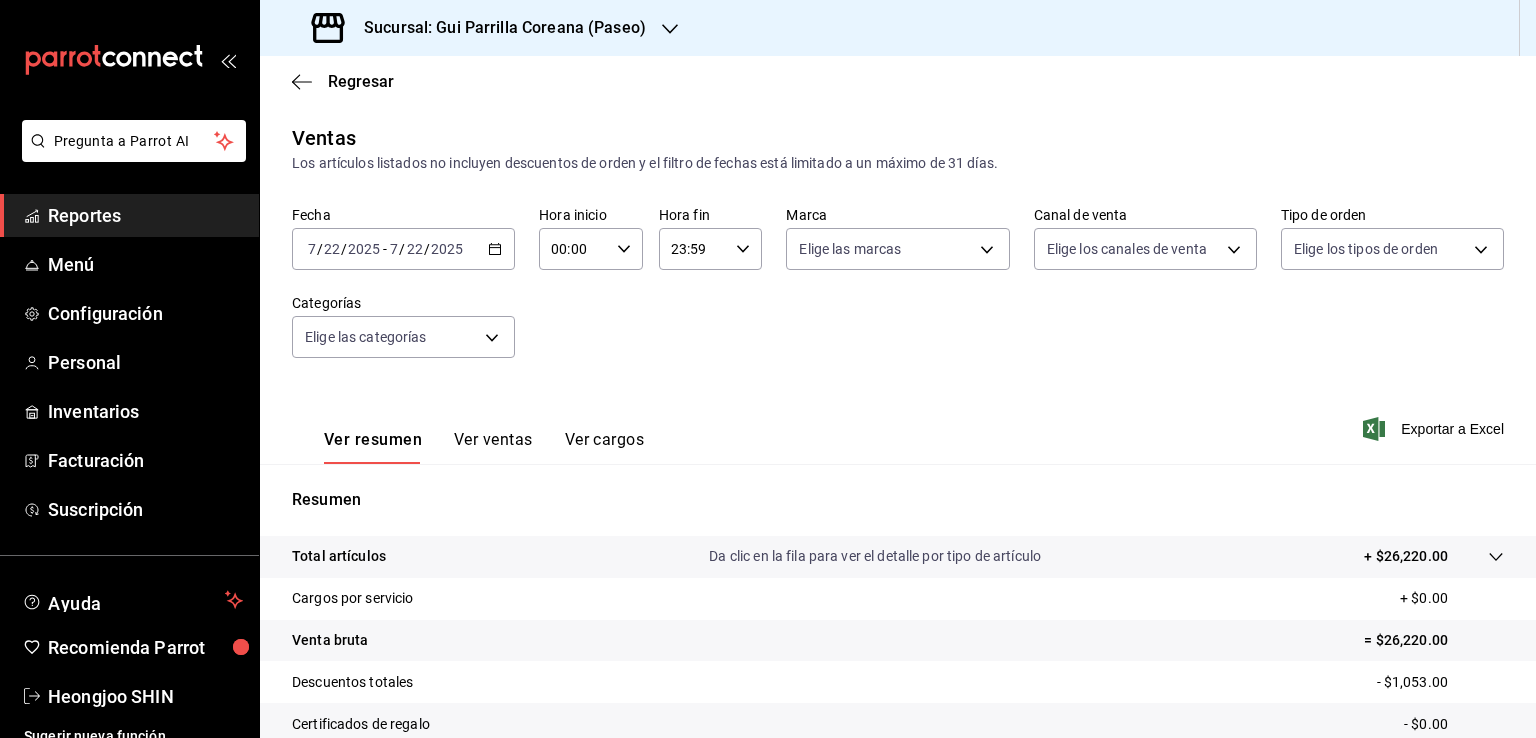scroll, scrollTop: 220, scrollLeft: 0, axis: vertical 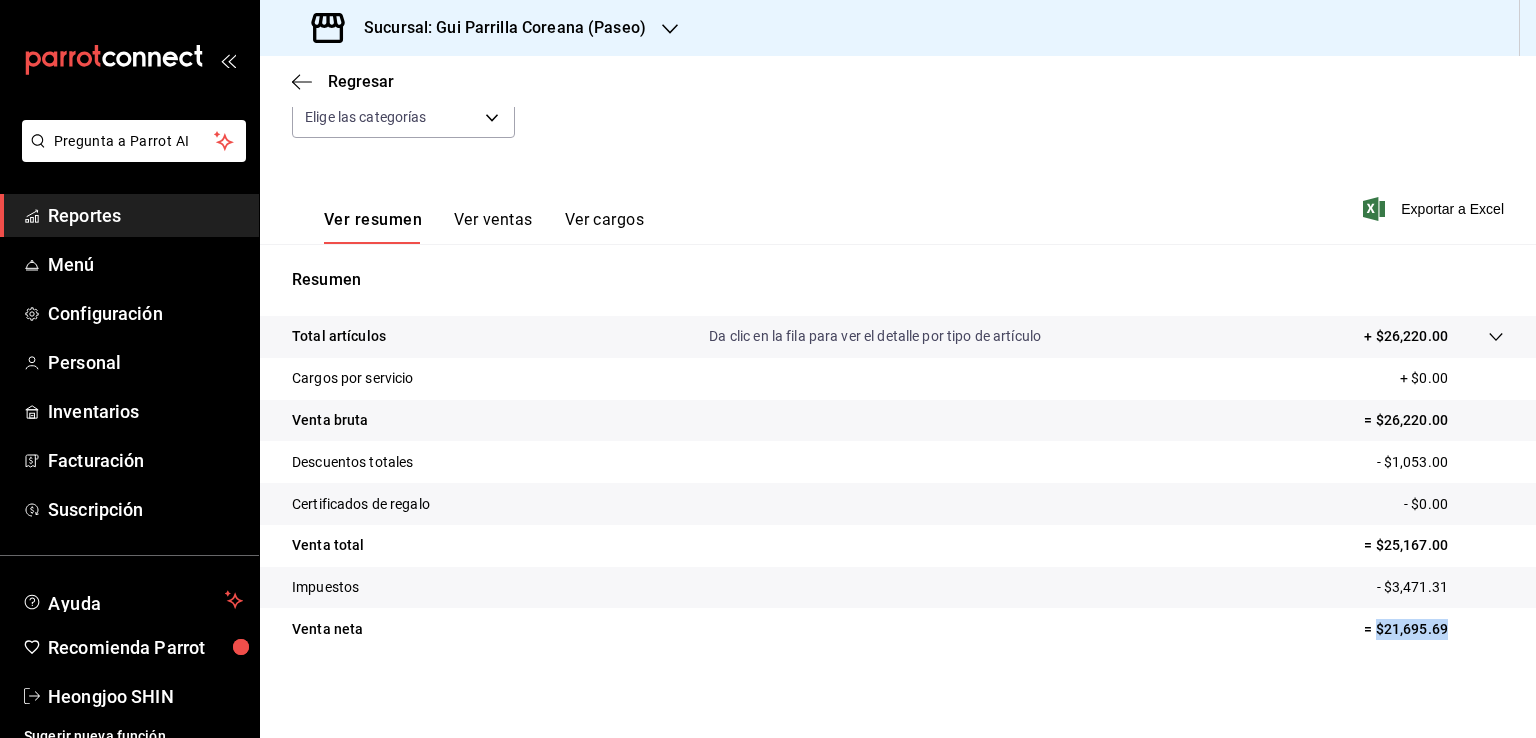 drag, startPoint x: 1432, startPoint y: 629, endPoint x: 1364, endPoint y: 628, distance: 68.007355 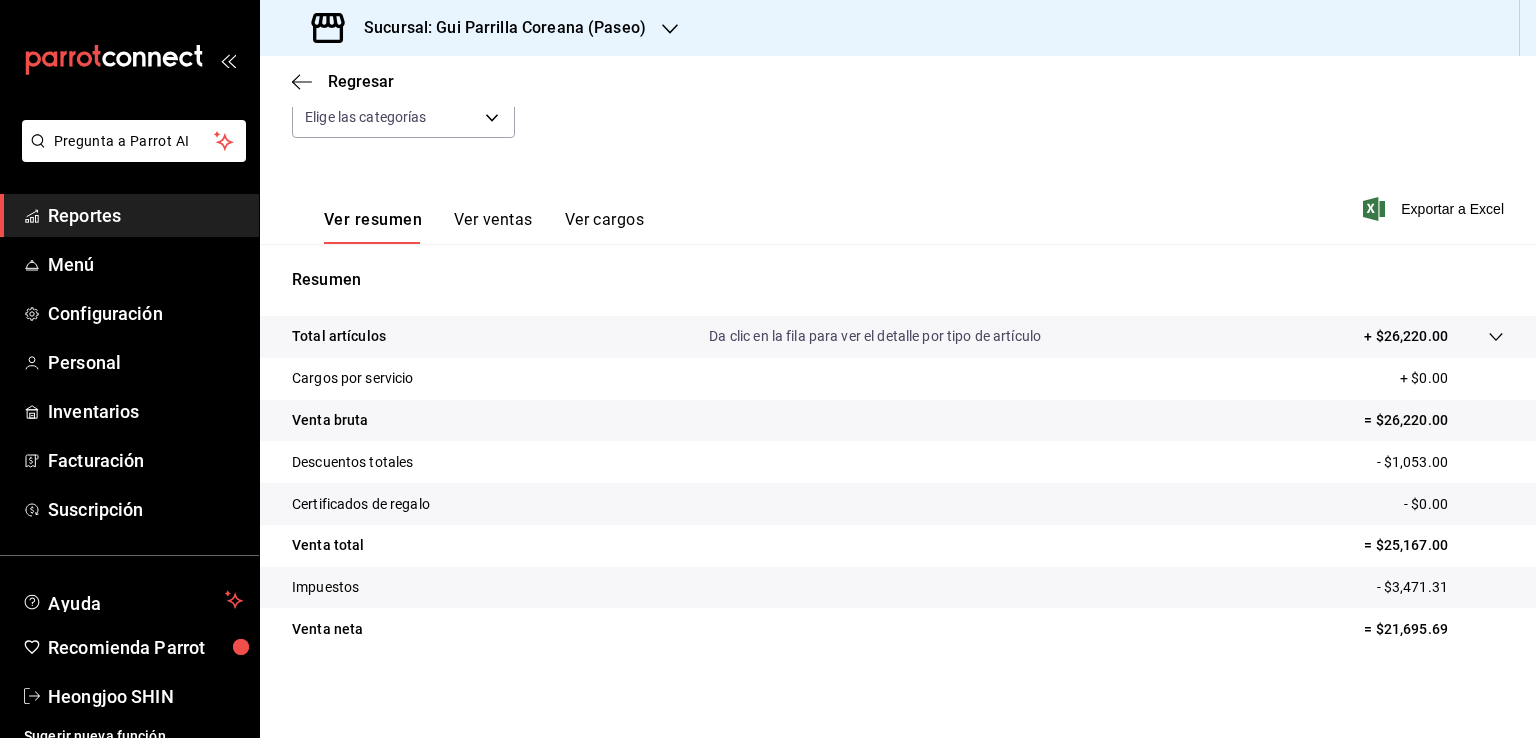 drag, startPoint x: 856, startPoint y: 655, endPoint x: 859, endPoint y: 630, distance: 25.179358 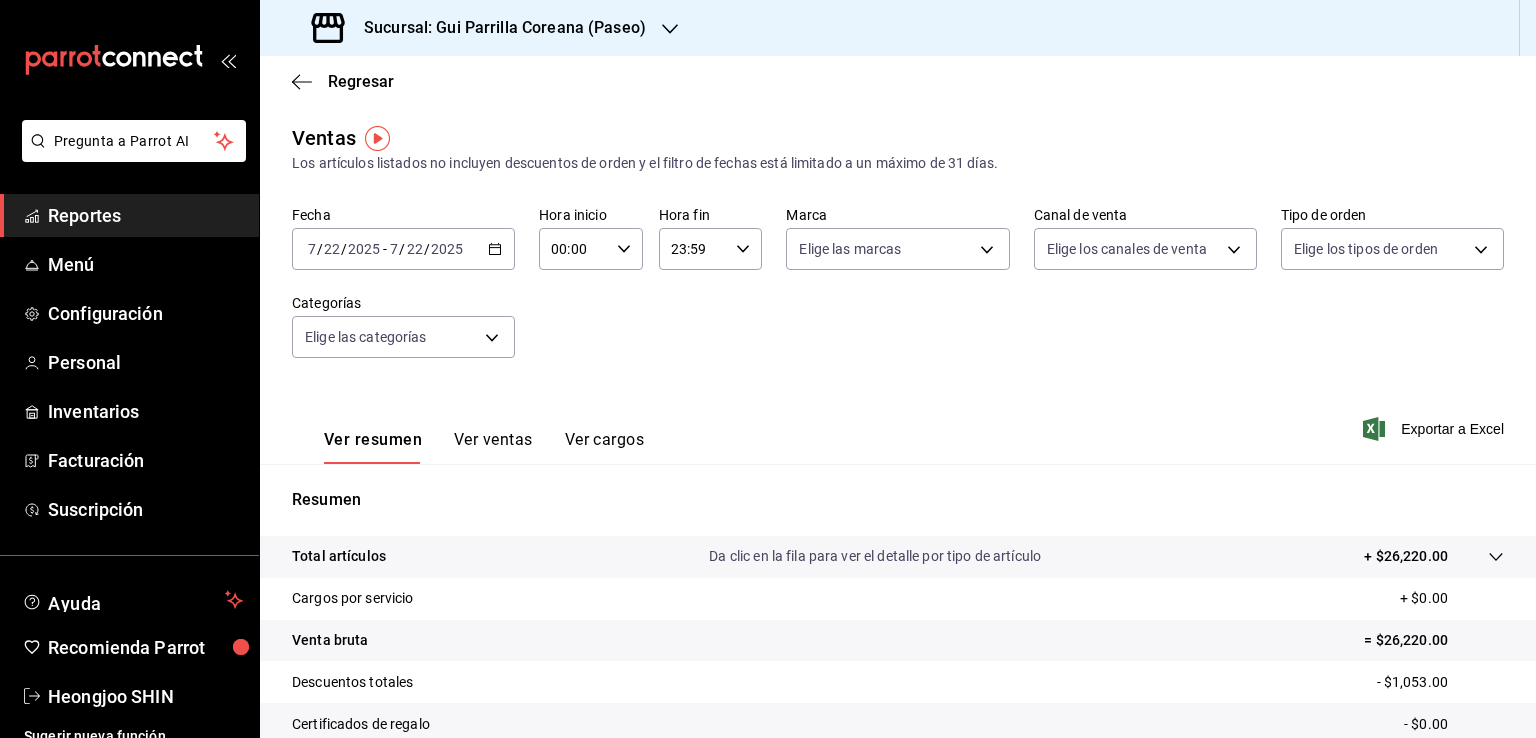click on "2025-07-22 7 / 22 / 2025 - 2025-07-22 7 / 22 / 2025" at bounding box center (403, 249) 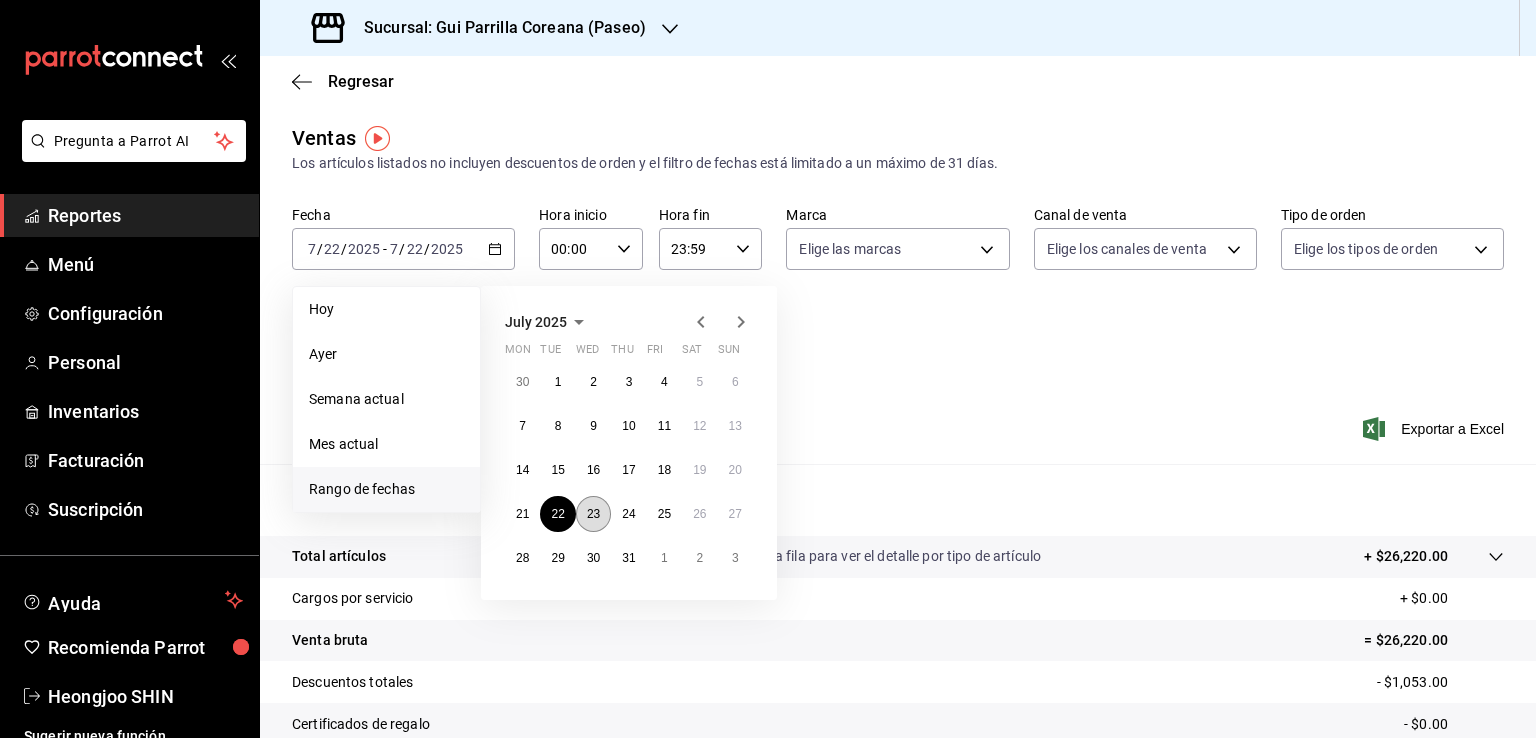 click on "23" at bounding box center [593, 514] 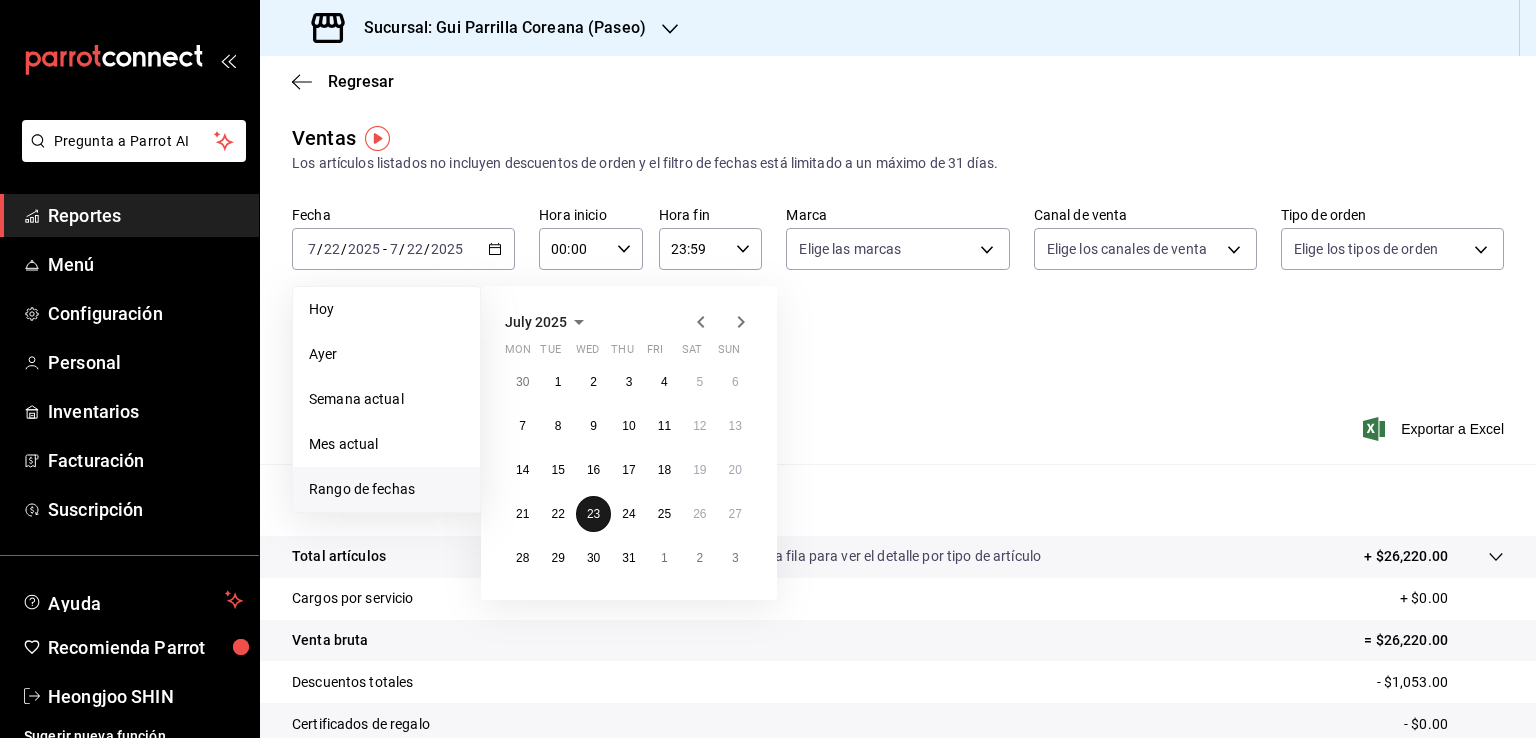 click on "23" at bounding box center (593, 514) 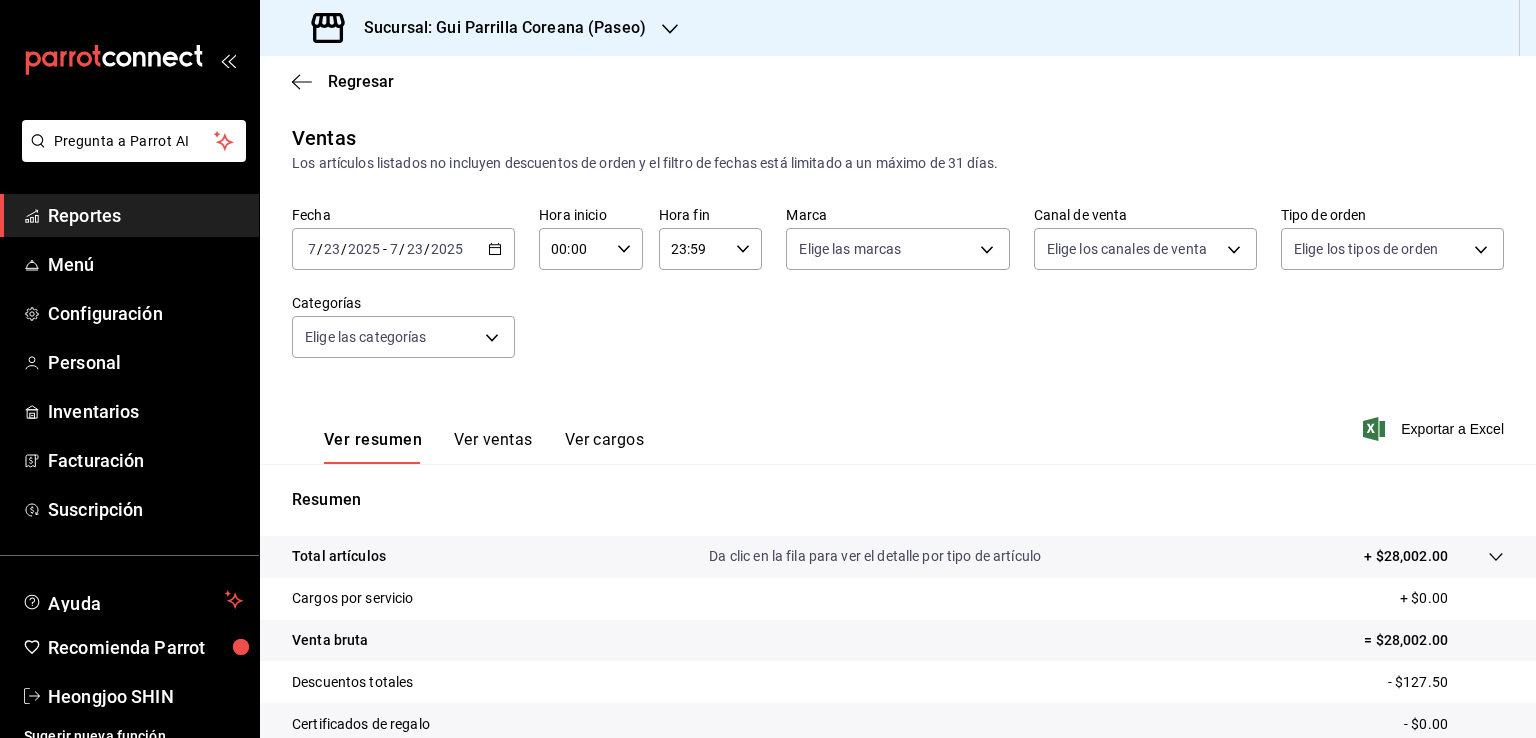 scroll, scrollTop: 220, scrollLeft: 0, axis: vertical 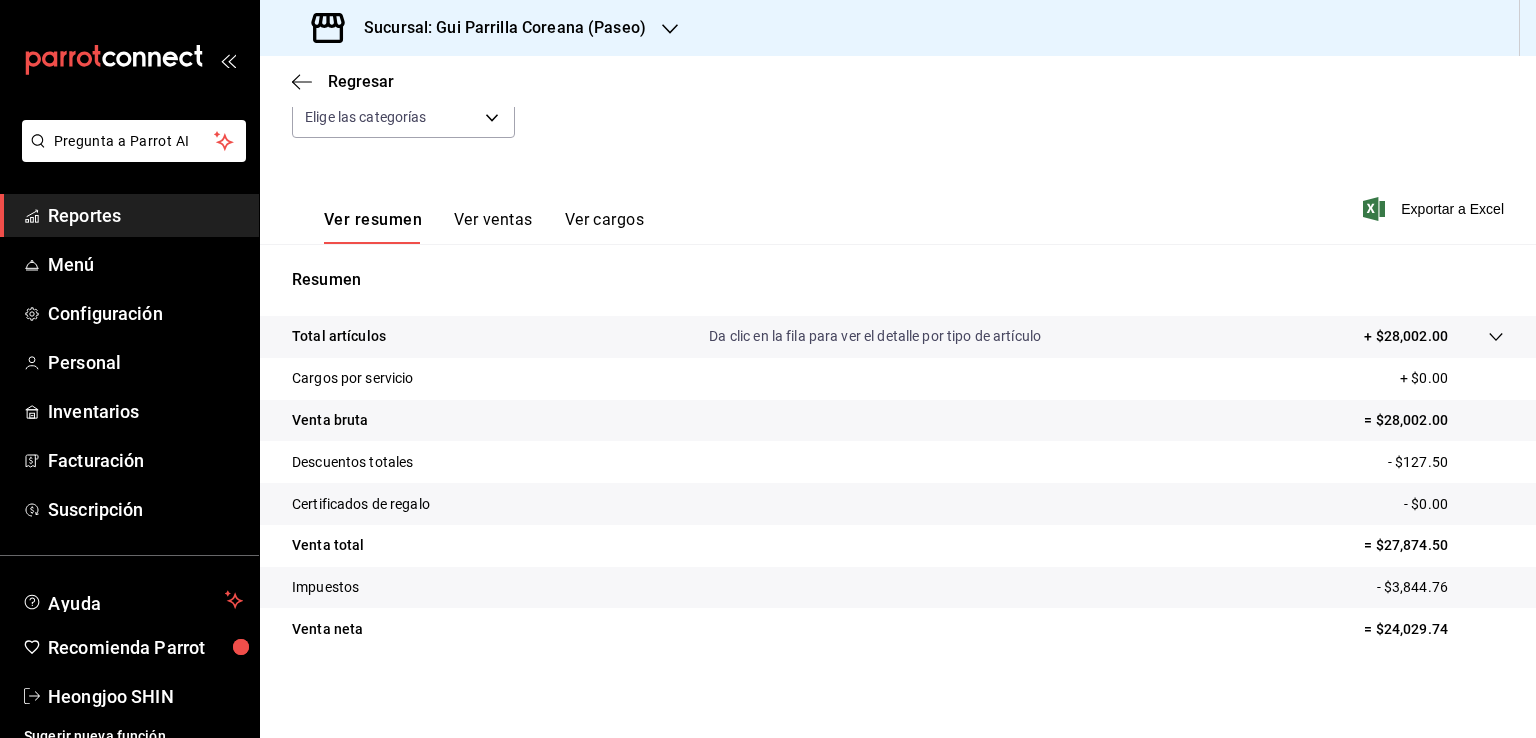 click on "= $24,029.74" at bounding box center [1434, 629] 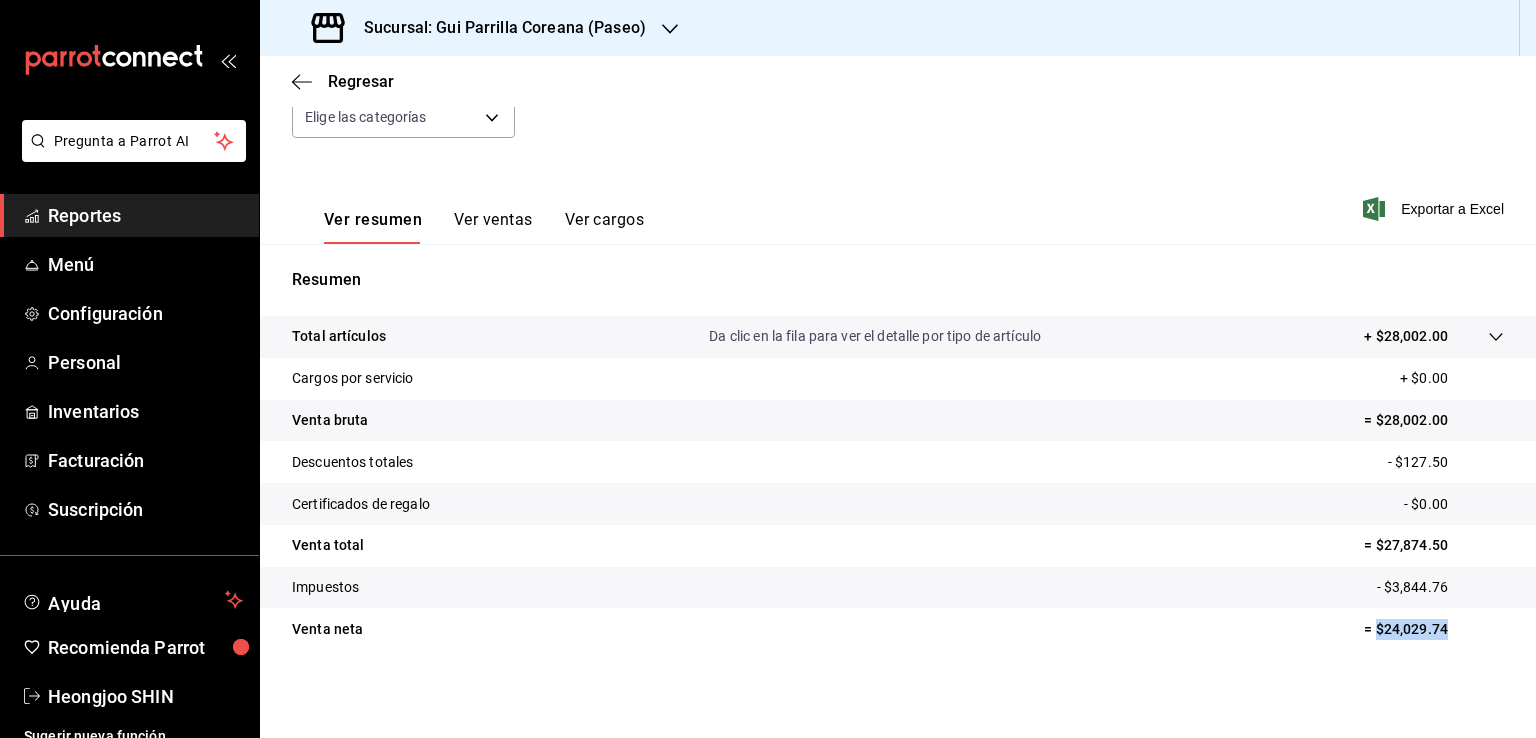 drag, startPoint x: 1432, startPoint y: 629, endPoint x: 1361, endPoint y: 626, distance: 71.063354 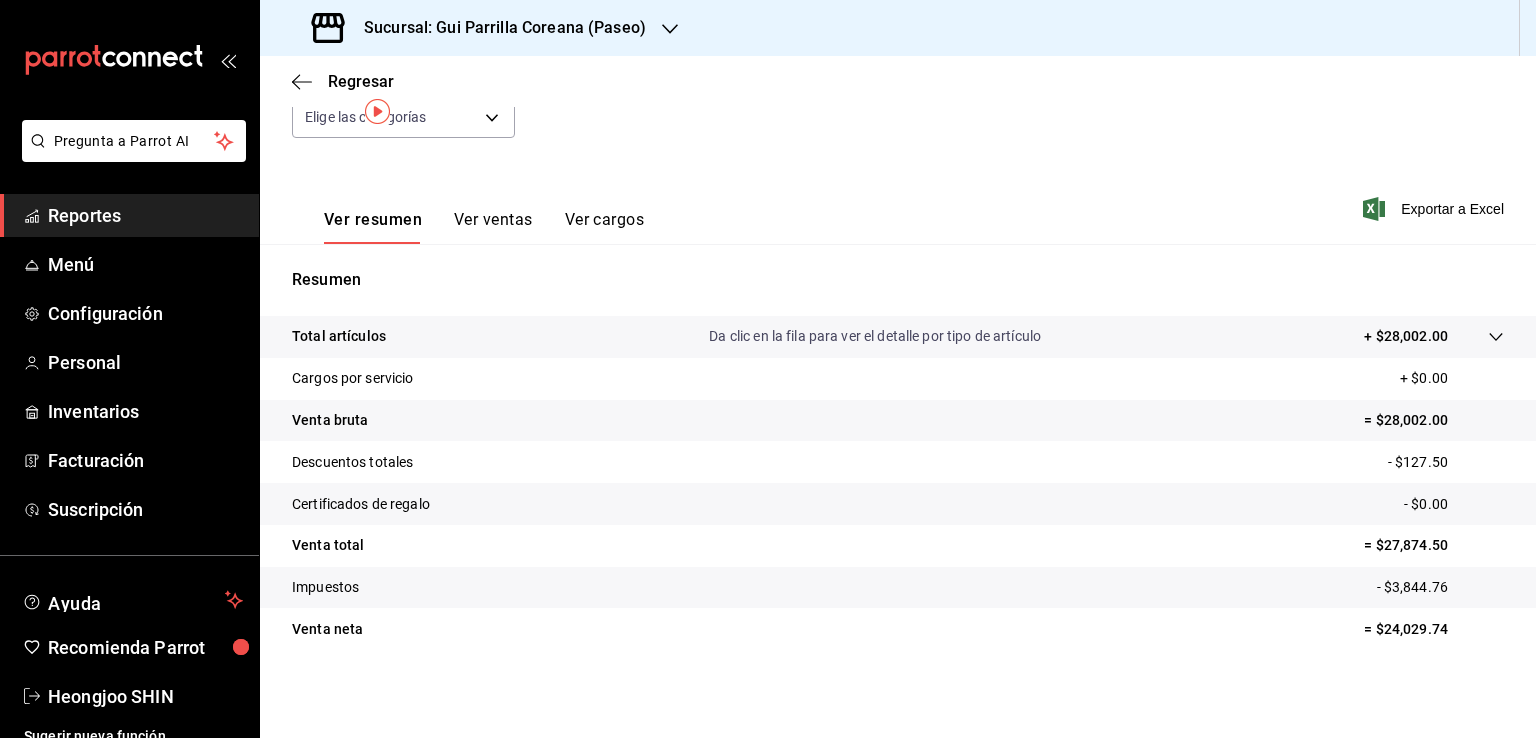 scroll, scrollTop: 0, scrollLeft: 0, axis: both 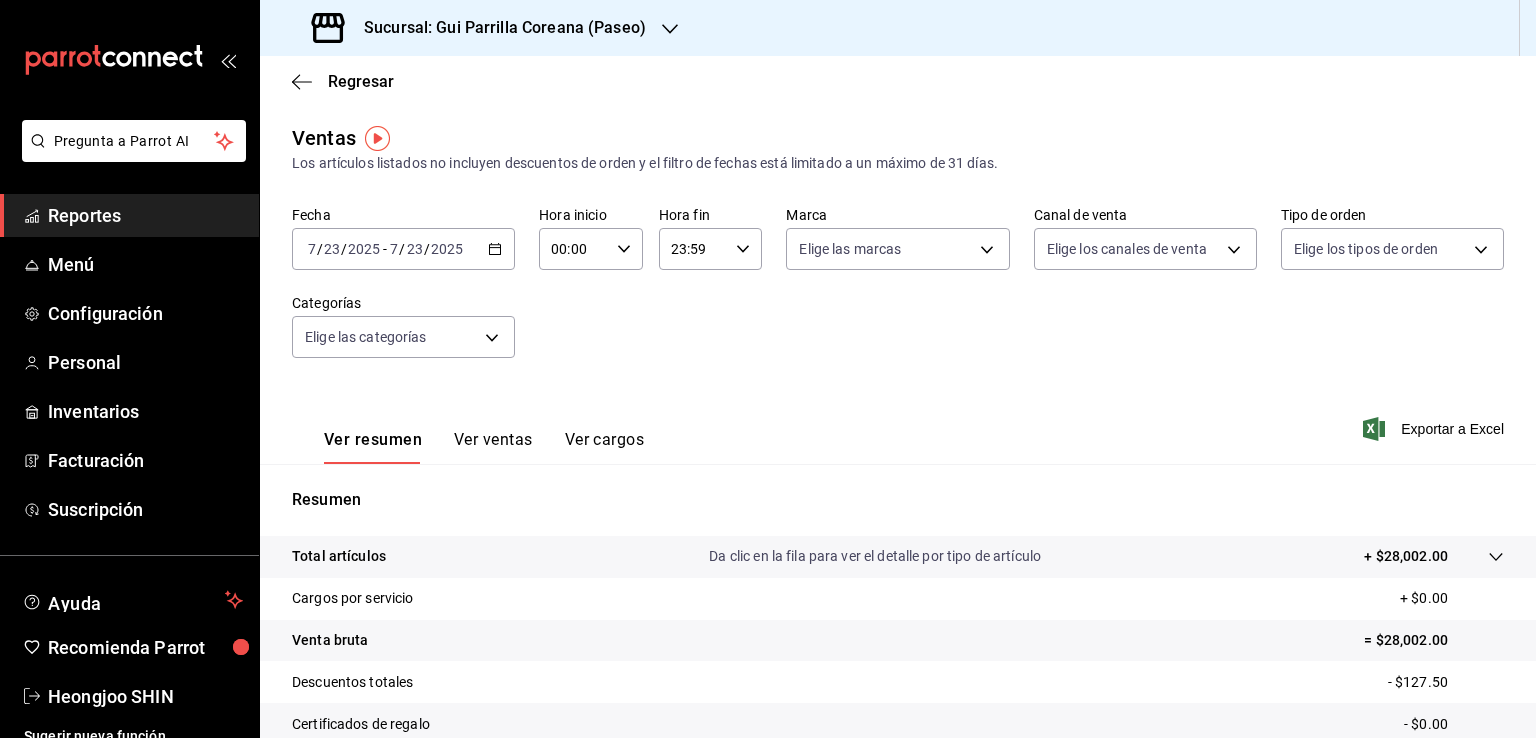 click on "2025-07-23 7 / 23 / 2025 - 2025-07-23 7 / 23 / 2025" at bounding box center [403, 249] 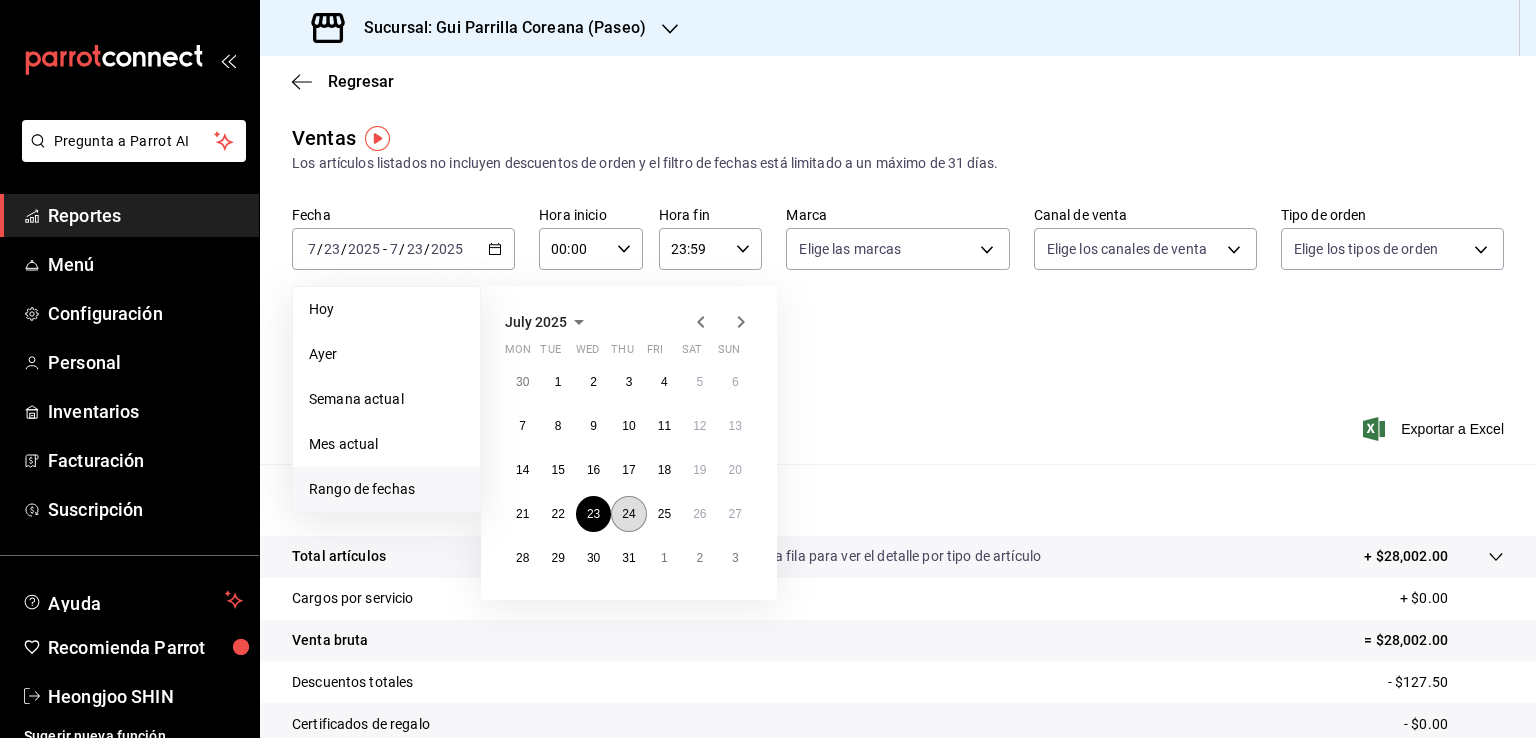 click on "24" at bounding box center [628, 514] 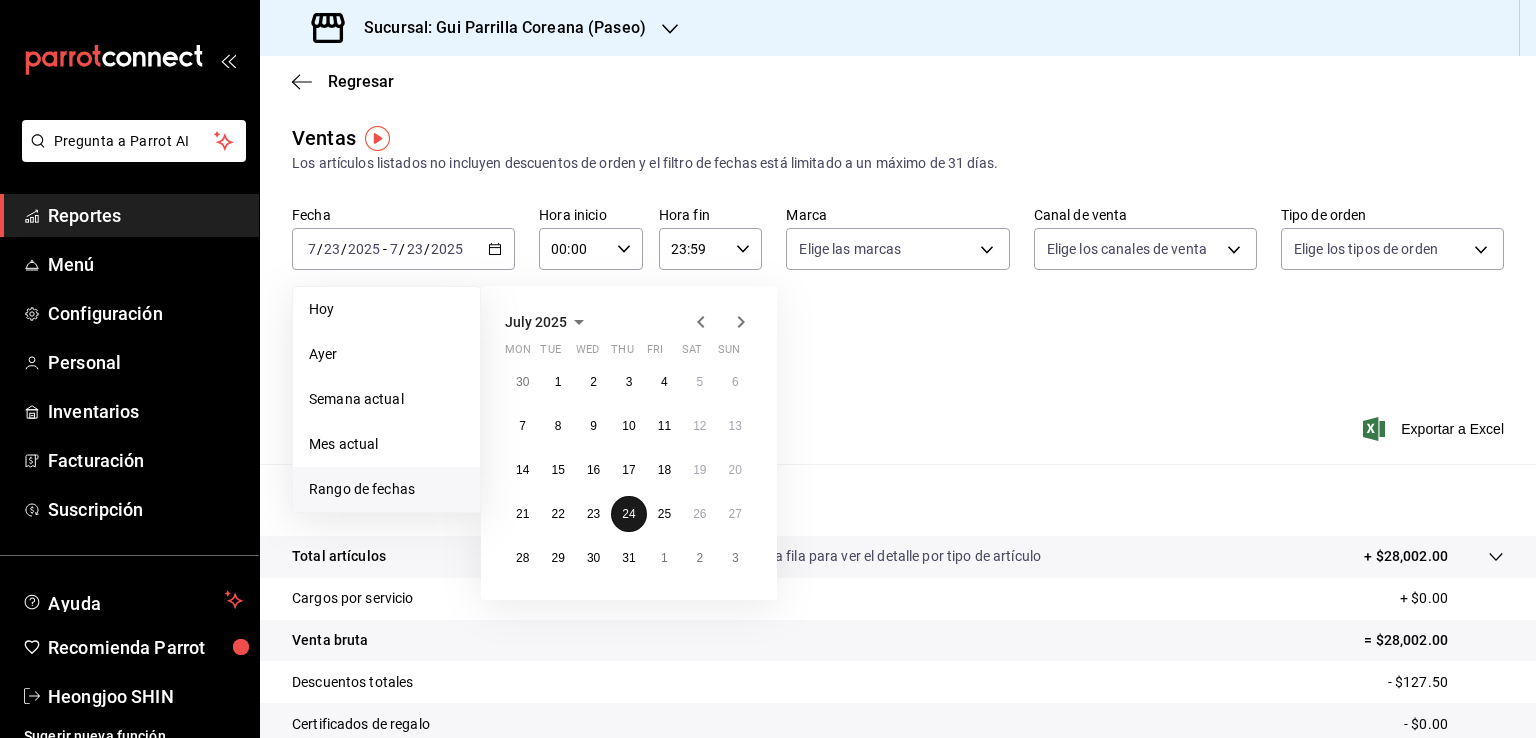 click on "24" at bounding box center [628, 514] 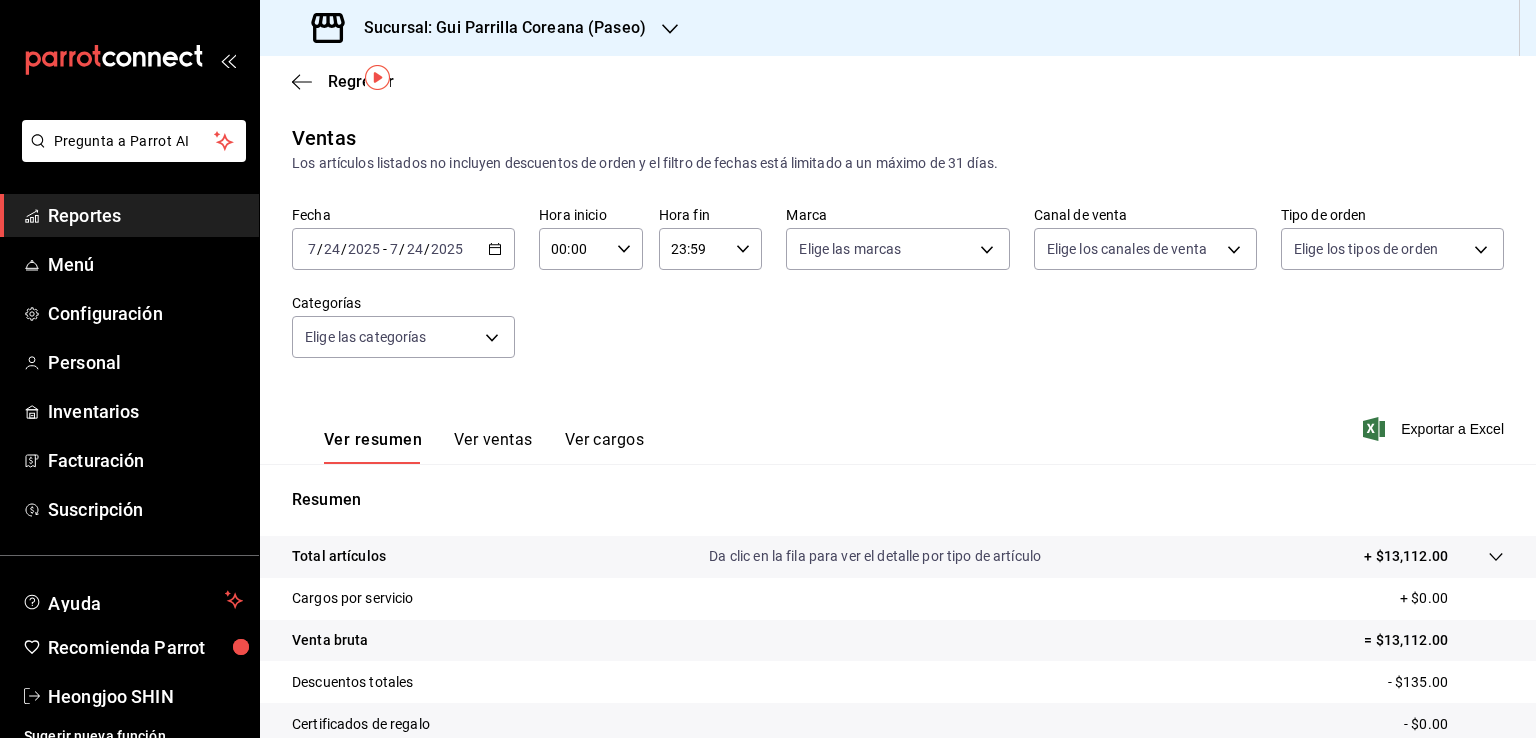 scroll, scrollTop: 220, scrollLeft: 0, axis: vertical 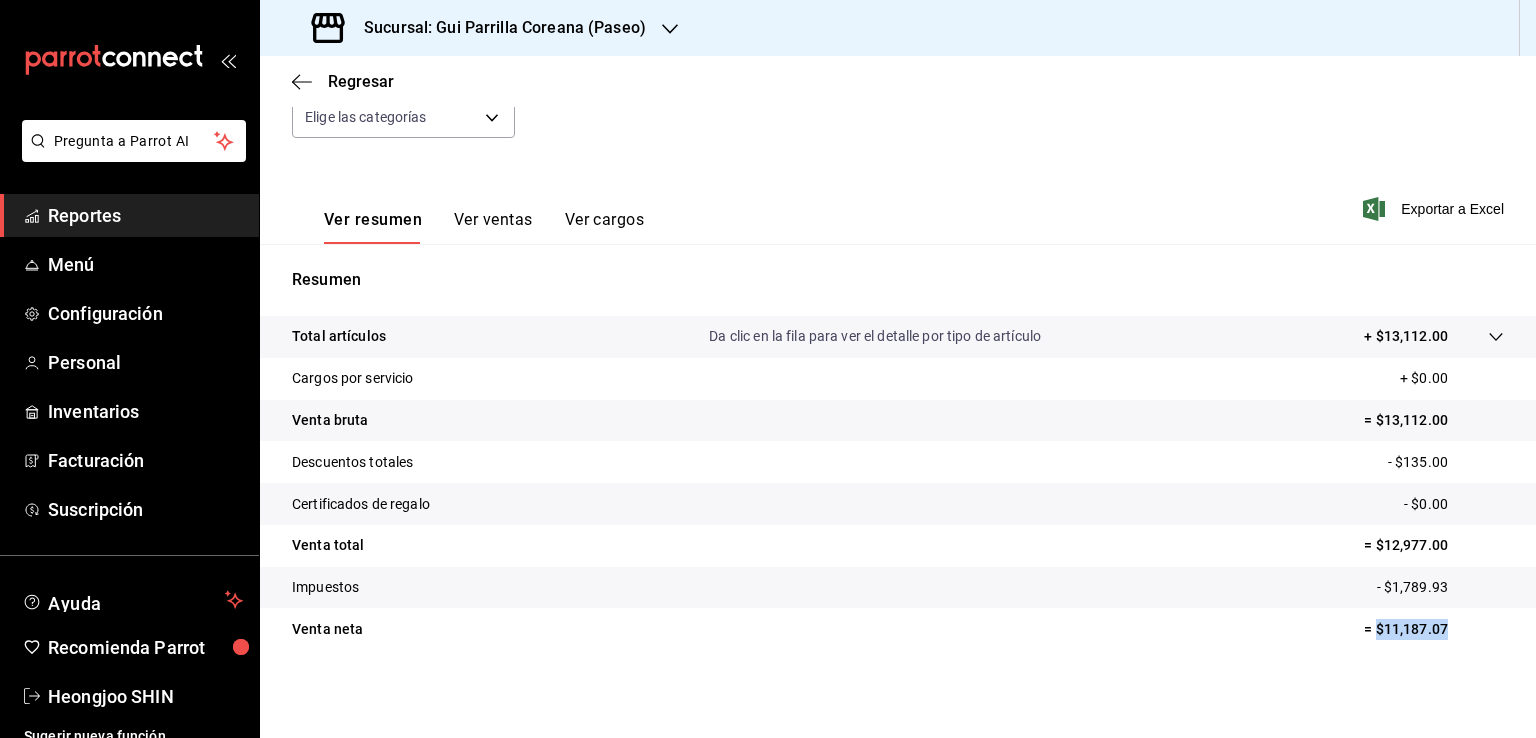 drag, startPoint x: 1433, startPoint y: 625, endPoint x: 1360, endPoint y: 632, distance: 73.33485 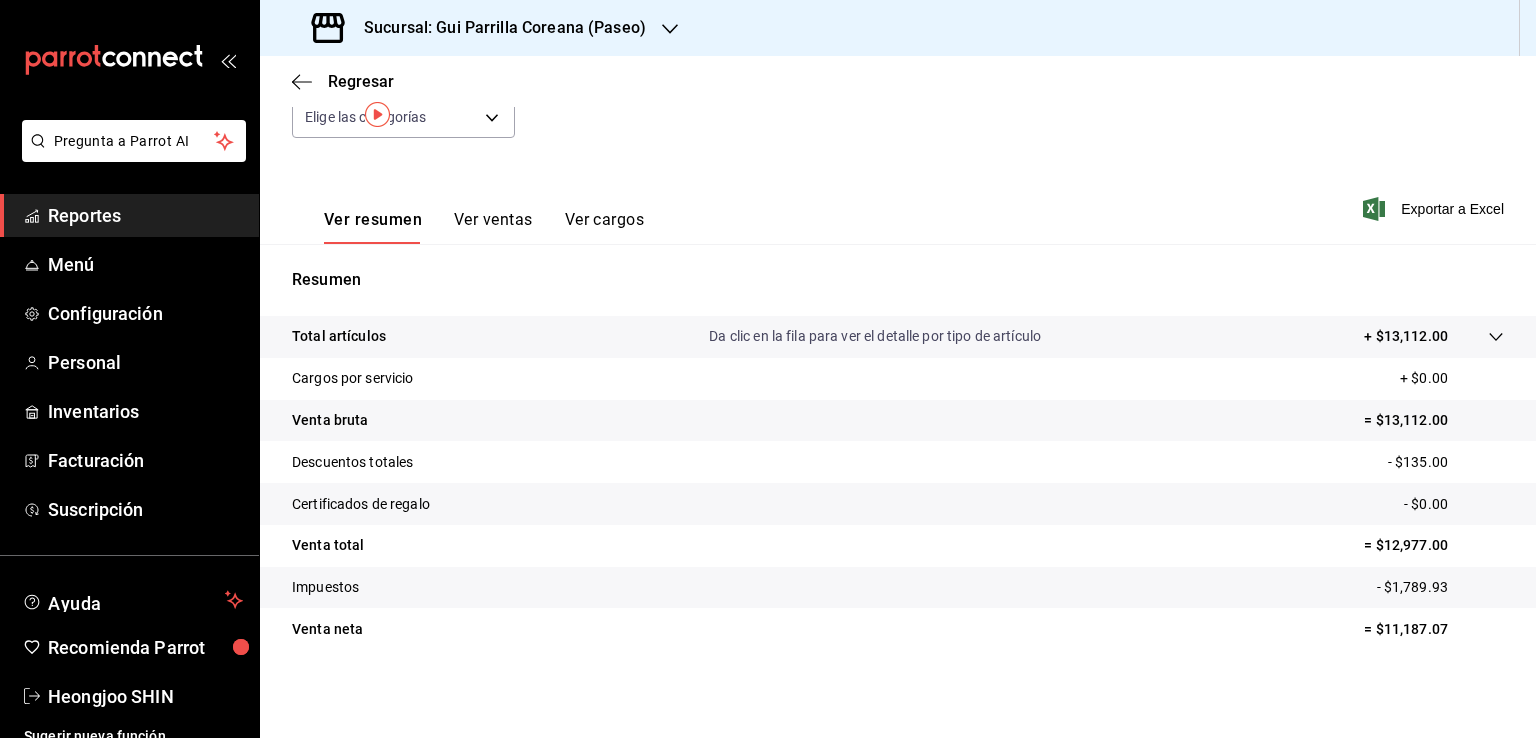 scroll, scrollTop: 0, scrollLeft: 0, axis: both 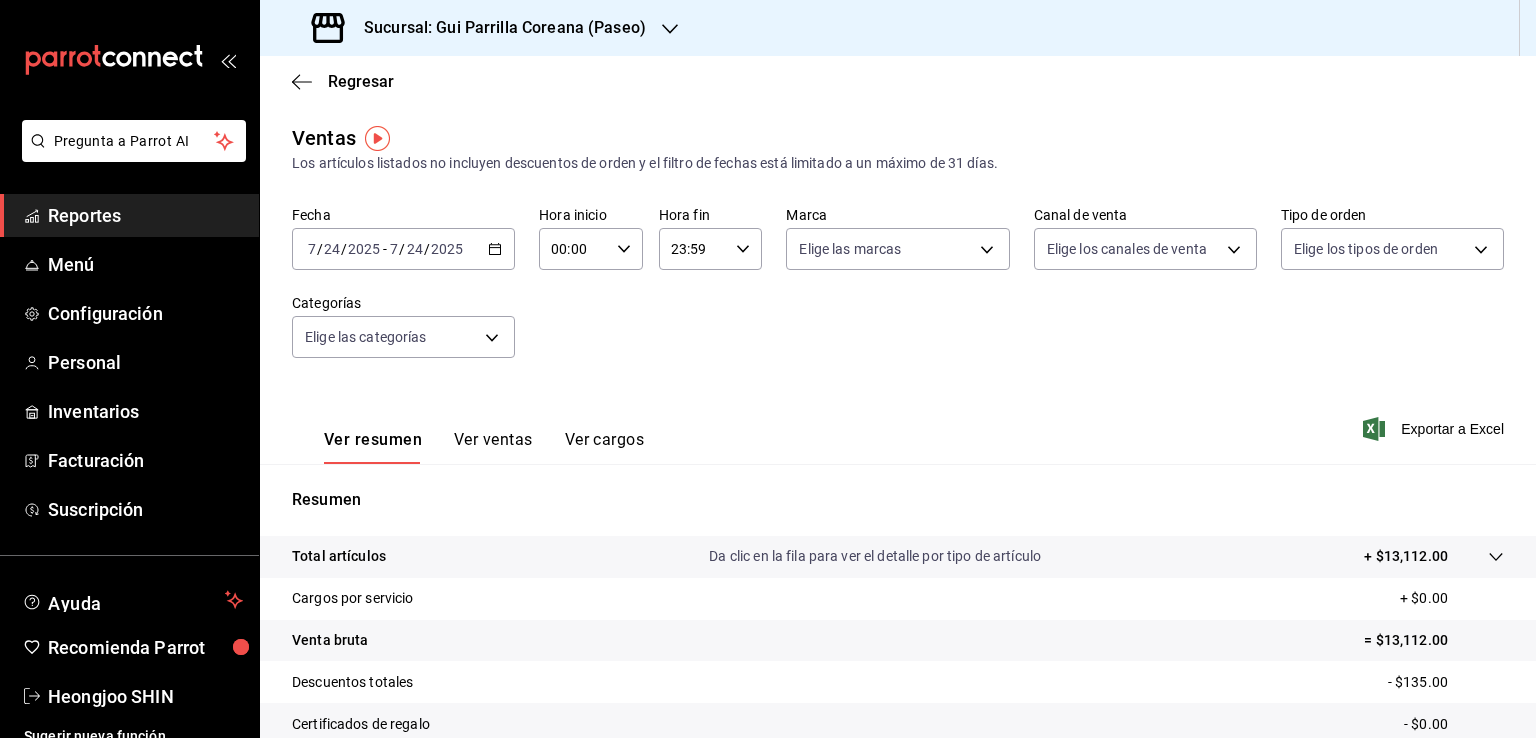 click 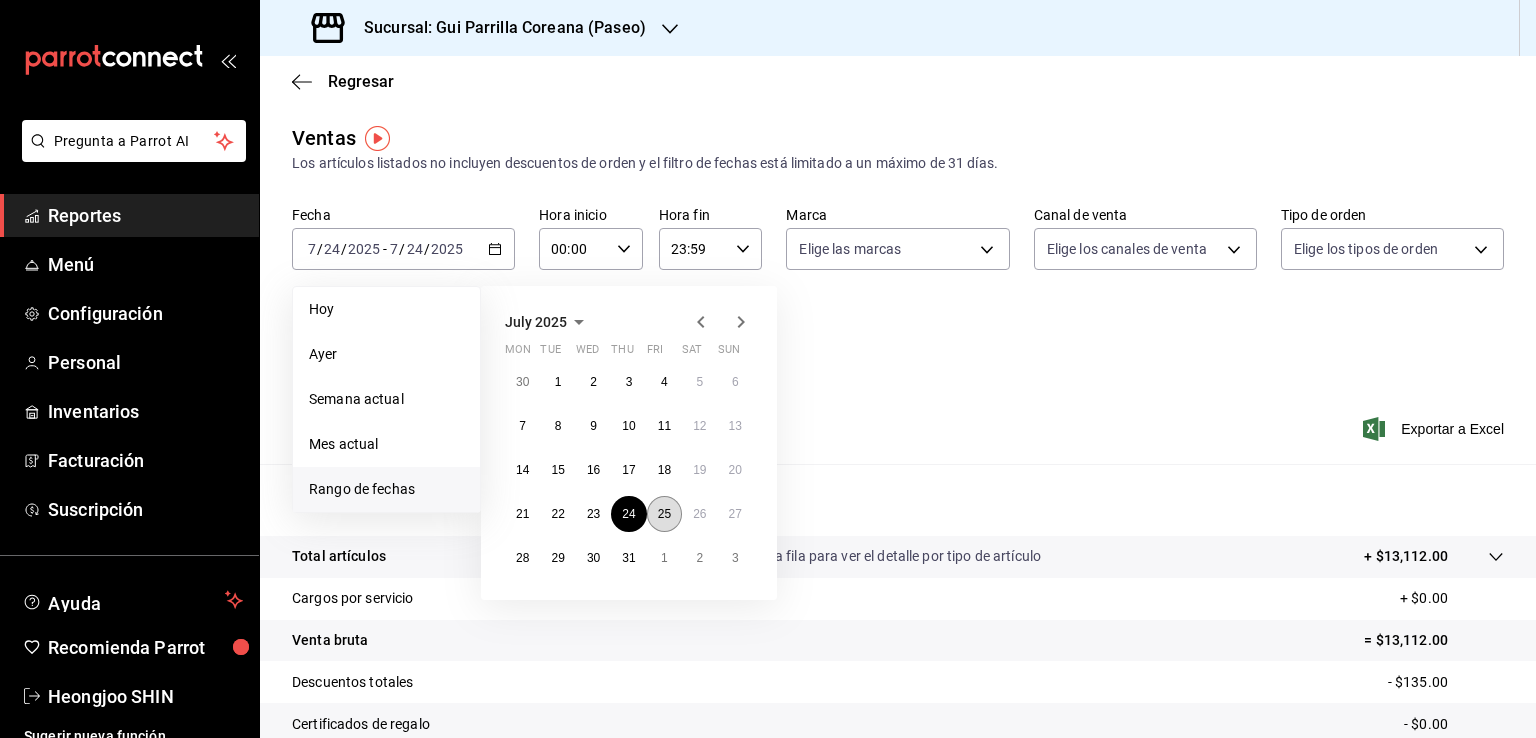 click on "25" at bounding box center [664, 514] 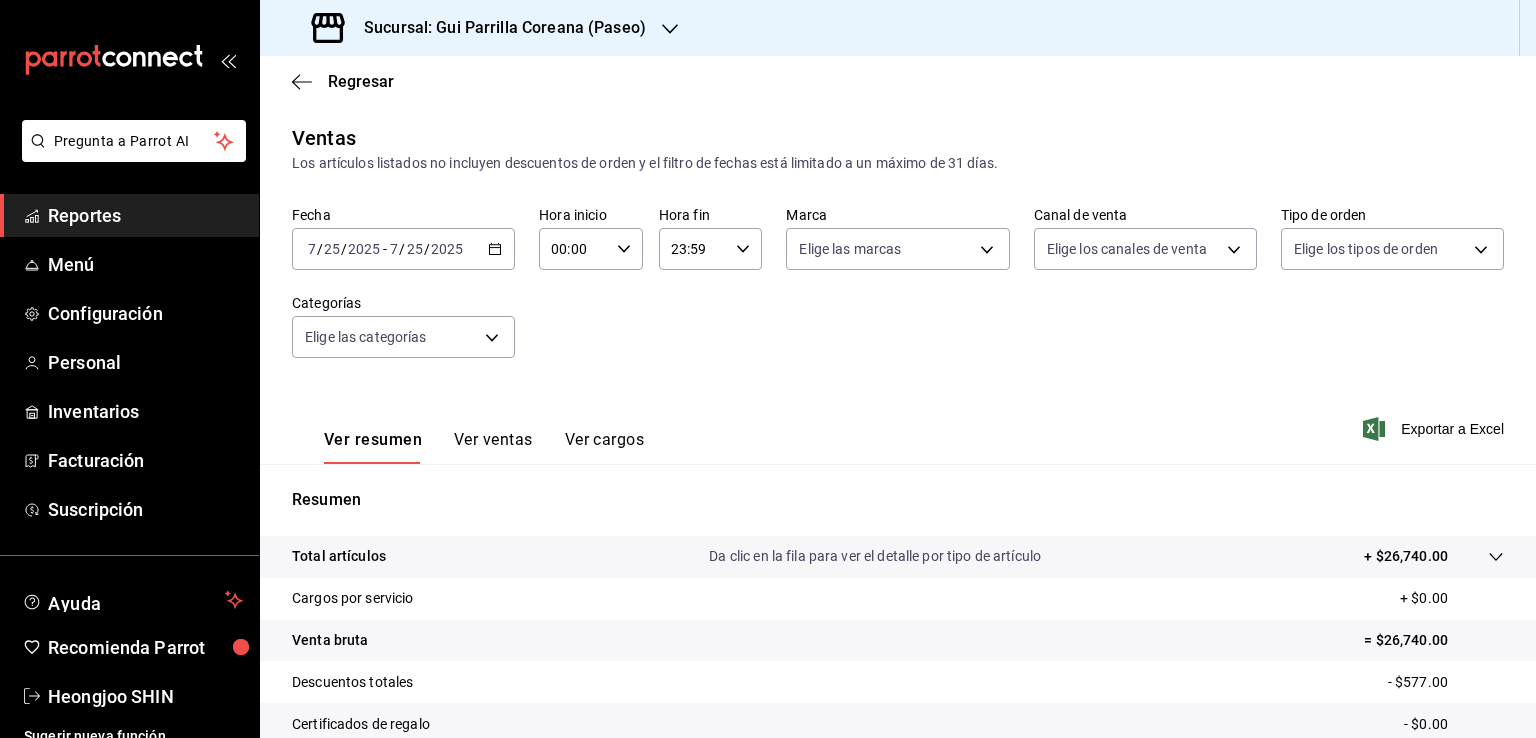 scroll, scrollTop: 220, scrollLeft: 0, axis: vertical 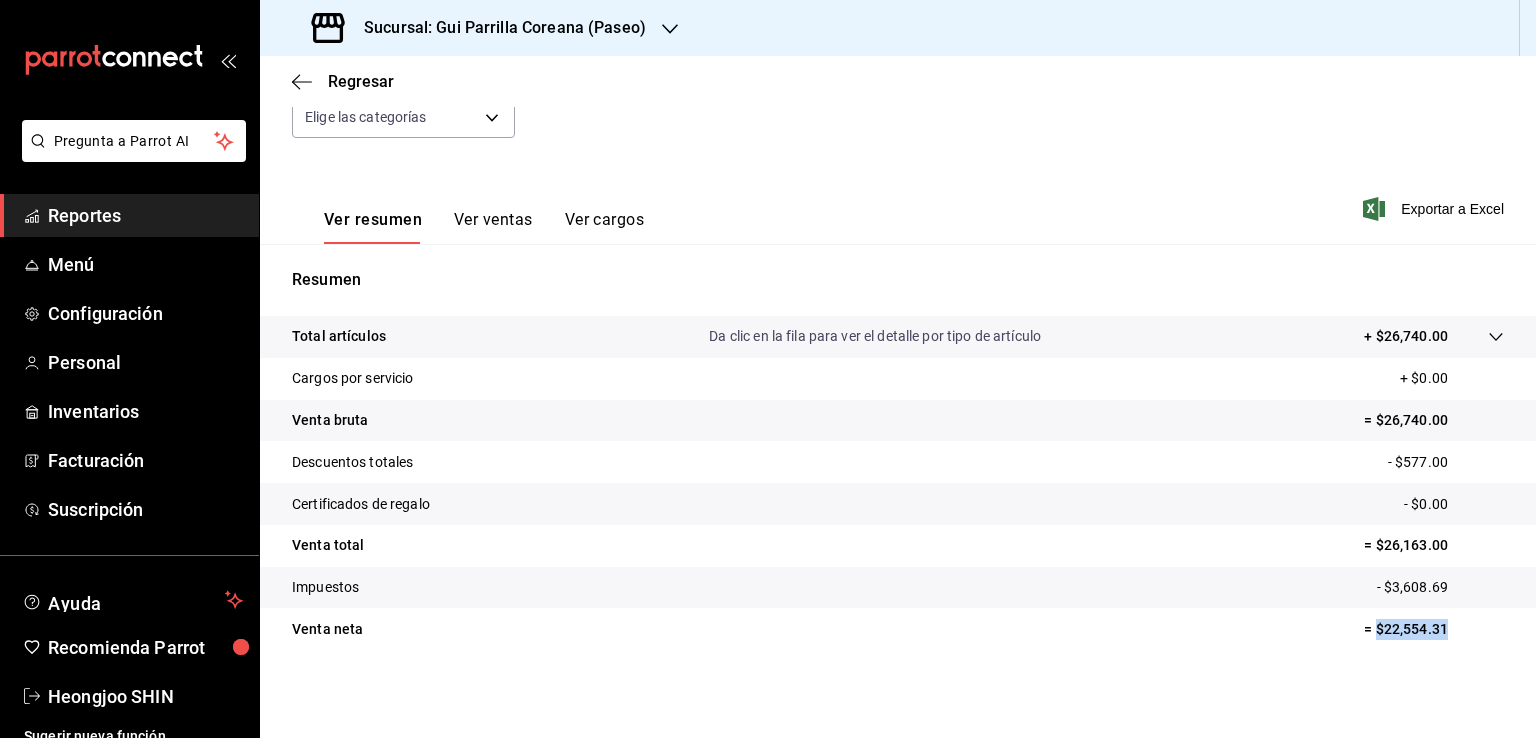 drag, startPoint x: 1435, startPoint y: 632, endPoint x: 1362, endPoint y: 637, distance: 73.171036 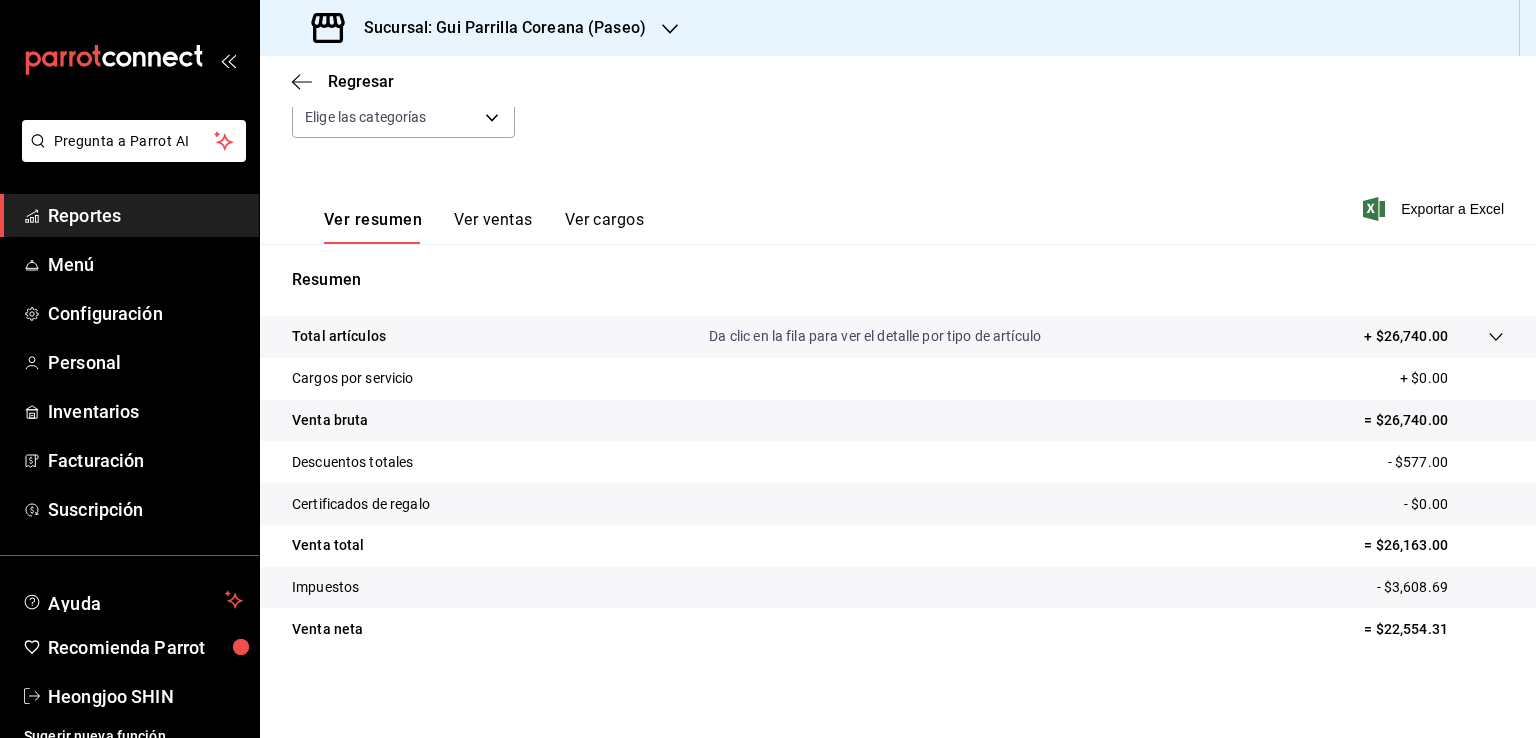 drag, startPoint x: 764, startPoint y: 647, endPoint x: 756, endPoint y: 423, distance: 224.1428 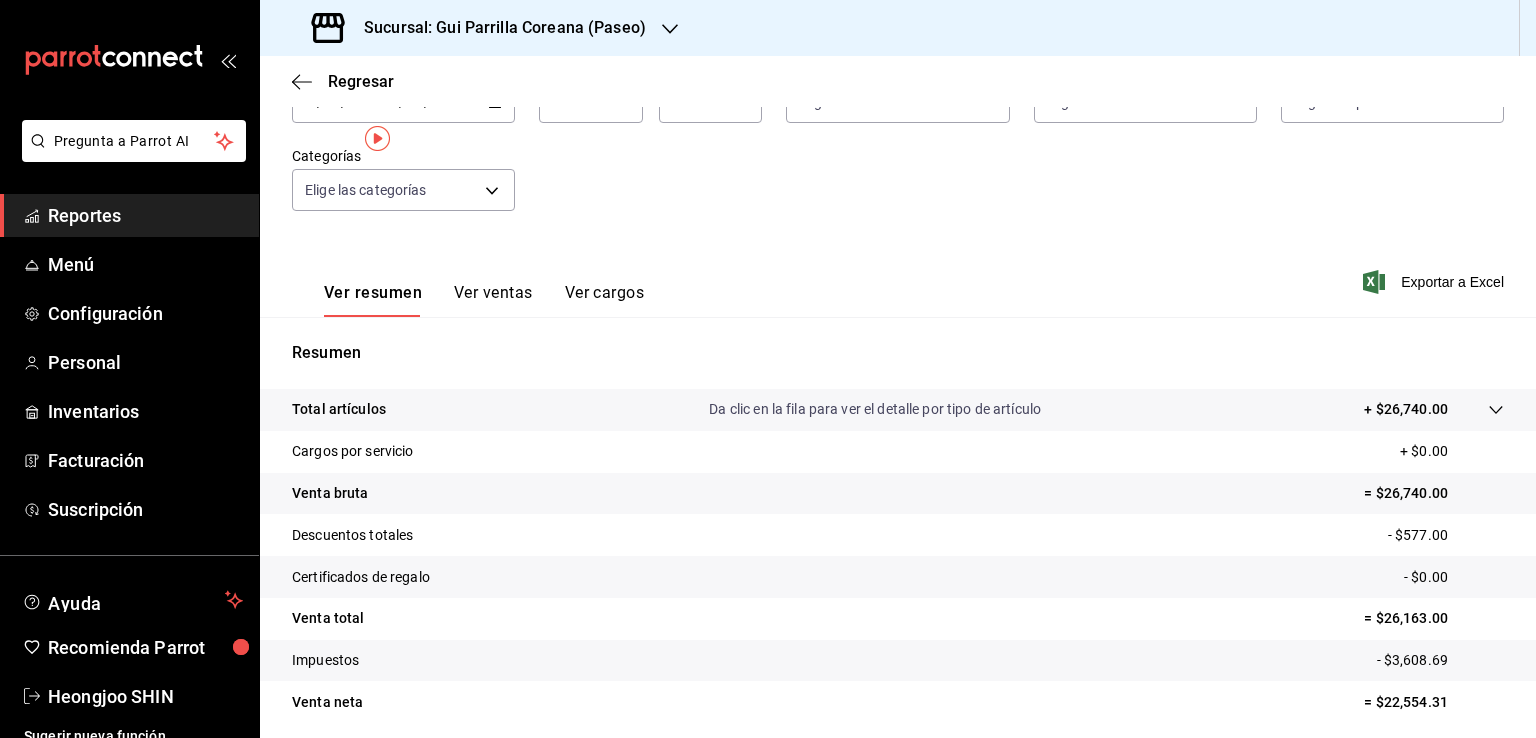 scroll, scrollTop: 0, scrollLeft: 0, axis: both 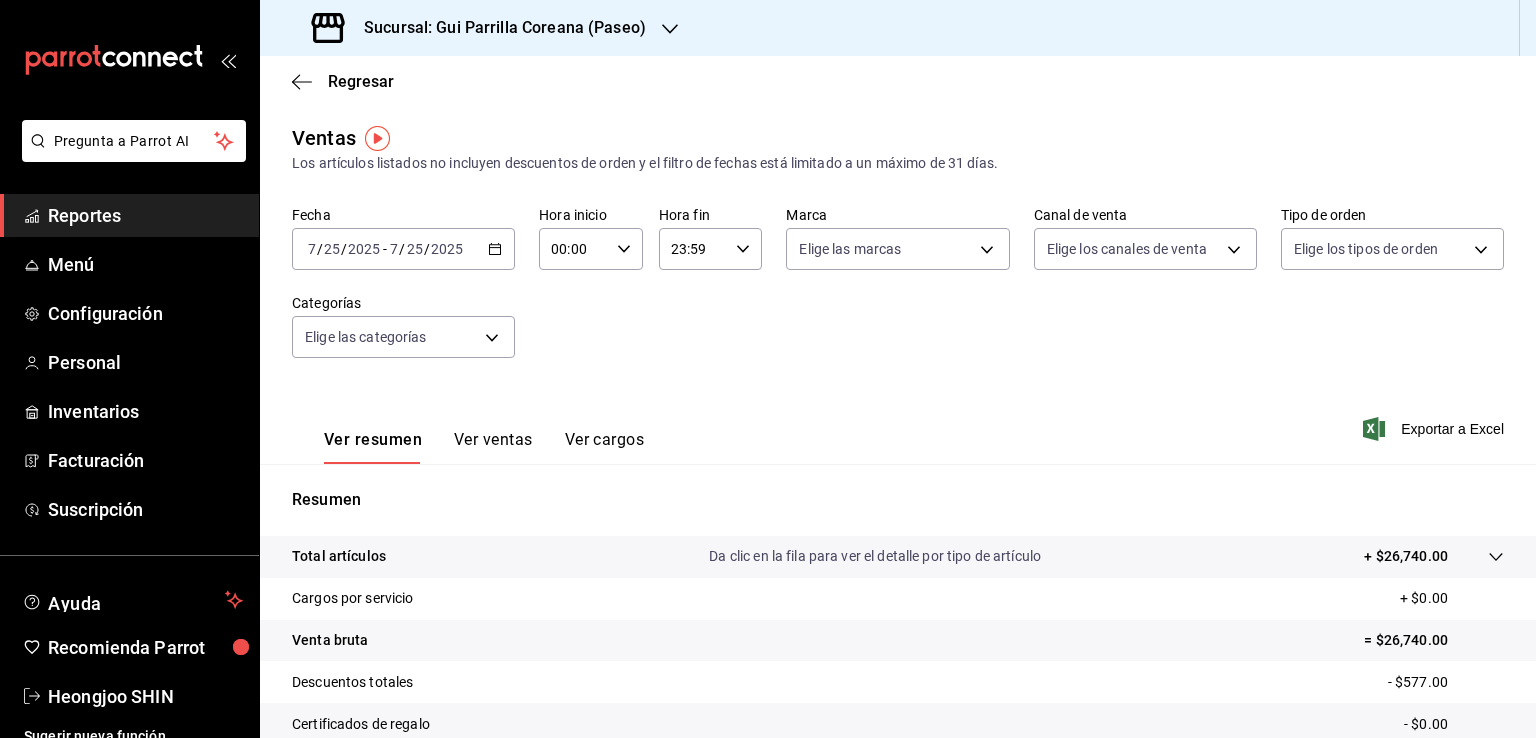 click 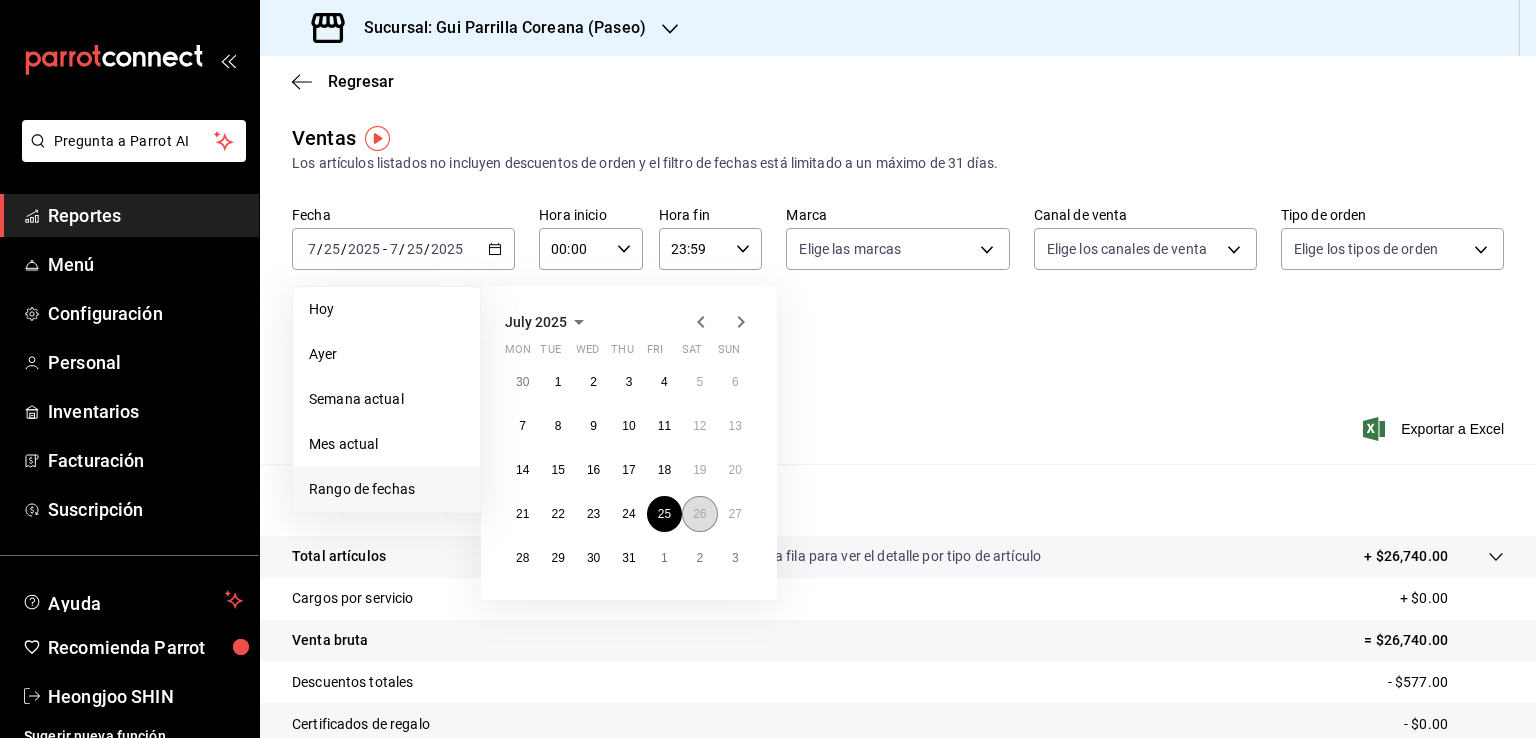 click on "26" at bounding box center (699, 514) 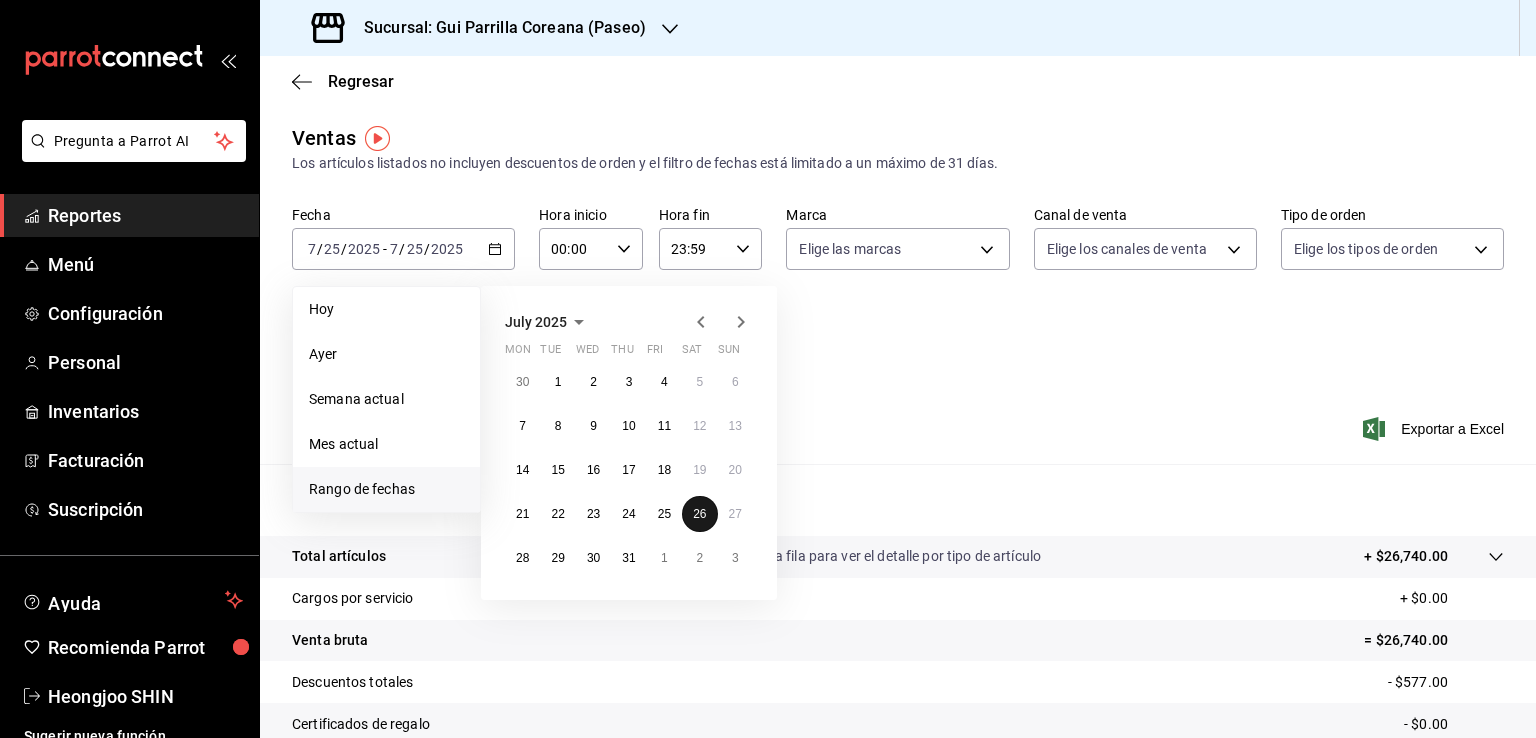 click on "26" at bounding box center [699, 514] 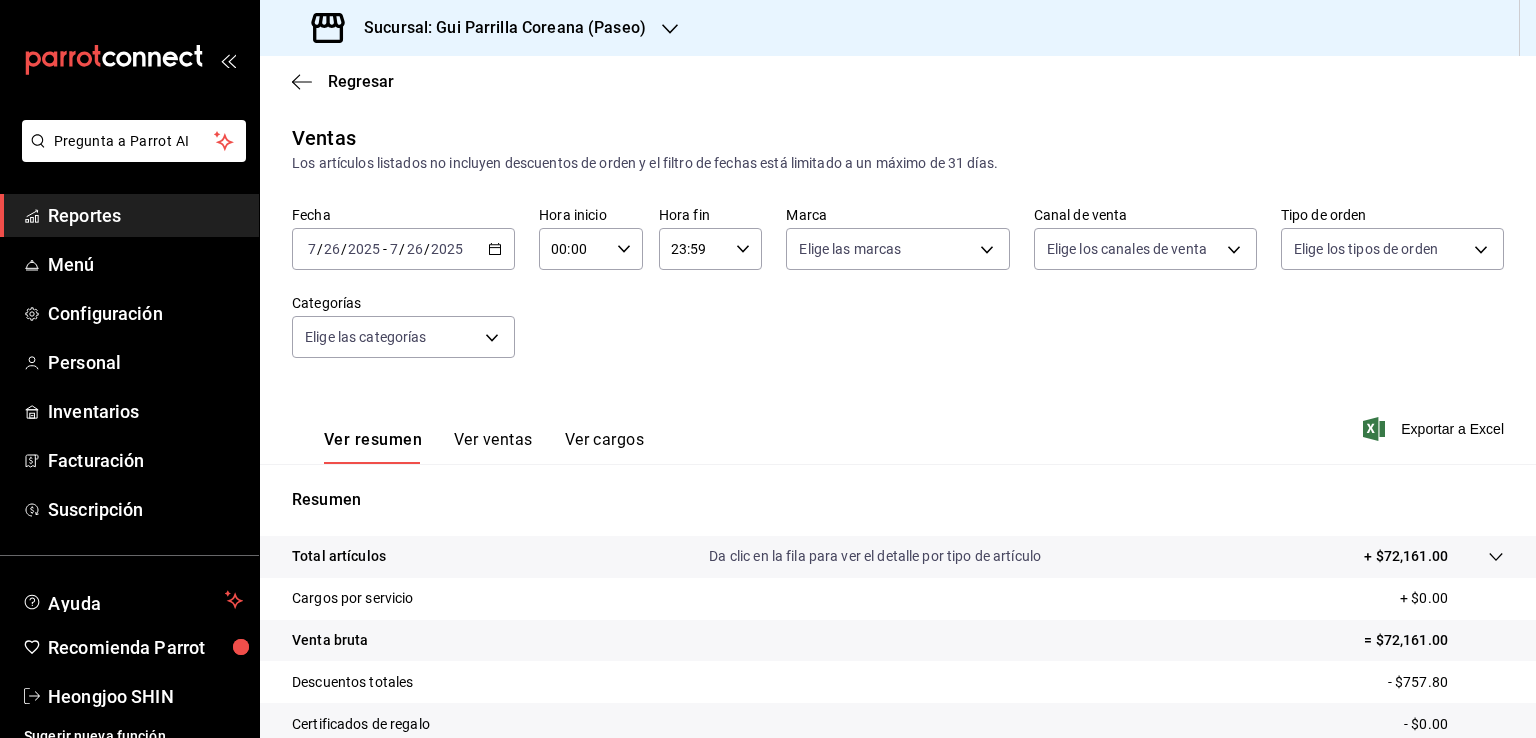 scroll, scrollTop: 220, scrollLeft: 0, axis: vertical 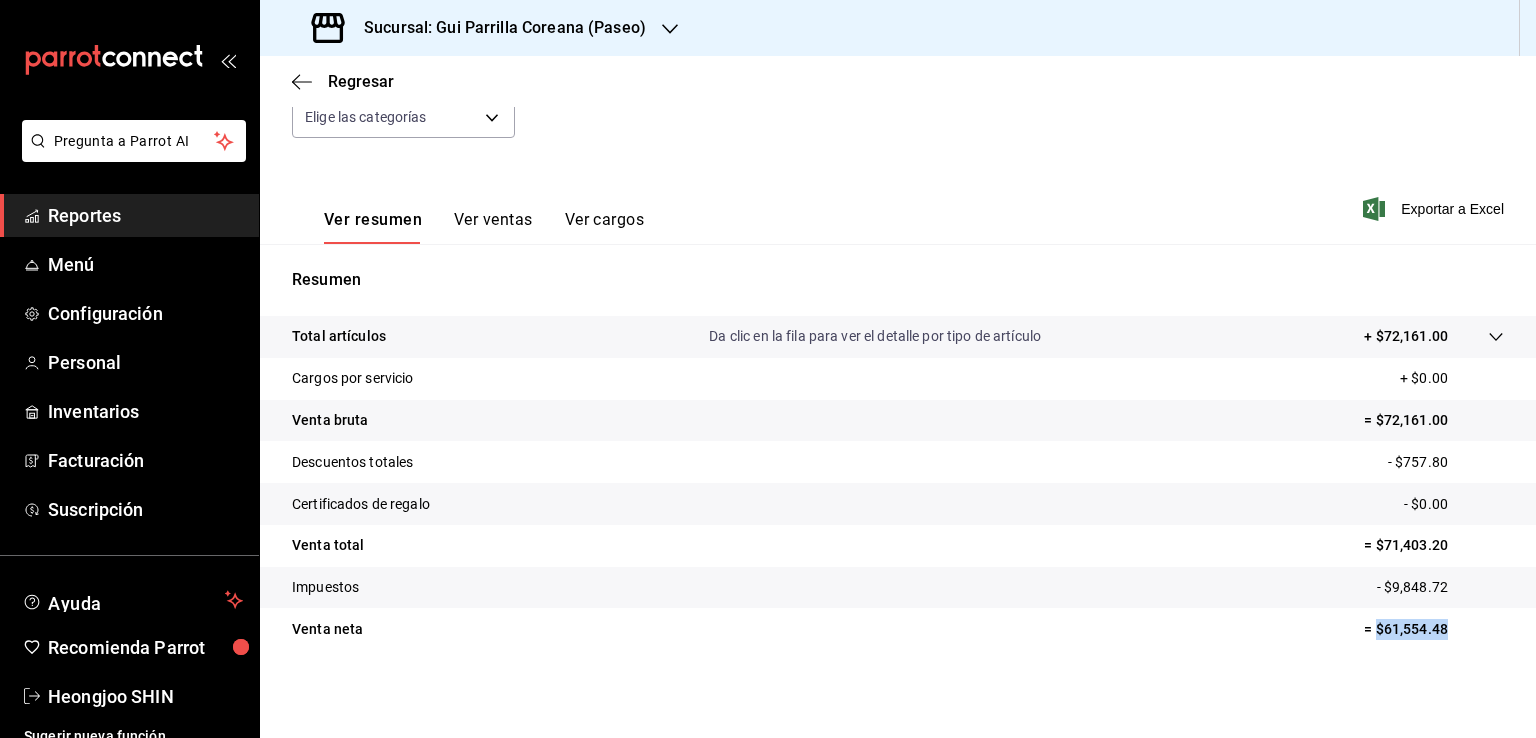 drag, startPoint x: 1428, startPoint y: 630, endPoint x: 1360, endPoint y: 631, distance: 68.007355 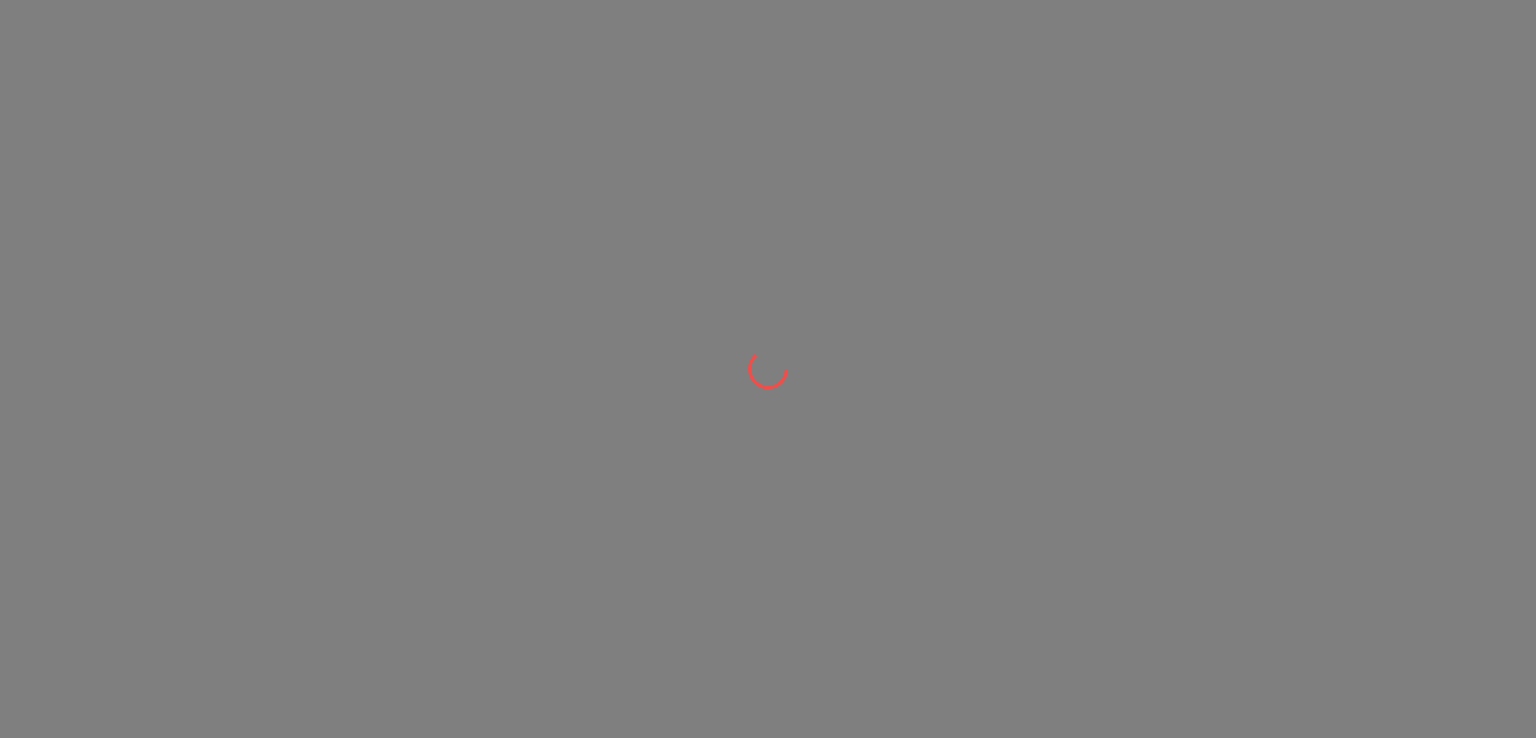 scroll, scrollTop: 0, scrollLeft: 0, axis: both 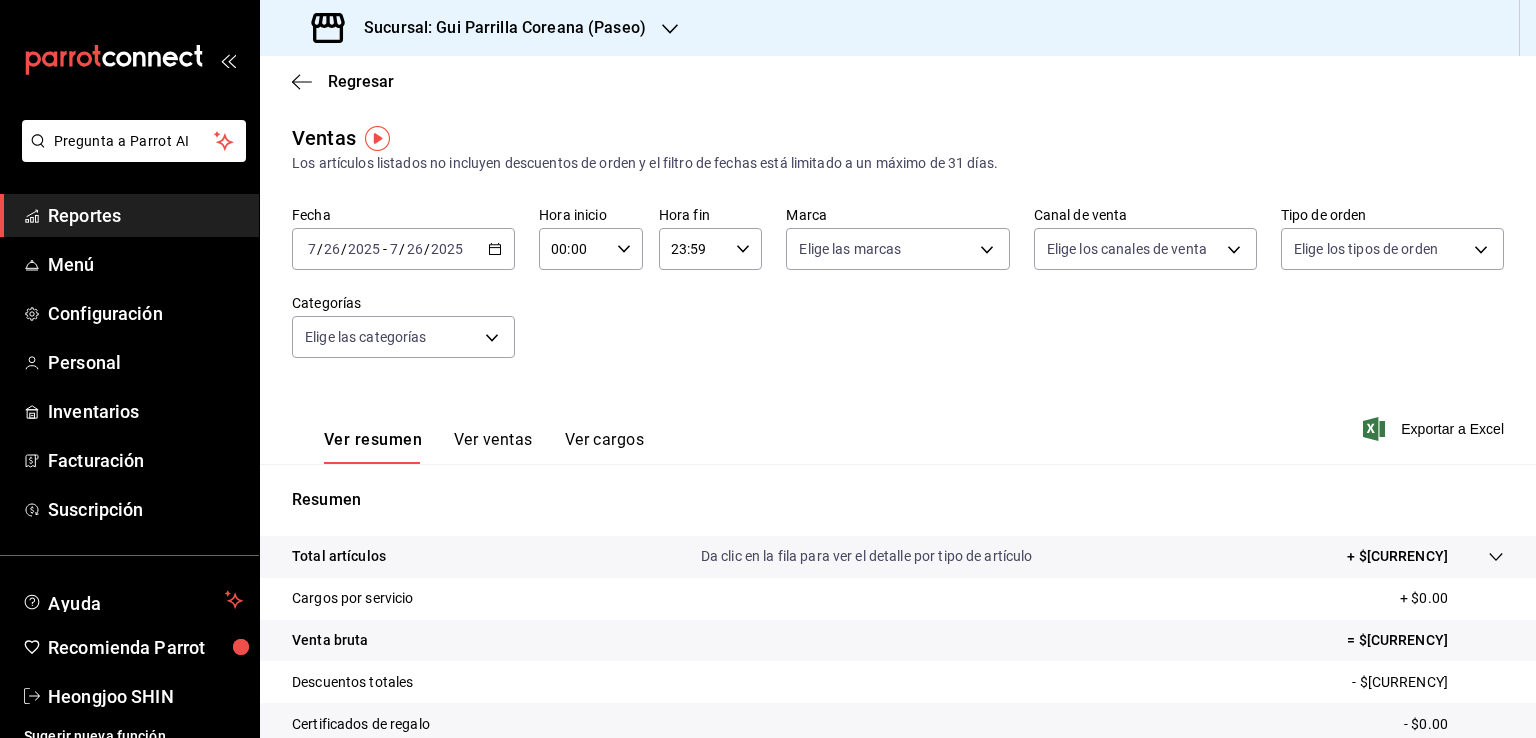 click 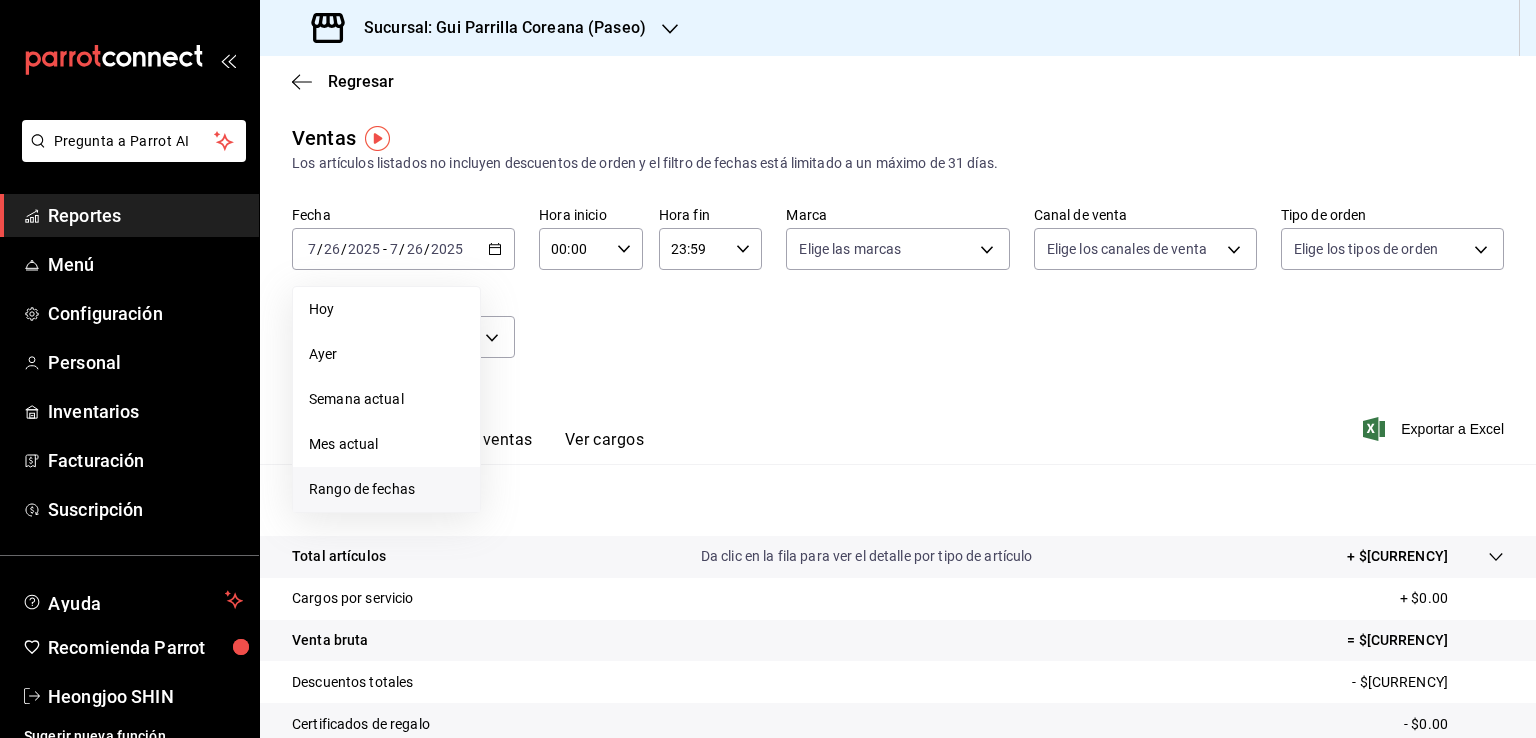 click on "Rango de fechas" at bounding box center (386, 489) 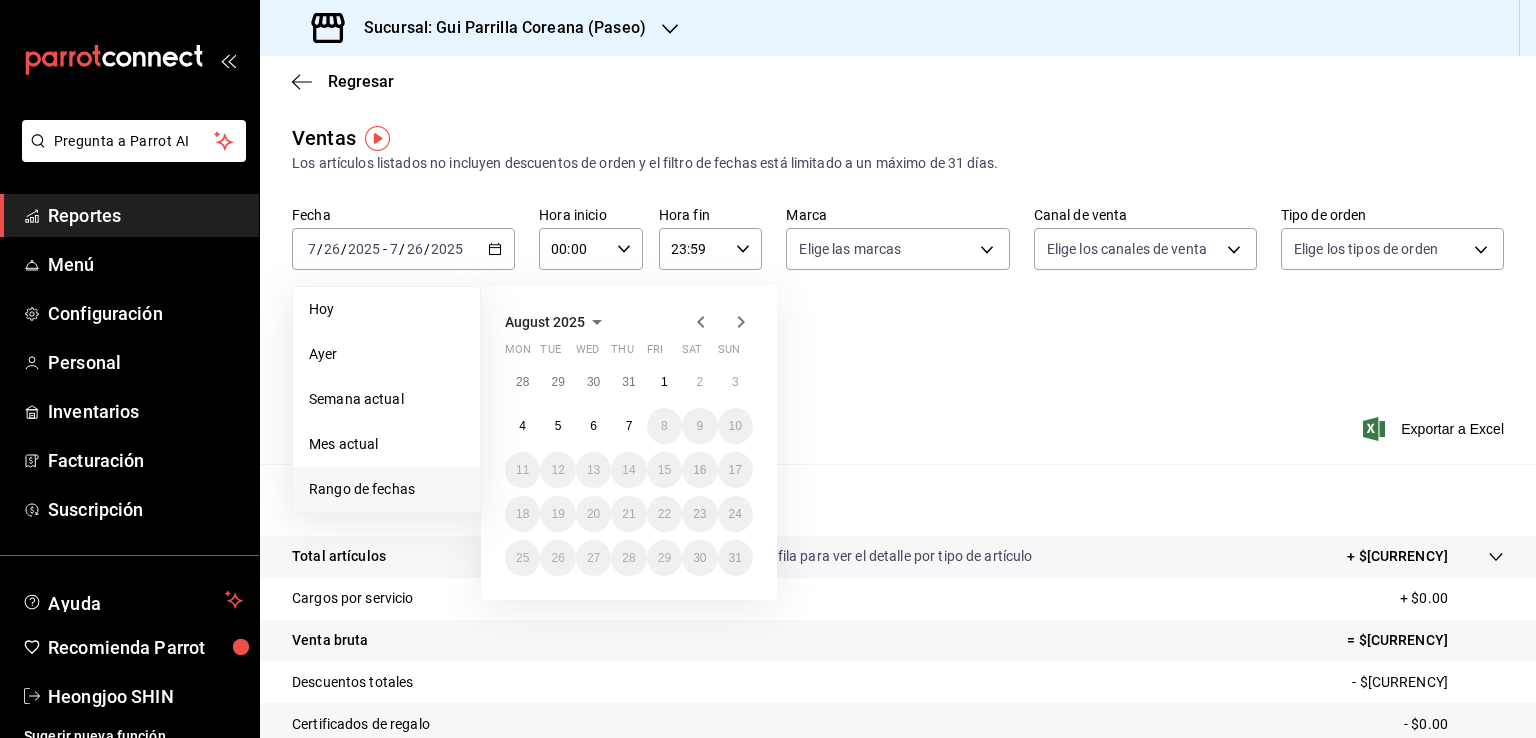 click 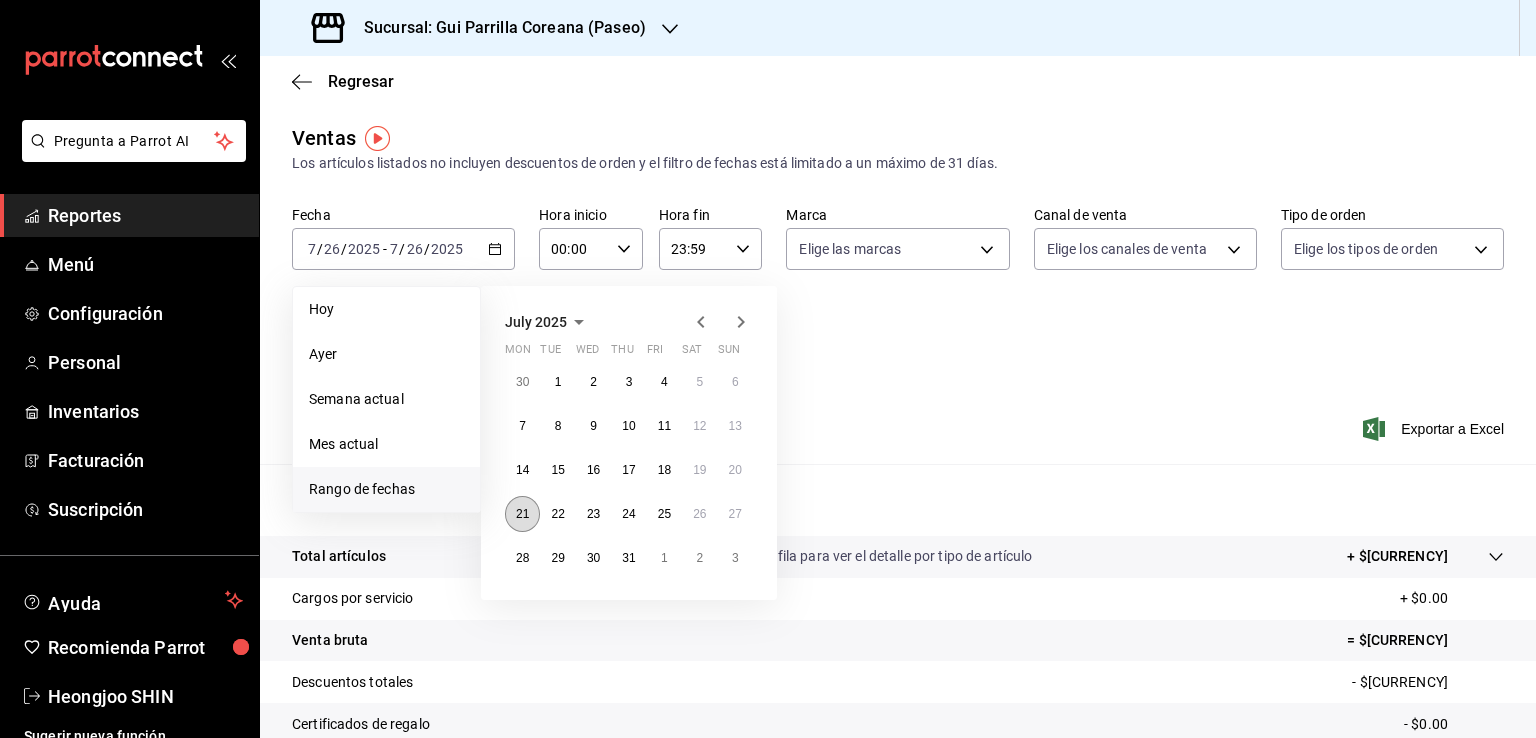 click on "21" at bounding box center [522, 514] 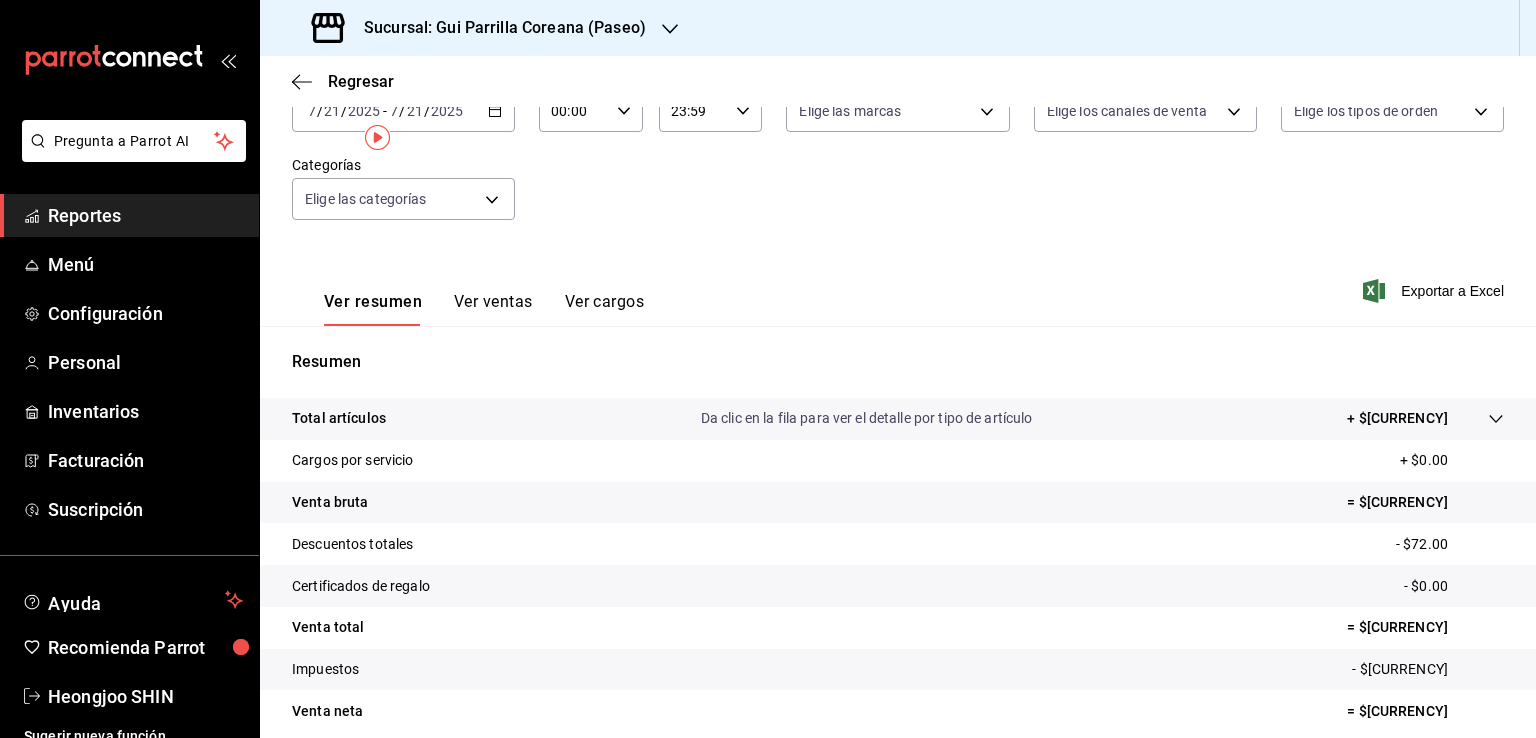 scroll, scrollTop: 220, scrollLeft: 0, axis: vertical 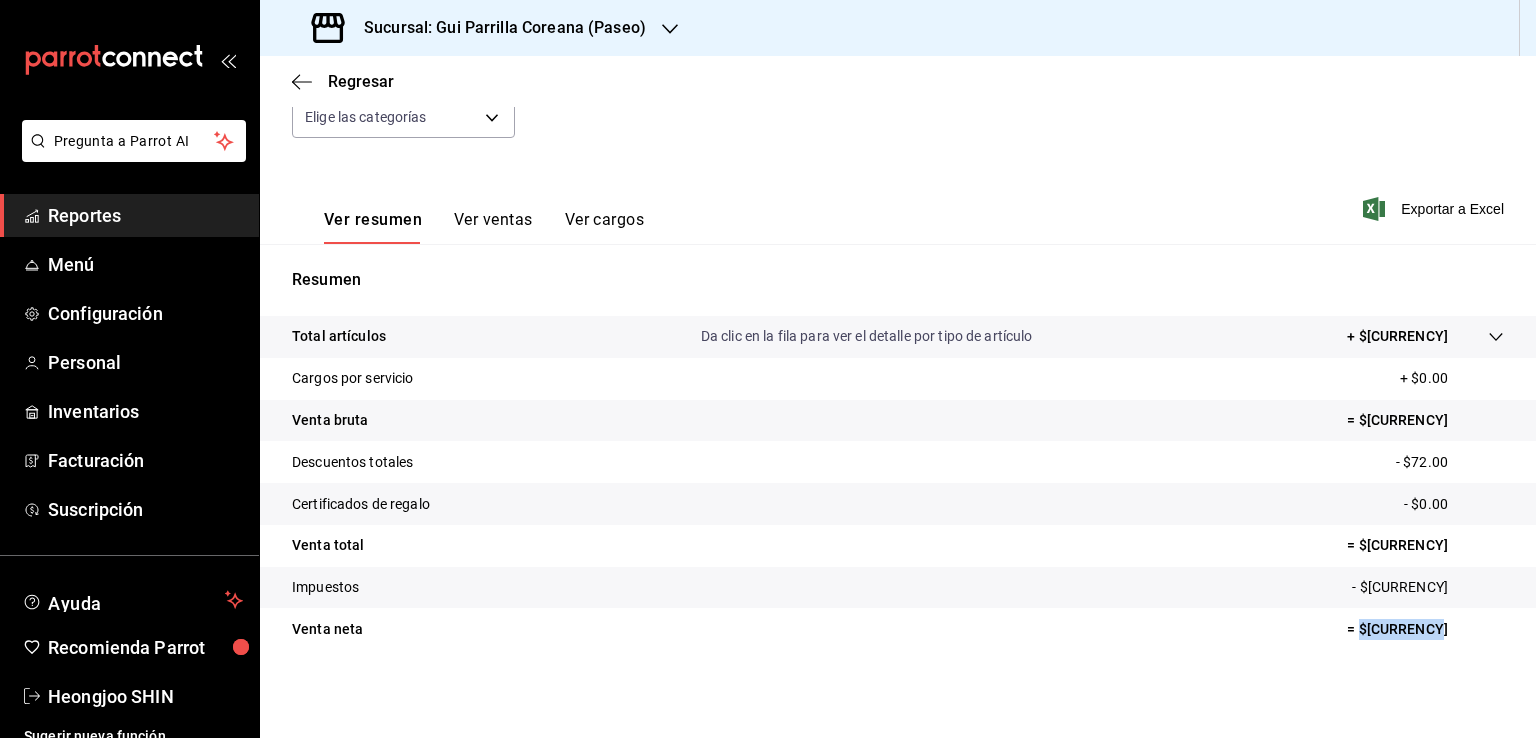 drag, startPoint x: 1428, startPoint y: 630, endPoint x: 1361, endPoint y: 629, distance: 67.00746 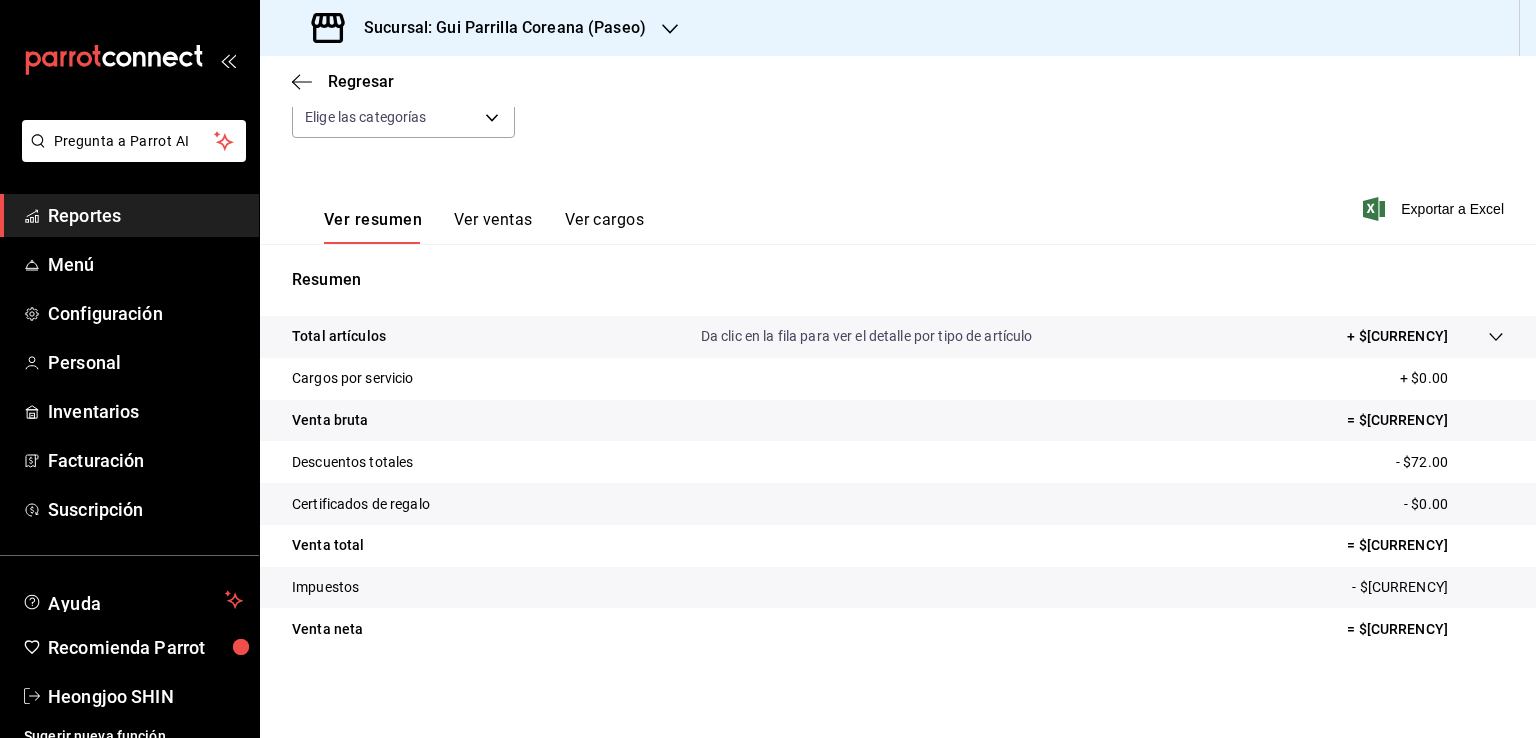 drag, startPoint x: 942, startPoint y: 588, endPoint x: 932, endPoint y: 493, distance: 95.524864 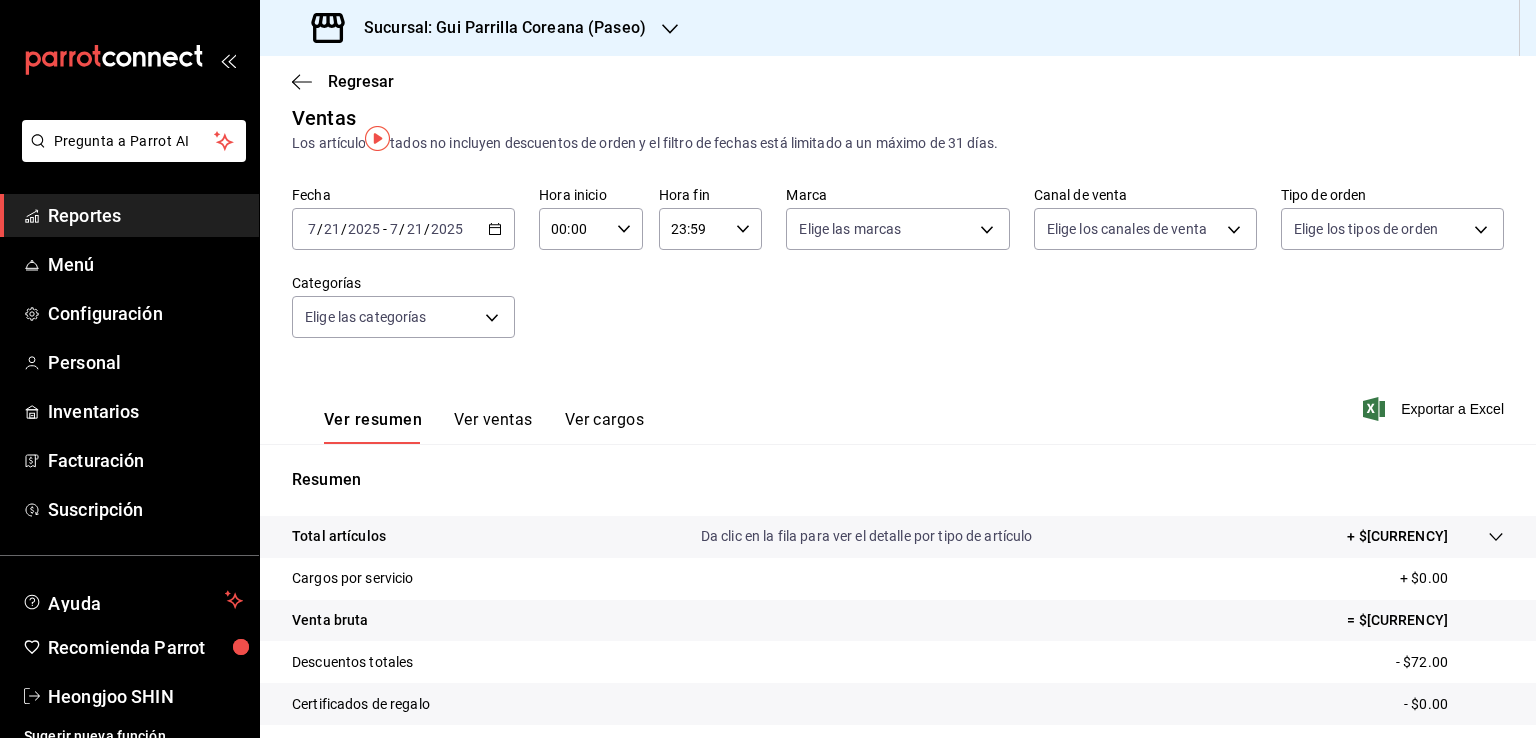 scroll, scrollTop: 0, scrollLeft: 0, axis: both 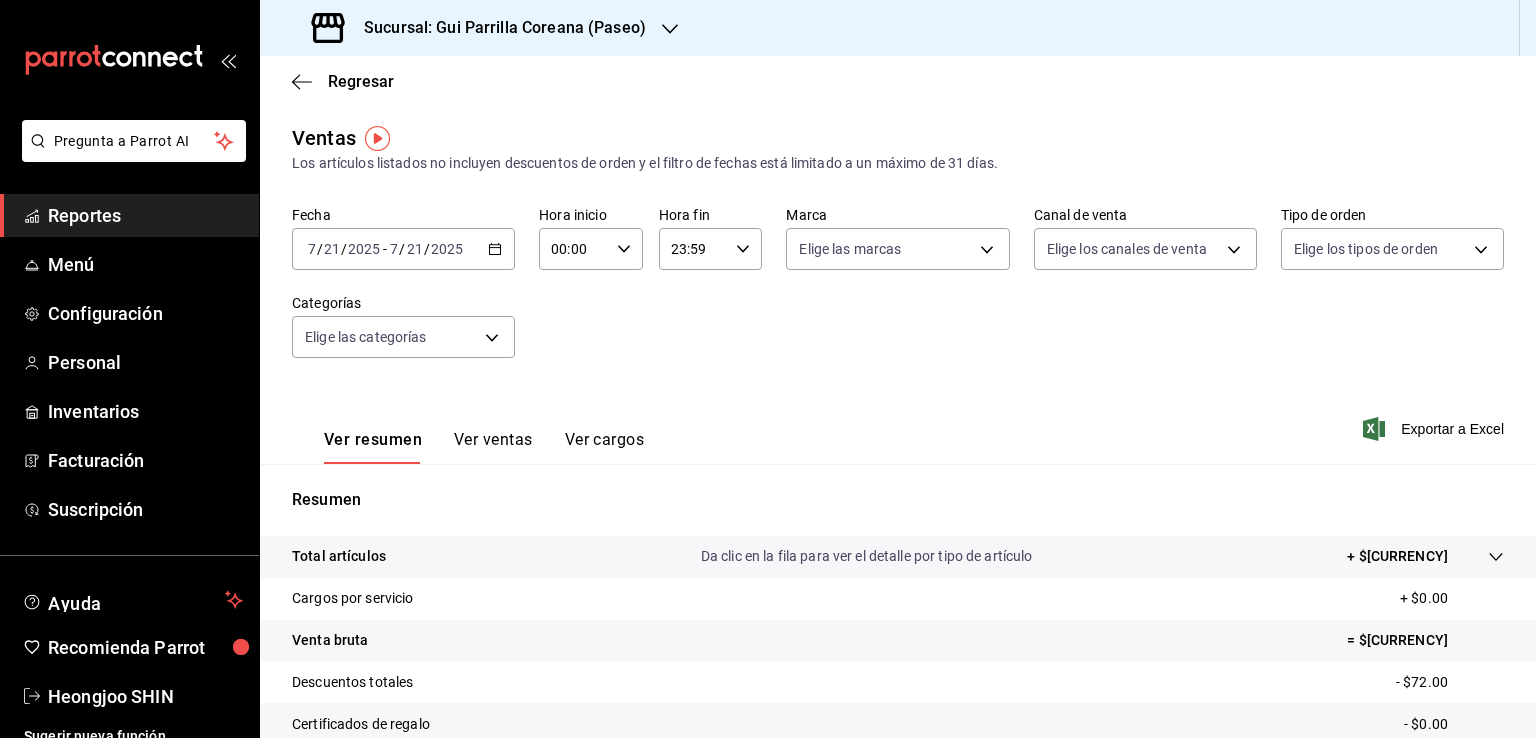 click 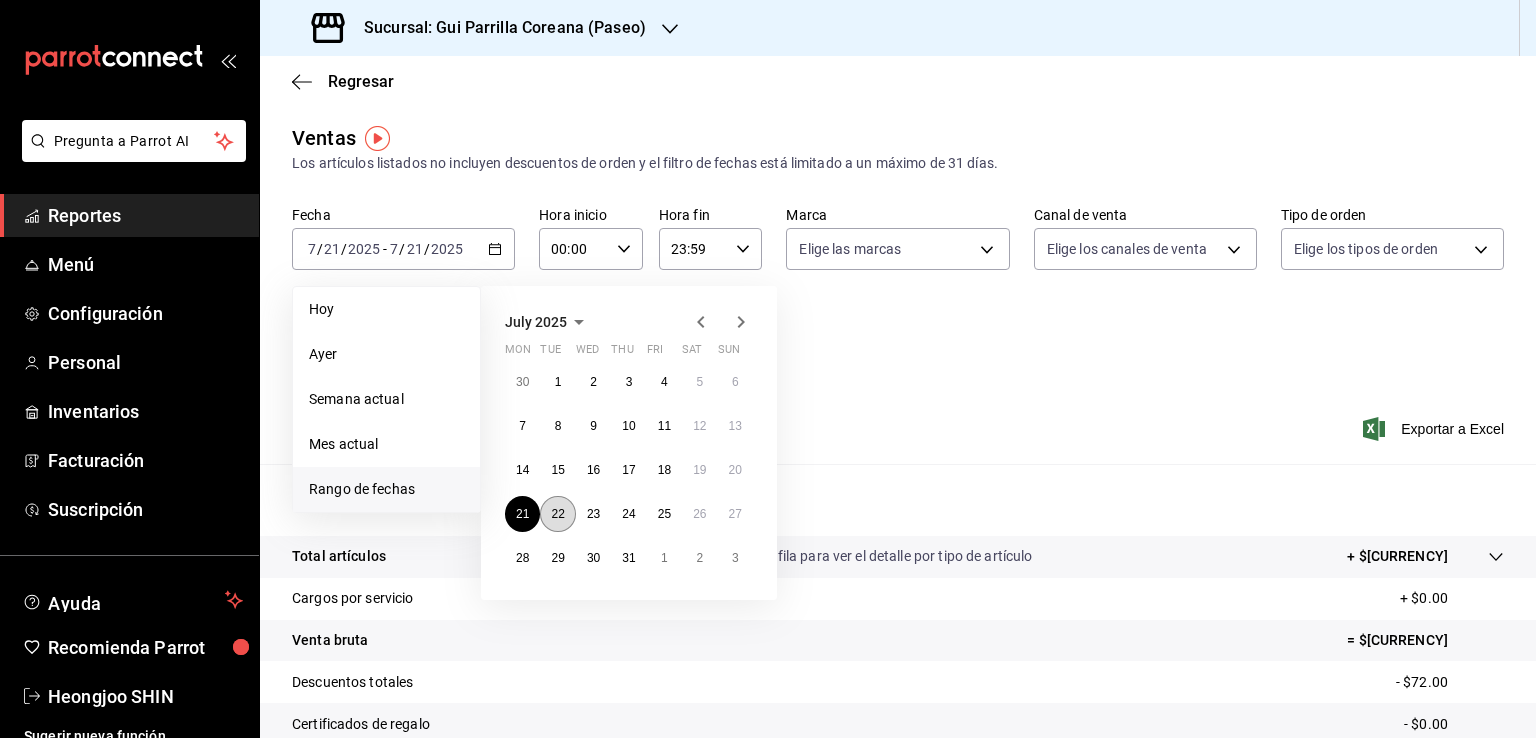 click on "22" at bounding box center (557, 514) 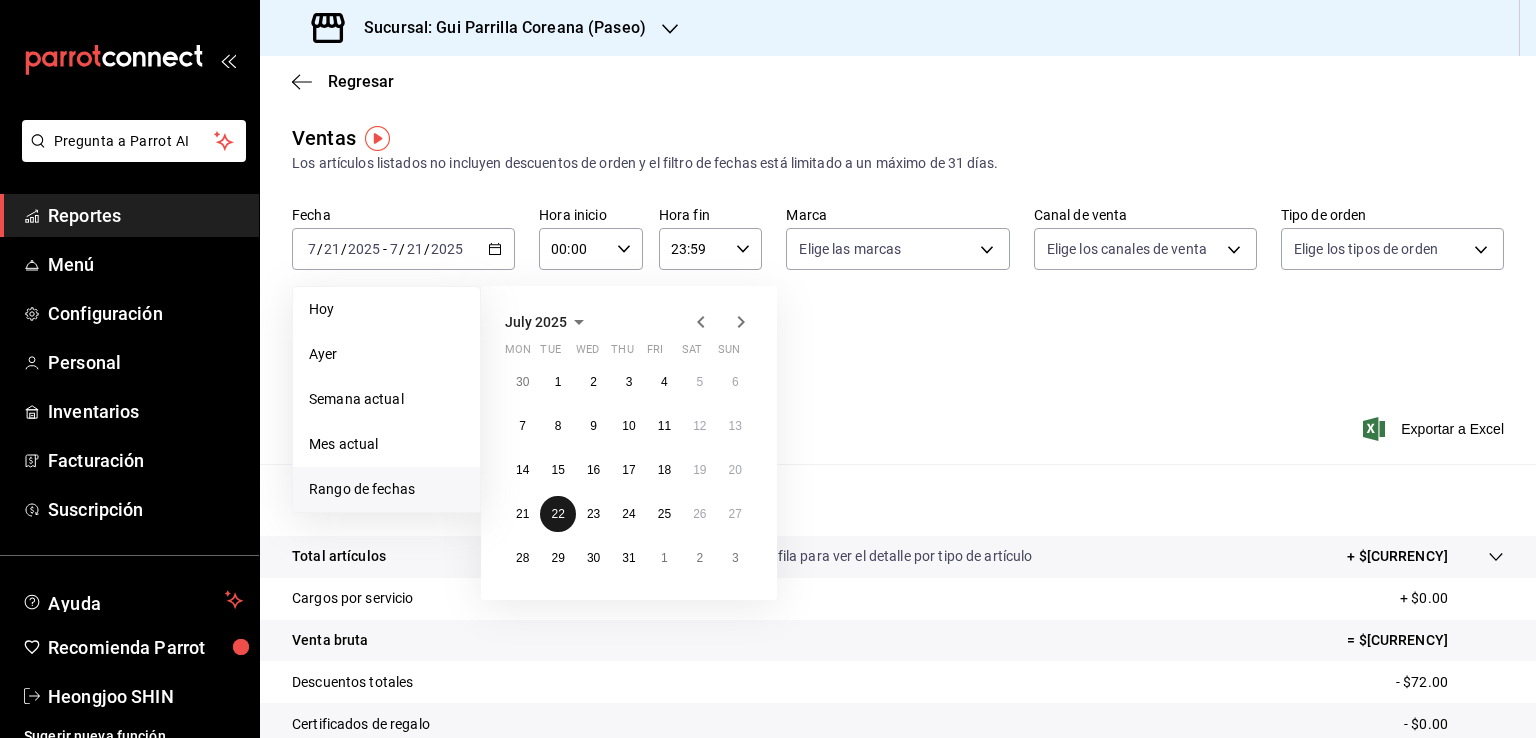 click on "22" at bounding box center [557, 514] 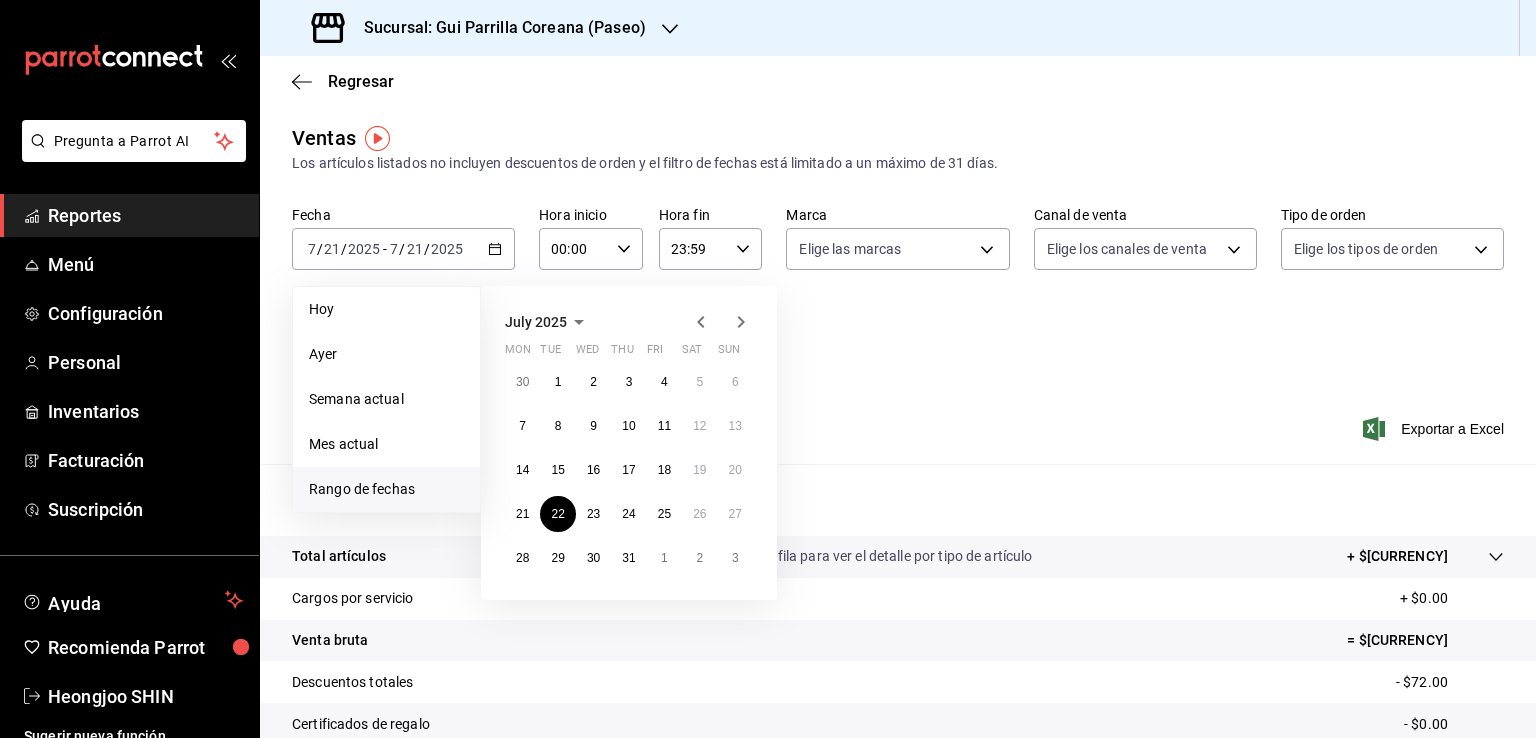 click on "Resumen Total artículos Da clic en la fila para ver el detalle por tipo de artículo + $22,947.00 Cargos por servicio + $0.00 Venta bruta = $22,947.00 Descuentos totales - $72.00 Certificados de regalo - $0.00 Venta total = $22,875.00 Impuestos - $3,155.17 Venta neta = $19,719.83" at bounding box center [898, 691] 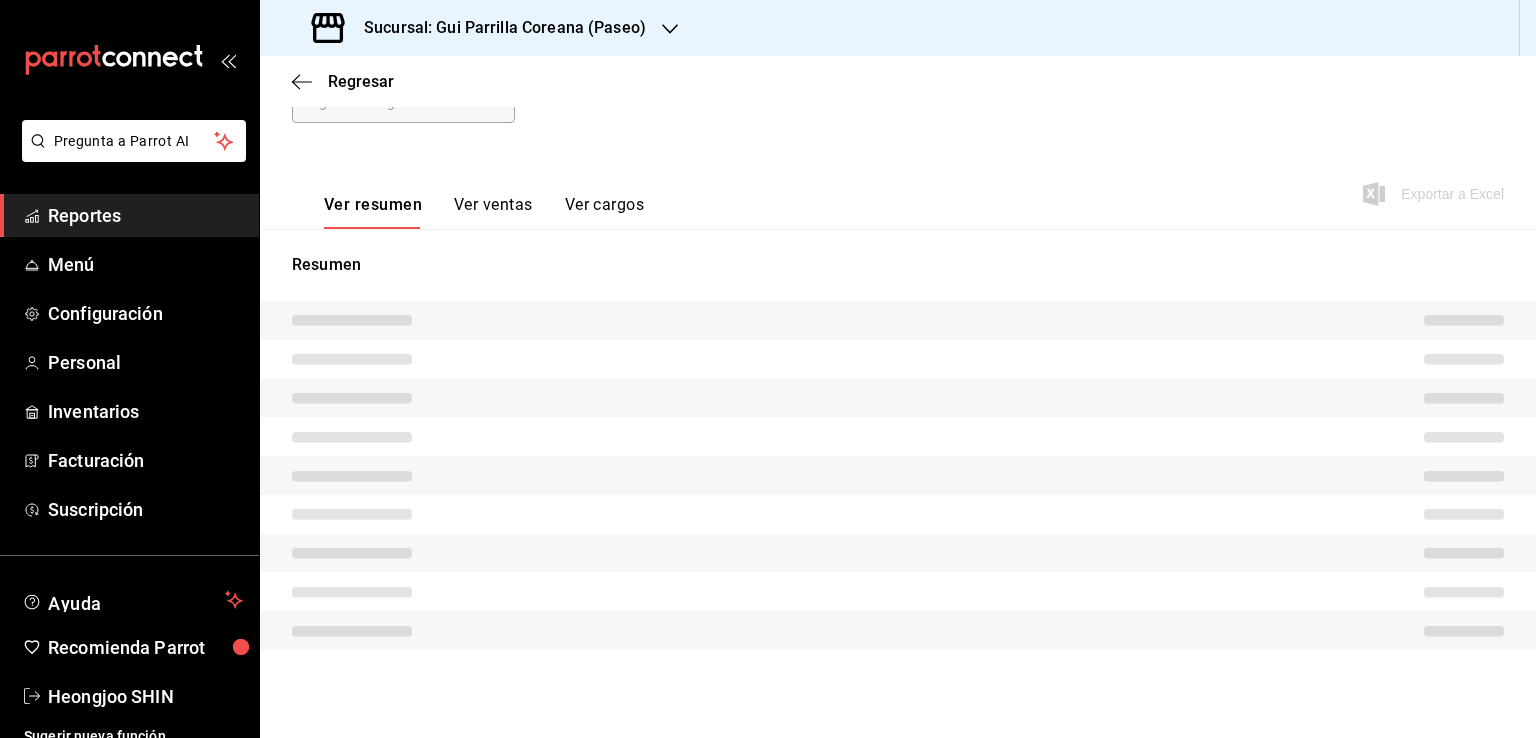scroll, scrollTop: 220, scrollLeft: 0, axis: vertical 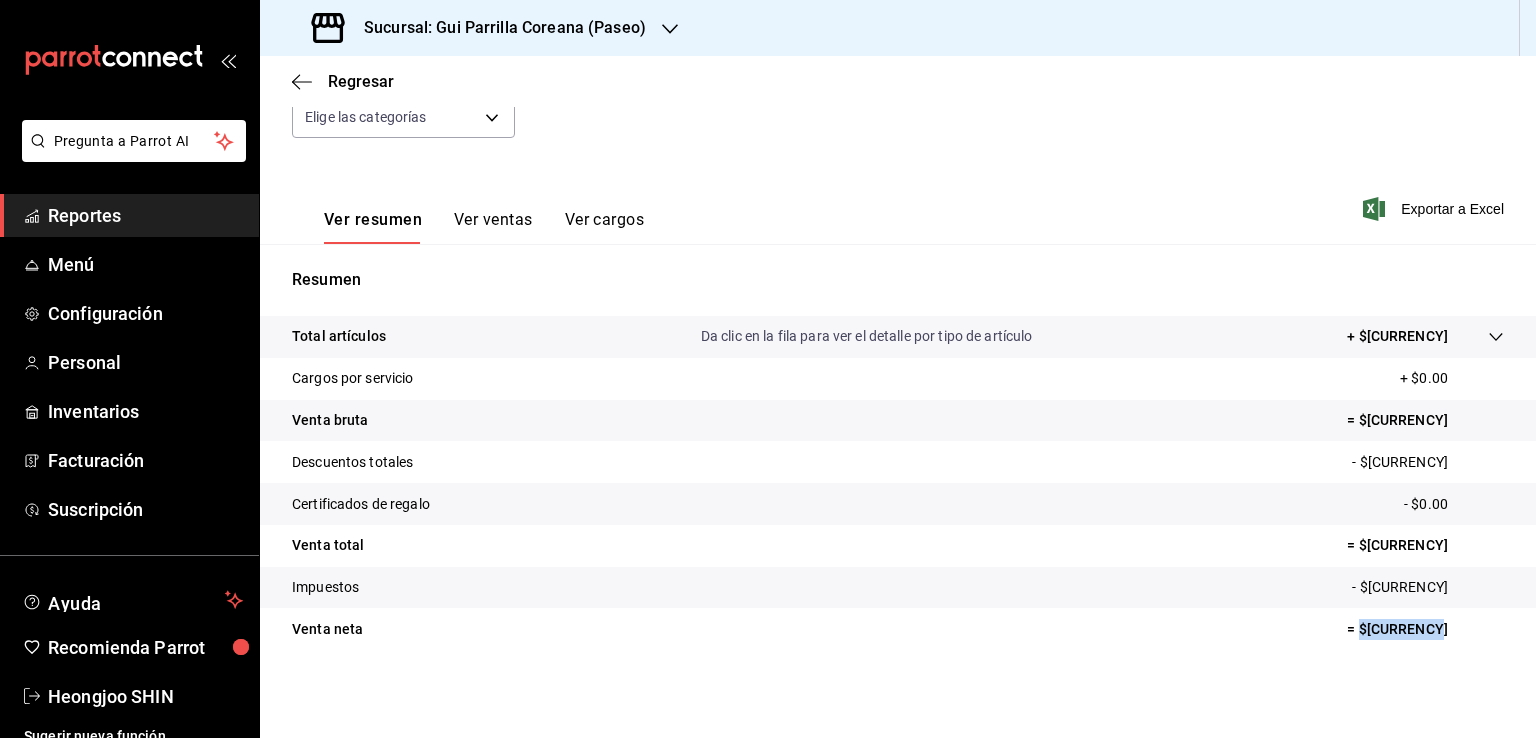drag, startPoint x: 1431, startPoint y: 629, endPoint x: 1364, endPoint y: 628, distance: 67.00746 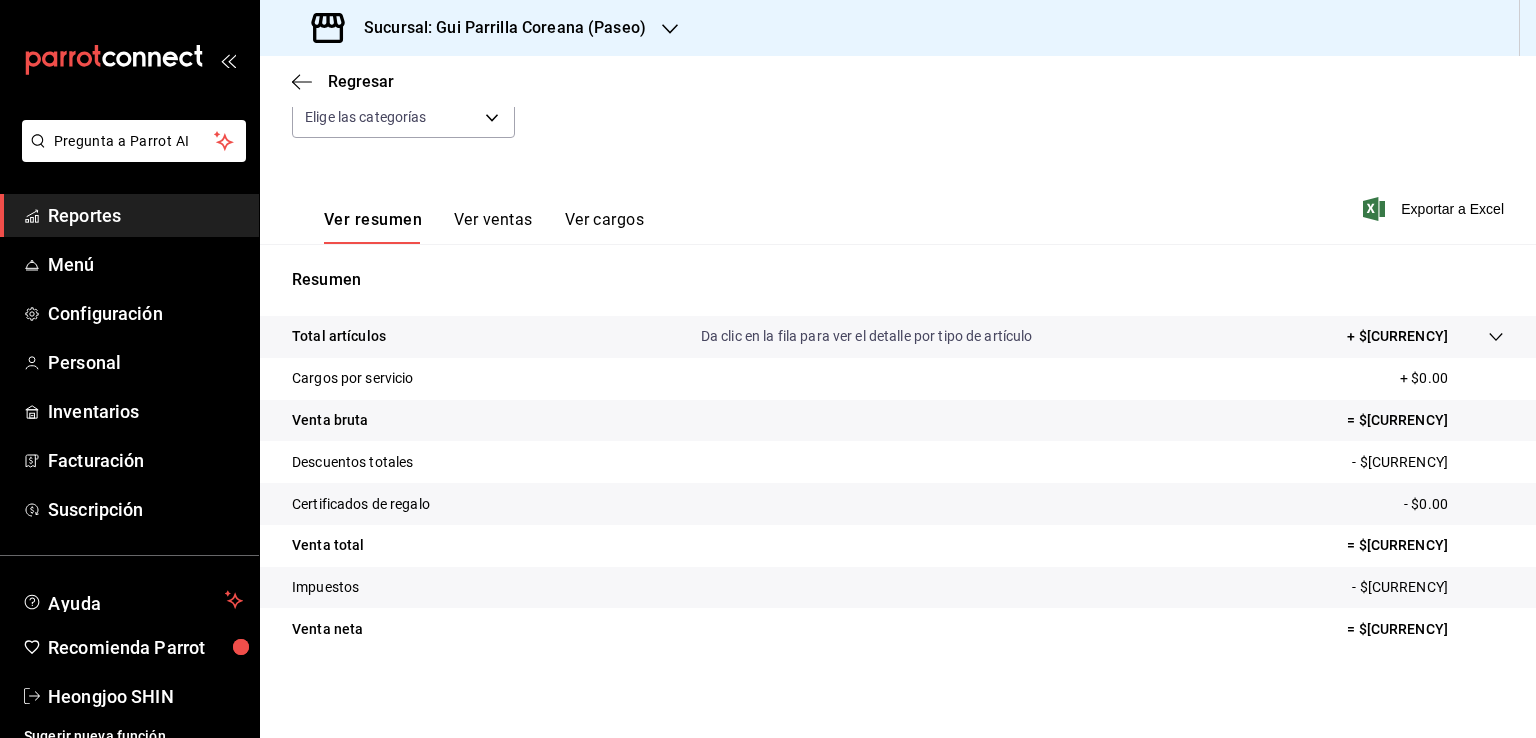 drag, startPoint x: 976, startPoint y: 585, endPoint x: 971, endPoint y: 531, distance: 54.230988 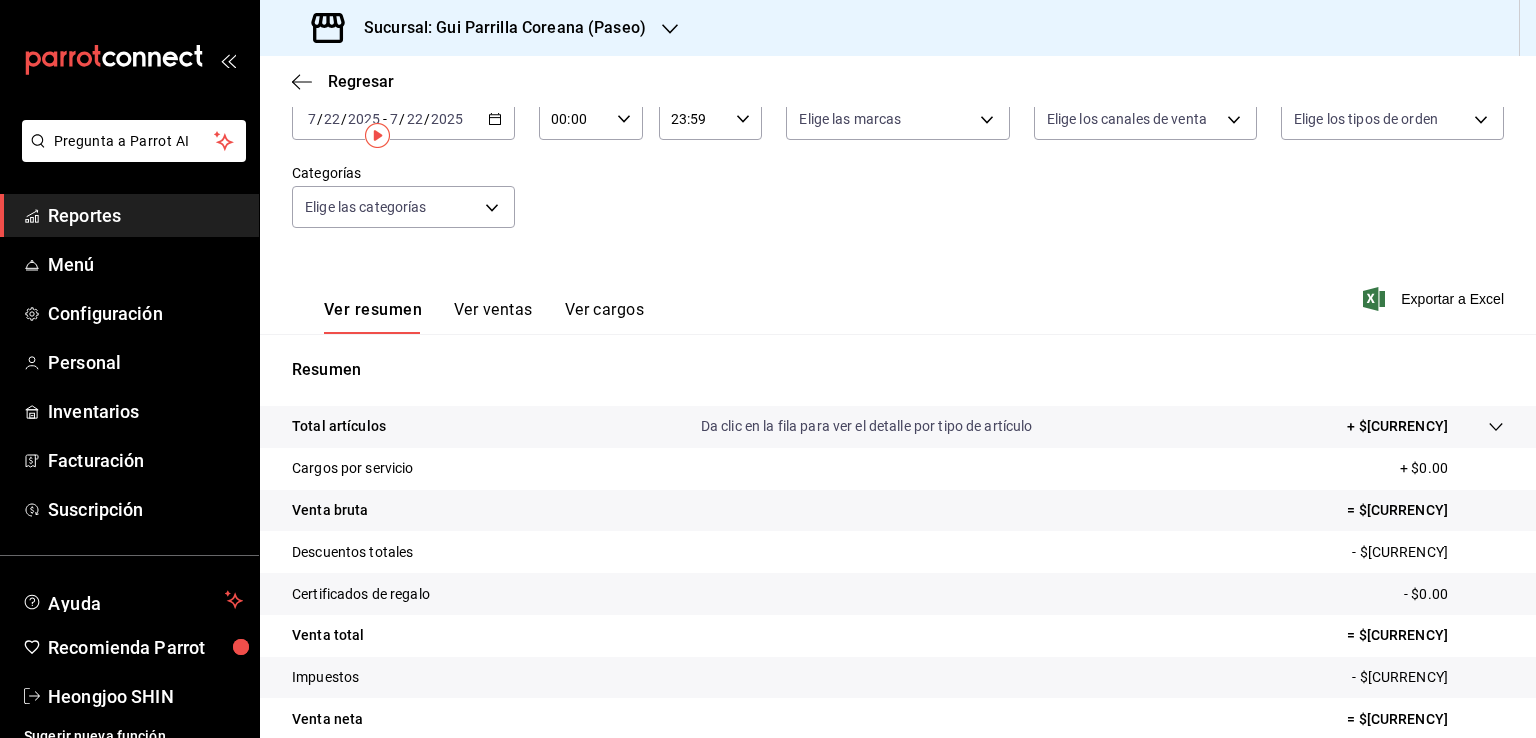 scroll, scrollTop: 0, scrollLeft: 0, axis: both 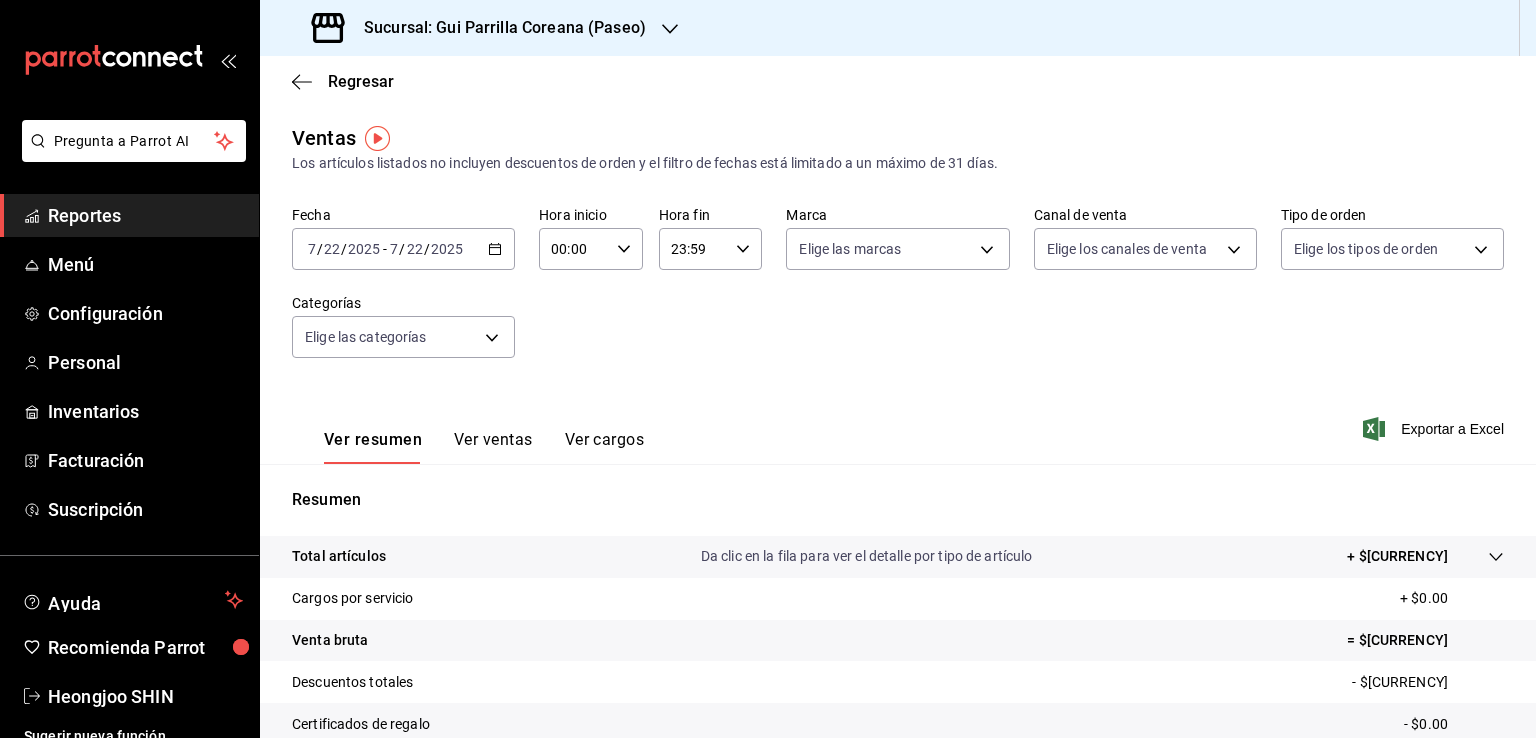 click on "2025-07-22 7 / 22 / 2025 - 2025-07-22 7 / 22 / 2025" at bounding box center (403, 249) 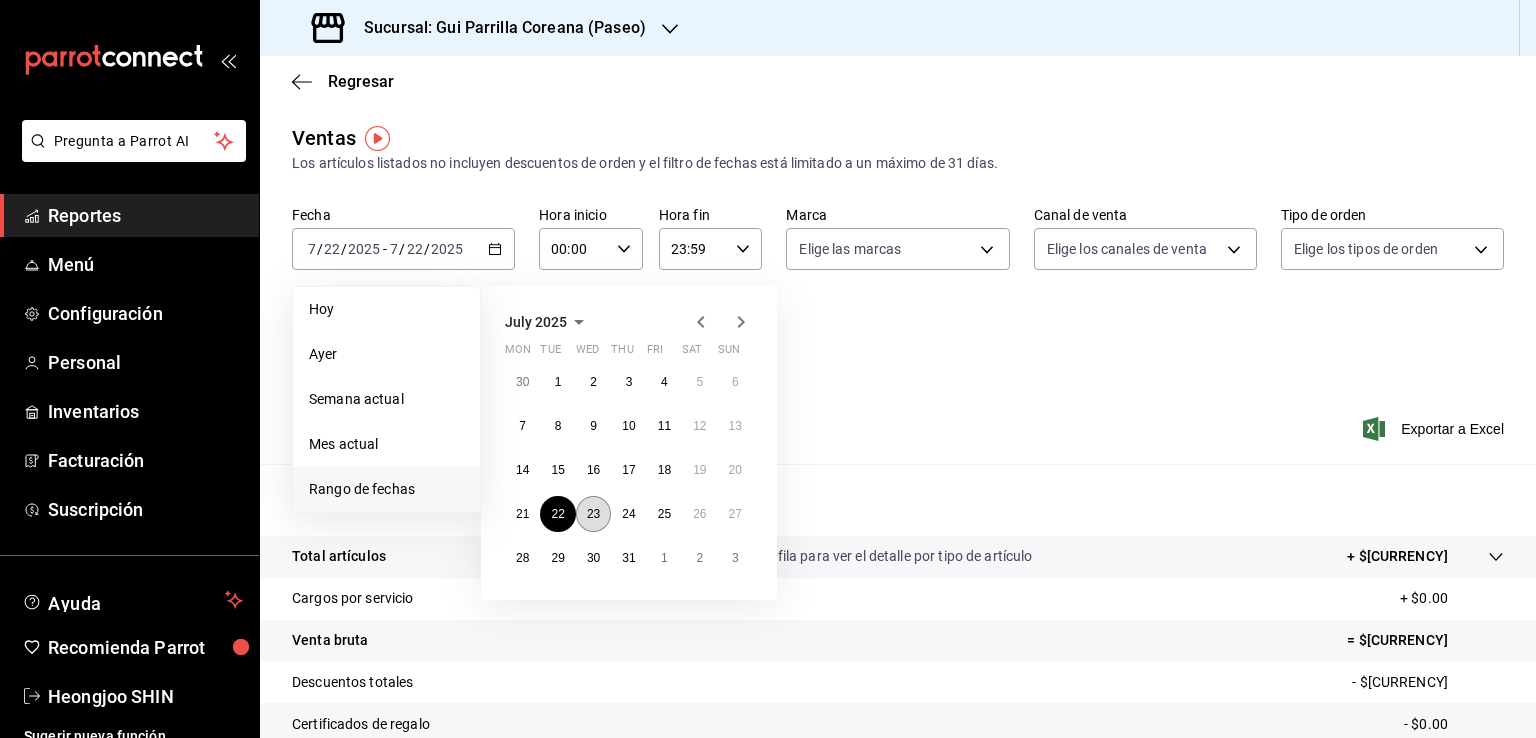click on "23" at bounding box center [593, 514] 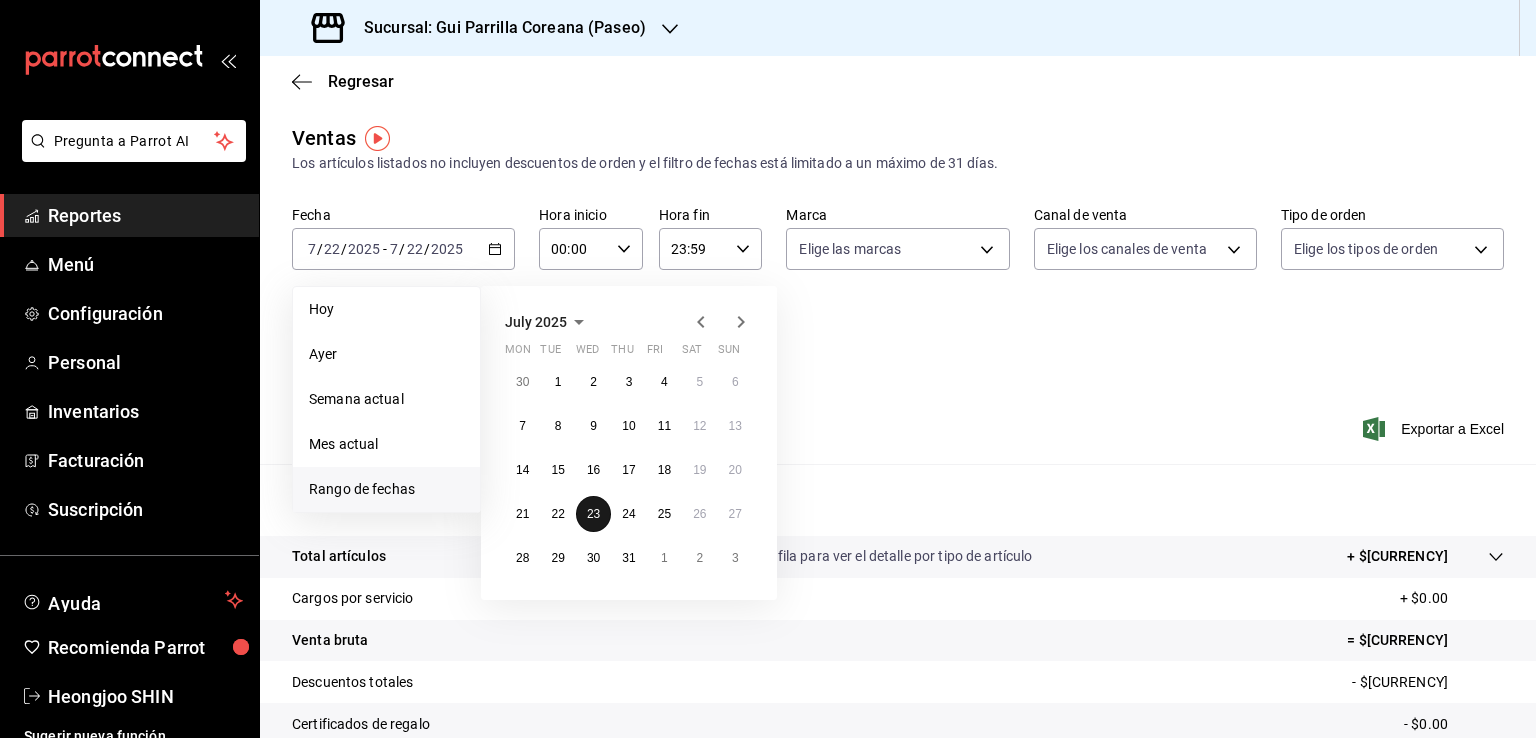 click on "23" at bounding box center (593, 514) 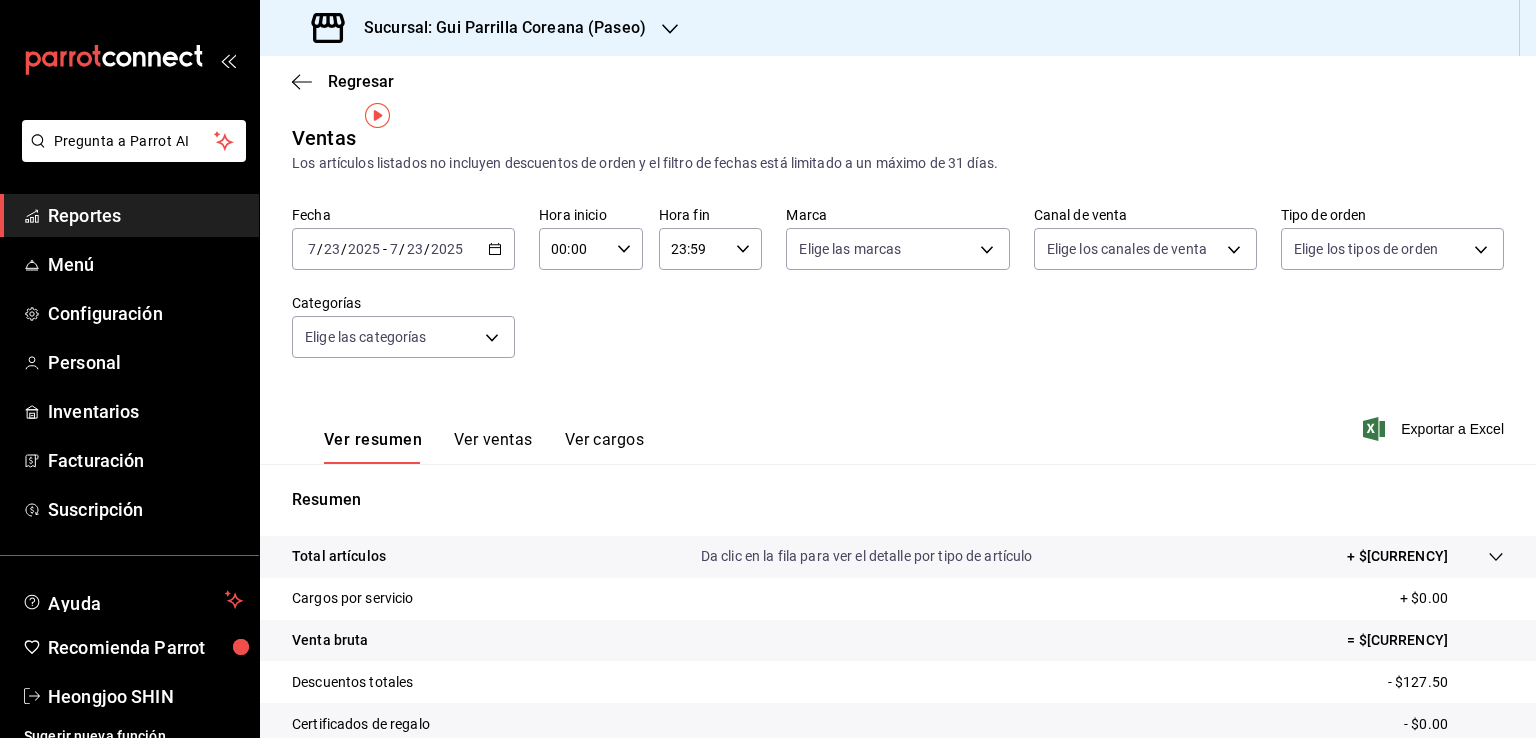 scroll, scrollTop: 220, scrollLeft: 0, axis: vertical 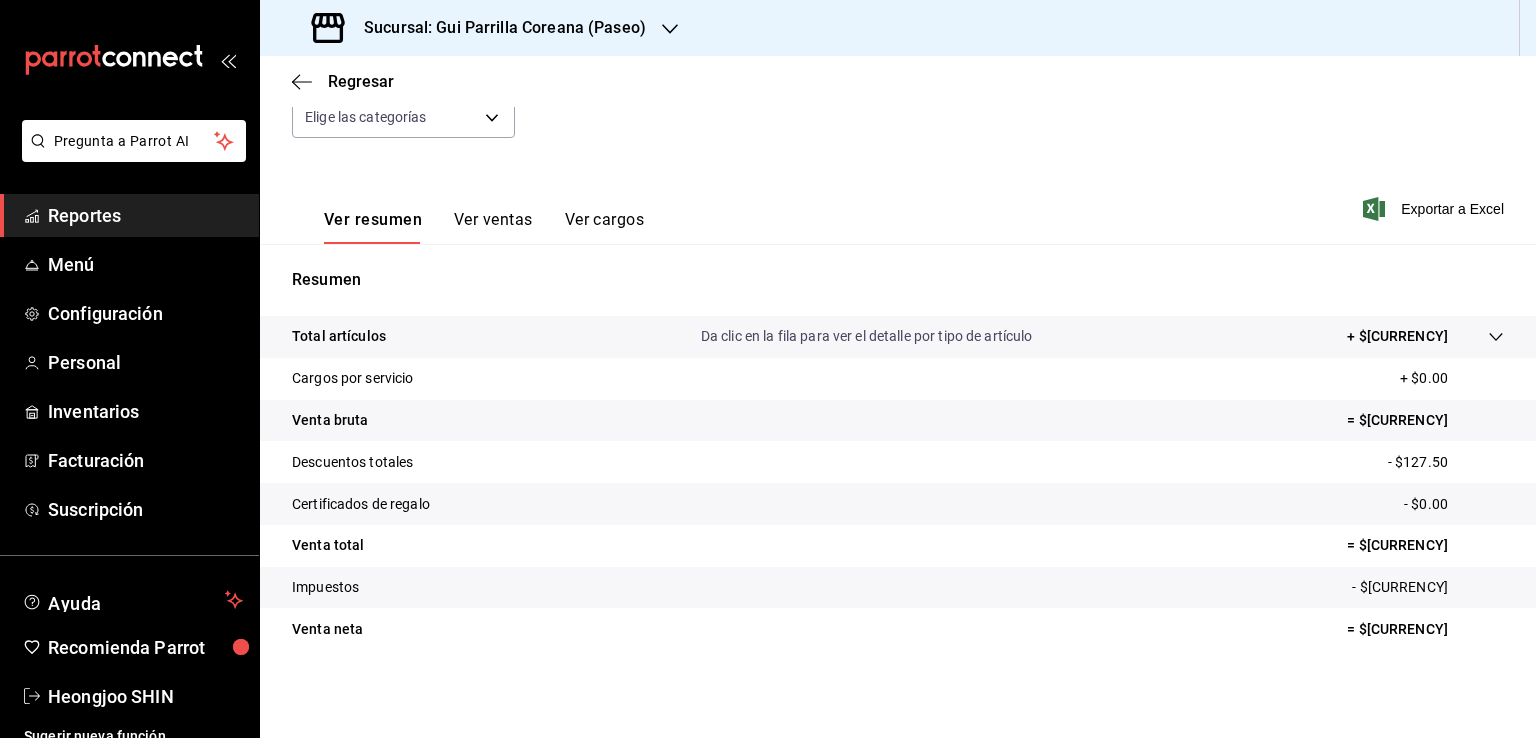 drag, startPoint x: 1303, startPoint y: 433, endPoint x: 1319, endPoint y: 458, distance: 29.681644 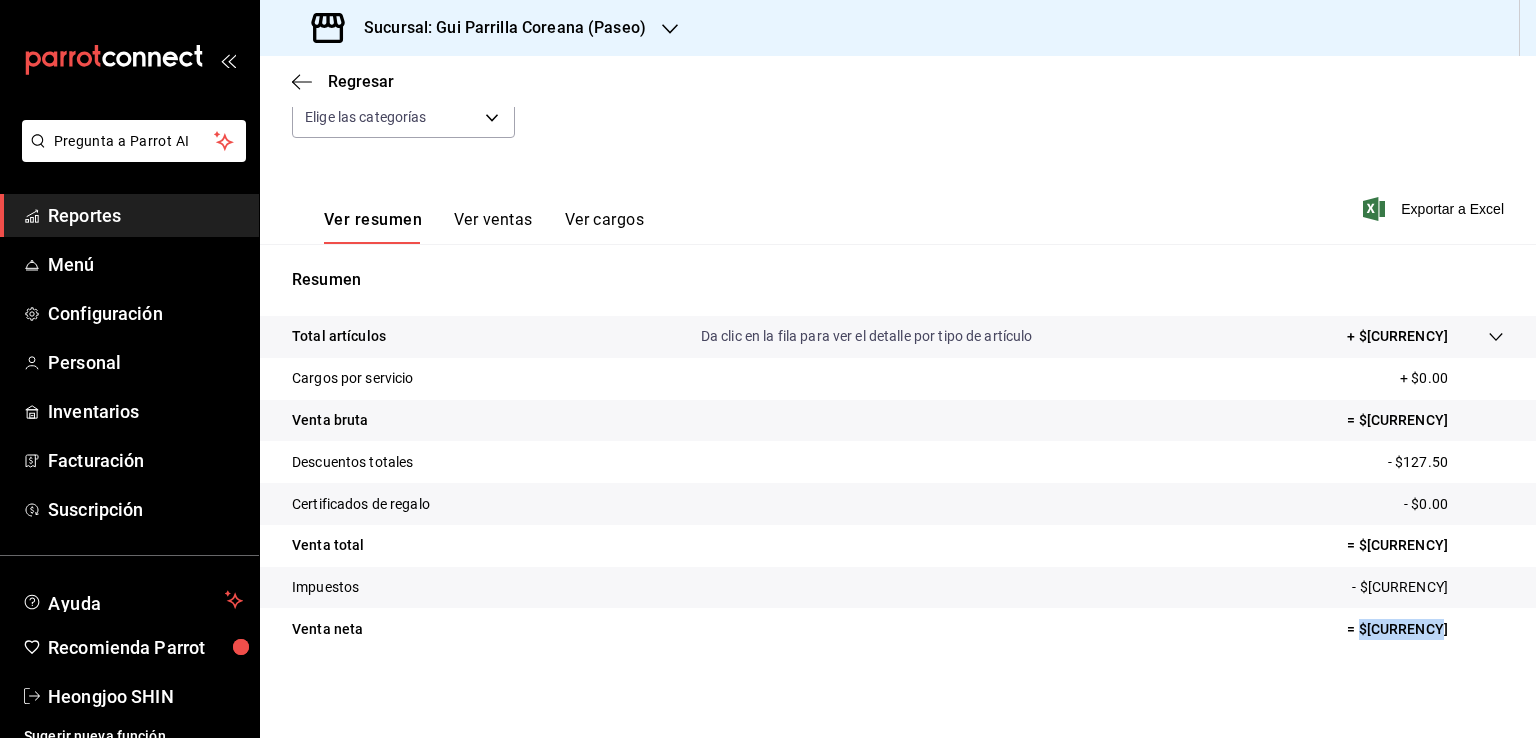 drag, startPoint x: 1441, startPoint y: 631, endPoint x: 1363, endPoint y: 628, distance: 78.05767 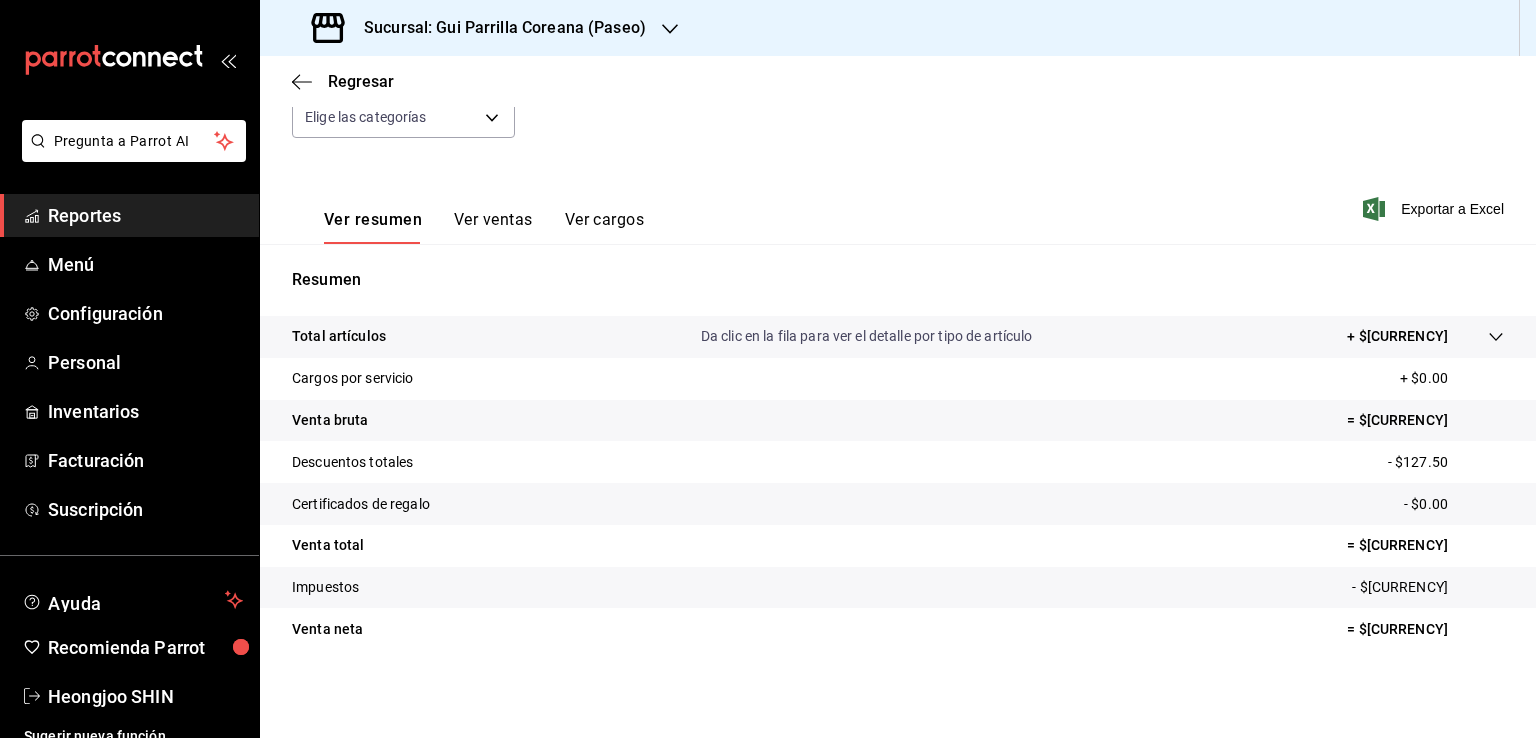 drag, startPoint x: 799, startPoint y: 583, endPoint x: 793, endPoint y: 527, distance: 56.32051 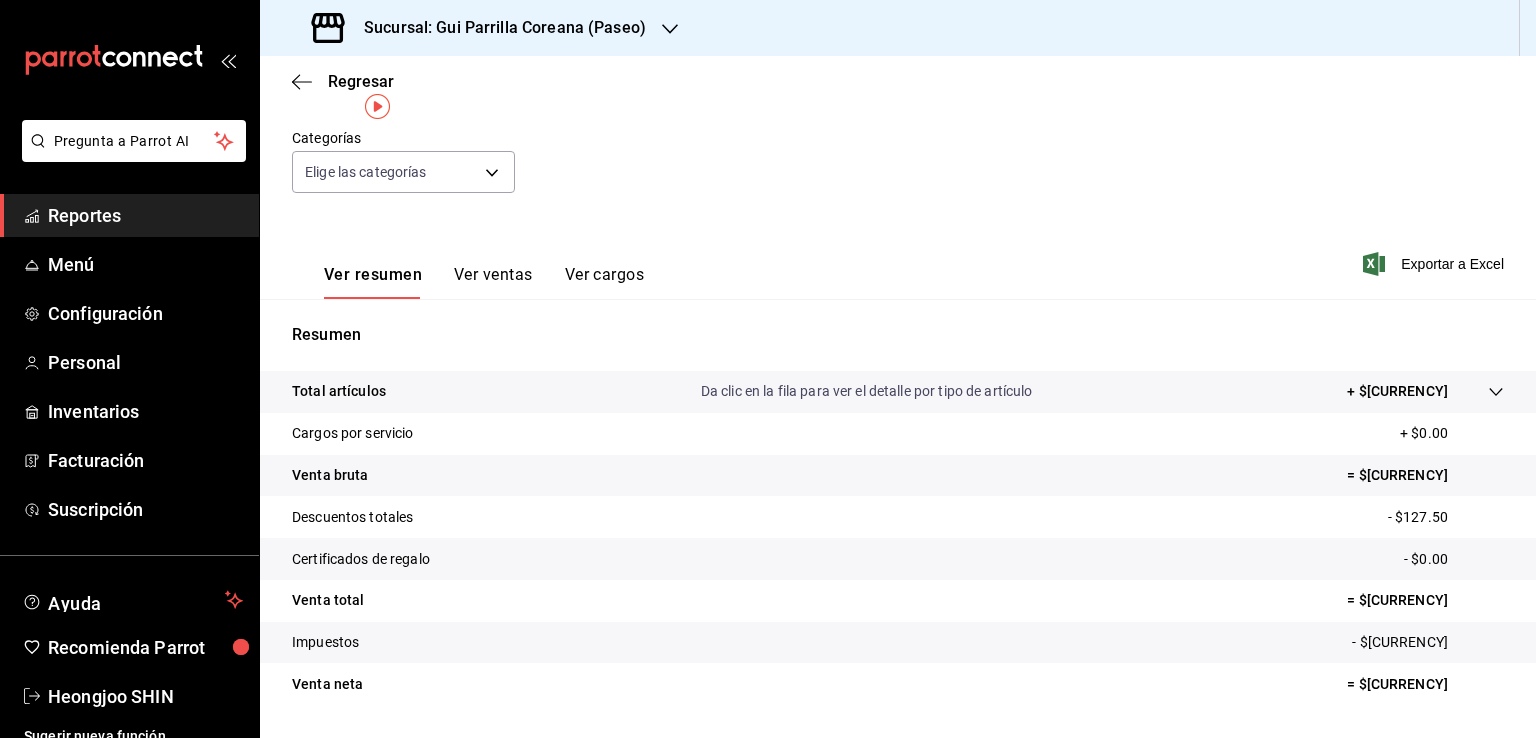 scroll, scrollTop: 0, scrollLeft: 0, axis: both 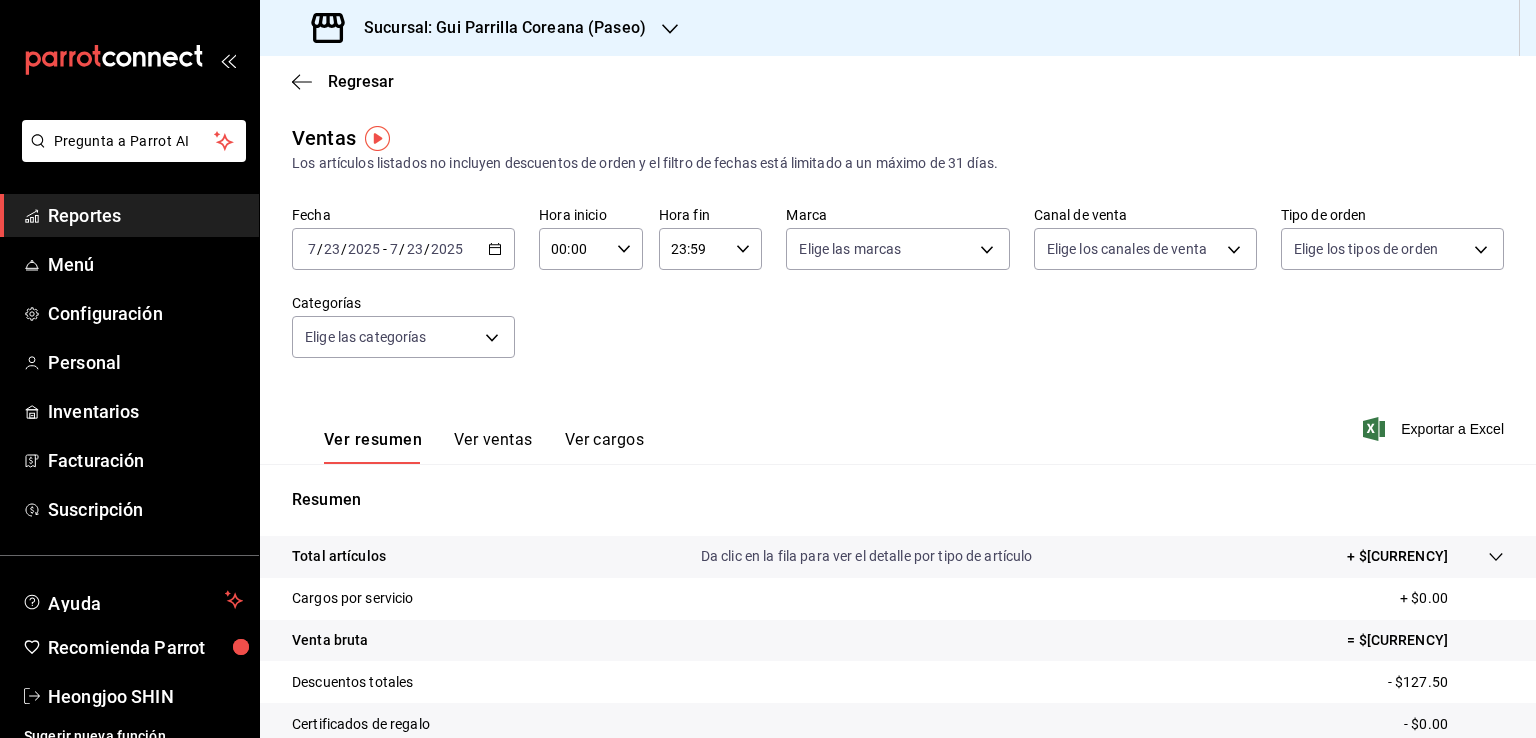 click 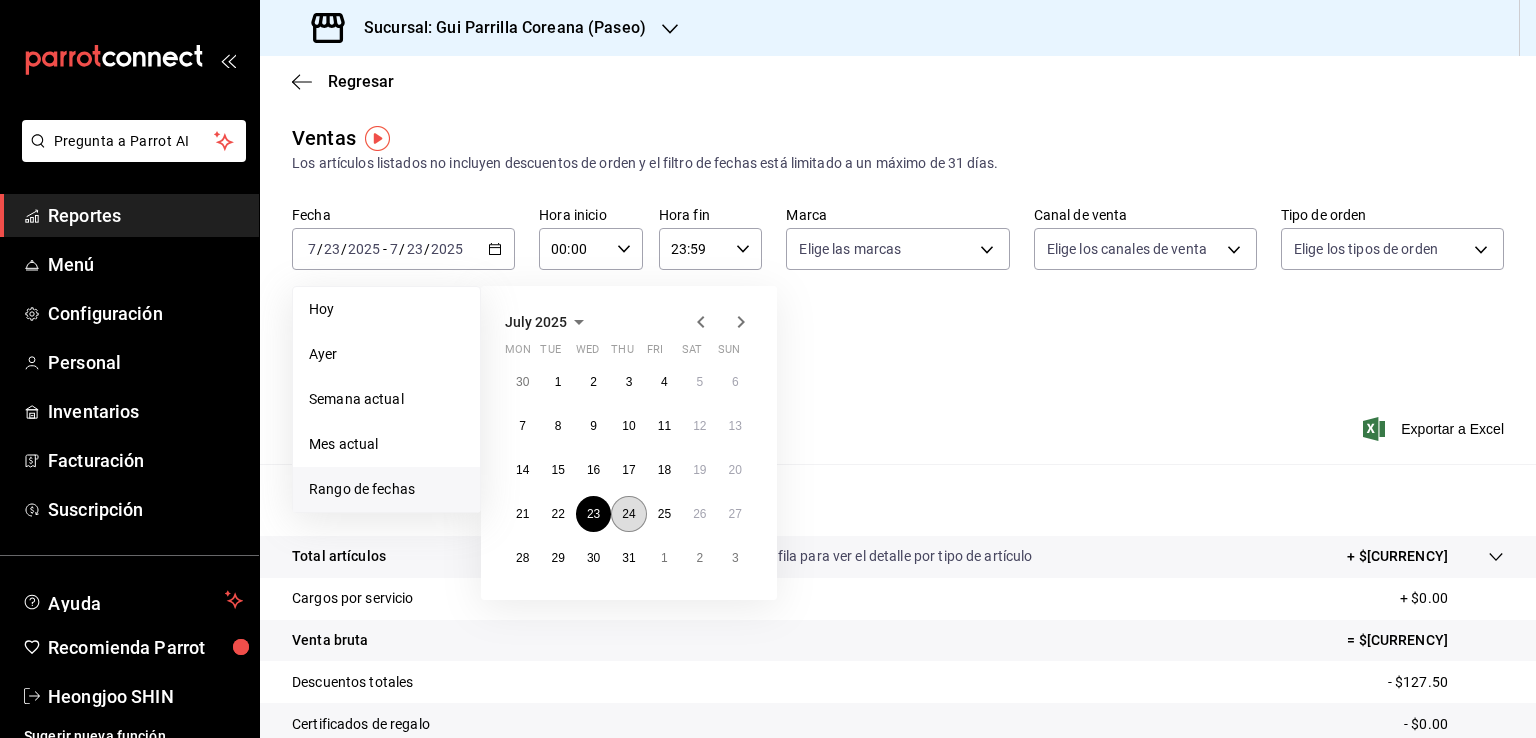 click on "24" at bounding box center [628, 514] 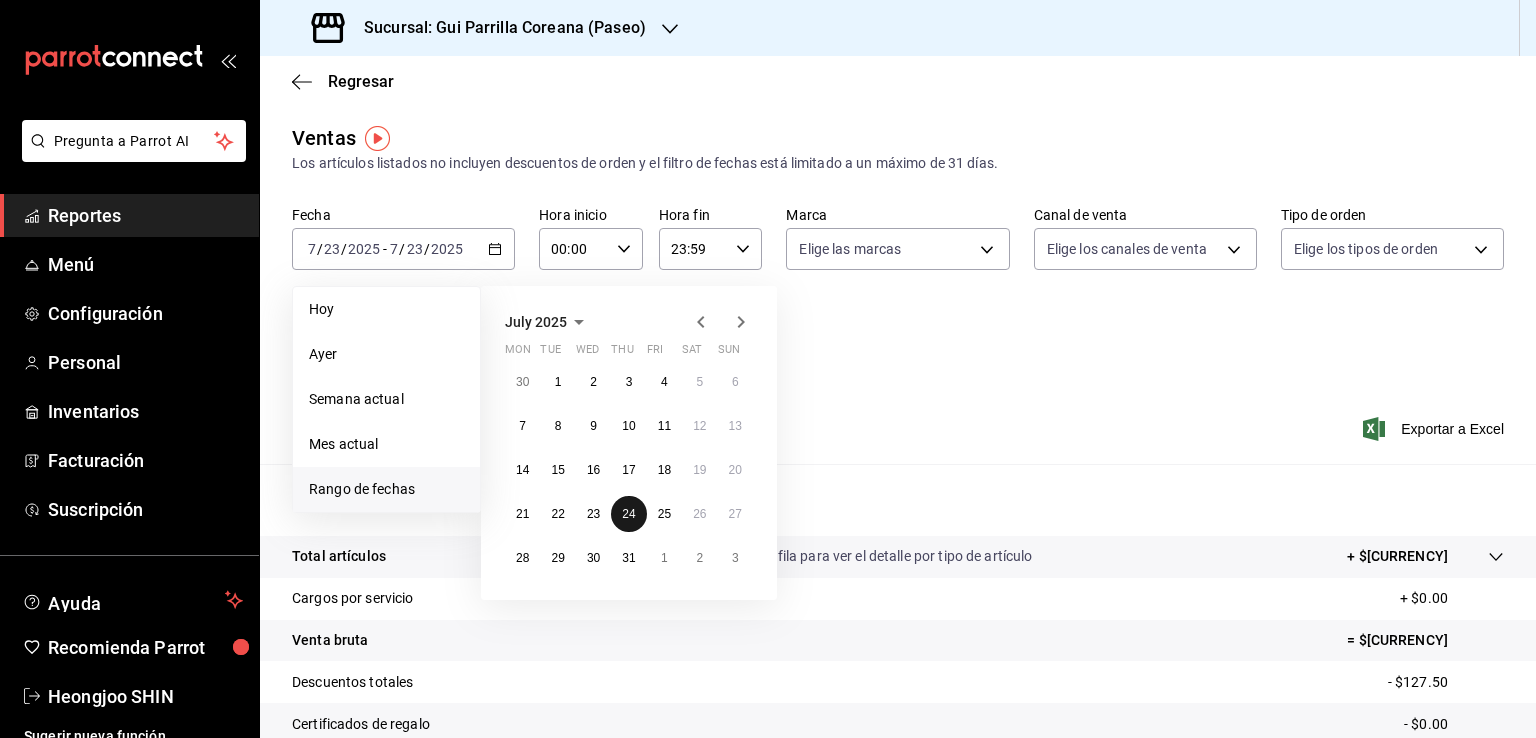 click on "24" at bounding box center (628, 514) 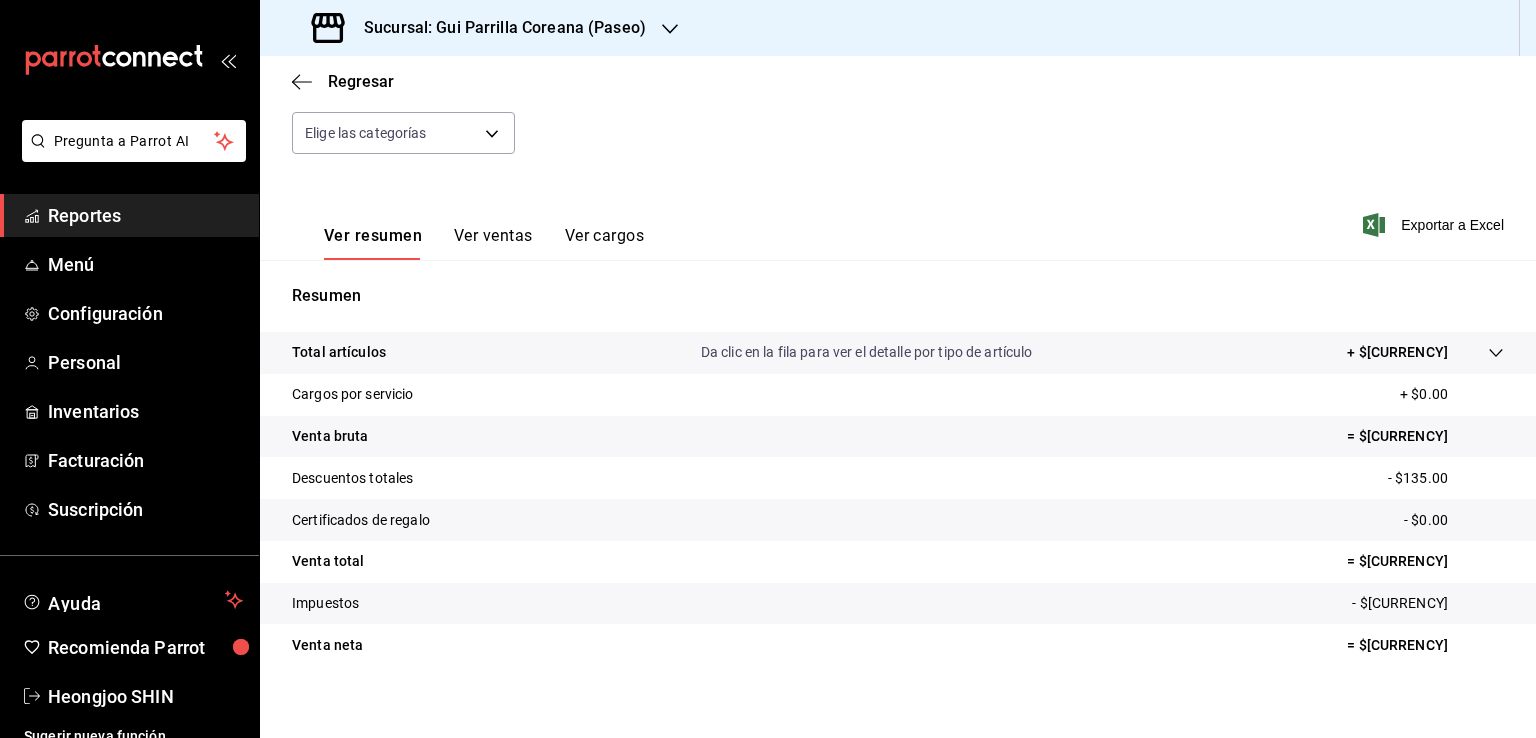 scroll, scrollTop: 220, scrollLeft: 0, axis: vertical 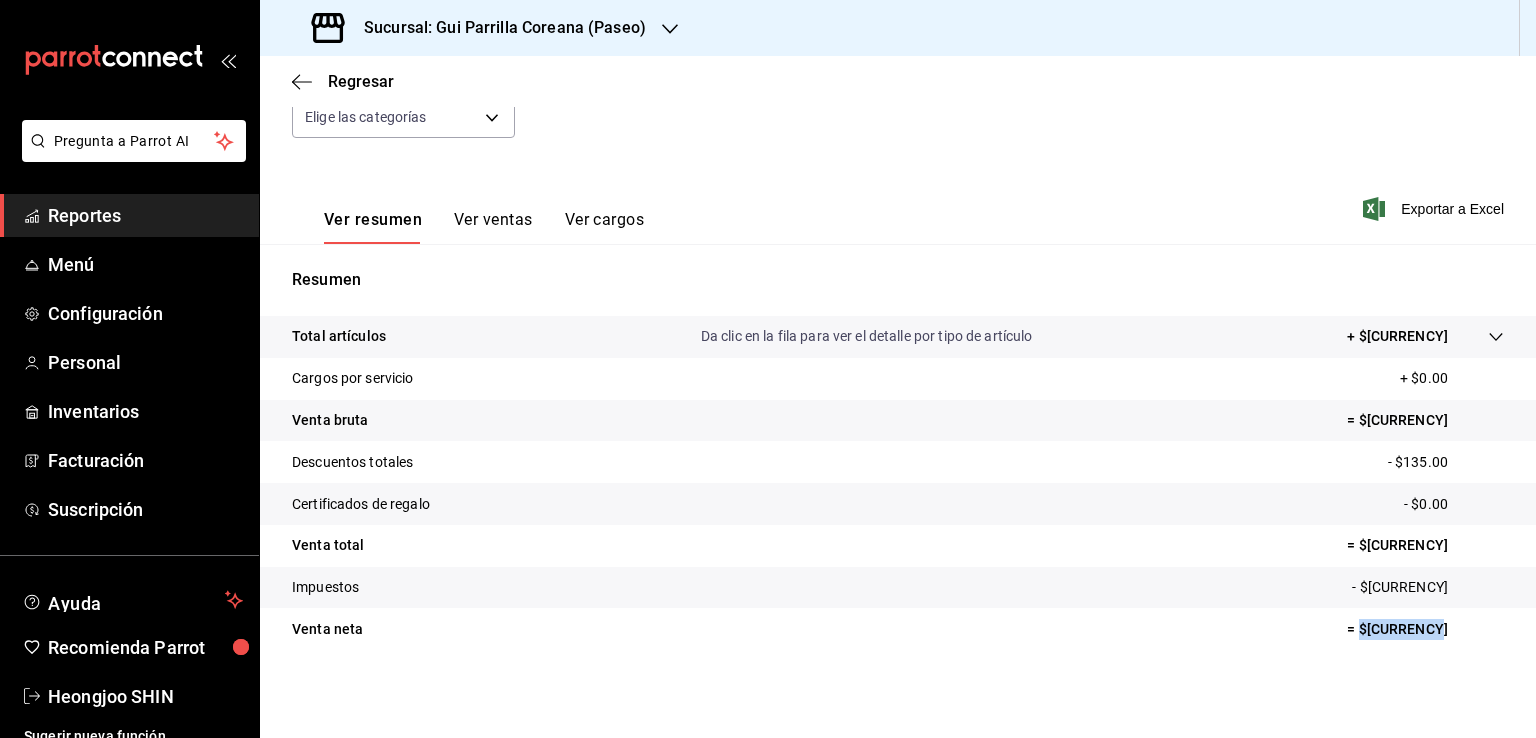 drag, startPoint x: 1441, startPoint y: 631, endPoint x: 1363, endPoint y: 637, distance: 78.23043 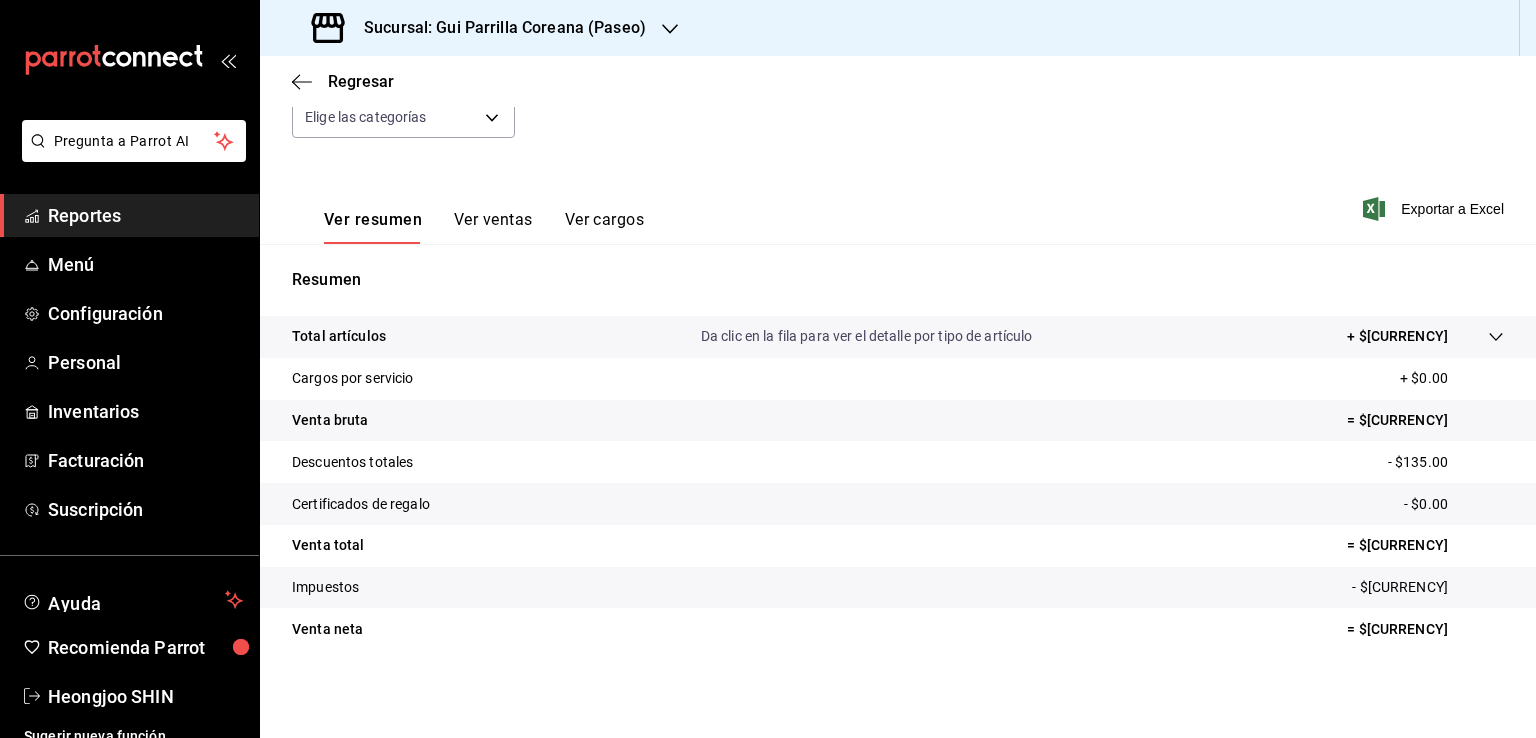 drag, startPoint x: 922, startPoint y: 610, endPoint x: 840, endPoint y: 312, distance: 309.07605 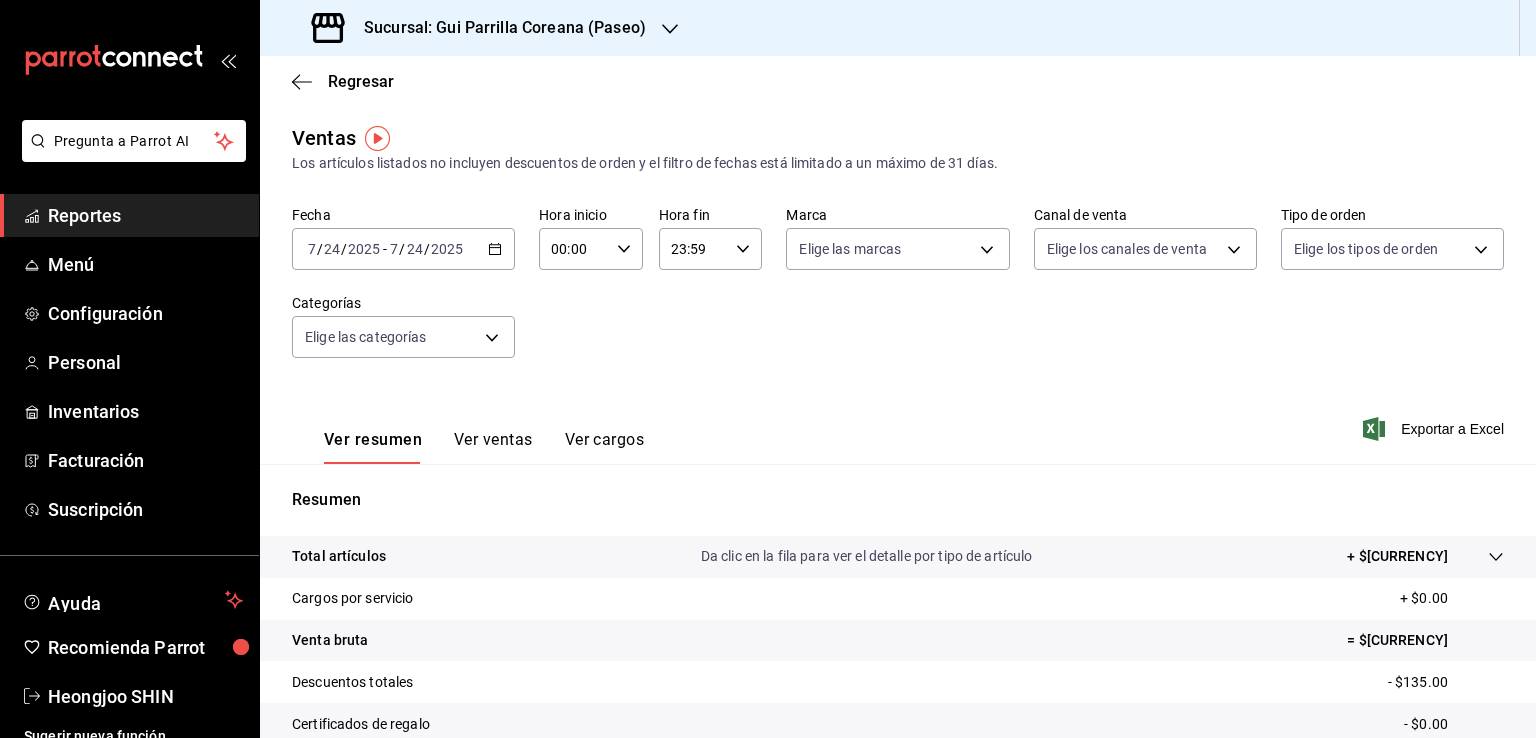 click on "2025-07-24 7 / 24 / 2025 - 2025-07-24 7 / 24 / 2025" at bounding box center (403, 249) 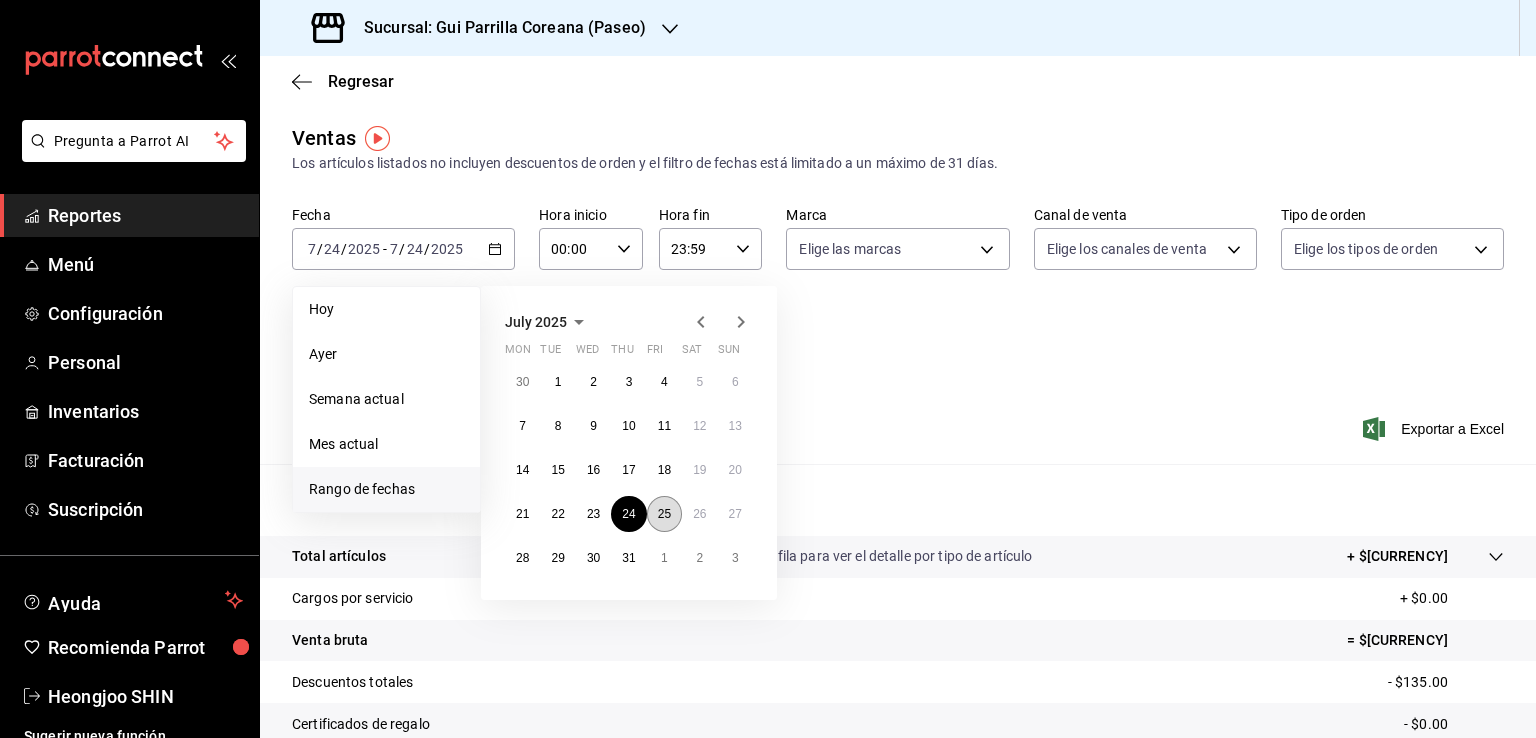 click on "25" at bounding box center [664, 514] 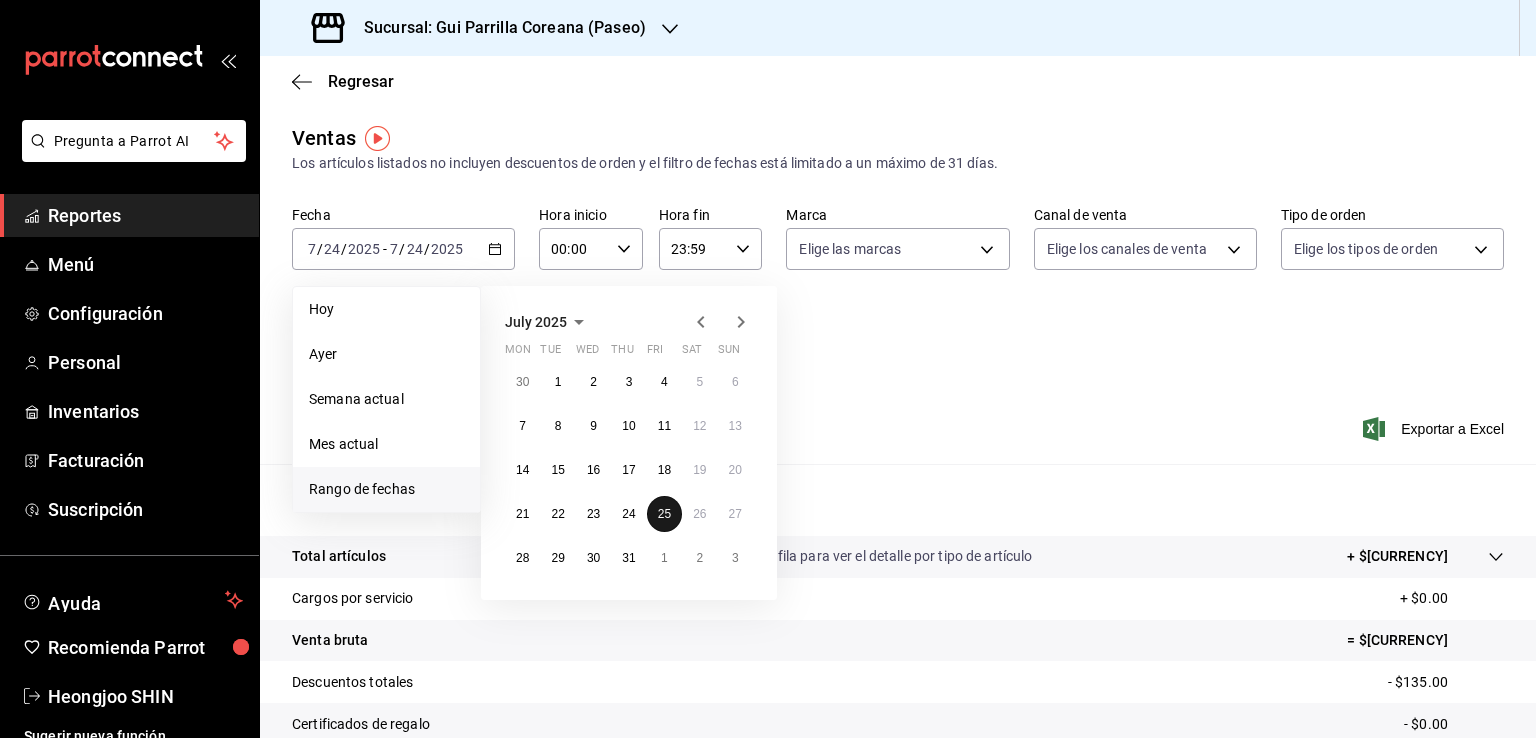 click on "25" at bounding box center [664, 514] 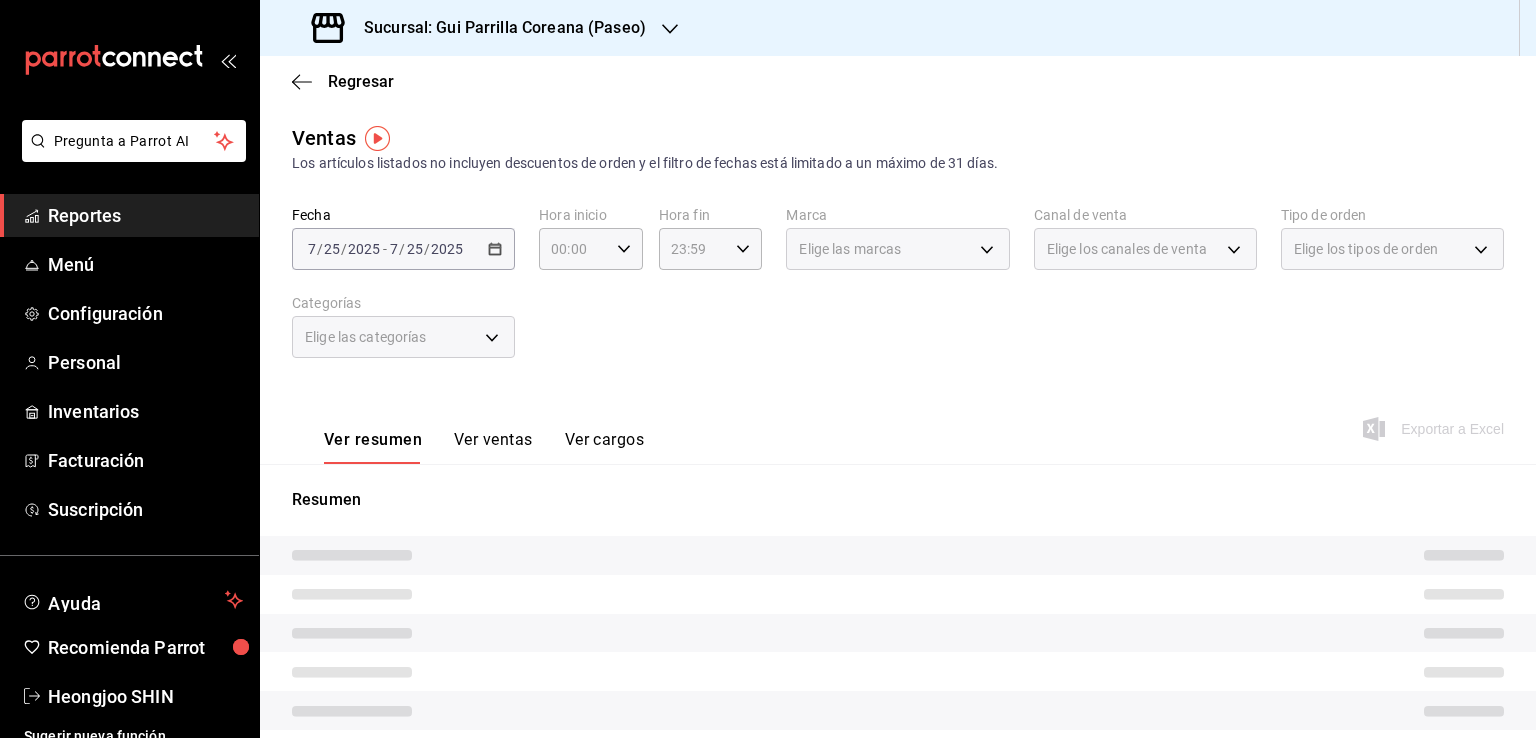 drag, startPoint x: 1124, startPoint y: 337, endPoint x: 1127, endPoint y: 397, distance: 60.074955 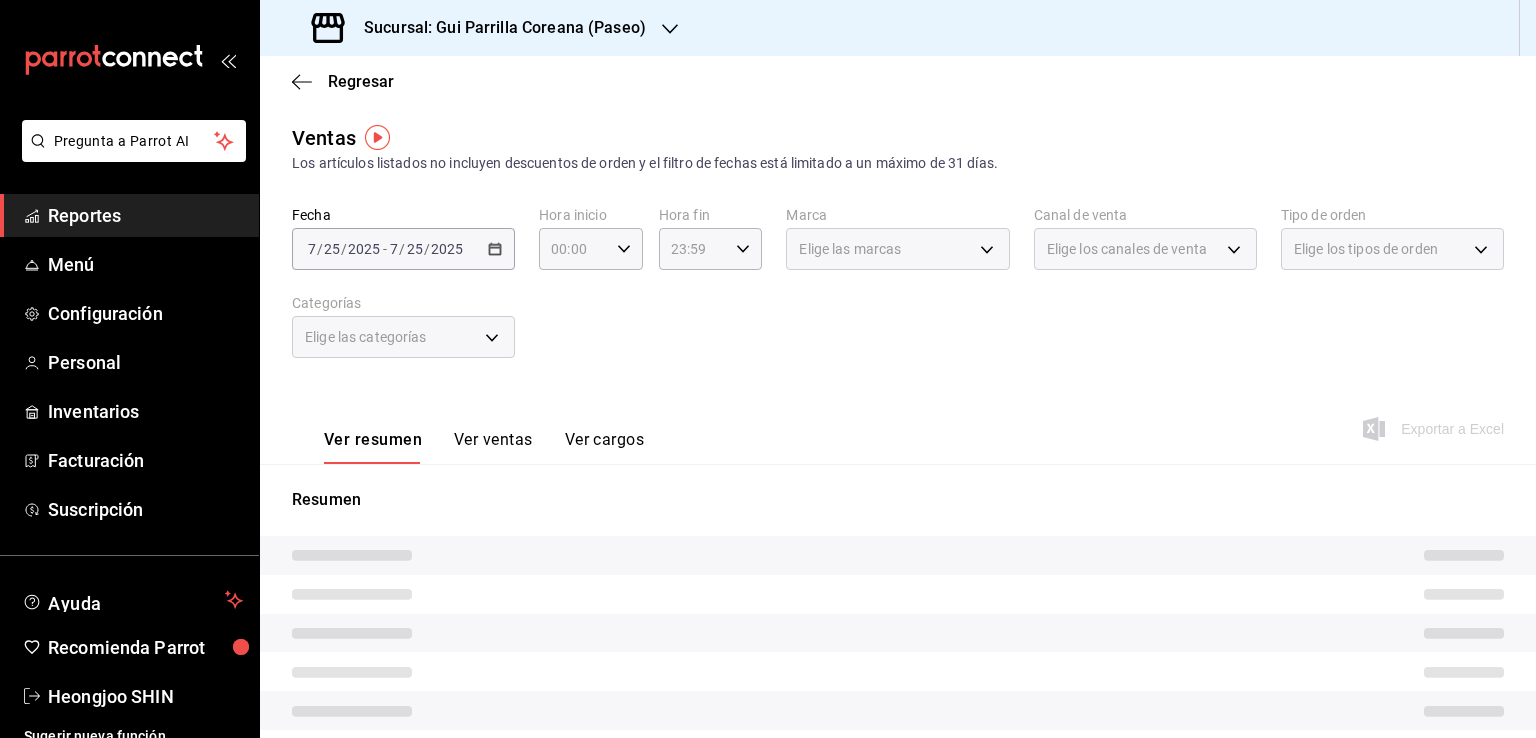 scroll, scrollTop: 220, scrollLeft: 0, axis: vertical 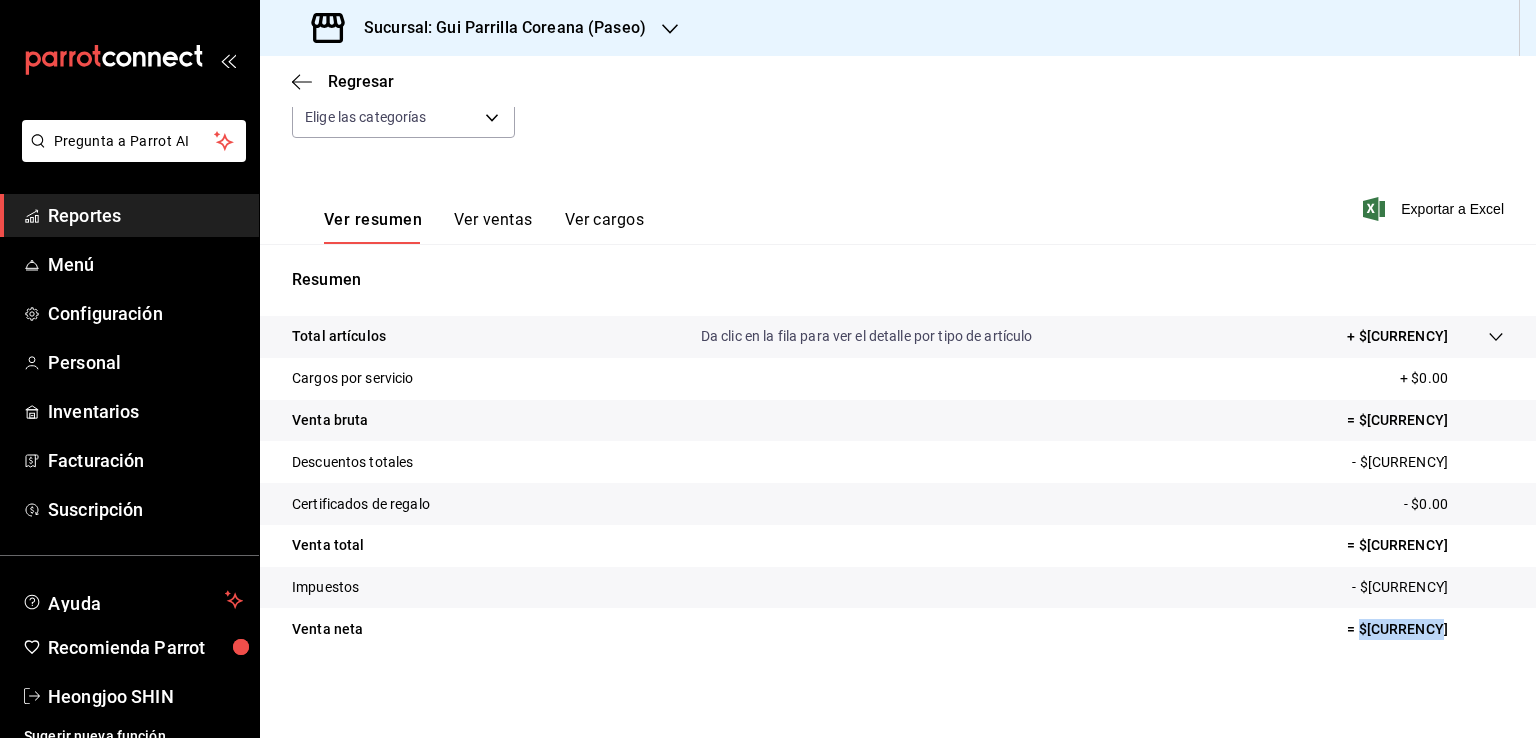 drag, startPoint x: 1420, startPoint y: 625, endPoint x: 1359, endPoint y: 634, distance: 61.66036 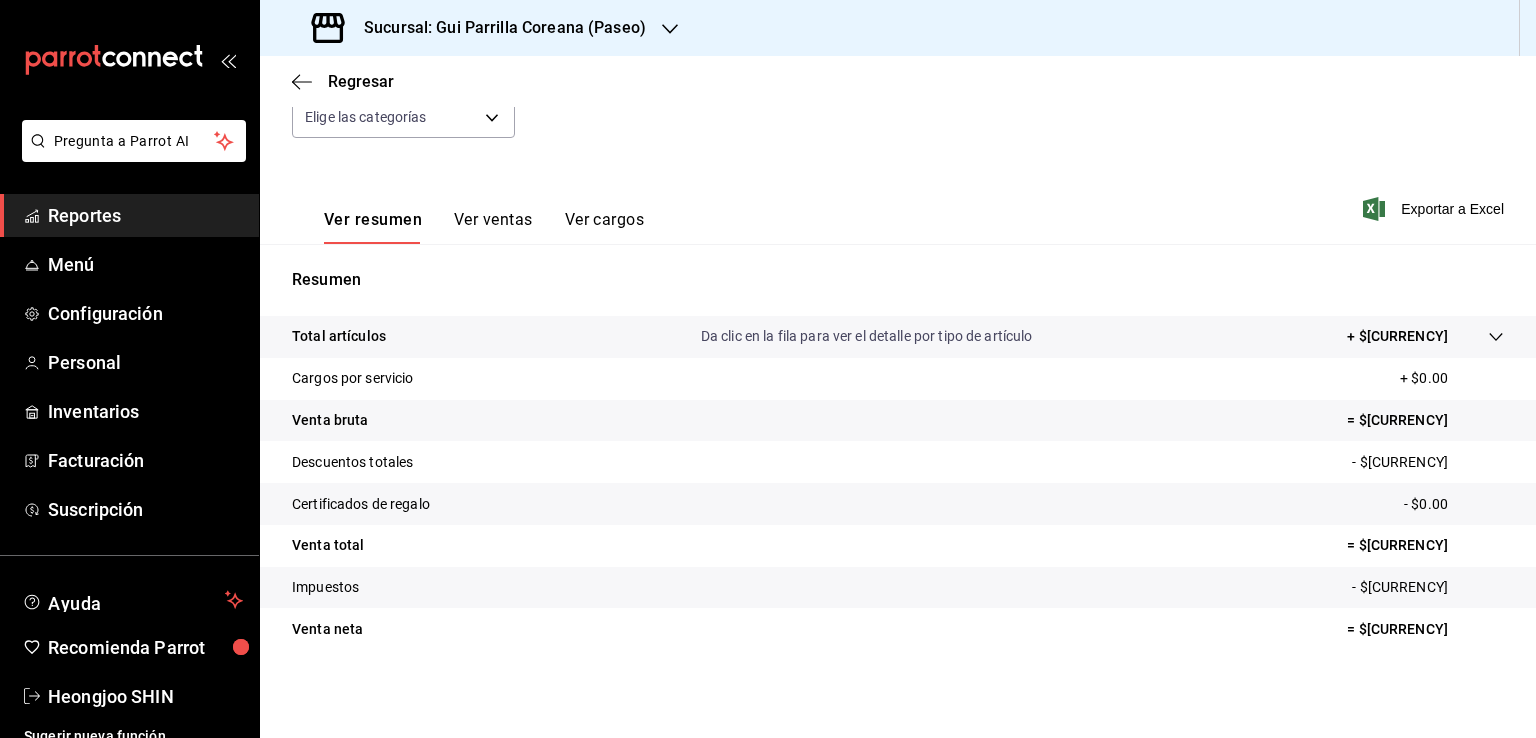 drag, startPoint x: 827, startPoint y: 554, endPoint x: 808, endPoint y: 497, distance: 60.083275 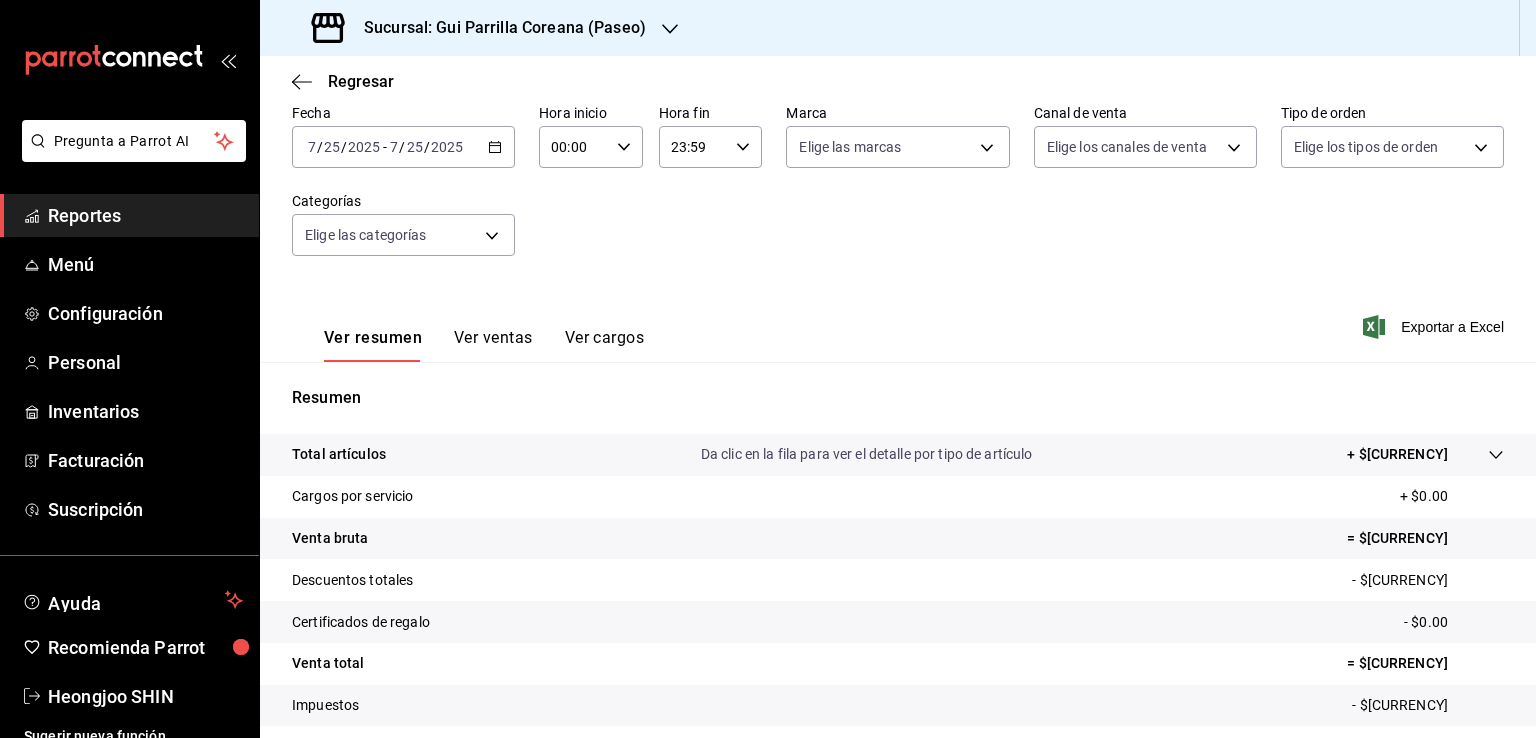 scroll, scrollTop: 0, scrollLeft: 0, axis: both 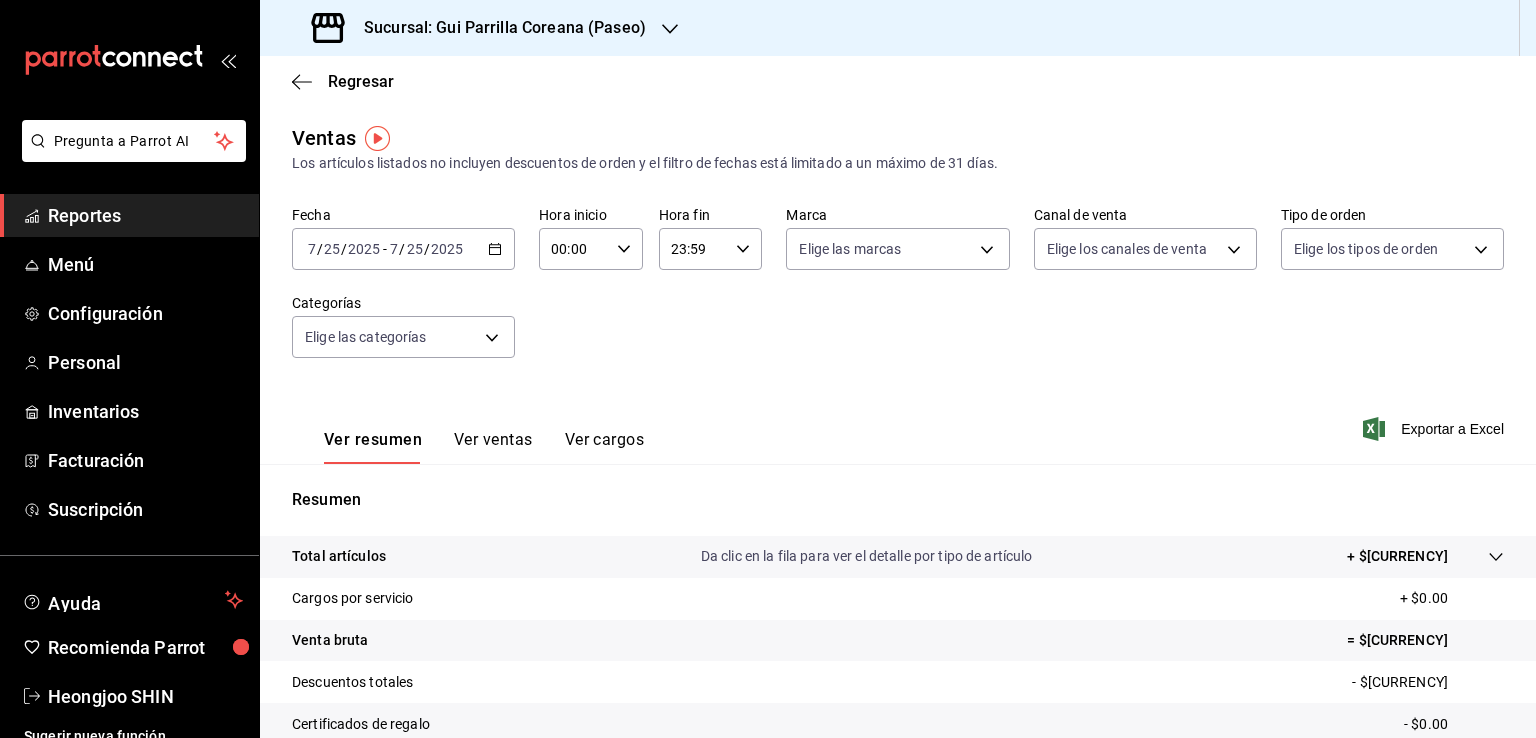 click on "2025-07-25 7 / 25 / 2025 - 2025-07-25 7 / 25 / 2025" at bounding box center (403, 249) 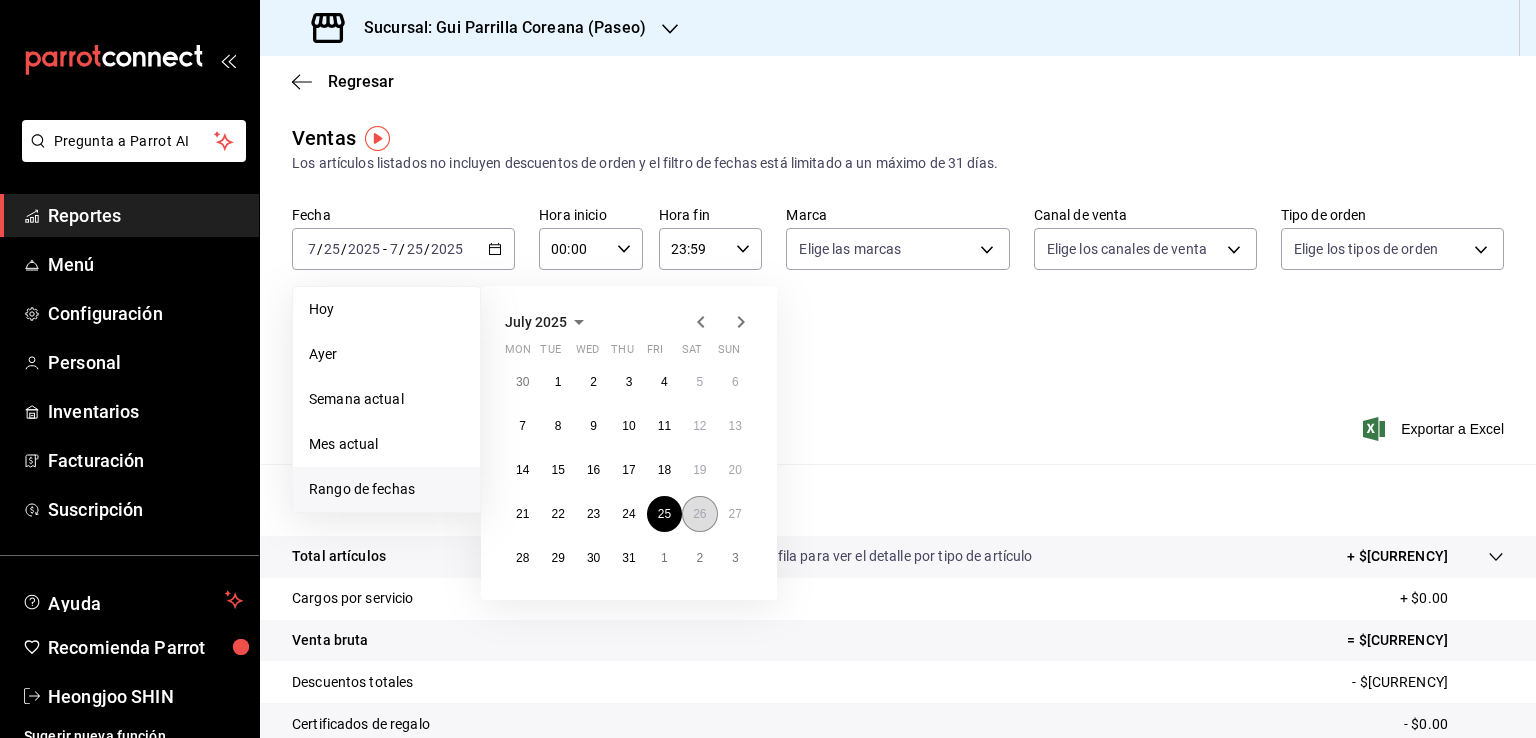 click on "26" at bounding box center (699, 514) 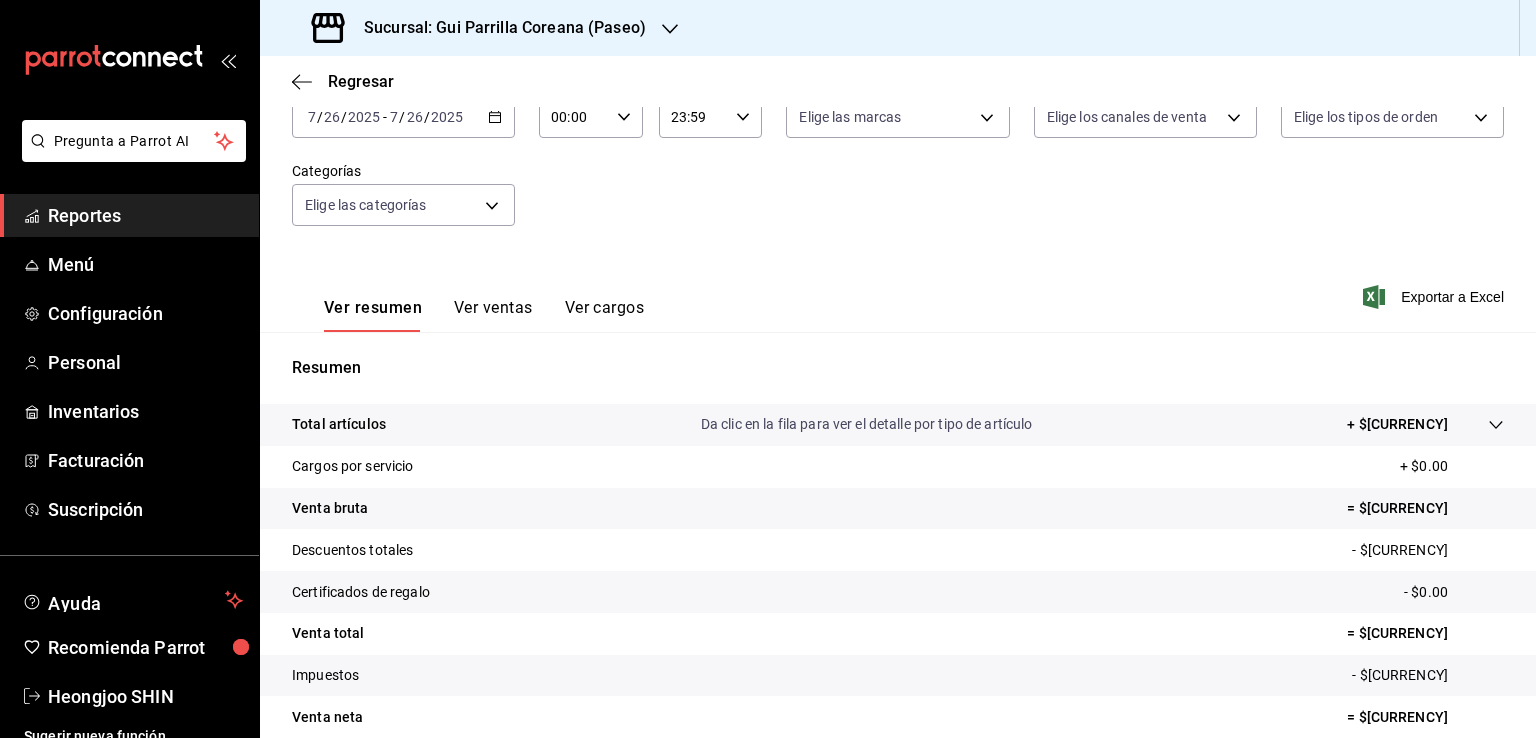 scroll, scrollTop: 220, scrollLeft: 0, axis: vertical 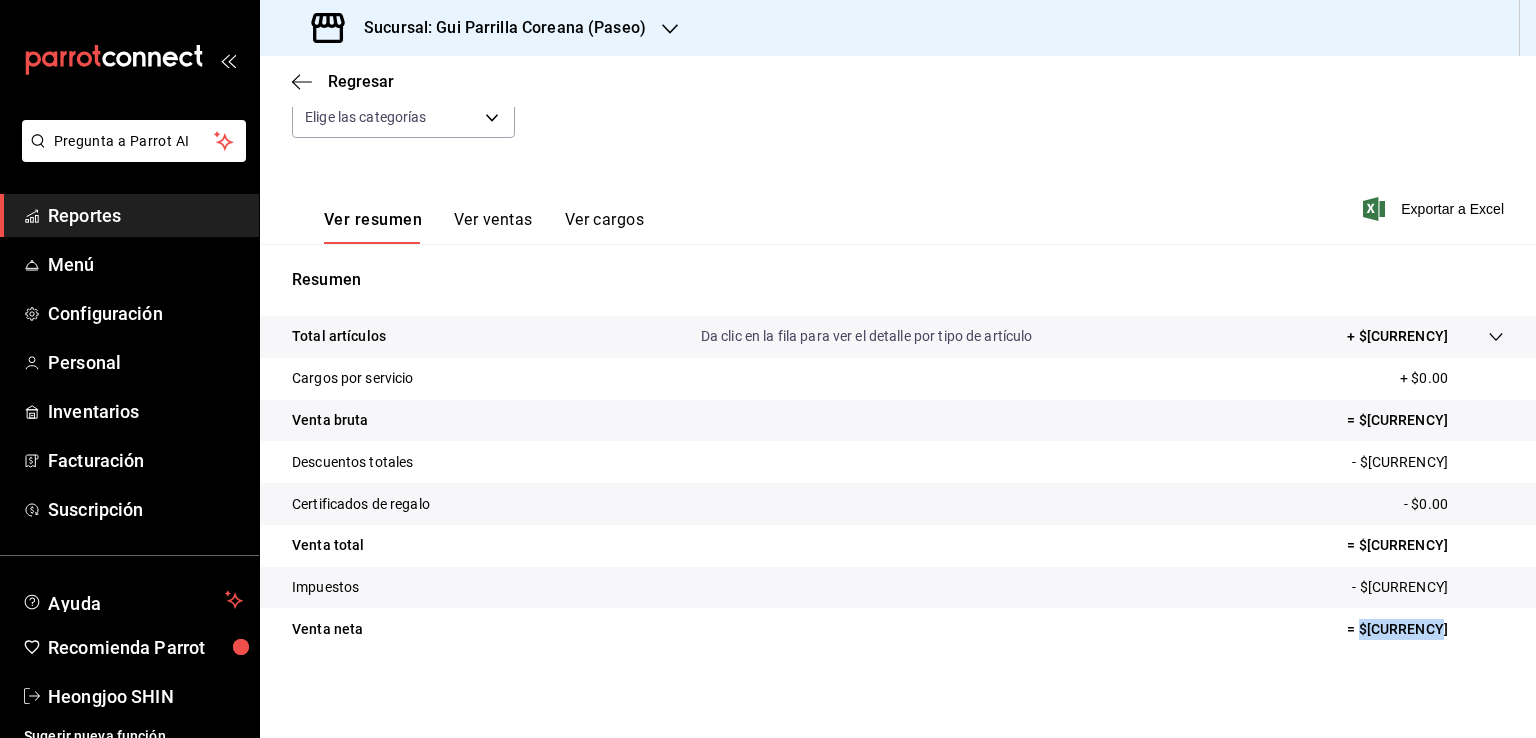 drag, startPoint x: 1448, startPoint y: 631, endPoint x: 1360, endPoint y: 628, distance: 88.051125 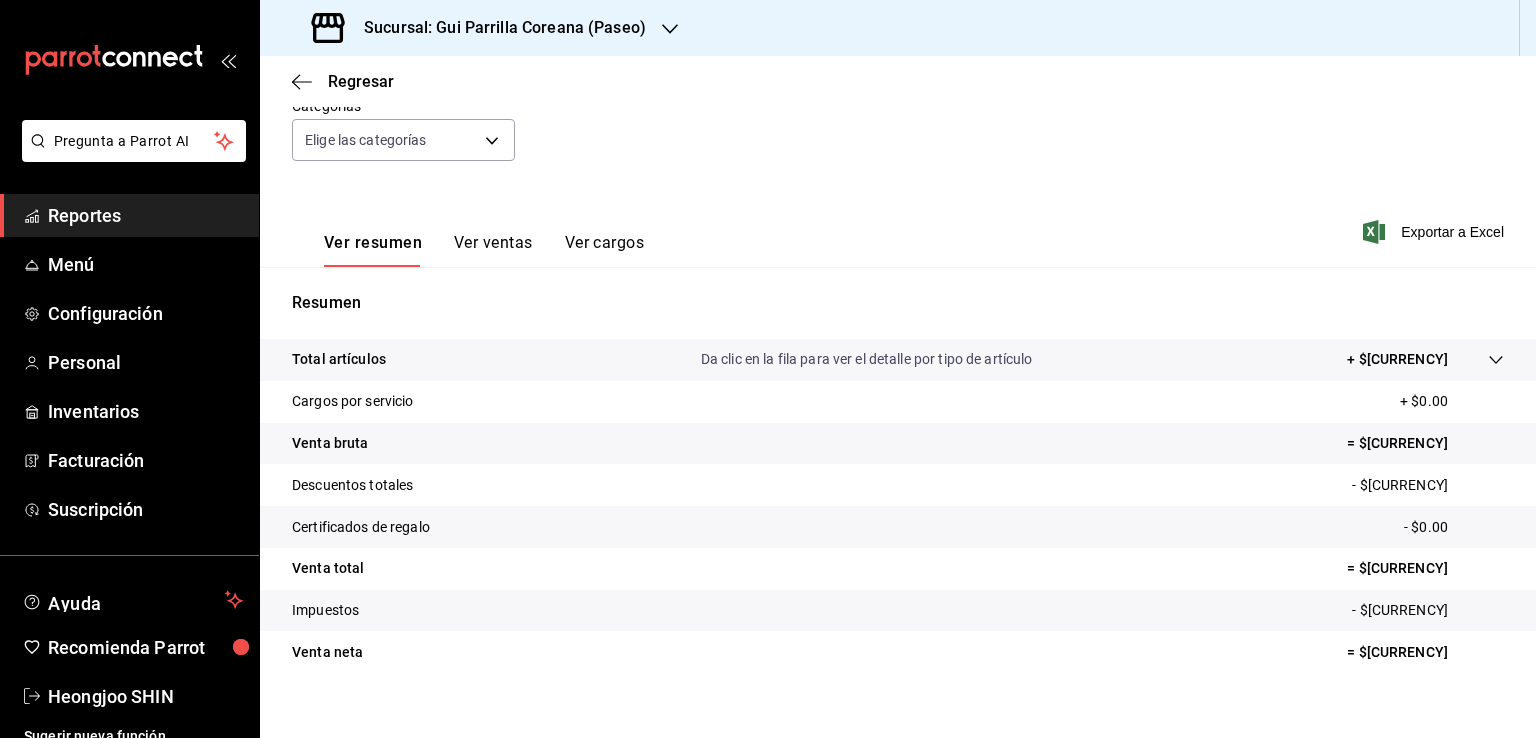 scroll, scrollTop: 0, scrollLeft: 0, axis: both 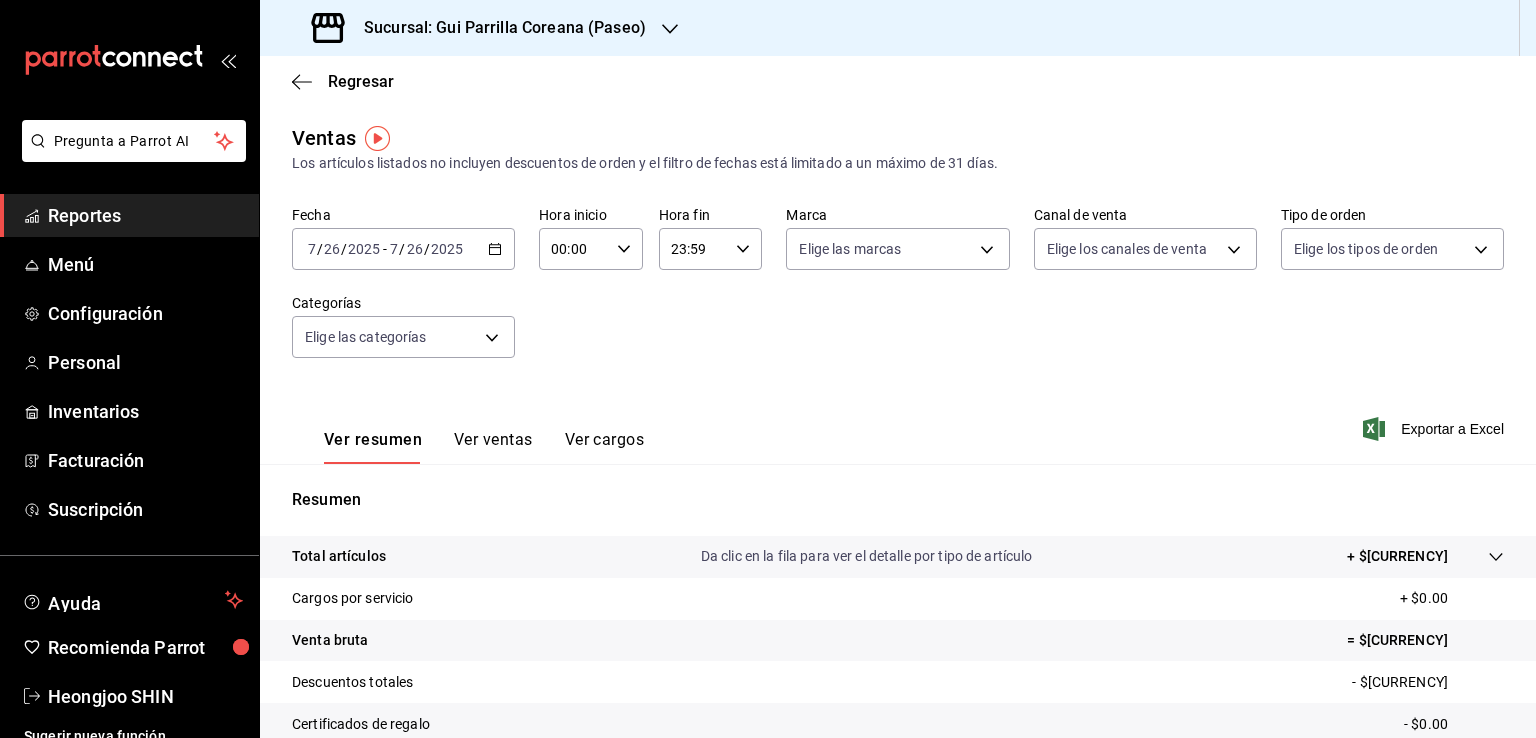 click 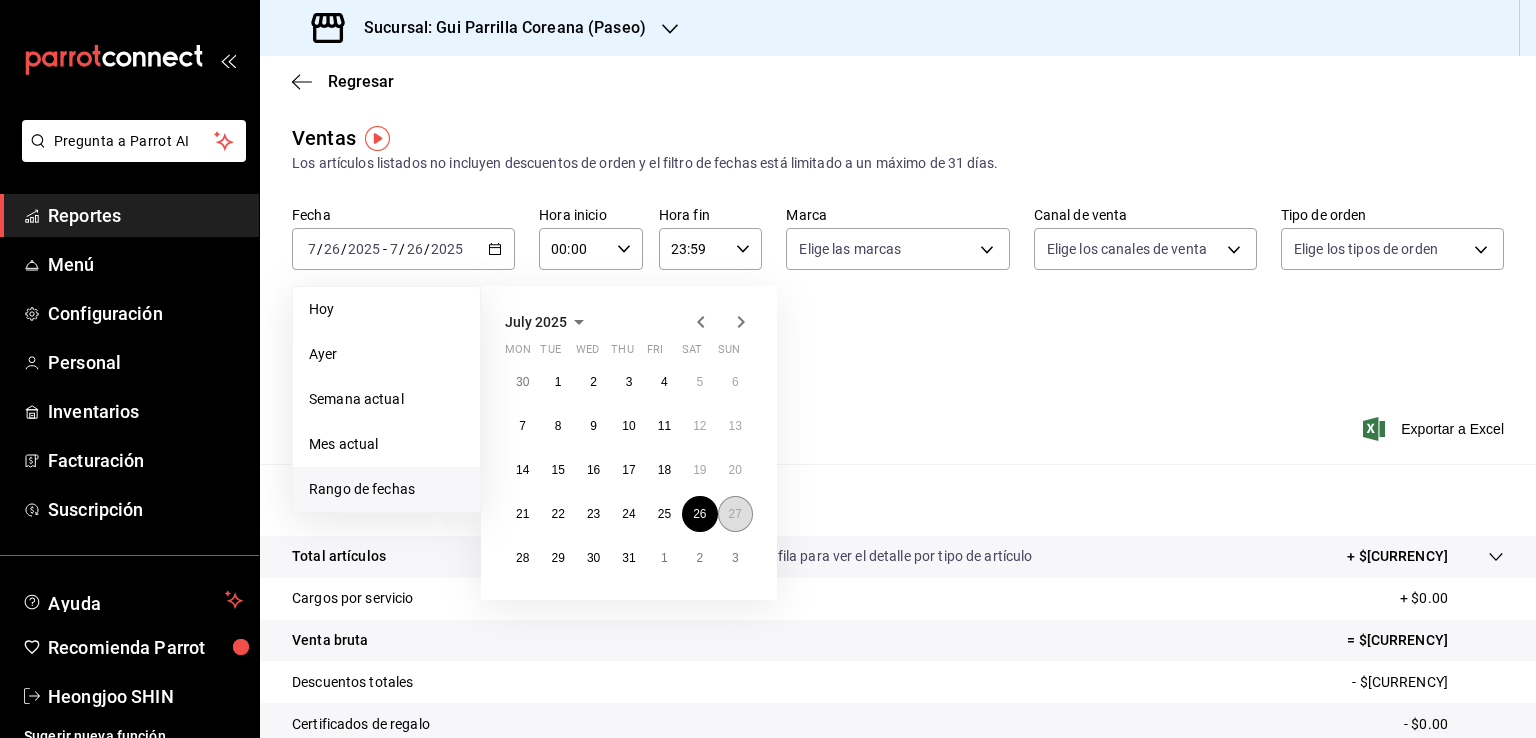 click on "27" at bounding box center (735, 514) 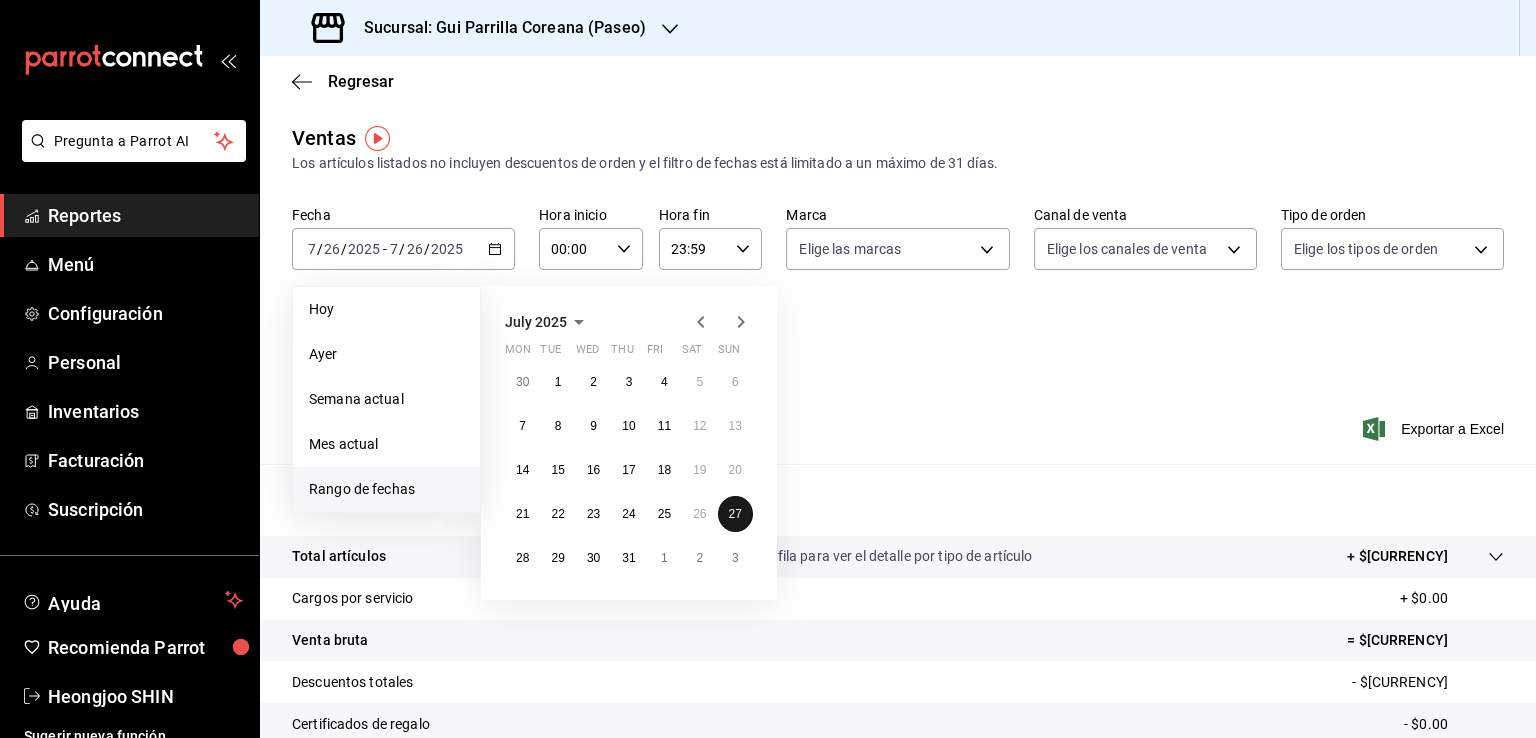 click on "27" at bounding box center (735, 514) 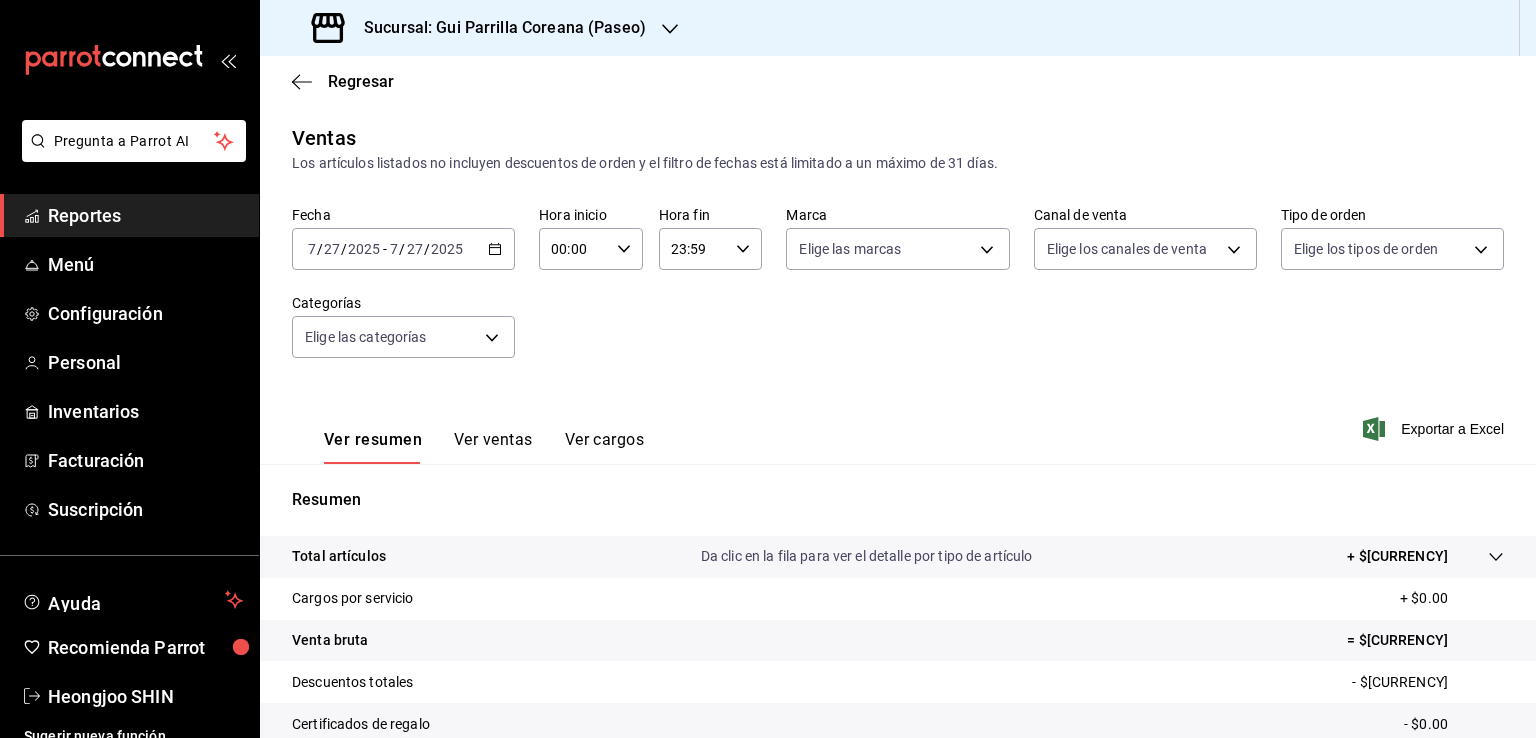 scroll, scrollTop: 220, scrollLeft: 0, axis: vertical 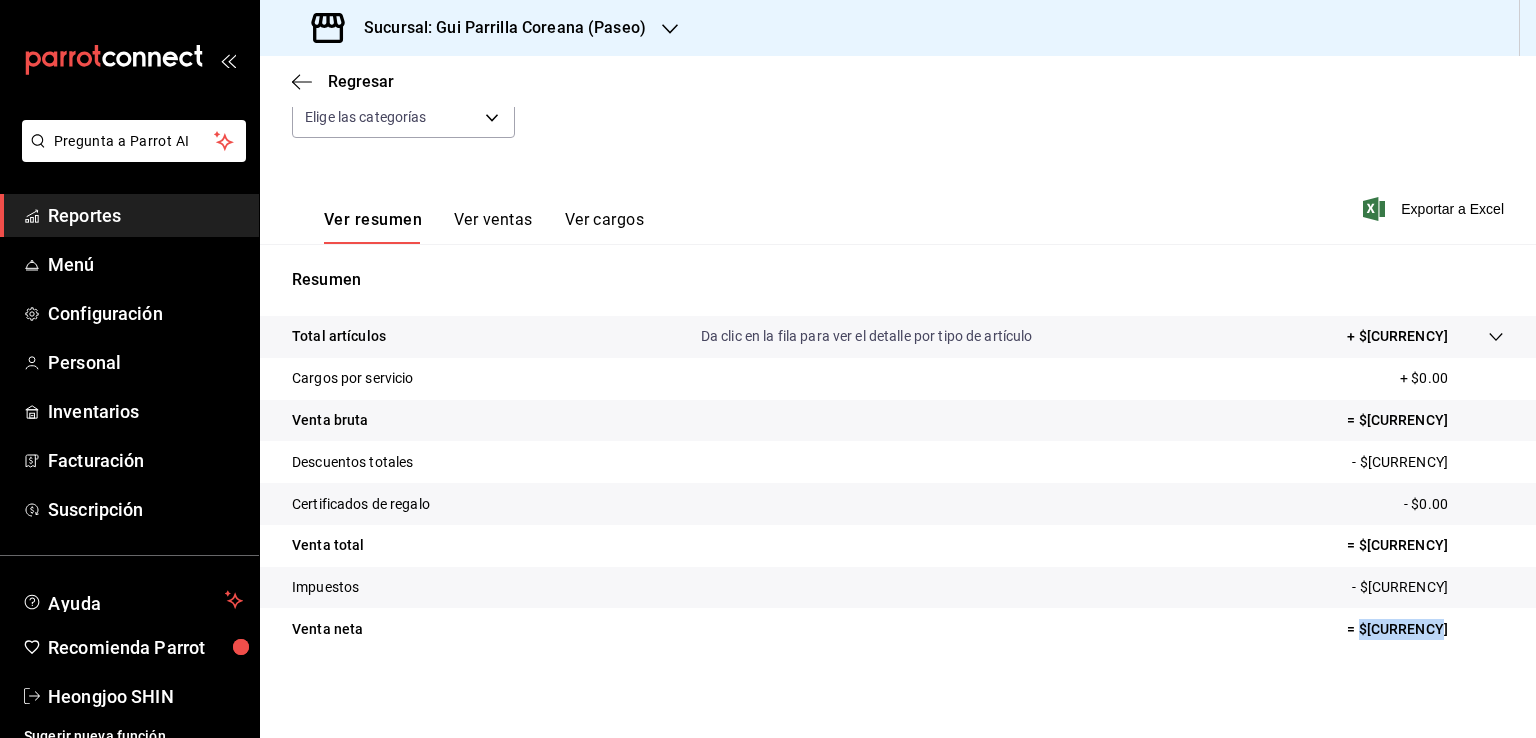 drag, startPoint x: 1448, startPoint y: 628, endPoint x: 1364, endPoint y: 629, distance: 84.00595 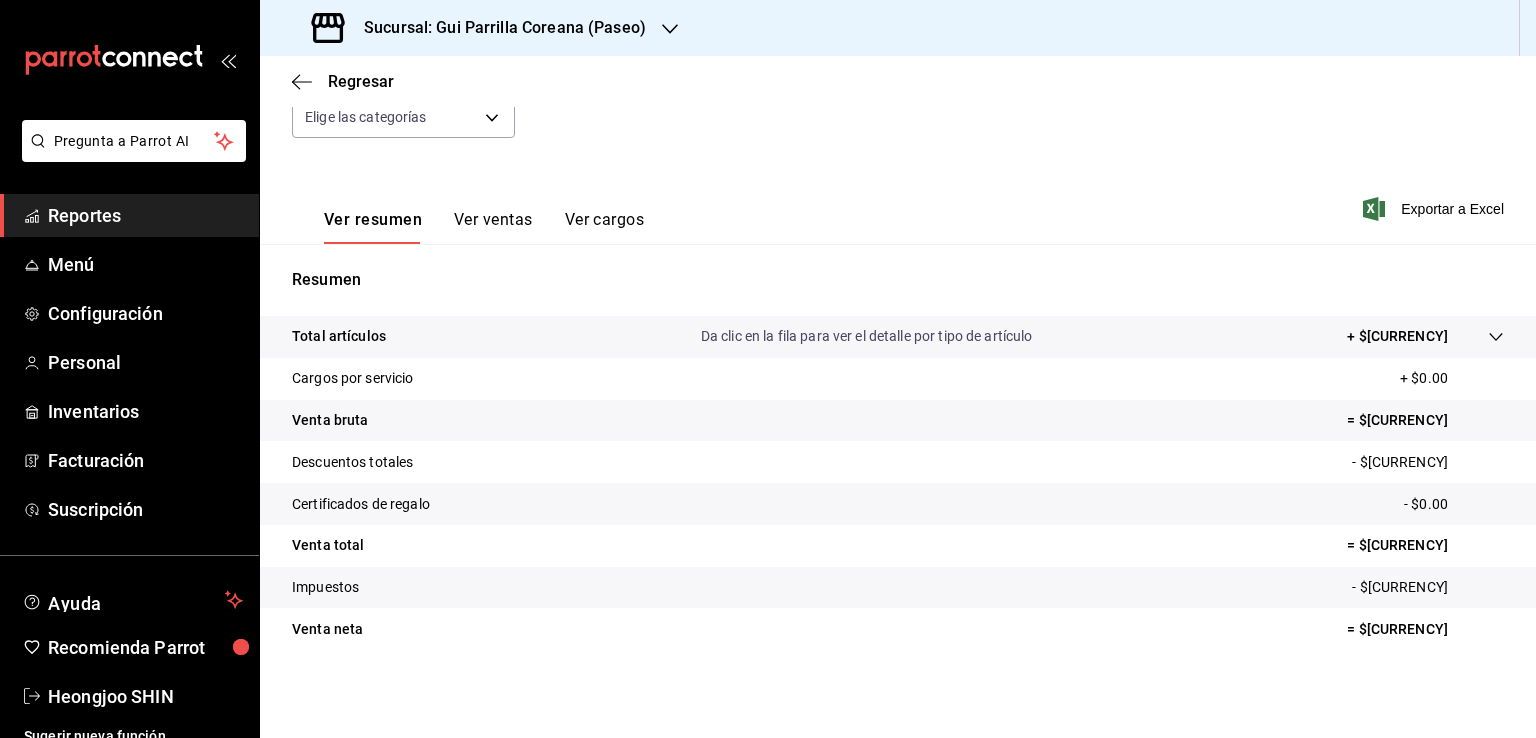 drag, startPoint x: 855, startPoint y: 630, endPoint x: 850, endPoint y: 613, distance: 17.720045 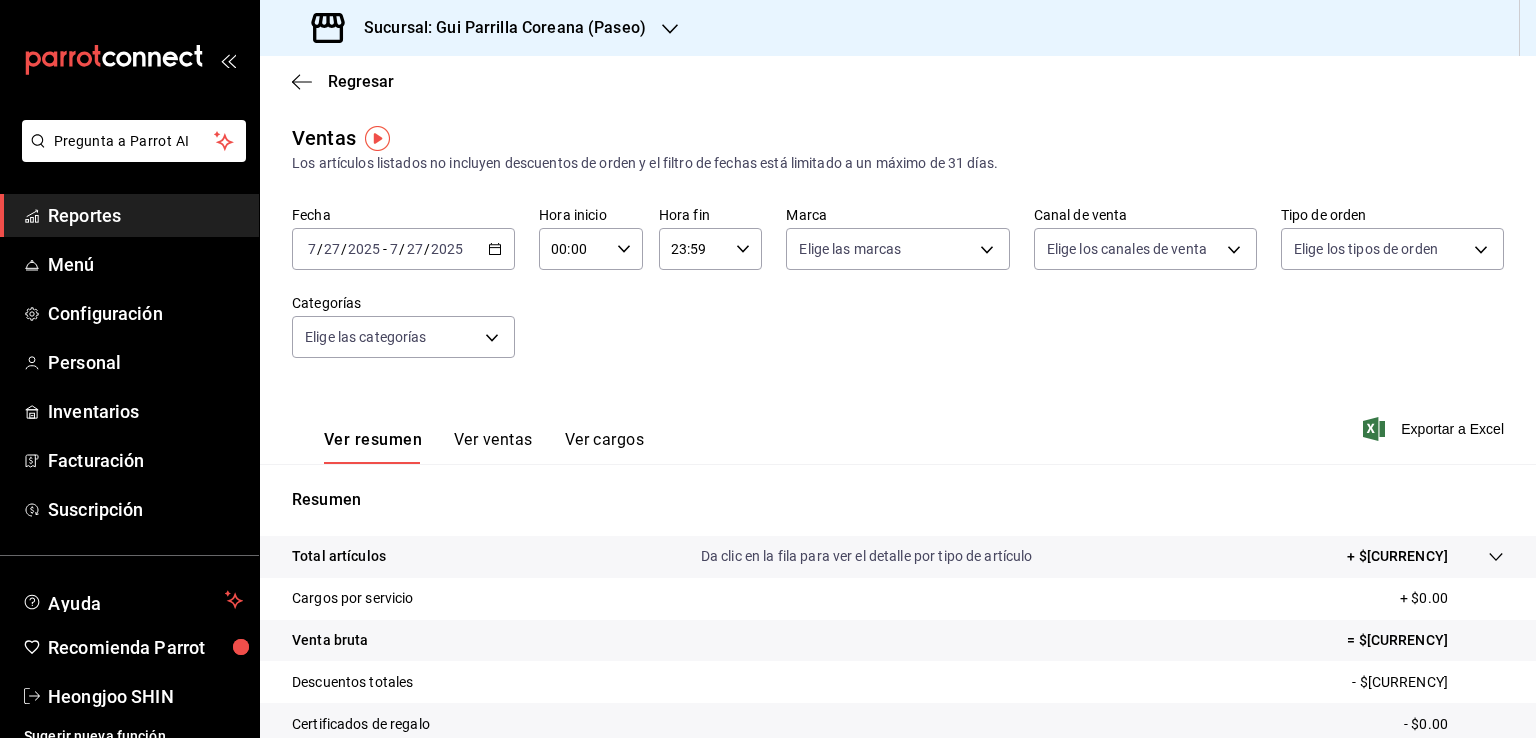 click on "2025-07-27 7 / 27 / 2025 - 2025-07-27 7 / 27 / 2025" at bounding box center [403, 249] 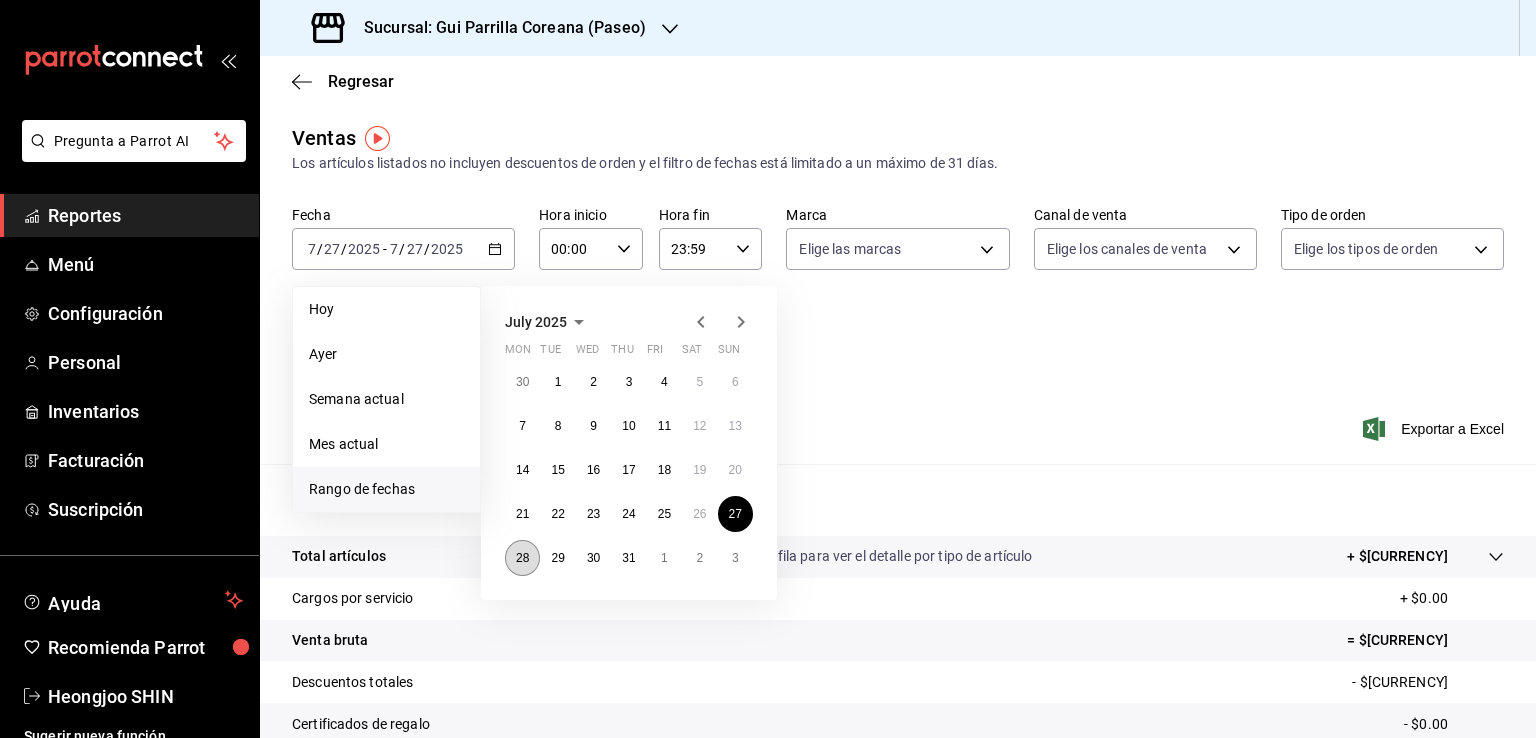 click on "28" at bounding box center (522, 558) 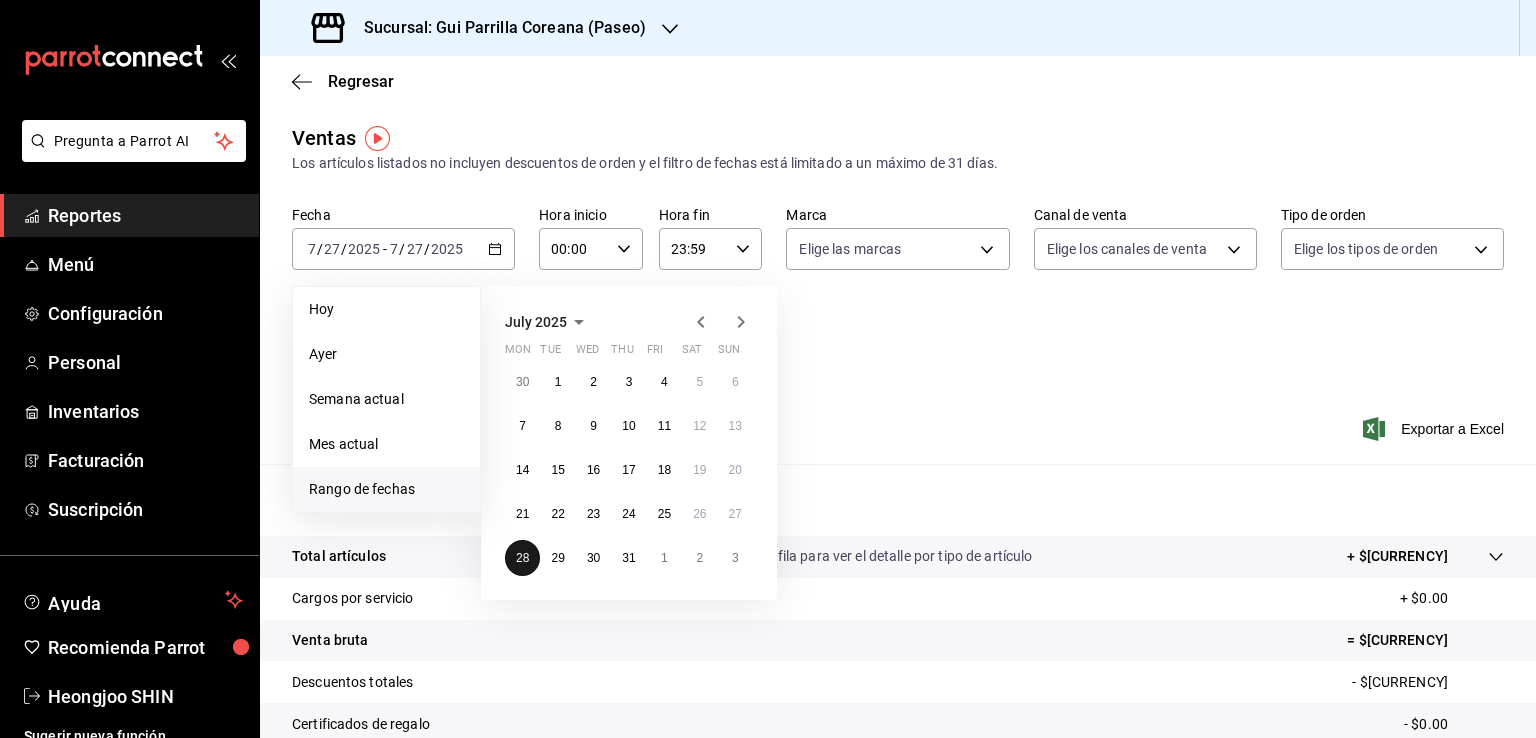 click on "28" at bounding box center [522, 558] 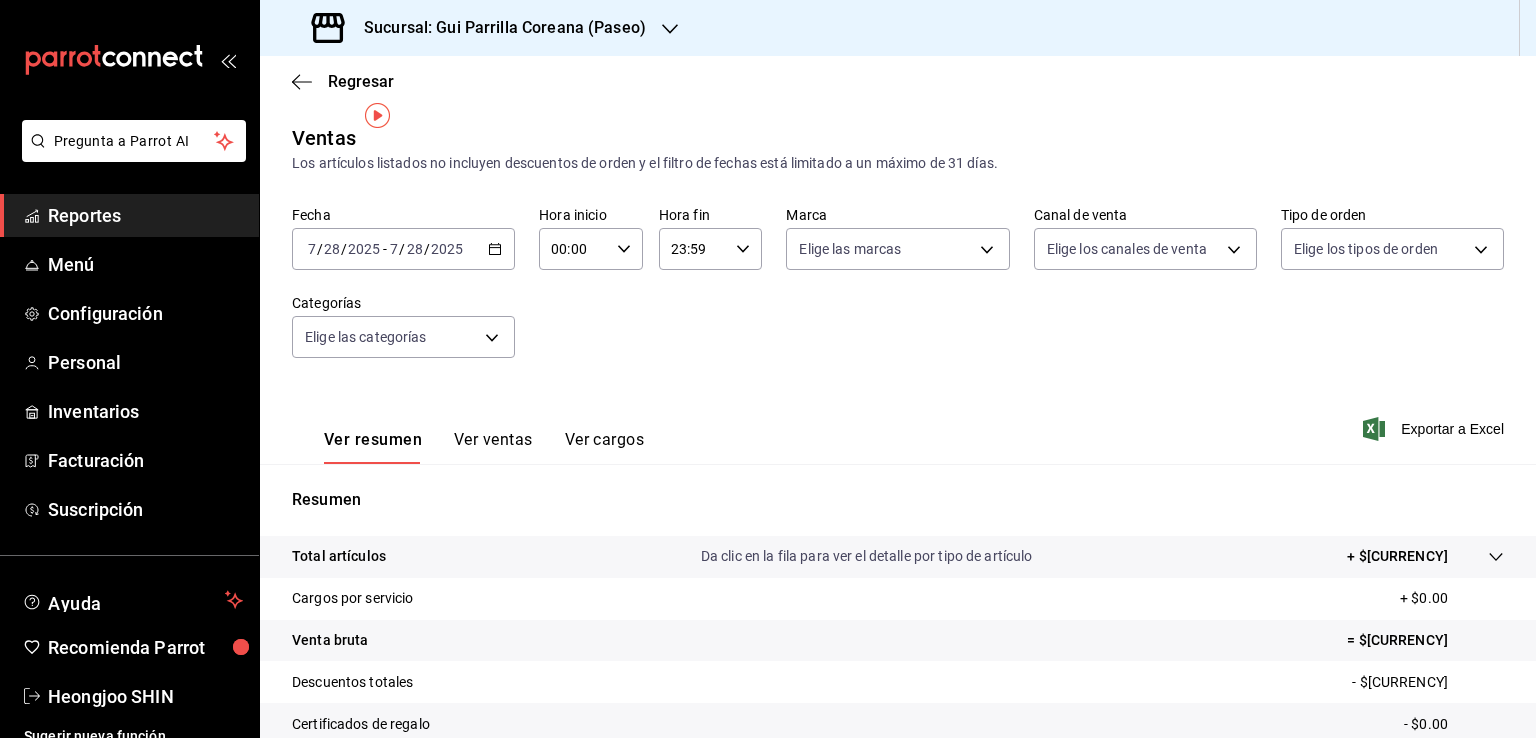 scroll, scrollTop: 220, scrollLeft: 0, axis: vertical 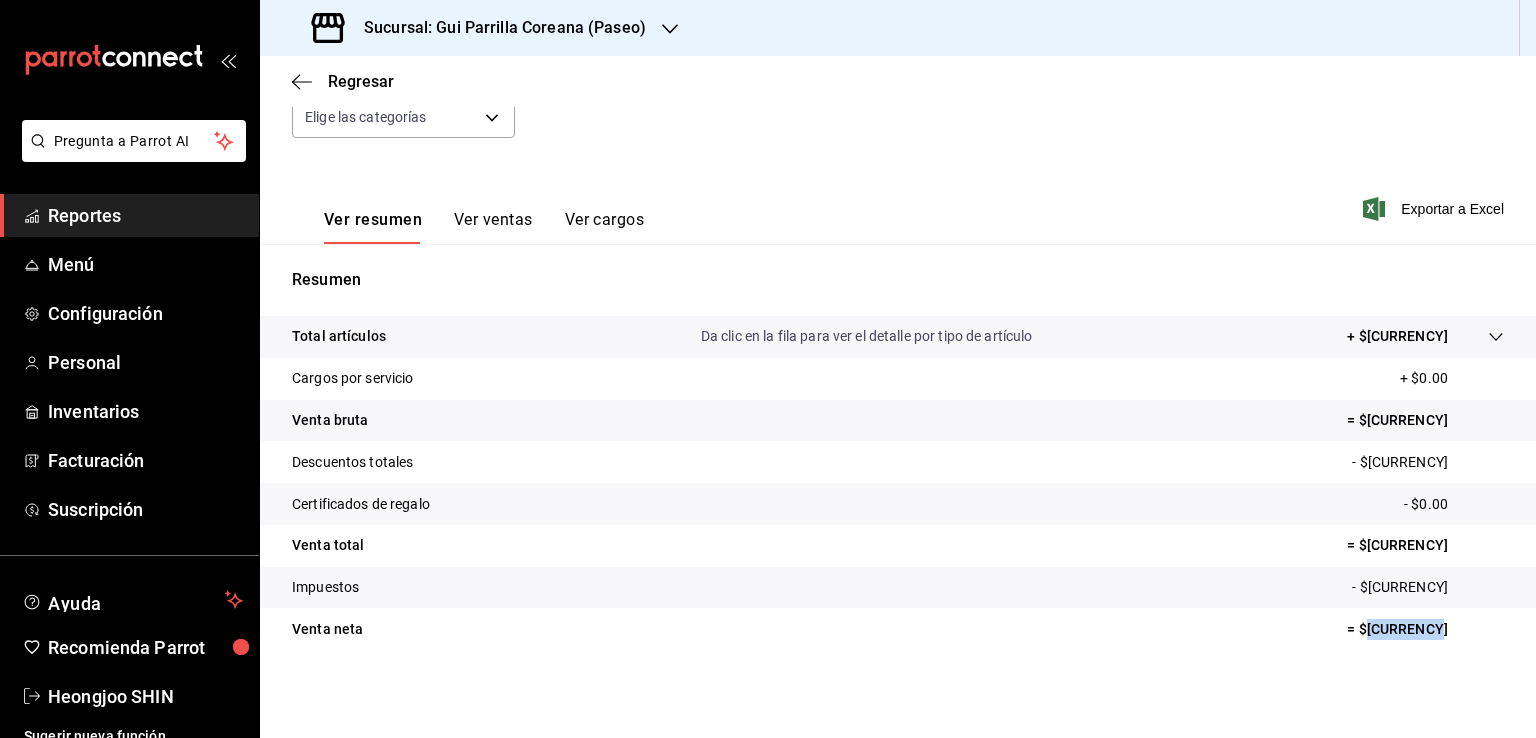 drag, startPoint x: 1436, startPoint y: 633, endPoint x: 1365, endPoint y: 626, distance: 71.34424 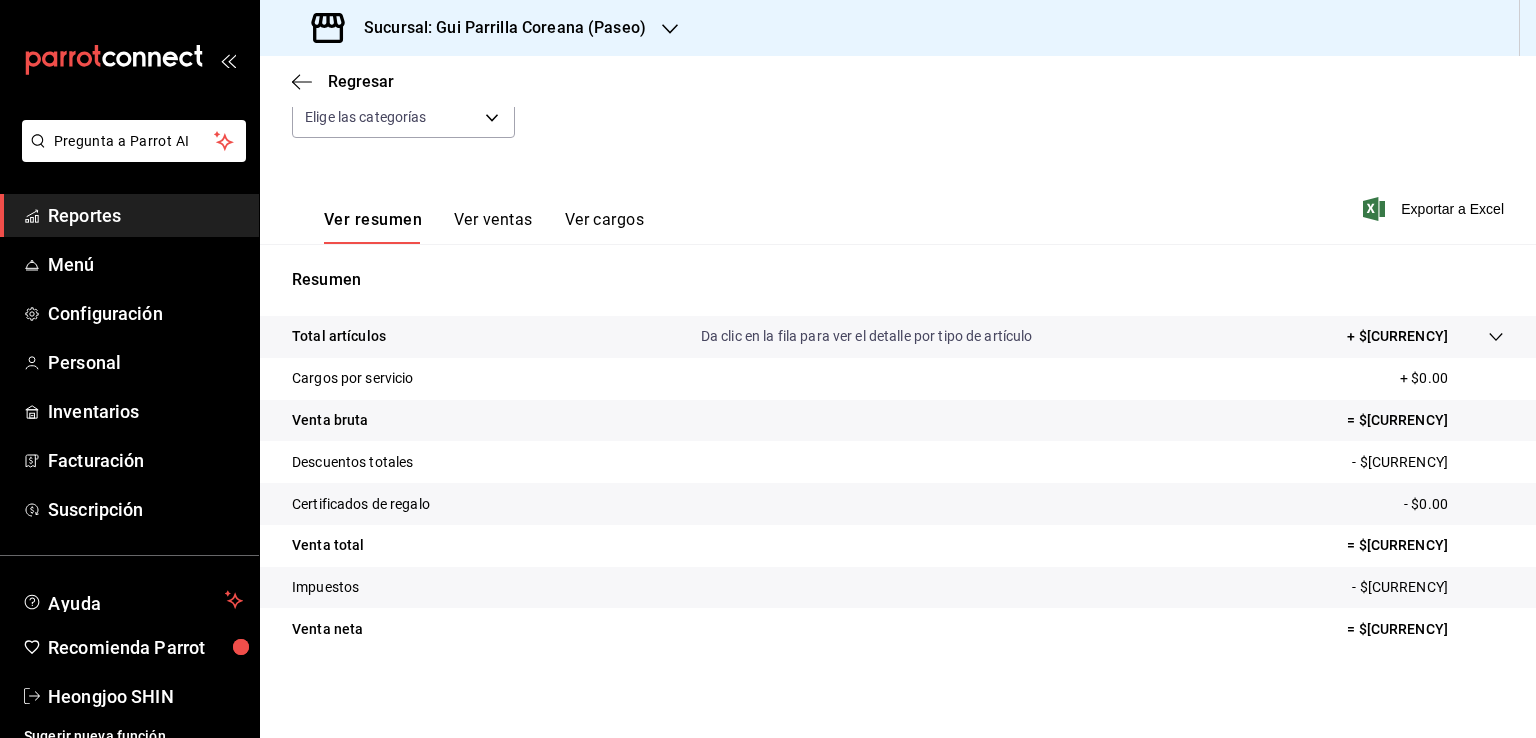 click on "= $16,436.38" at bounding box center (1425, 629) 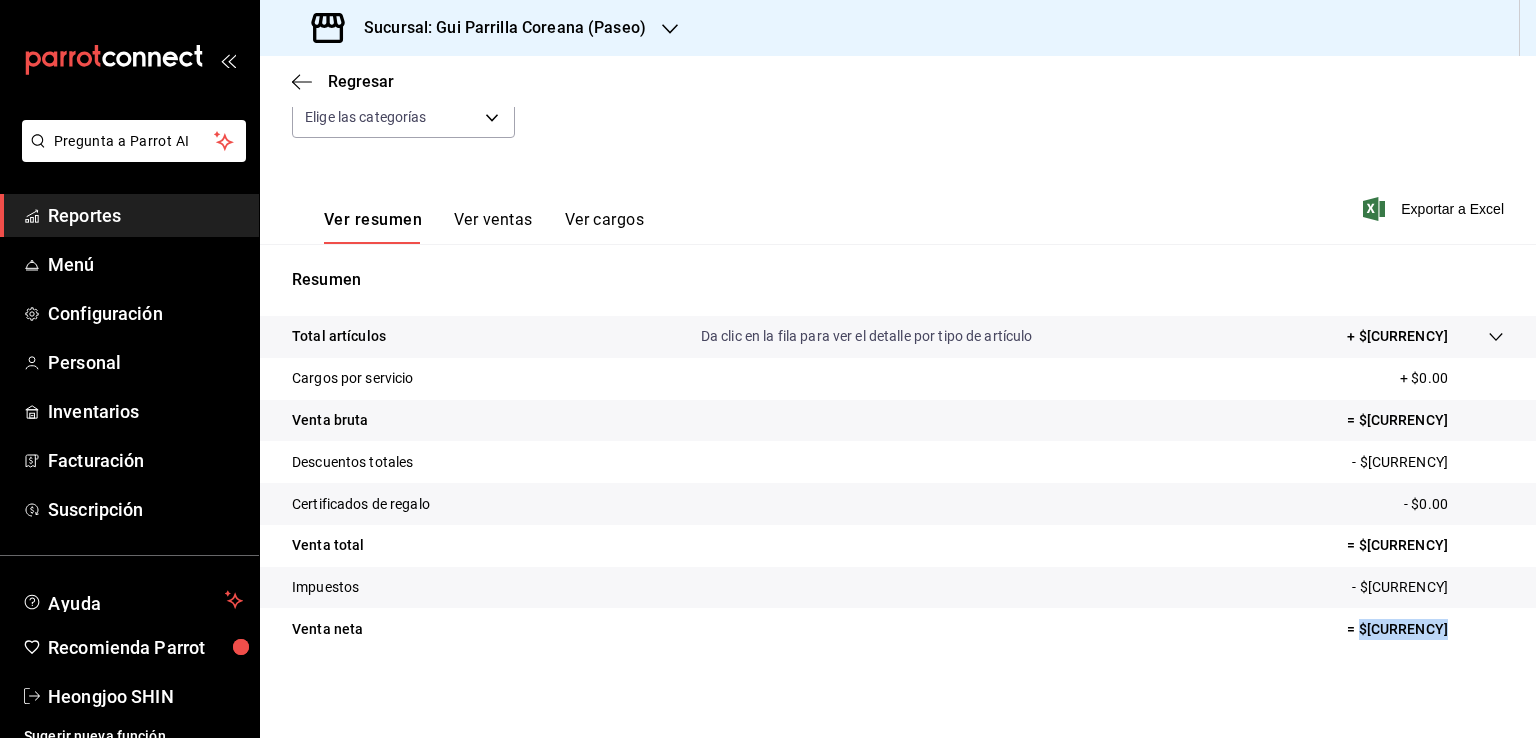 drag, startPoint x: 1359, startPoint y: 627, endPoint x: 1448, endPoint y: 629, distance: 89.02247 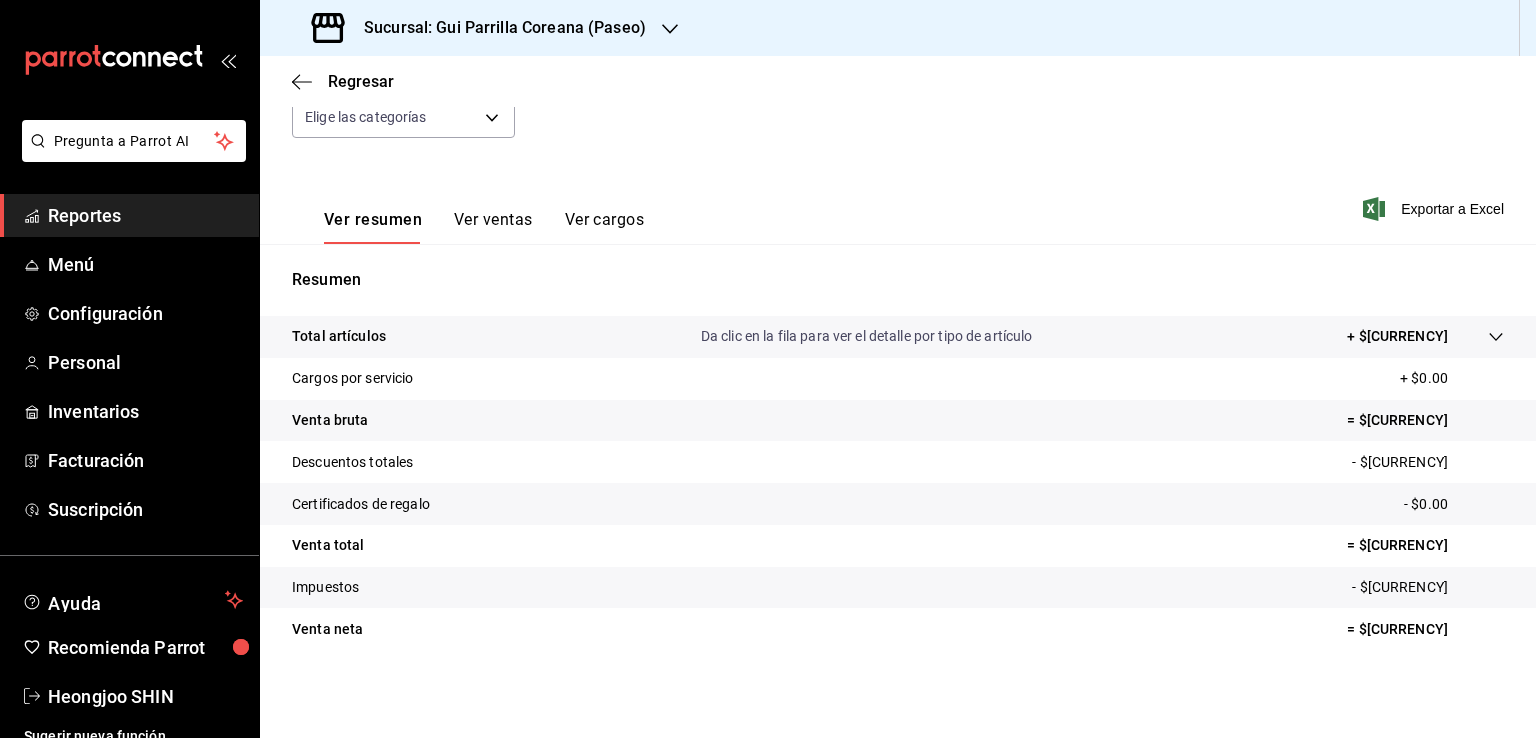 drag, startPoint x: 849, startPoint y: 622, endPoint x: 842, endPoint y: 586, distance: 36.67424 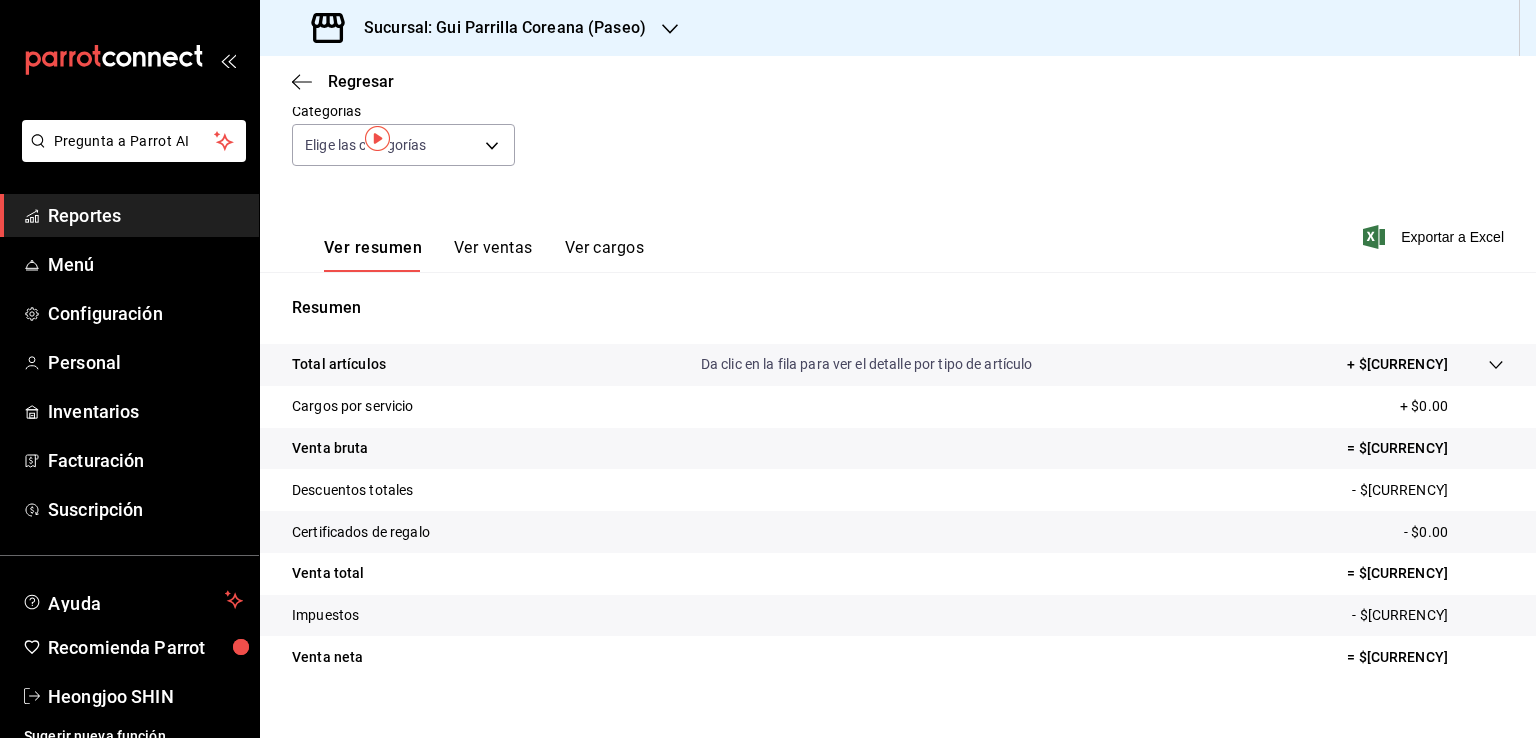 scroll, scrollTop: 0, scrollLeft: 0, axis: both 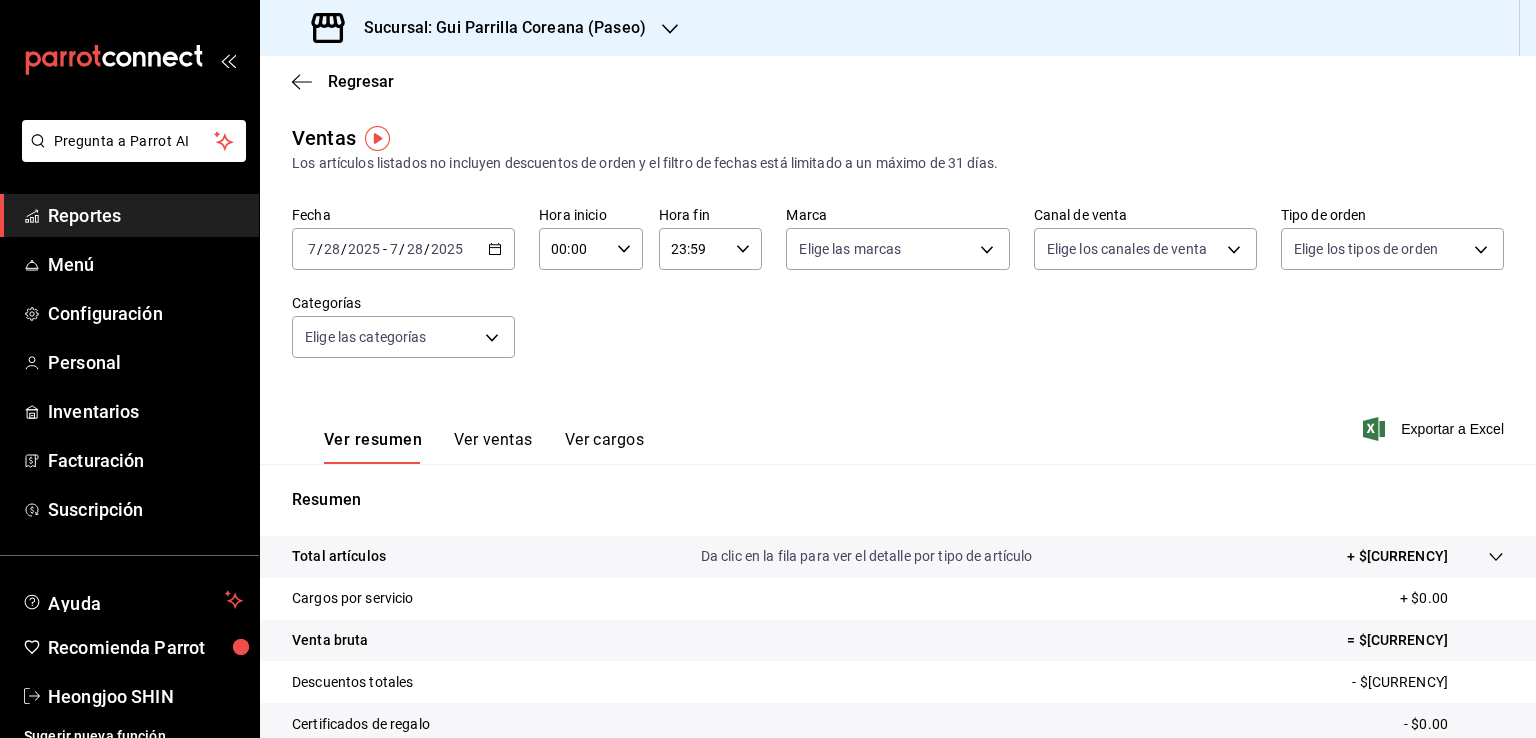 click 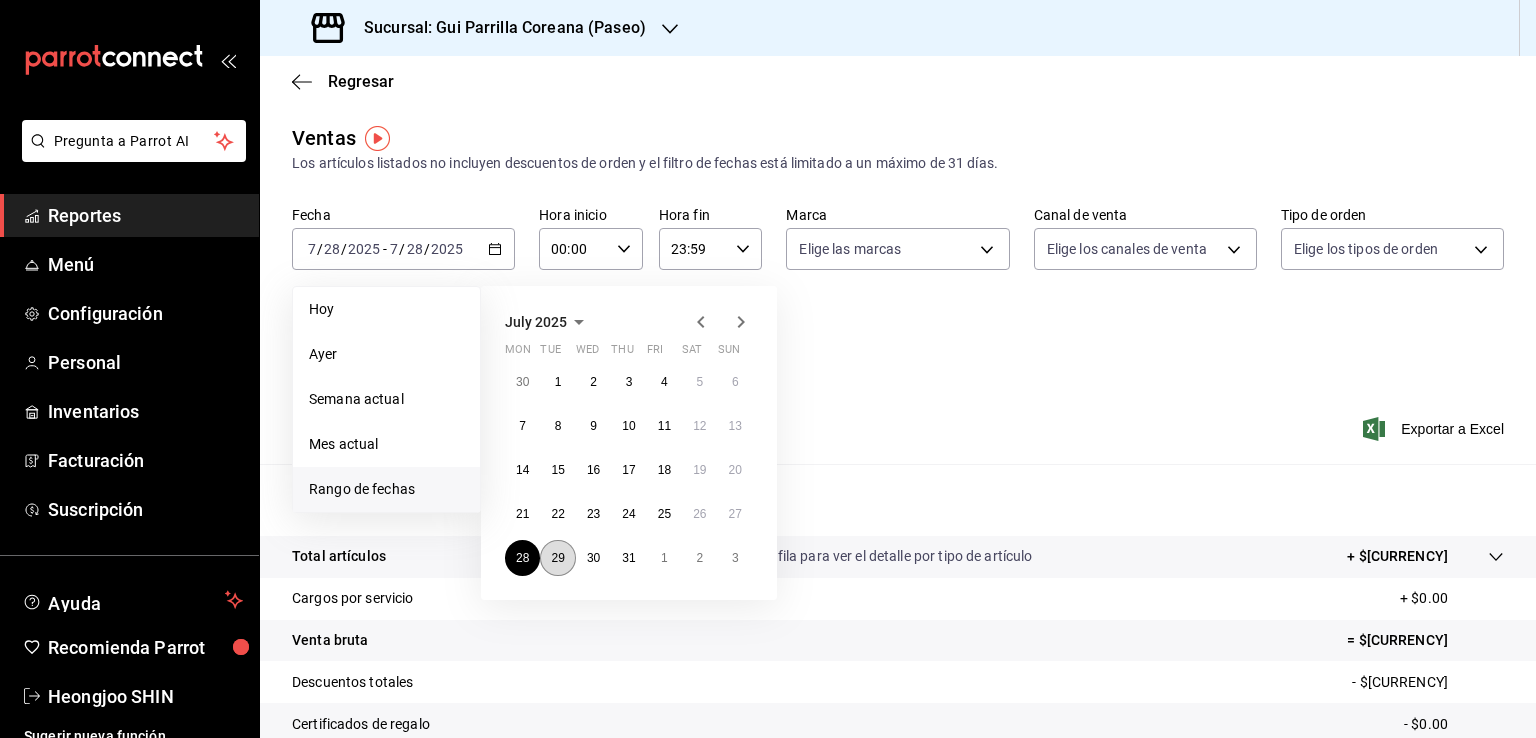 click on "29" at bounding box center [557, 558] 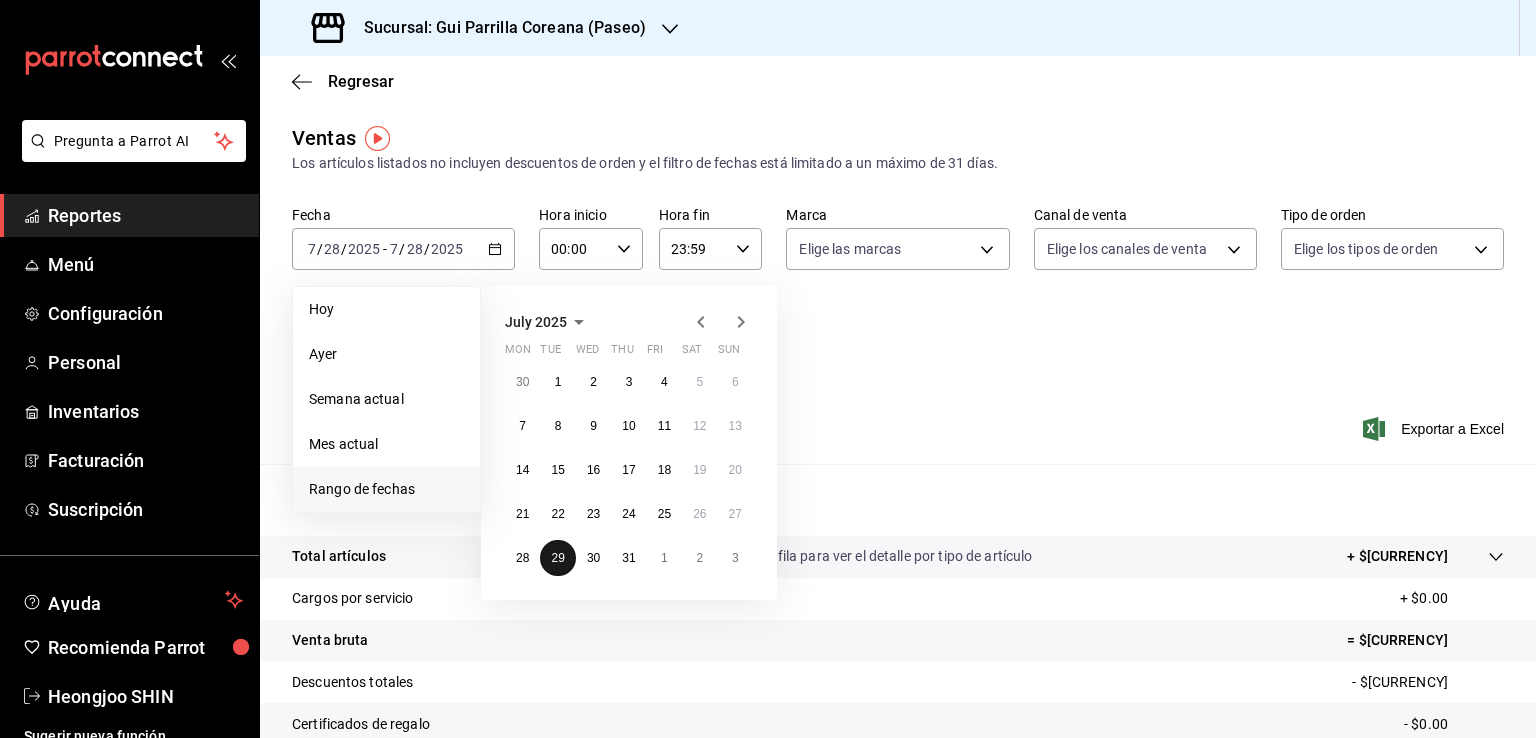 click on "29" at bounding box center (557, 558) 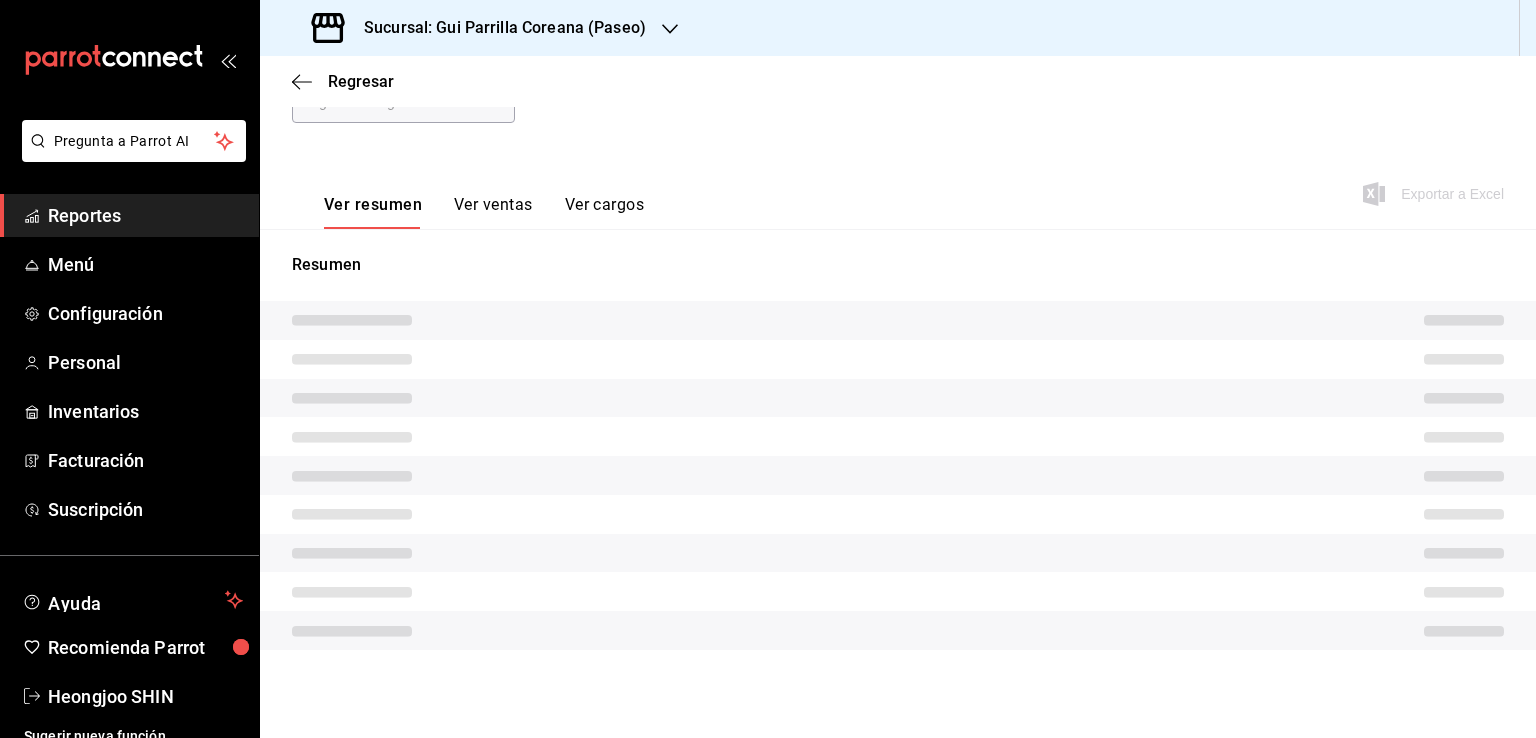 scroll, scrollTop: 220, scrollLeft: 0, axis: vertical 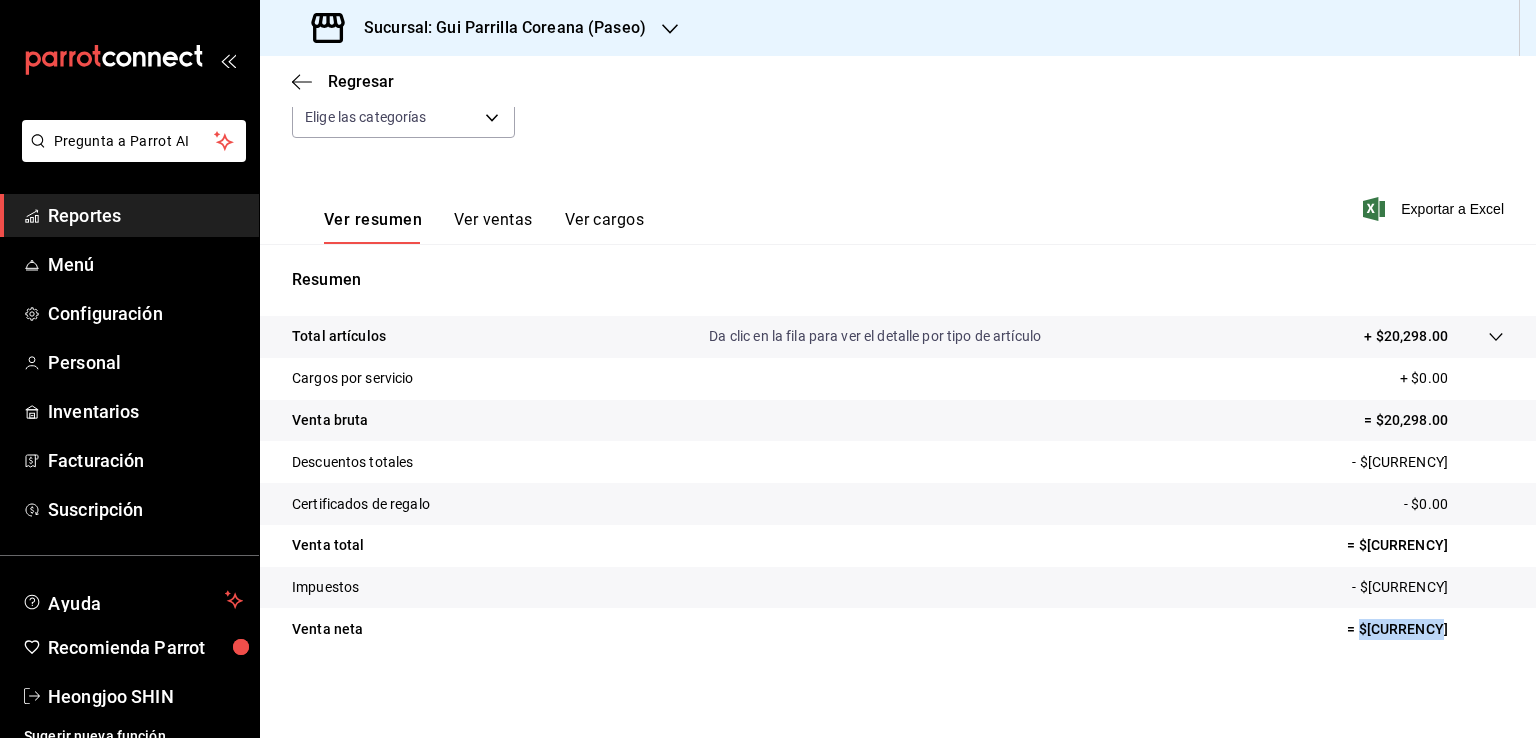 drag, startPoint x: 1452, startPoint y: 634, endPoint x: 1361, endPoint y: 629, distance: 91.13726 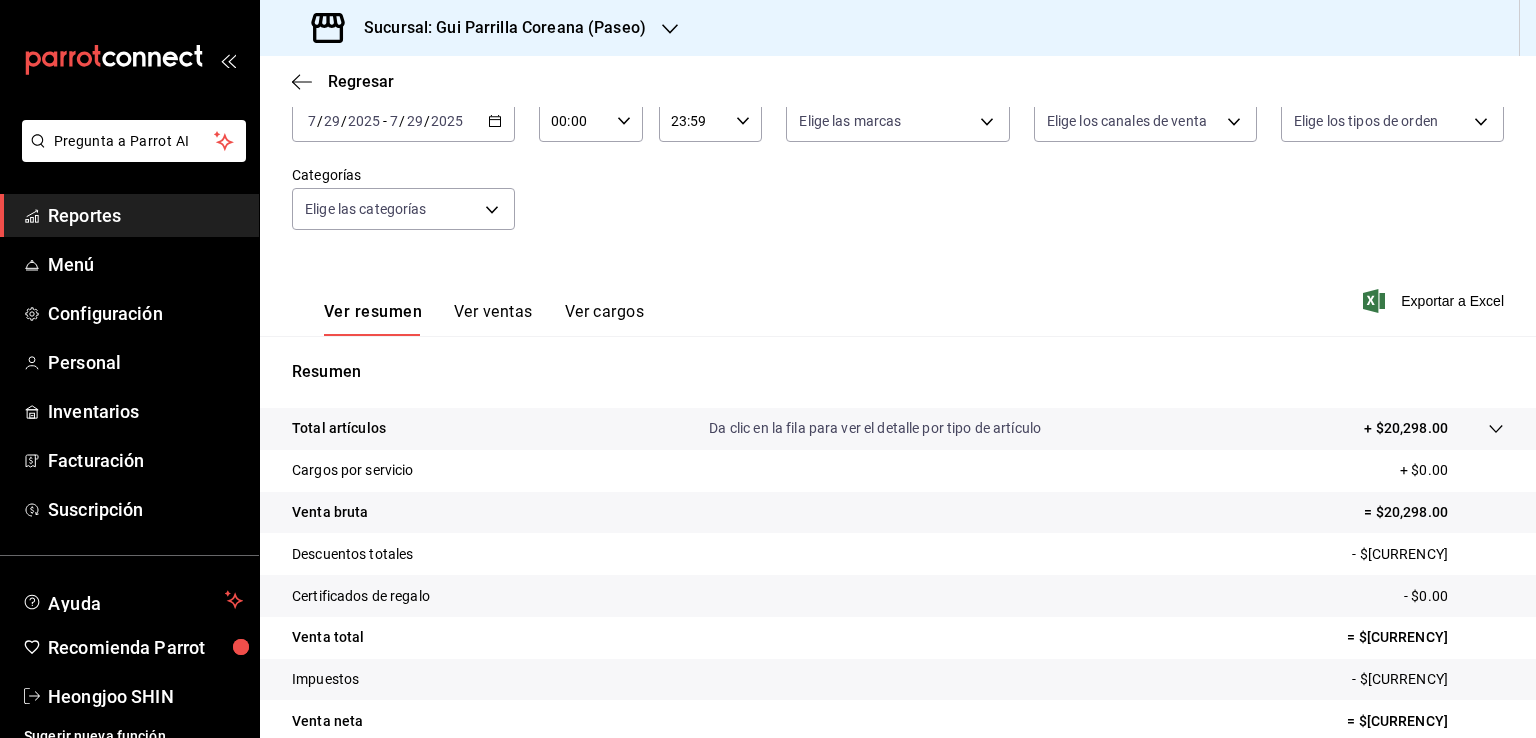 scroll, scrollTop: 0, scrollLeft: 0, axis: both 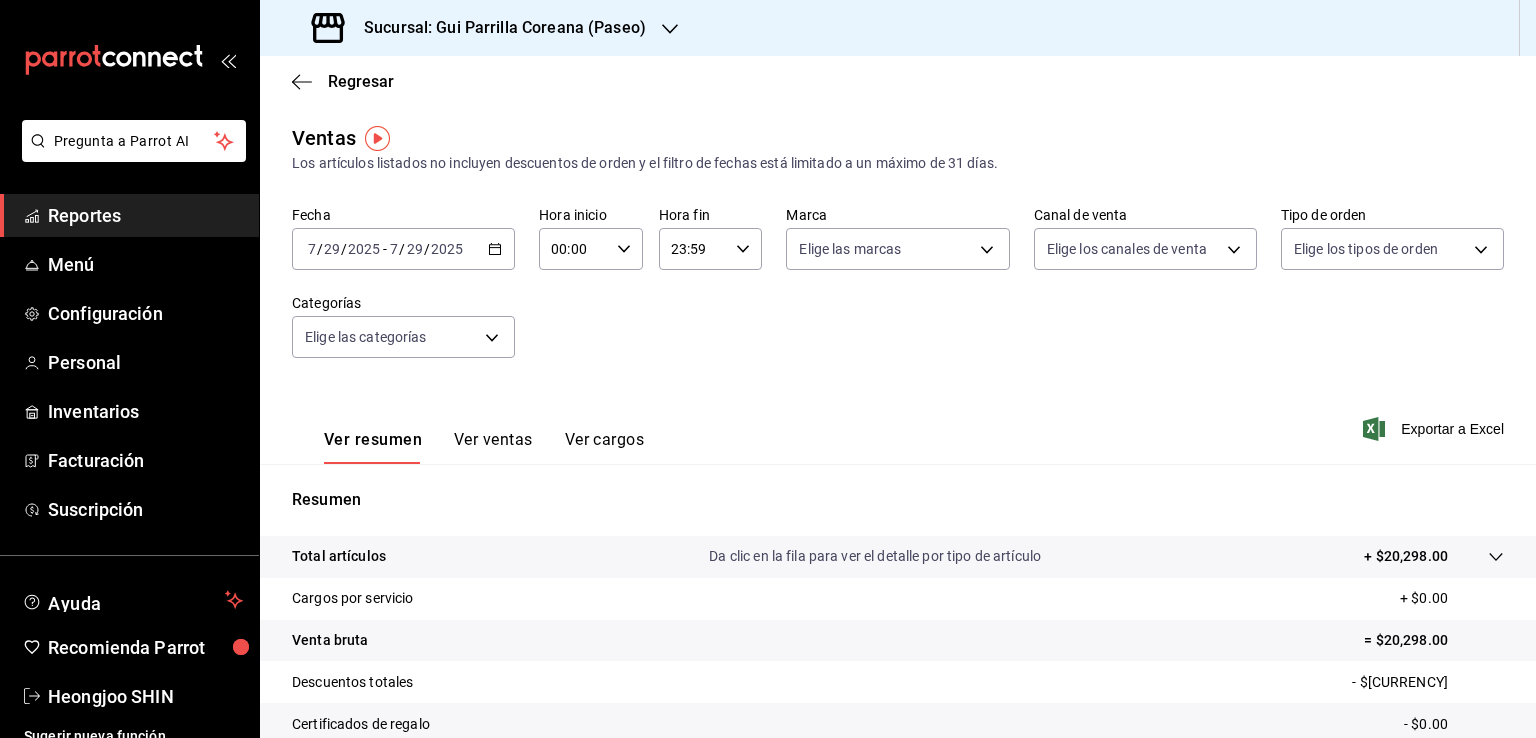click on "2025-07-29 7 / 29 / 2025 - 2025-07-29 7 / 29 / 2025" at bounding box center (403, 249) 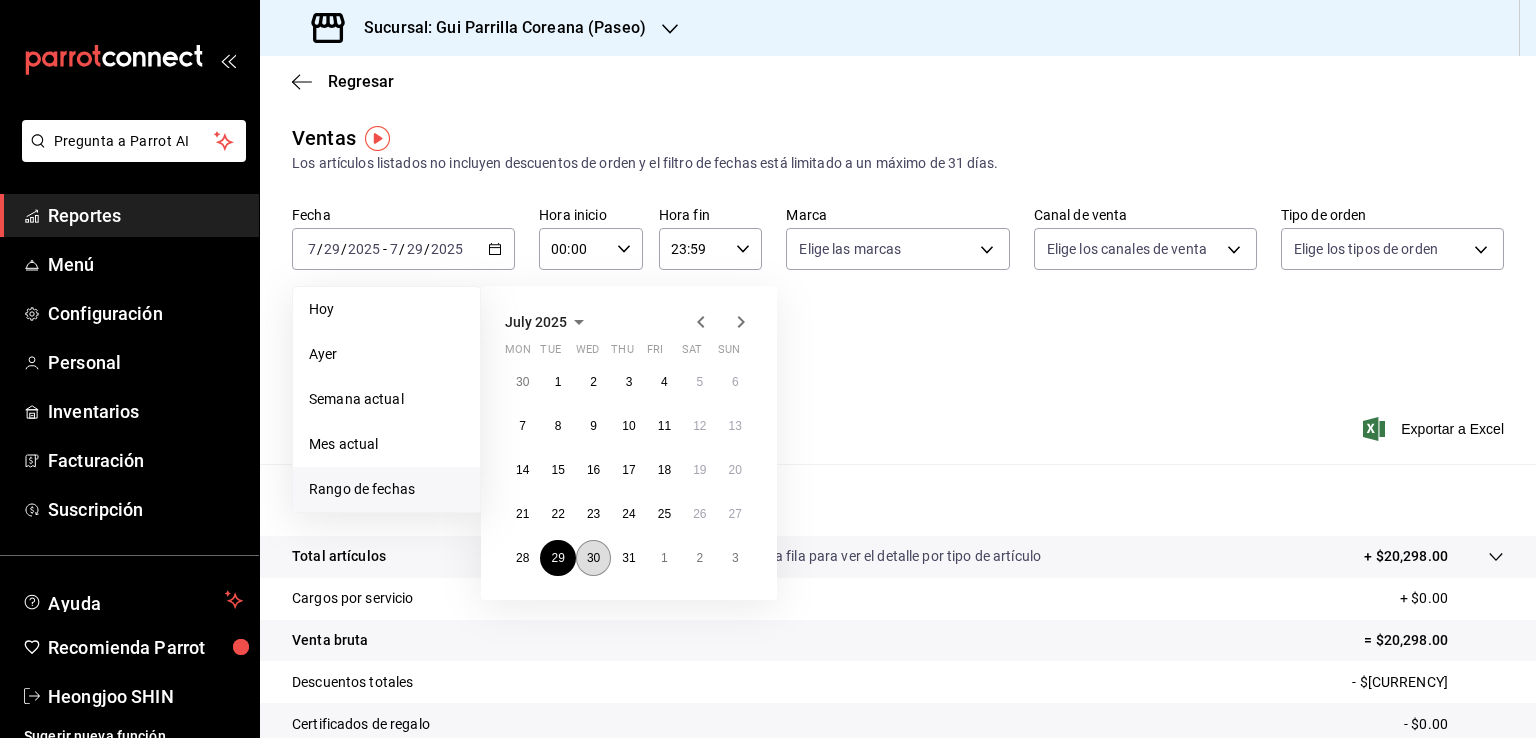click on "30" at bounding box center [593, 558] 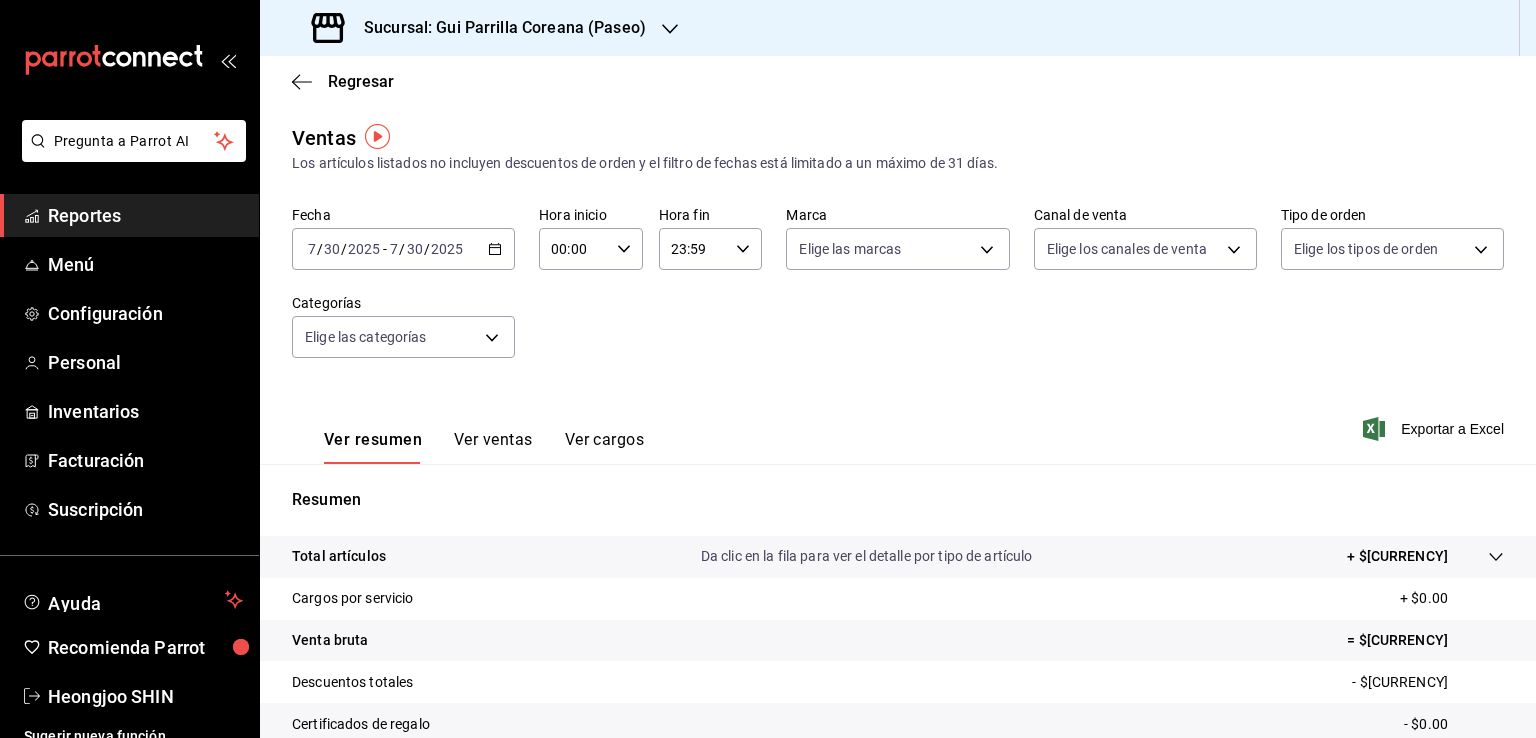 scroll, scrollTop: 220, scrollLeft: 0, axis: vertical 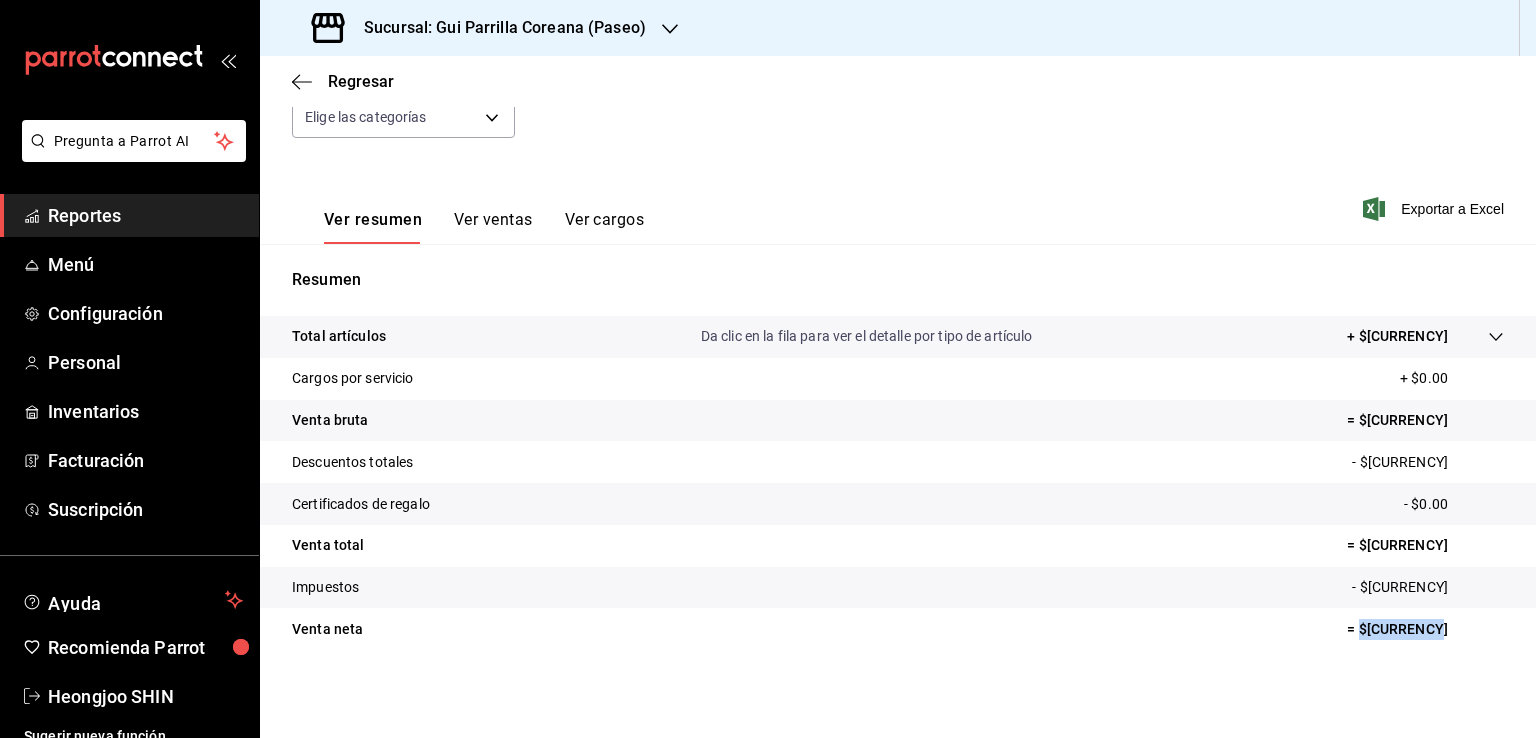 drag, startPoint x: 1415, startPoint y: 629, endPoint x: 1364, endPoint y: 629, distance: 51 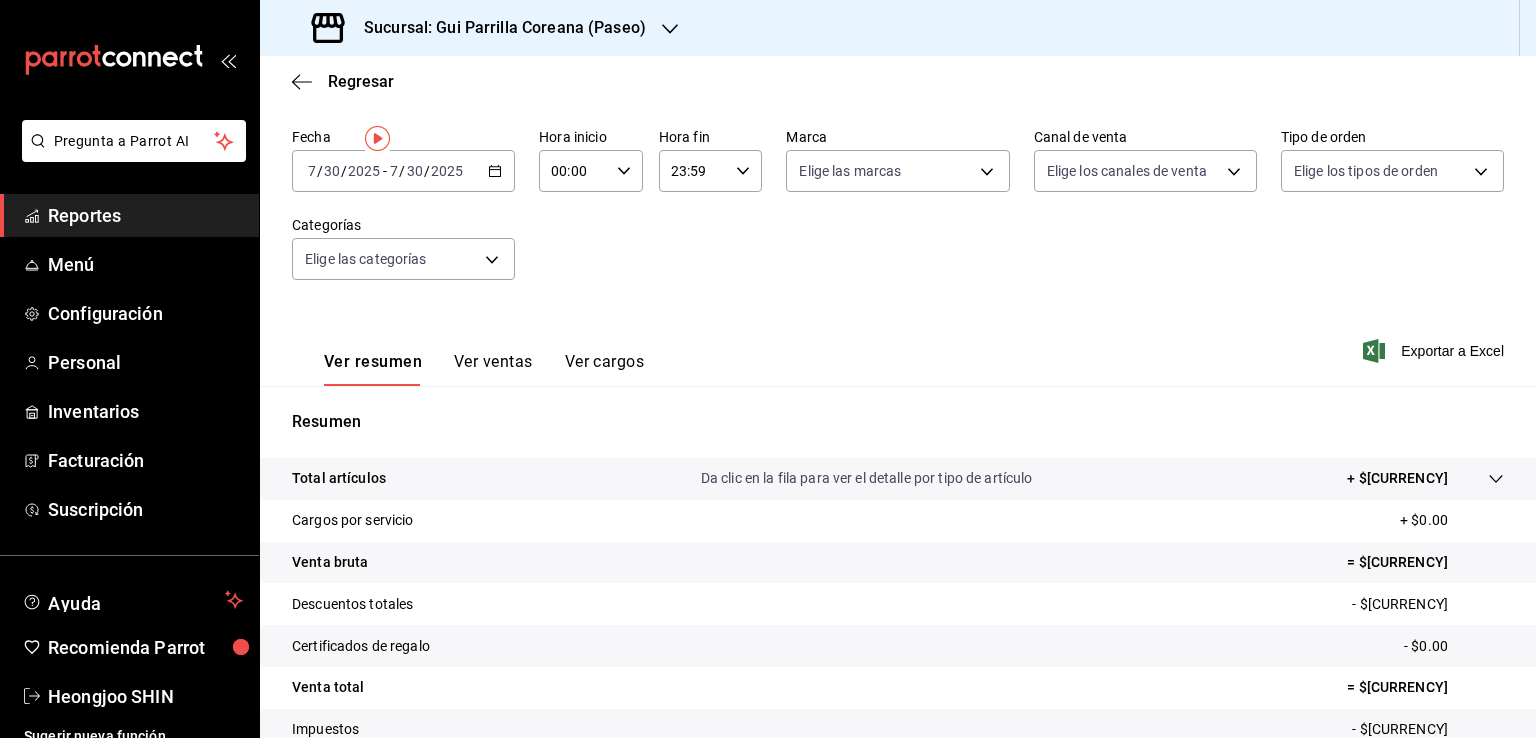 scroll, scrollTop: 0, scrollLeft: 0, axis: both 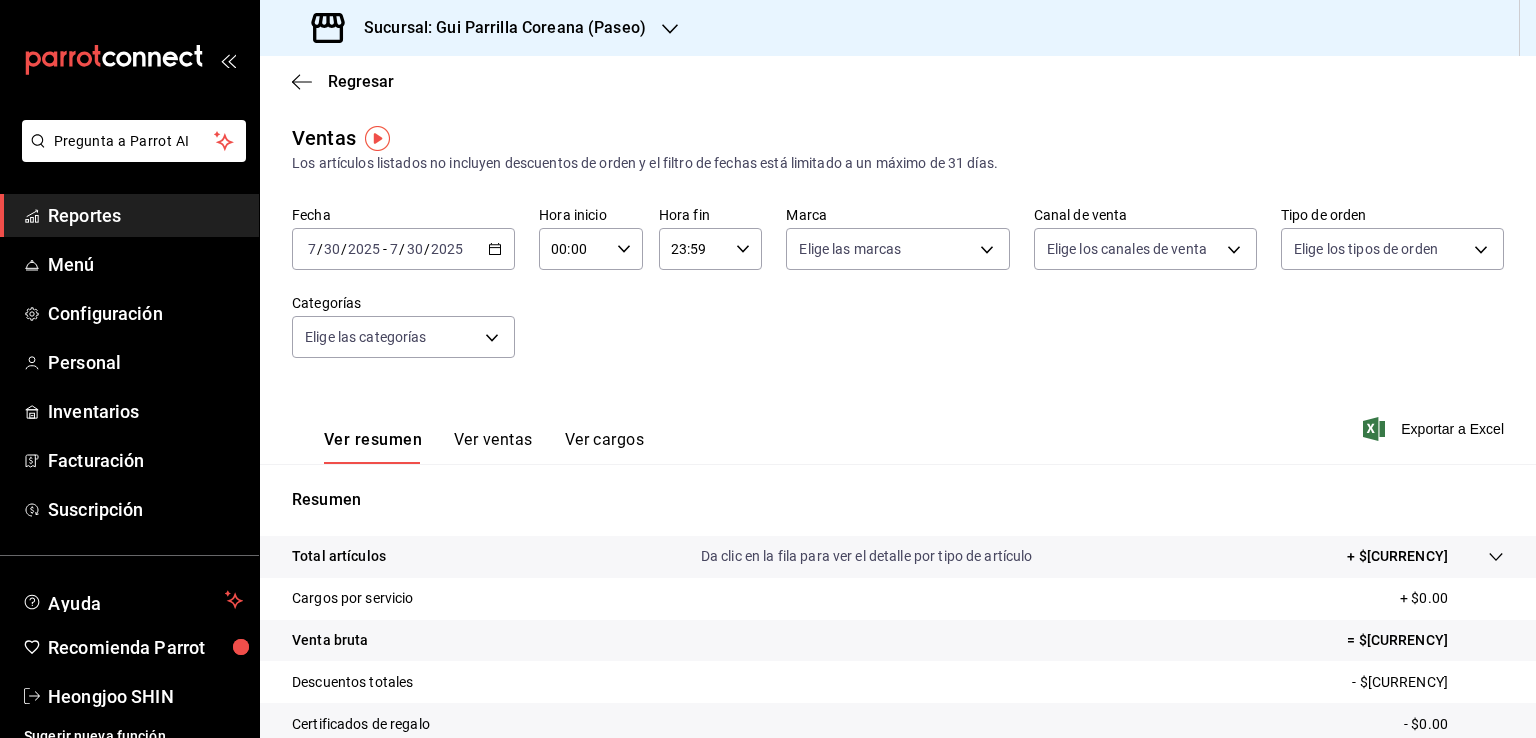 click on "2025-07-30 7 / 30 / 2025 - 2025-07-30 7 / 30 / 2025" at bounding box center [403, 249] 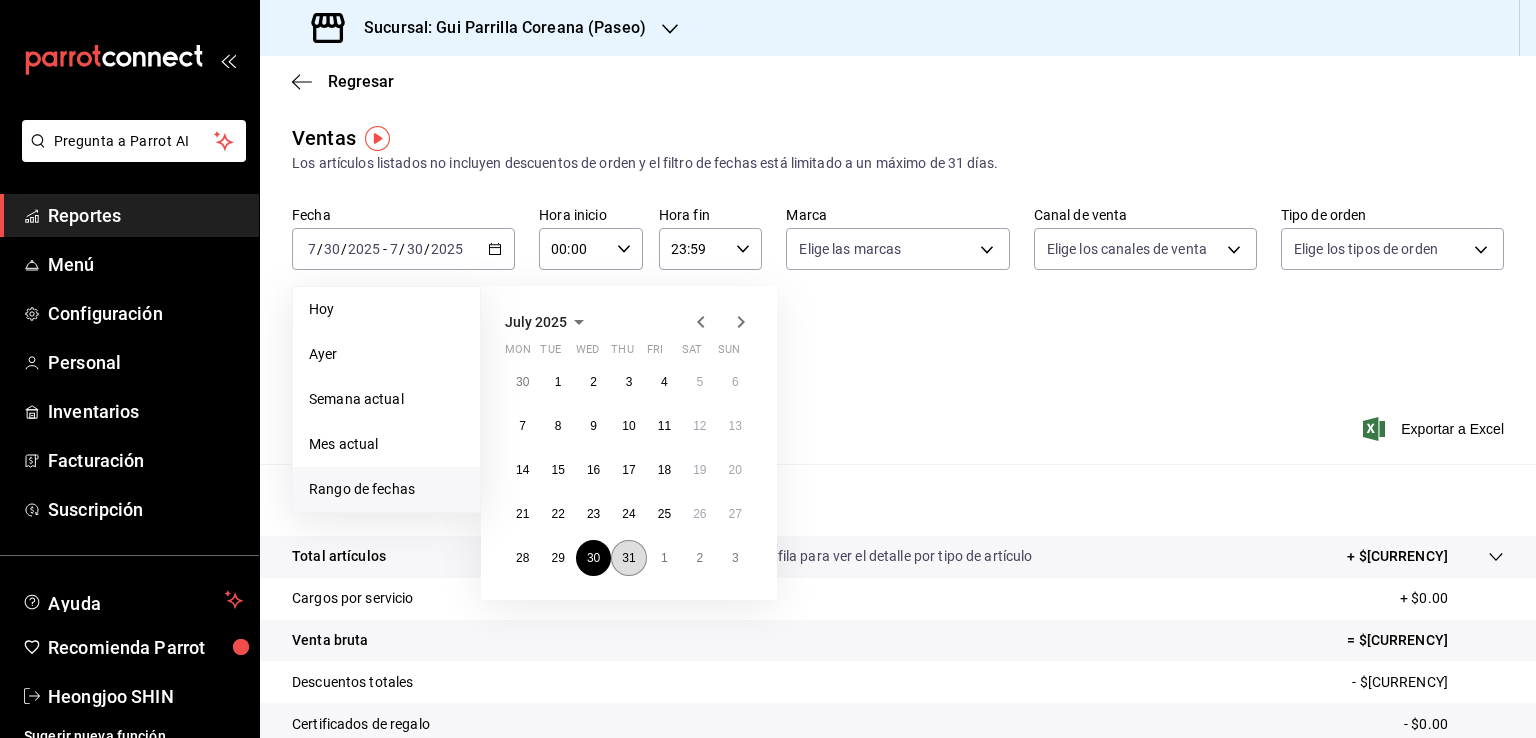 click on "31" at bounding box center [628, 558] 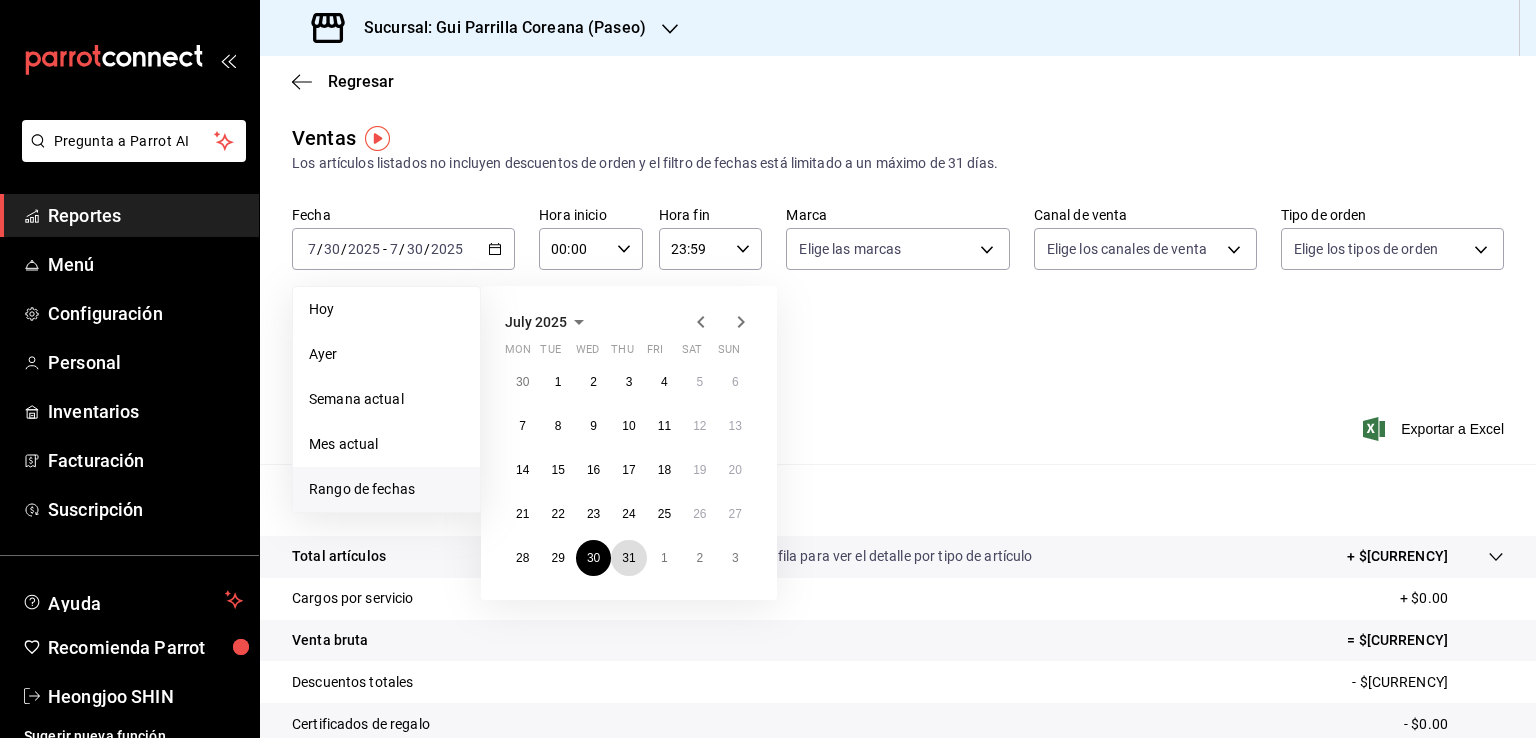 click on "31" at bounding box center (628, 558) 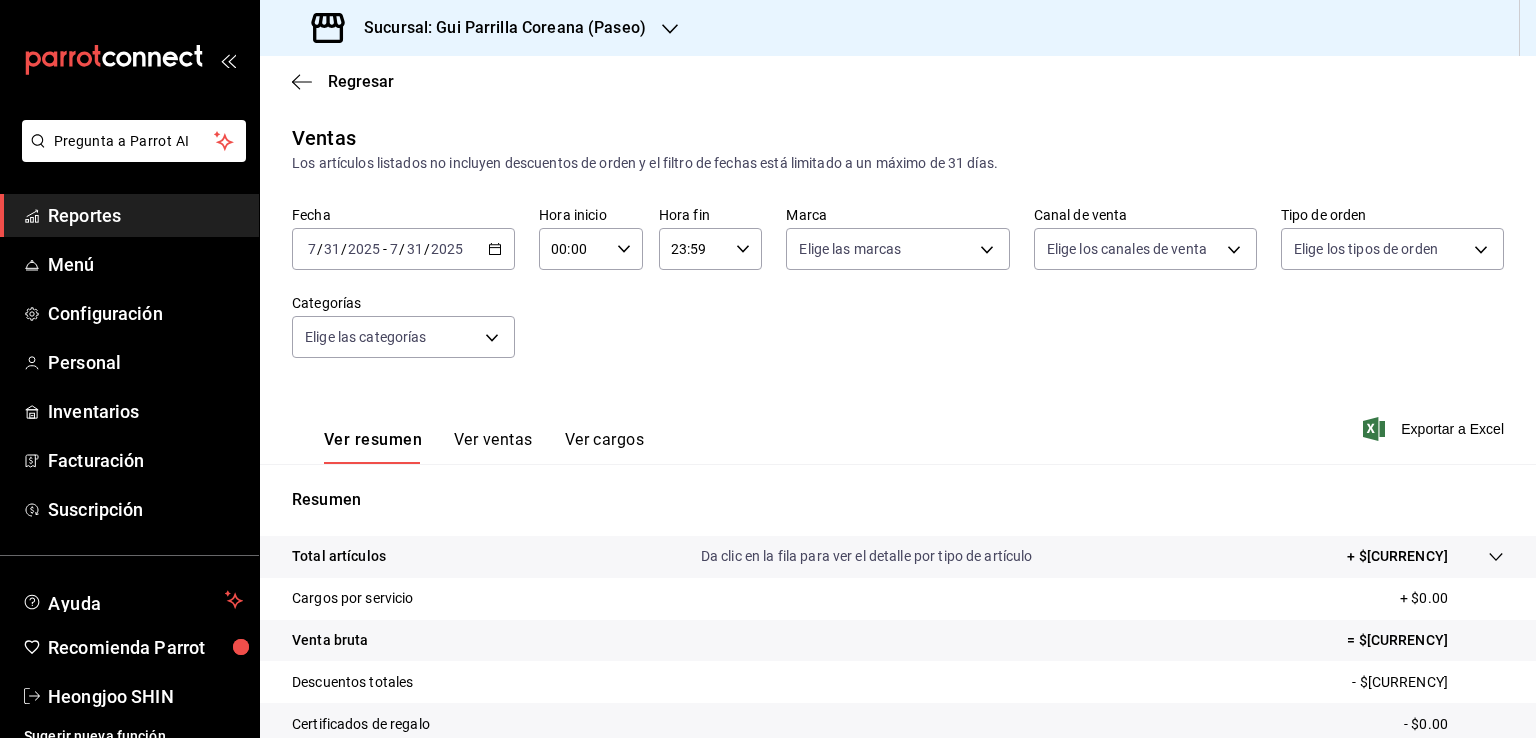 scroll, scrollTop: 220, scrollLeft: 0, axis: vertical 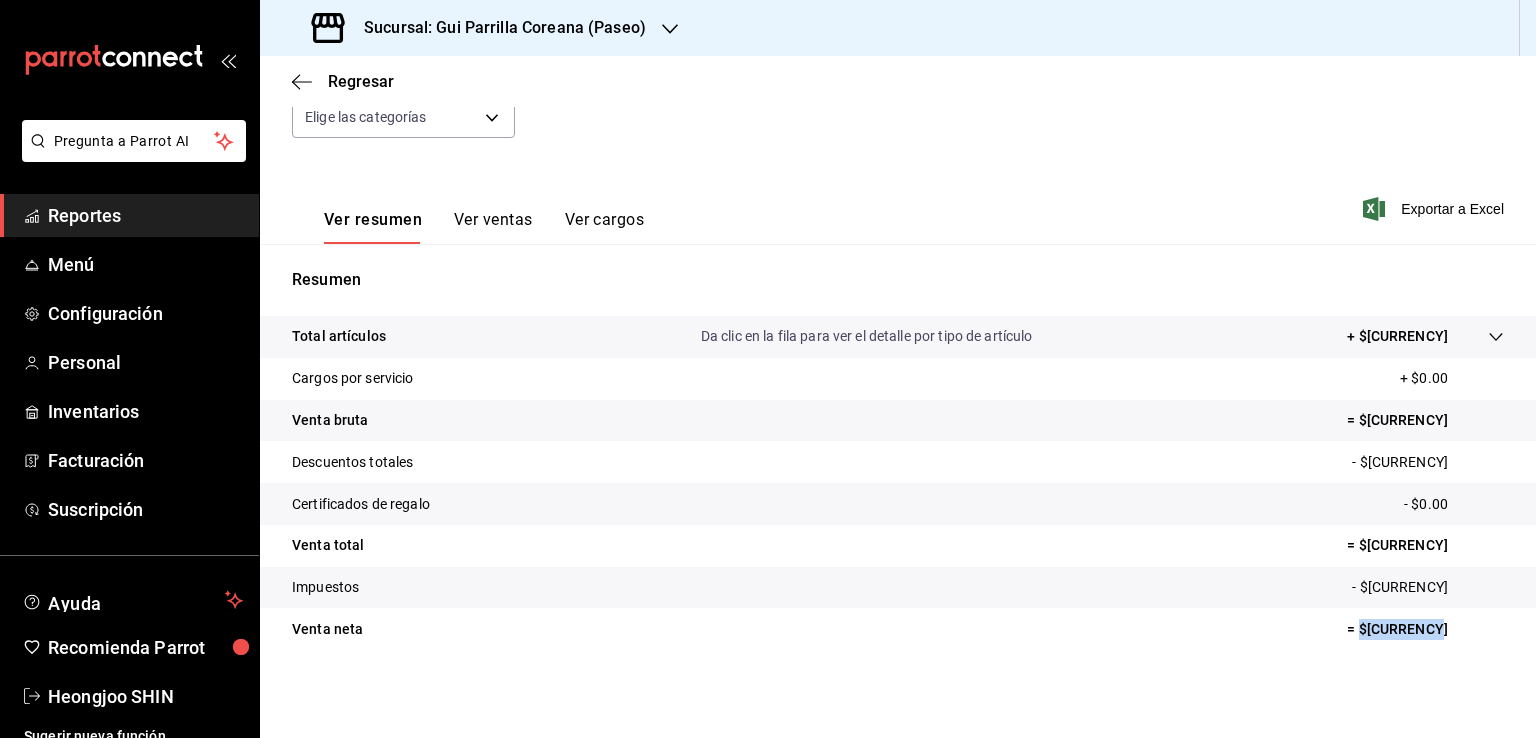 drag, startPoint x: 1446, startPoint y: 633, endPoint x: 1364, endPoint y: 630, distance: 82.05486 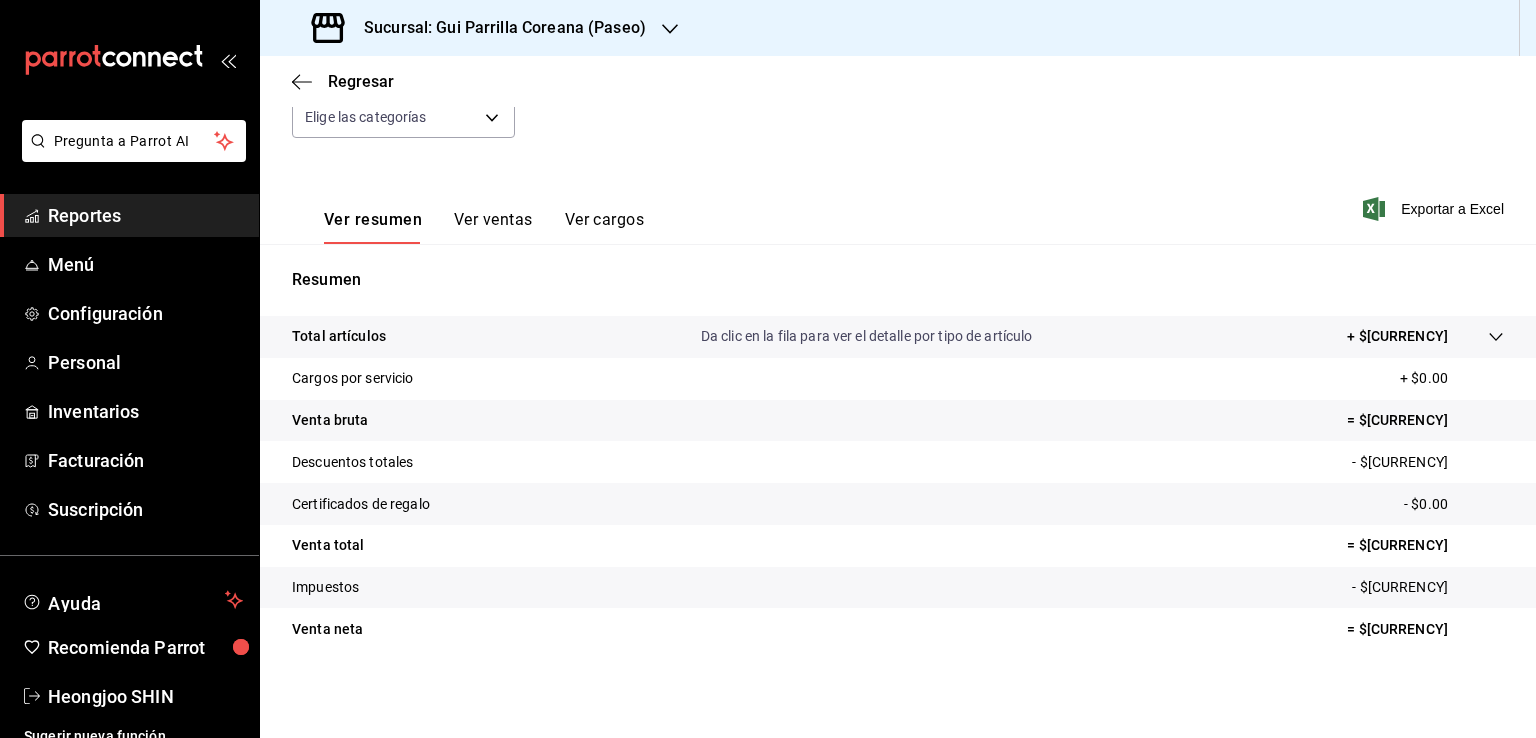 drag, startPoint x: 573, startPoint y: 443, endPoint x: 564, endPoint y: 263, distance: 180.22485 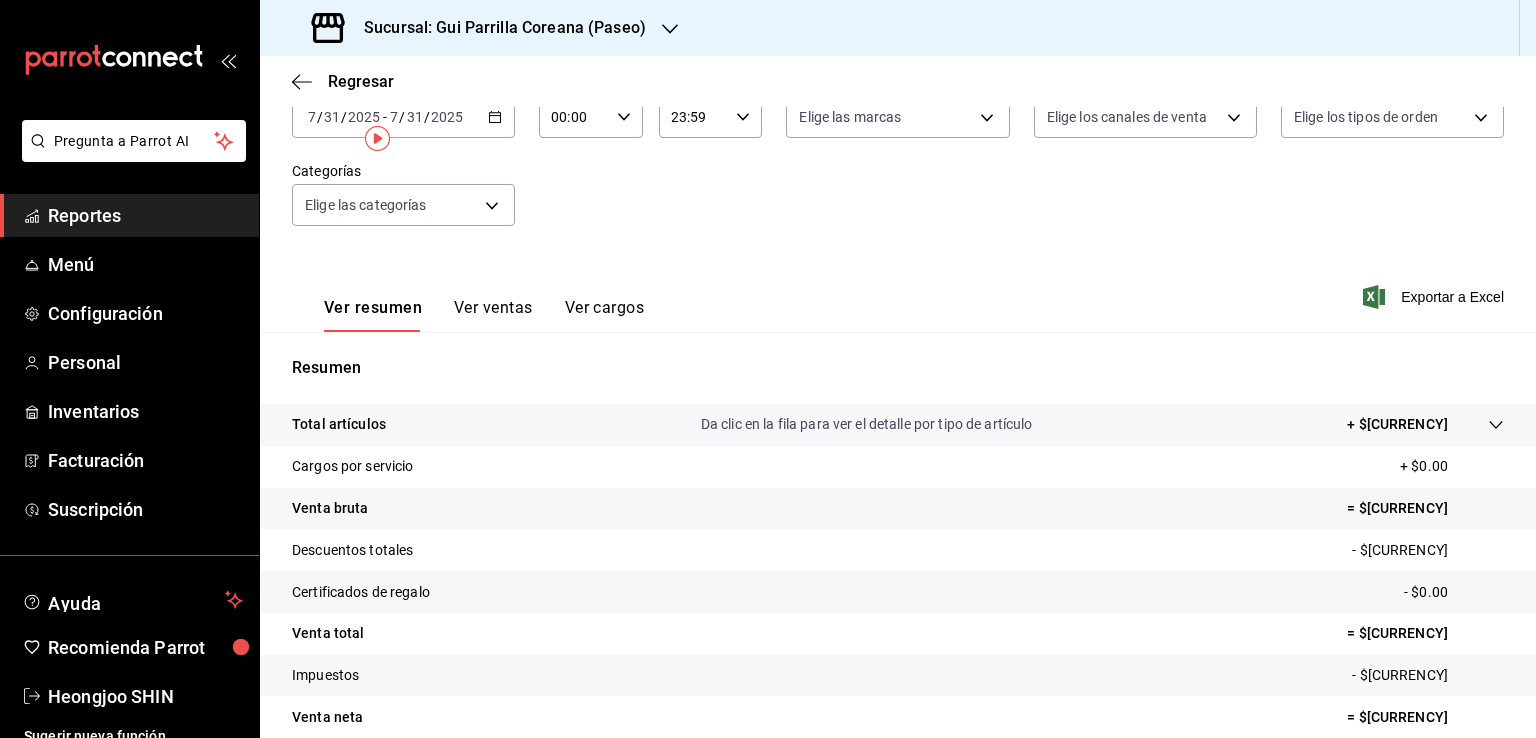 scroll, scrollTop: 0, scrollLeft: 0, axis: both 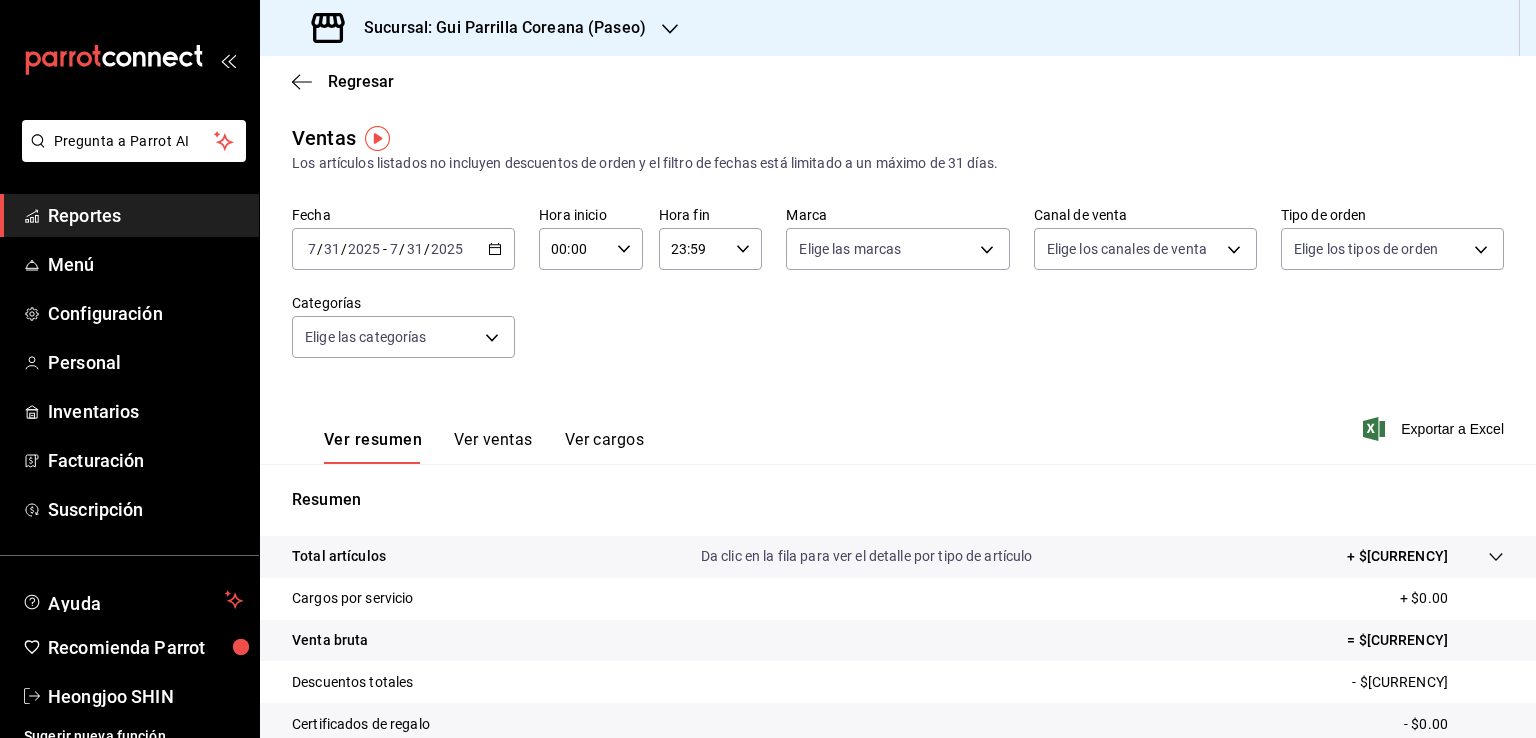 click on "2025-07-31 7 / 31 / 2025 - 2025-07-31 7 / 31 / 2025" at bounding box center [403, 249] 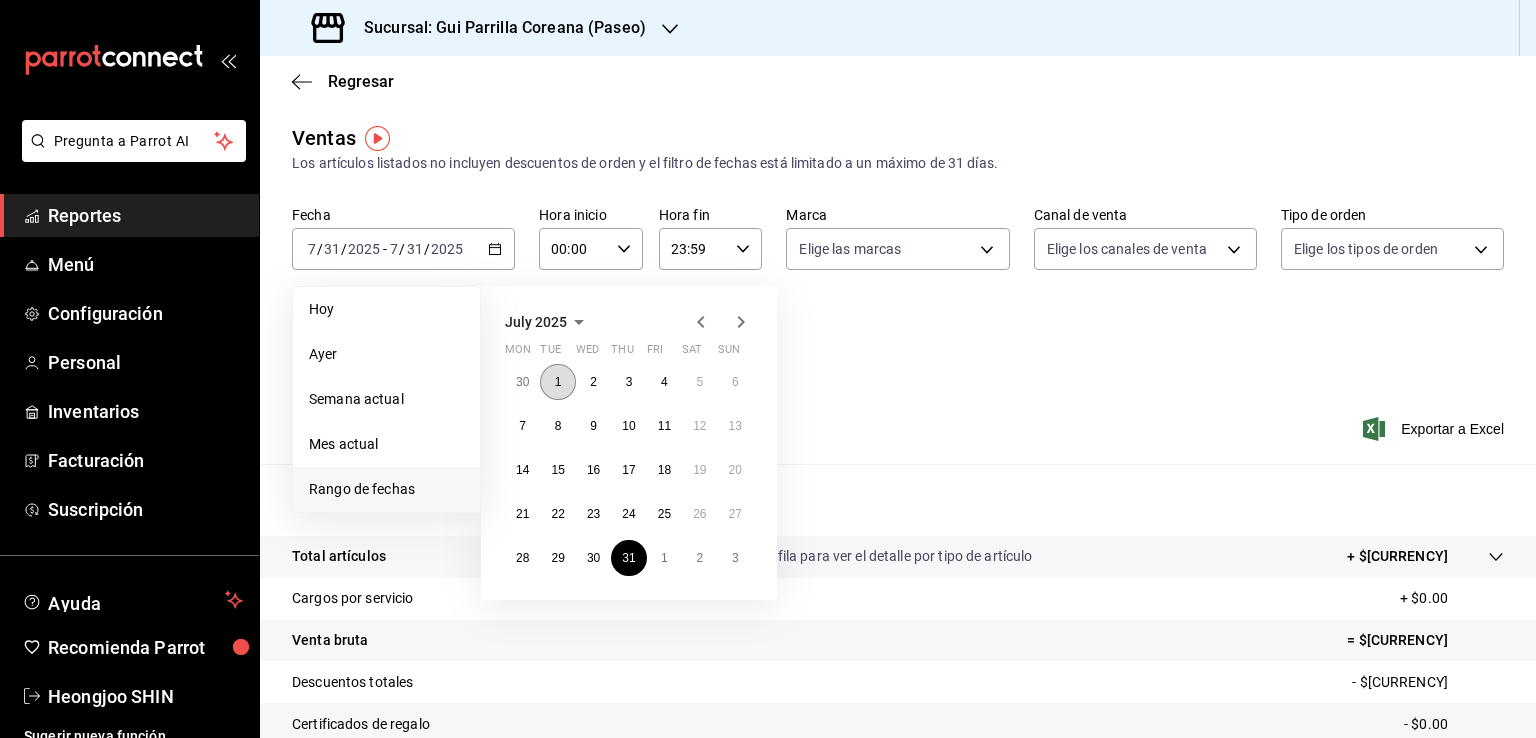 click on "1" at bounding box center [558, 382] 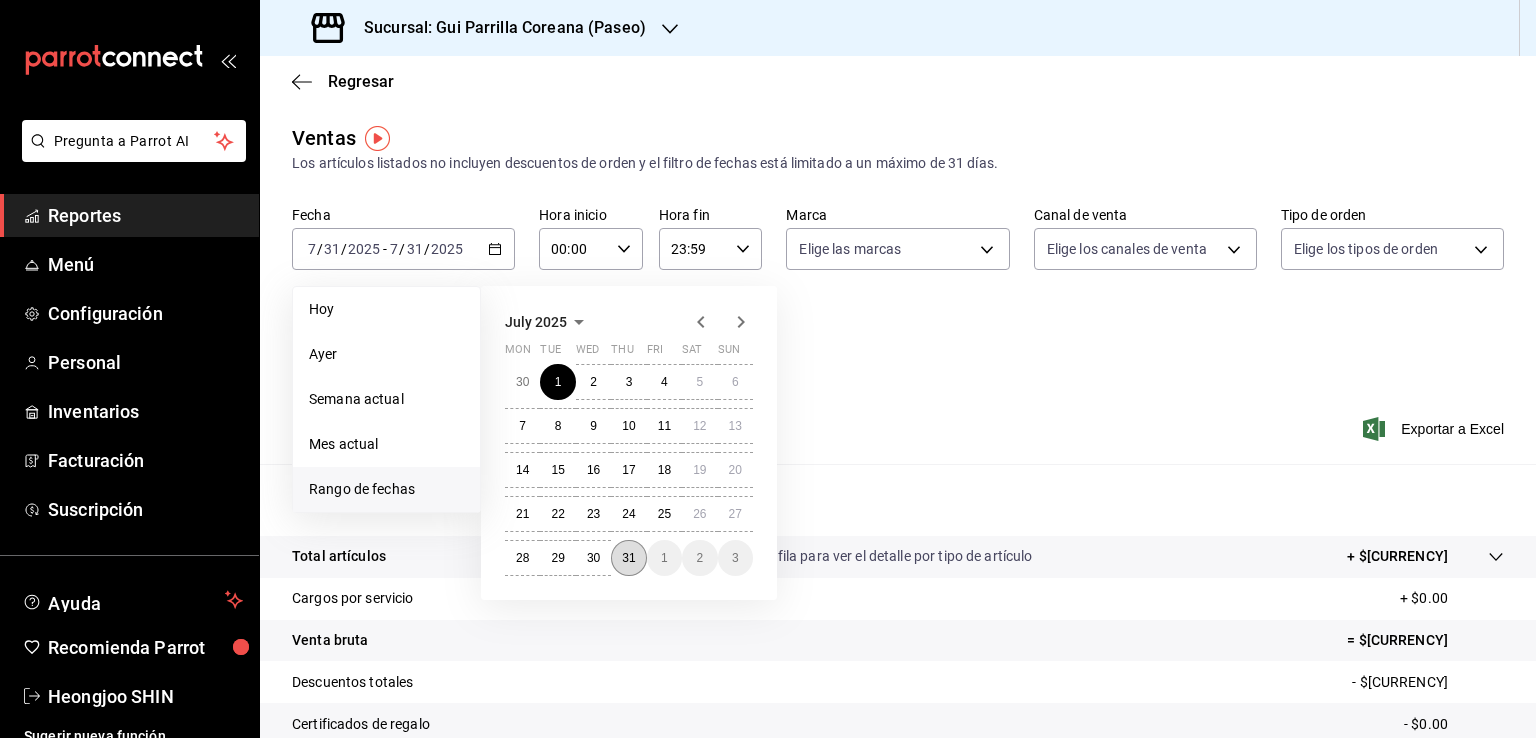 click on "31" at bounding box center [628, 558] 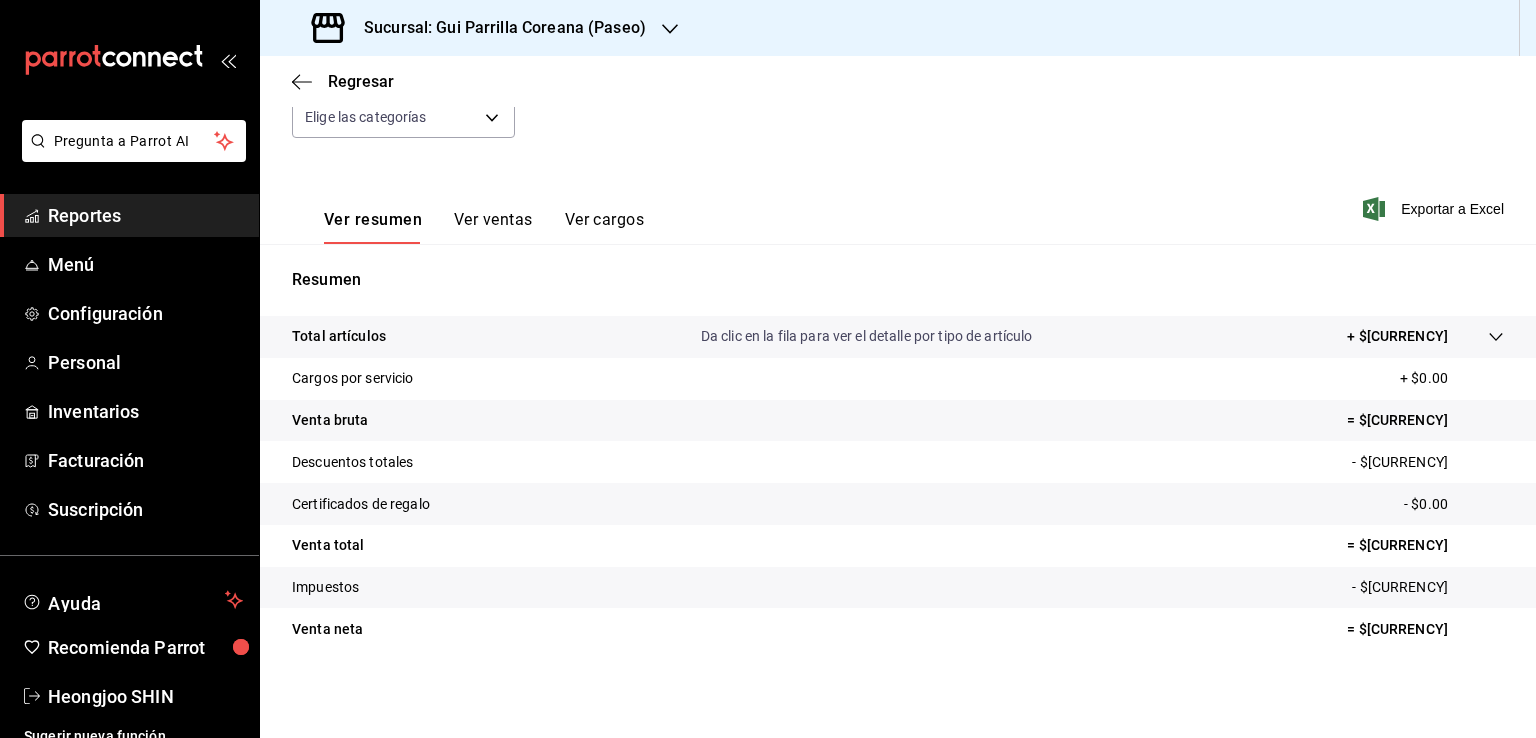 scroll, scrollTop: 220, scrollLeft: 0, axis: vertical 